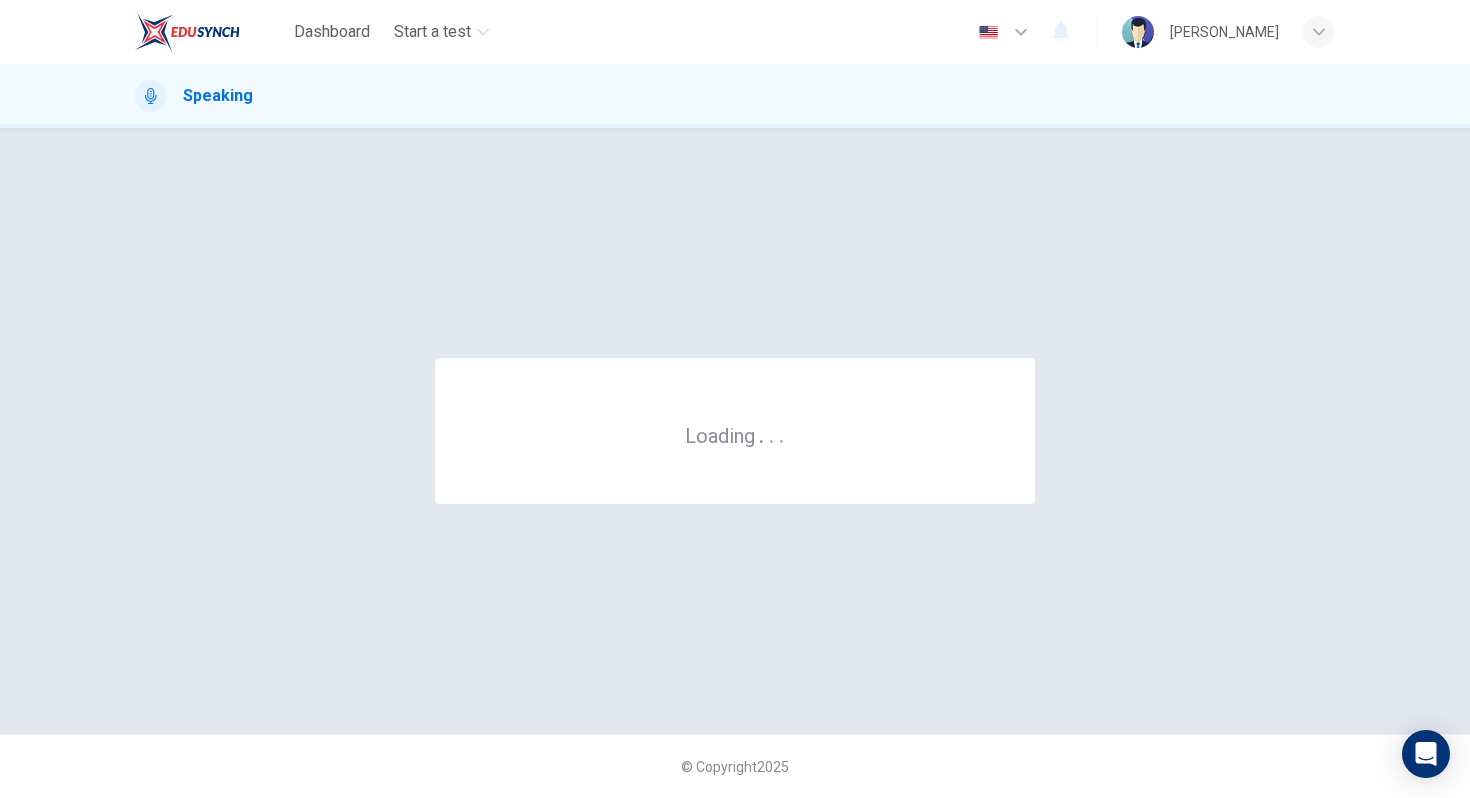 scroll, scrollTop: 0, scrollLeft: 0, axis: both 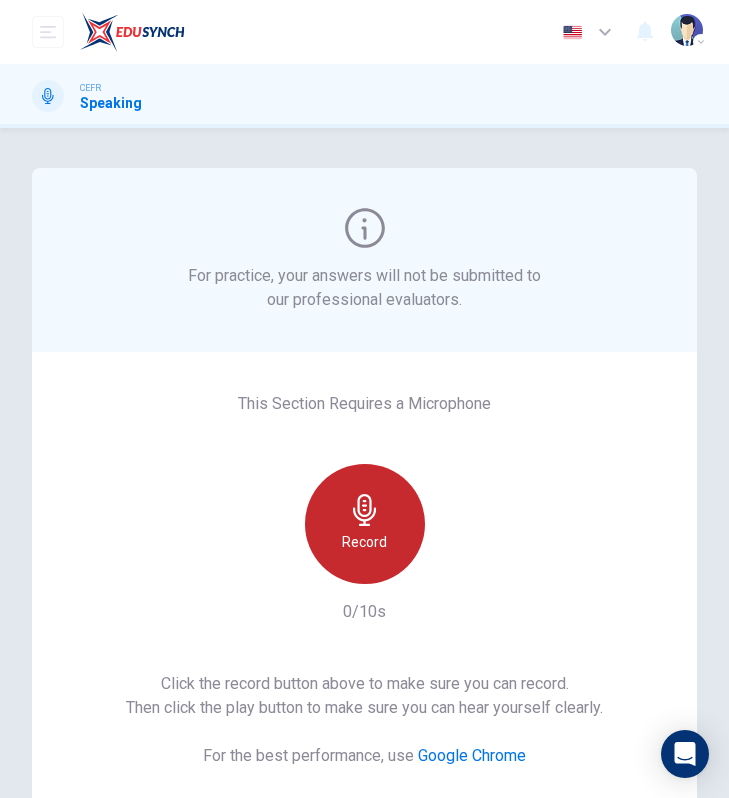 click 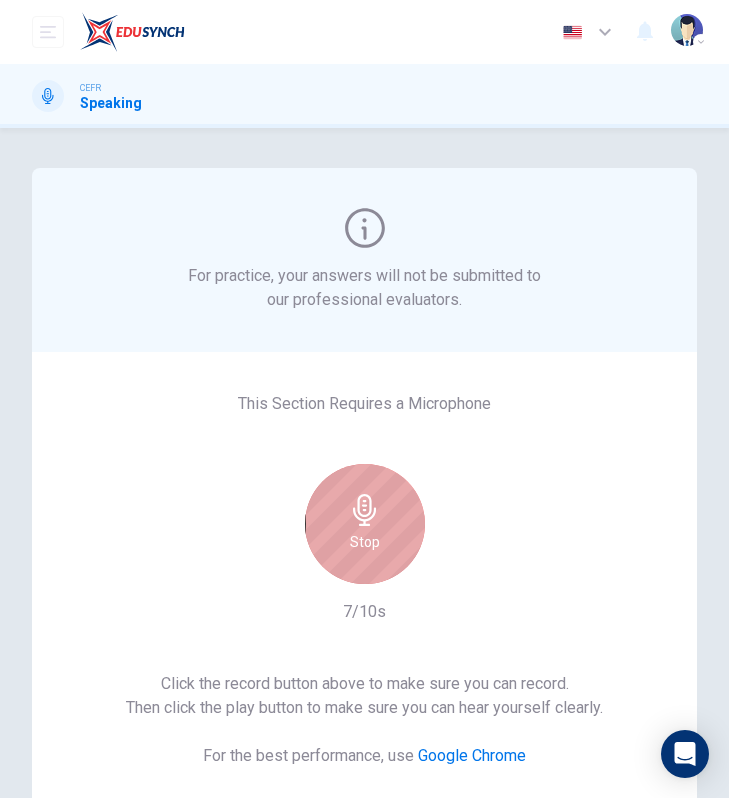 click 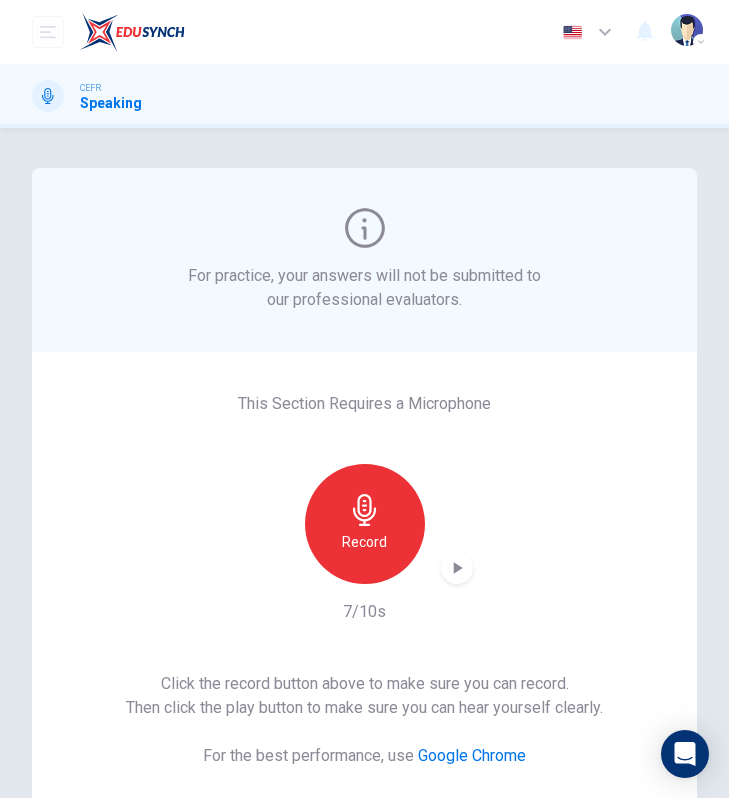click at bounding box center (457, 568) 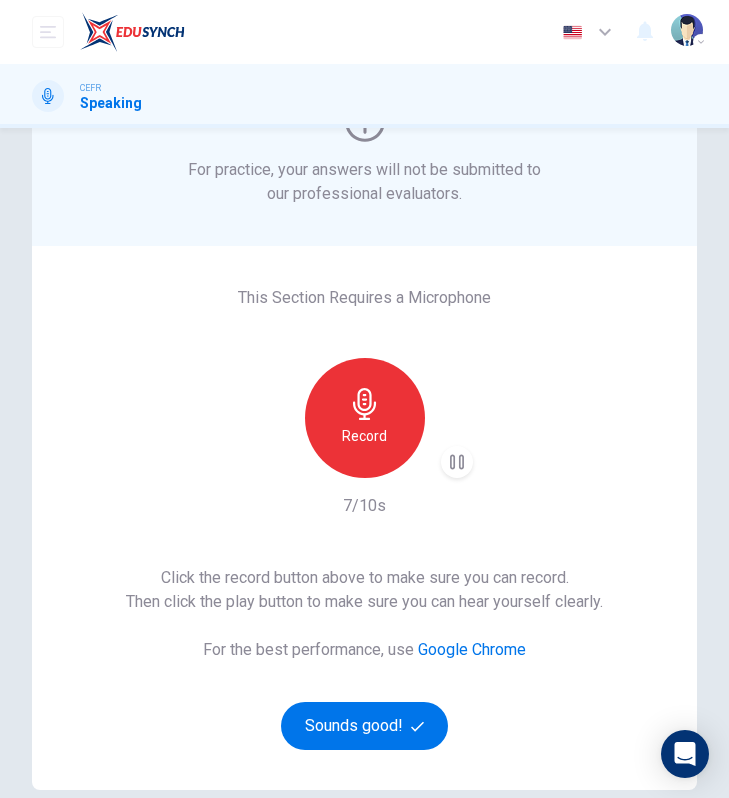 scroll, scrollTop: 193, scrollLeft: 0, axis: vertical 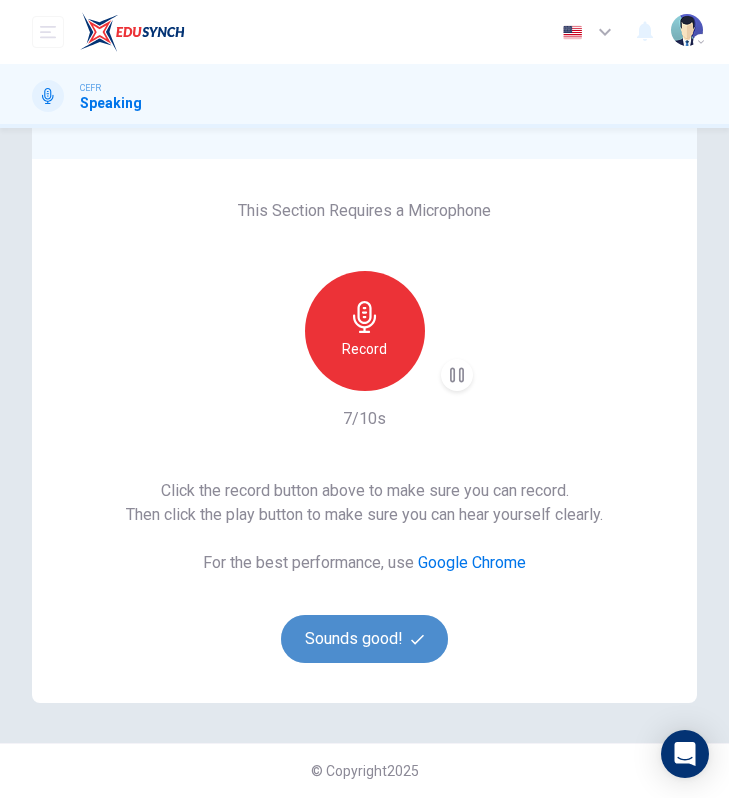 click on "Sounds good!" at bounding box center [365, 639] 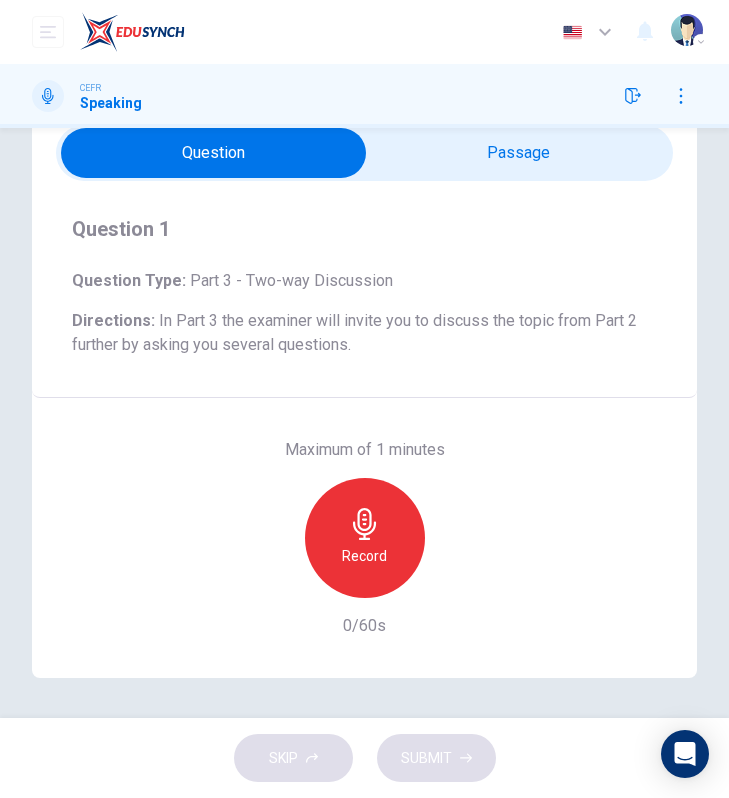 scroll, scrollTop: 67, scrollLeft: 0, axis: vertical 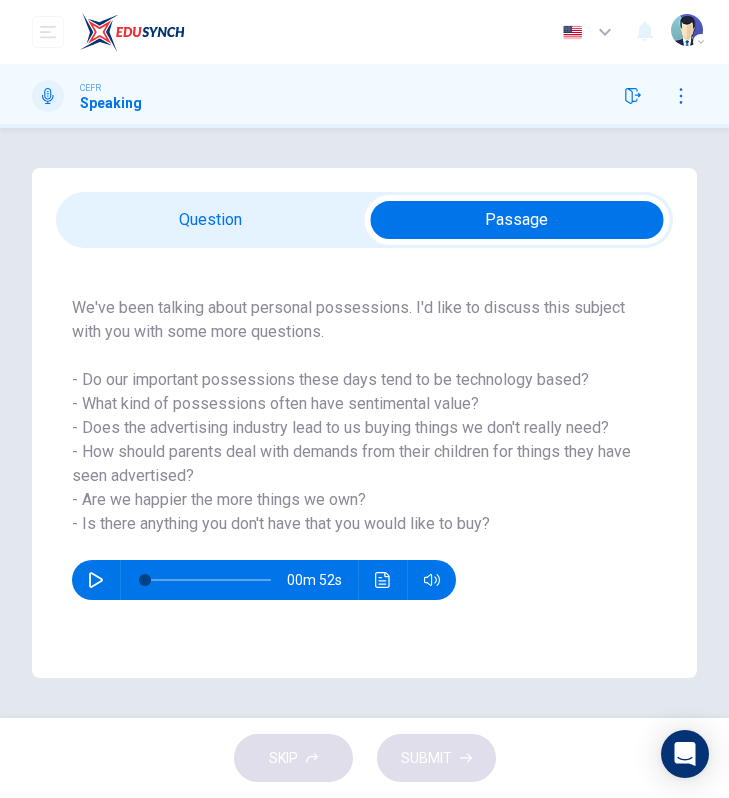 click at bounding box center [517, 220] 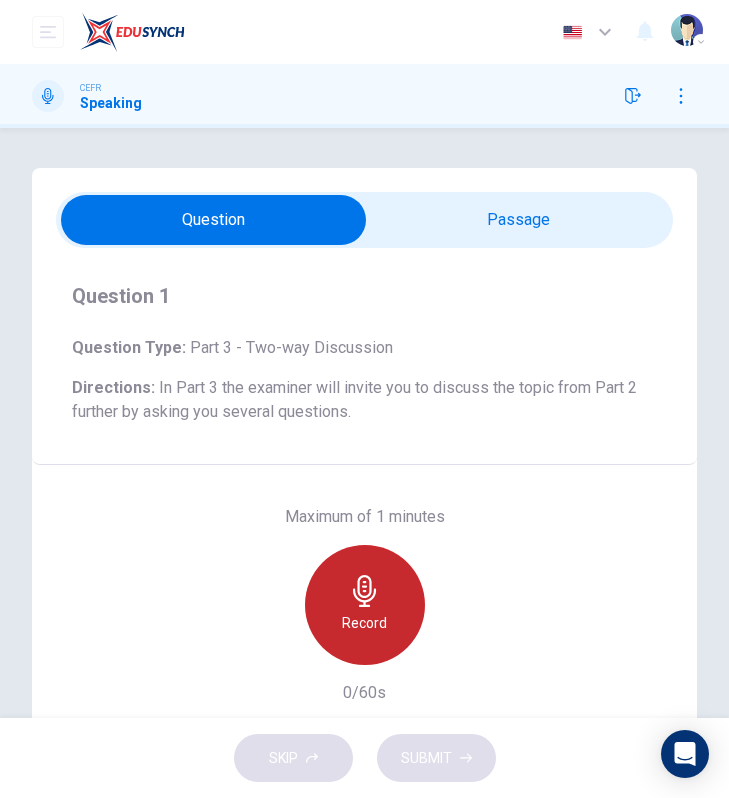 click on "Record" at bounding box center [365, 605] 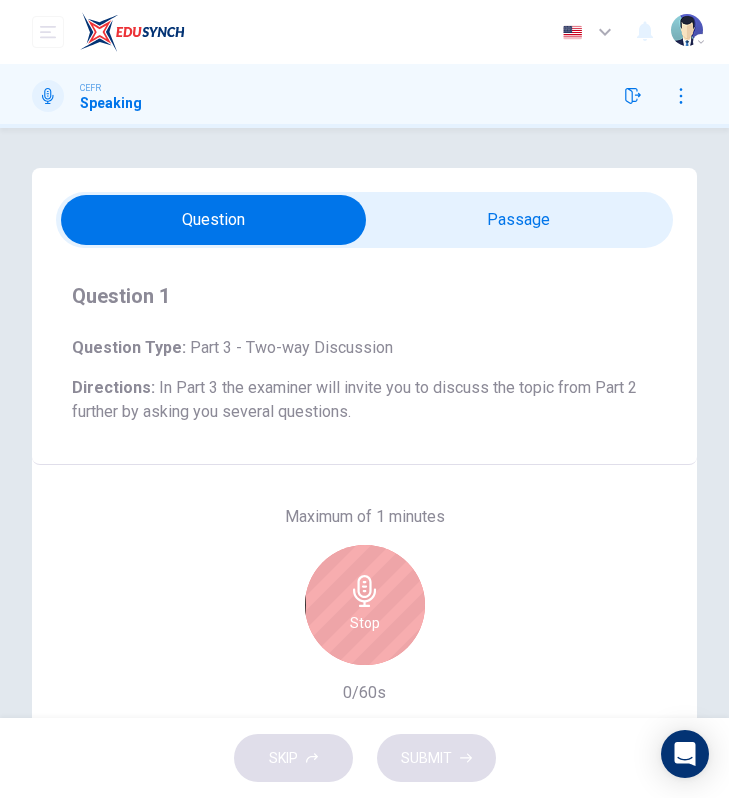 click at bounding box center [214, 220] 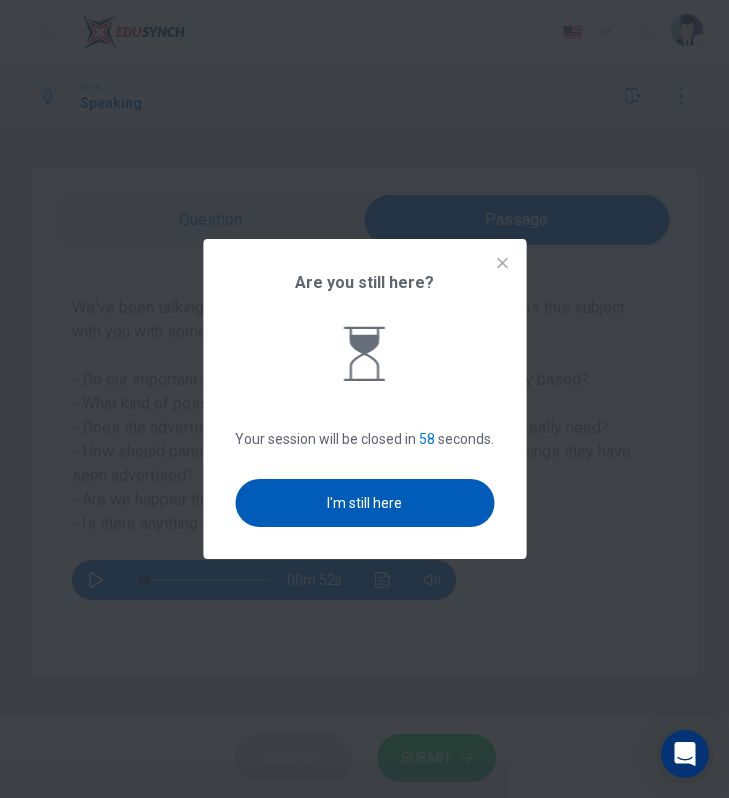 click on "I'm still here" at bounding box center [364, 503] 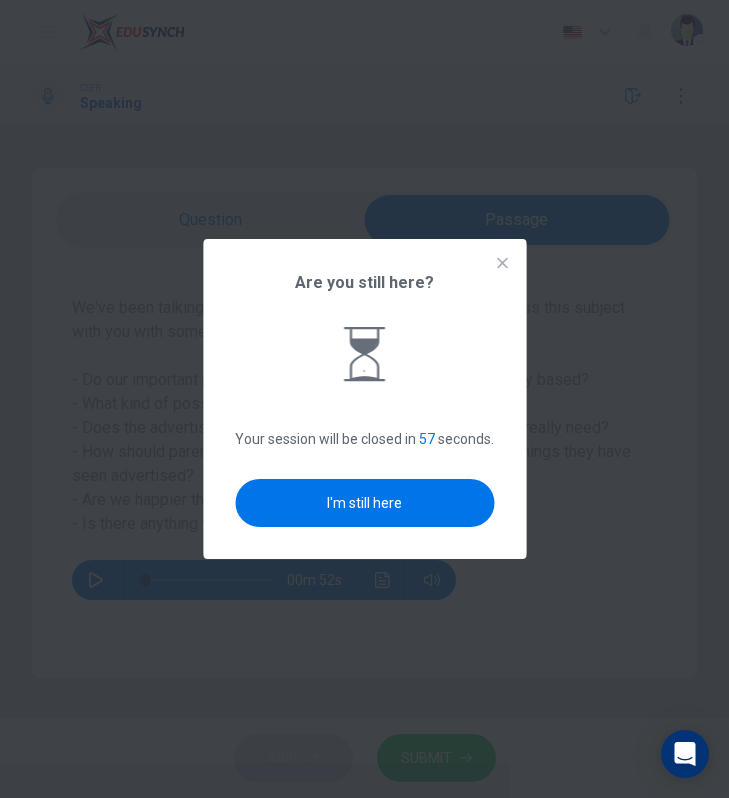 click 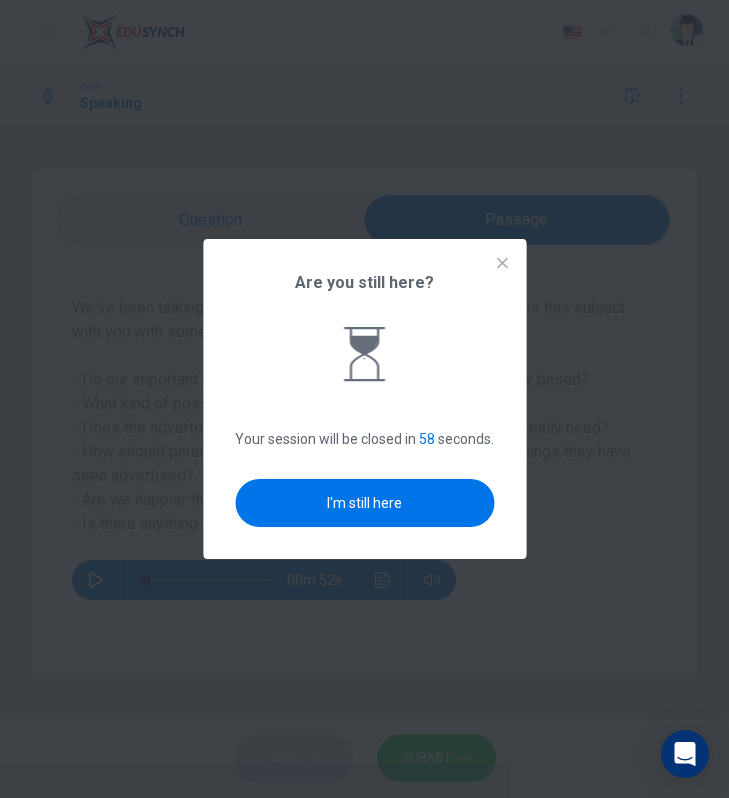 click 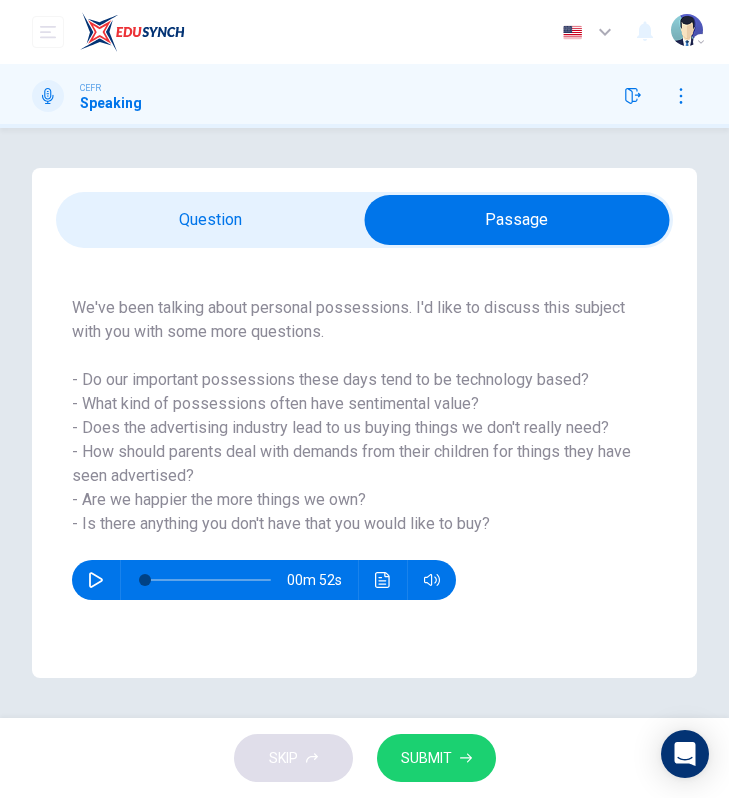 click 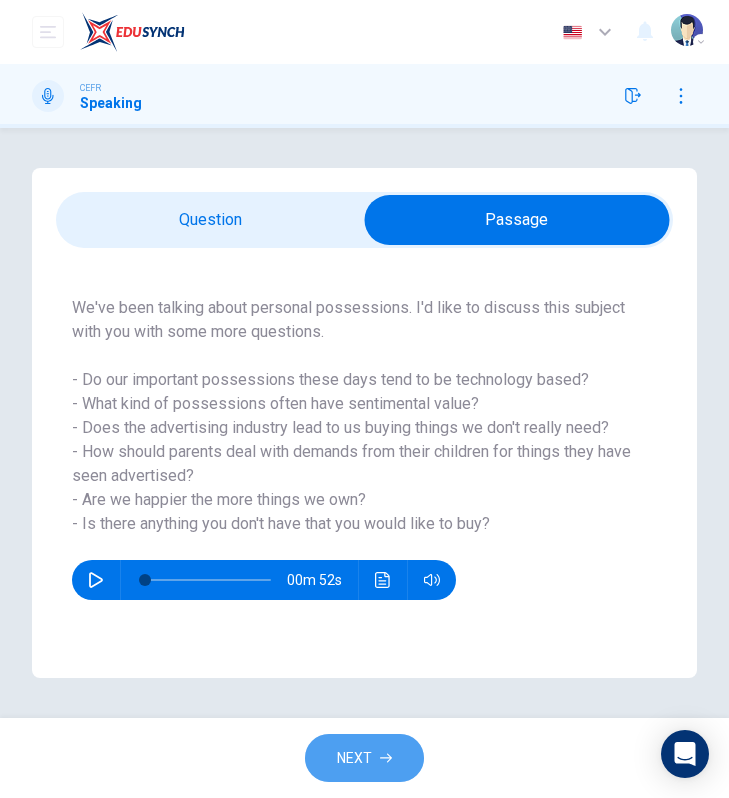 click on "NEXT" at bounding box center [354, 758] 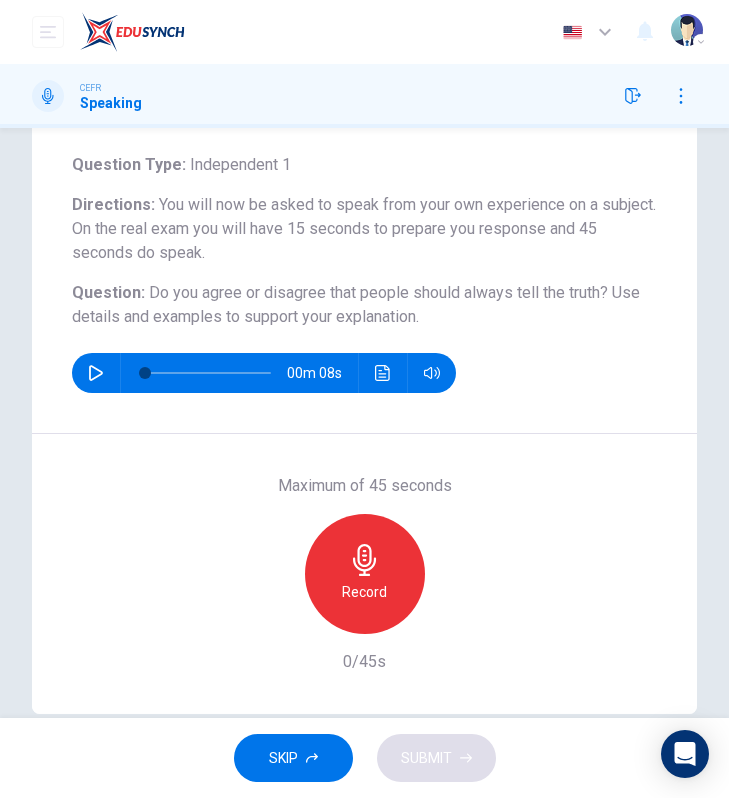 scroll, scrollTop: 113, scrollLeft: 0, axis: vertical 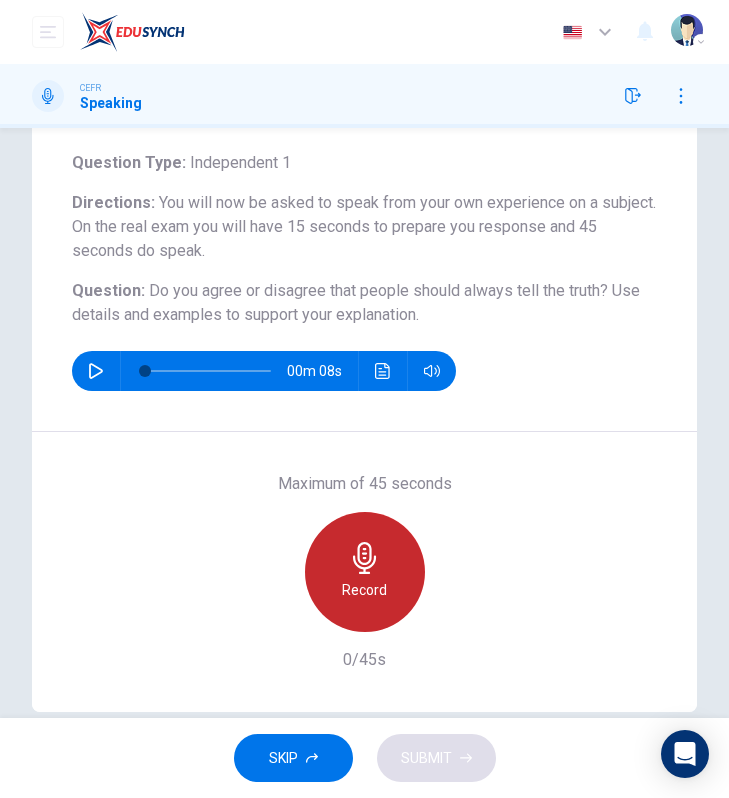 click on "Record" at bounding box center [364, 590] 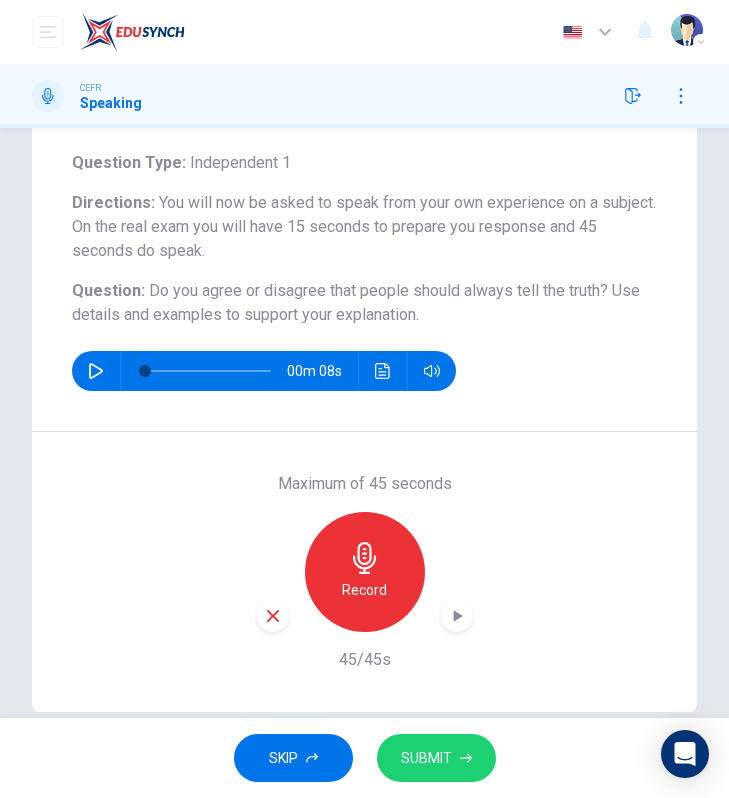 click on "SUBMIT" at bounding box center [426, 758] 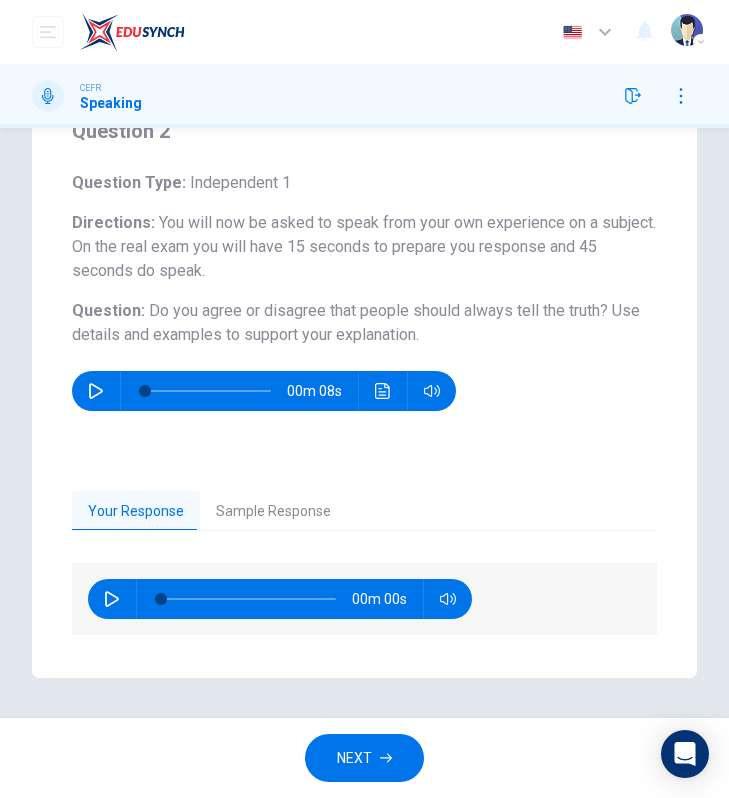 scroll, scrollTop: 92, scrollLeft: 0, axis: vertical 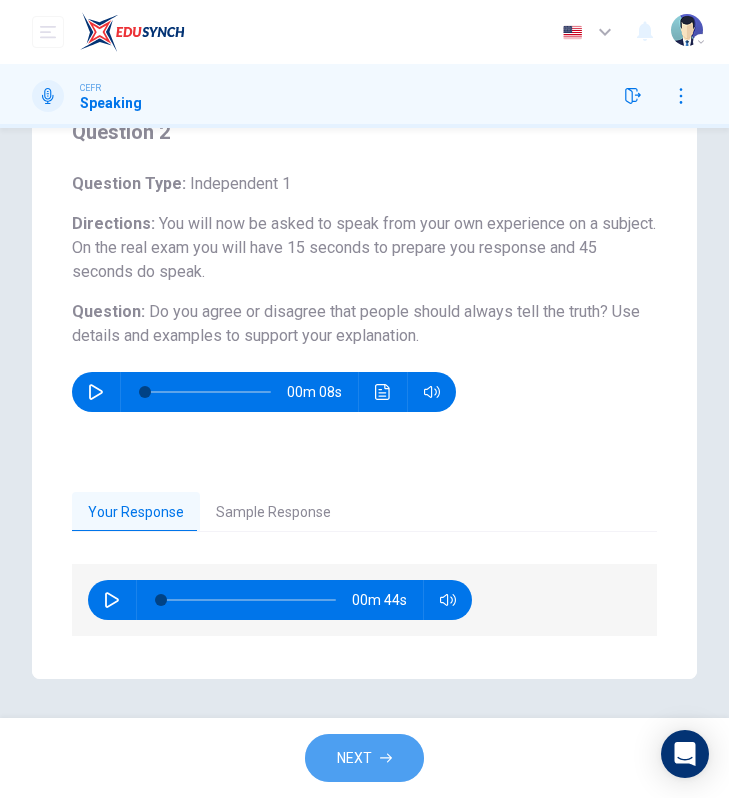 click on "NEXT" at bounding box center [354, 758] 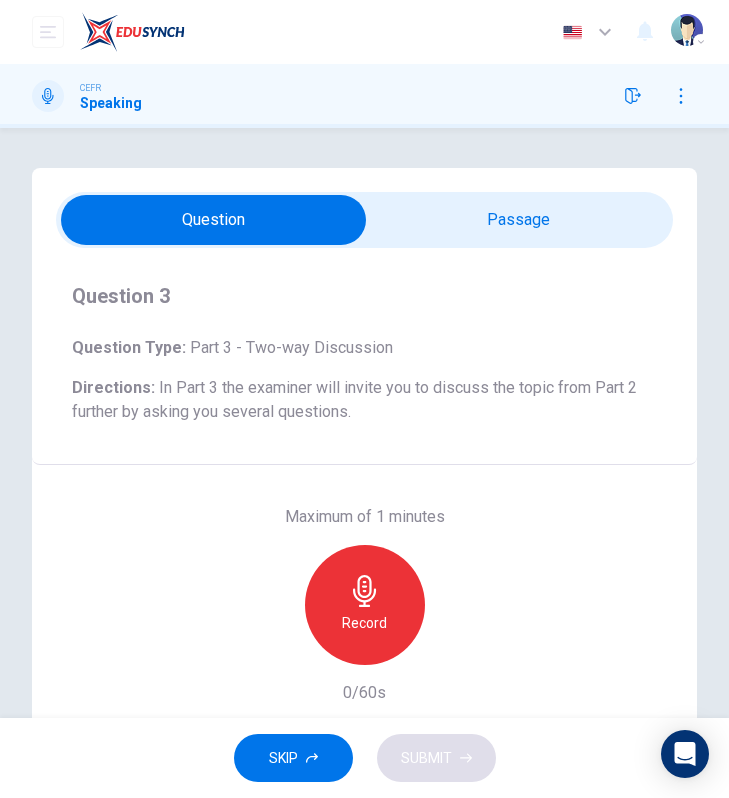 scroll, scrollTop: 67, scrollLeft: 0, axis: vertical 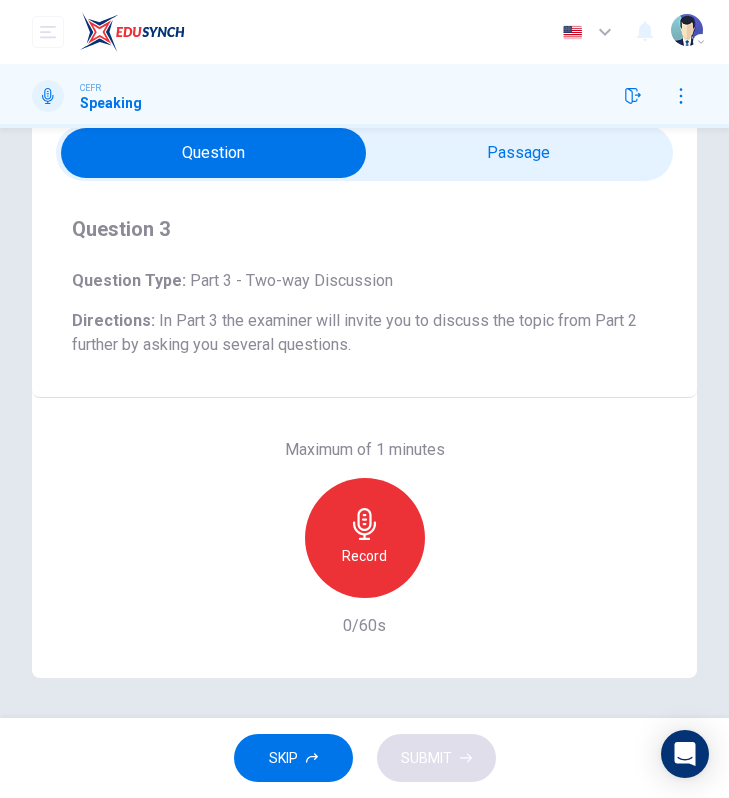 click at bounding box center [214, 153] 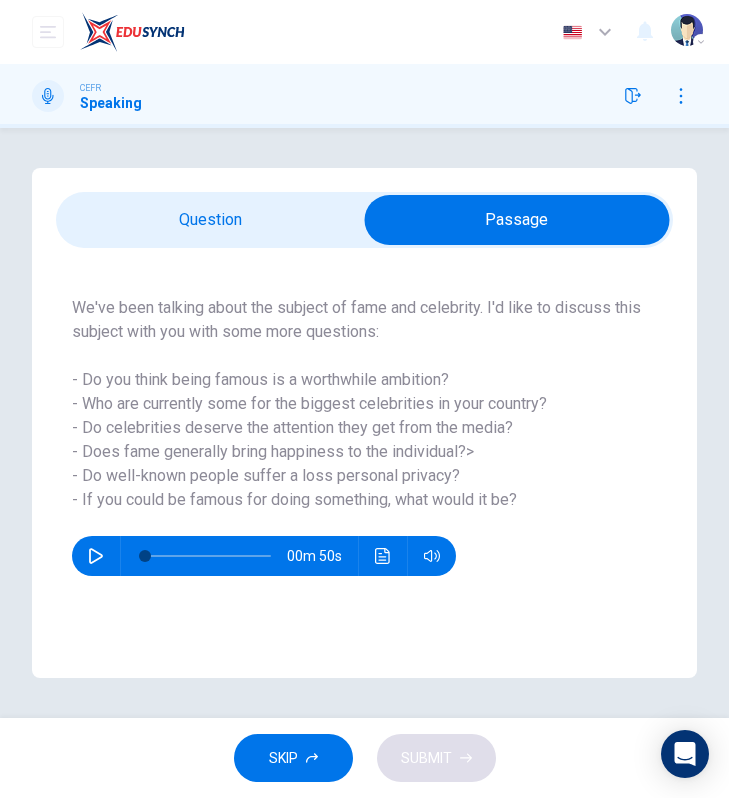 scroll, scrollTop: 0, scrollLeft: 0, axis: both 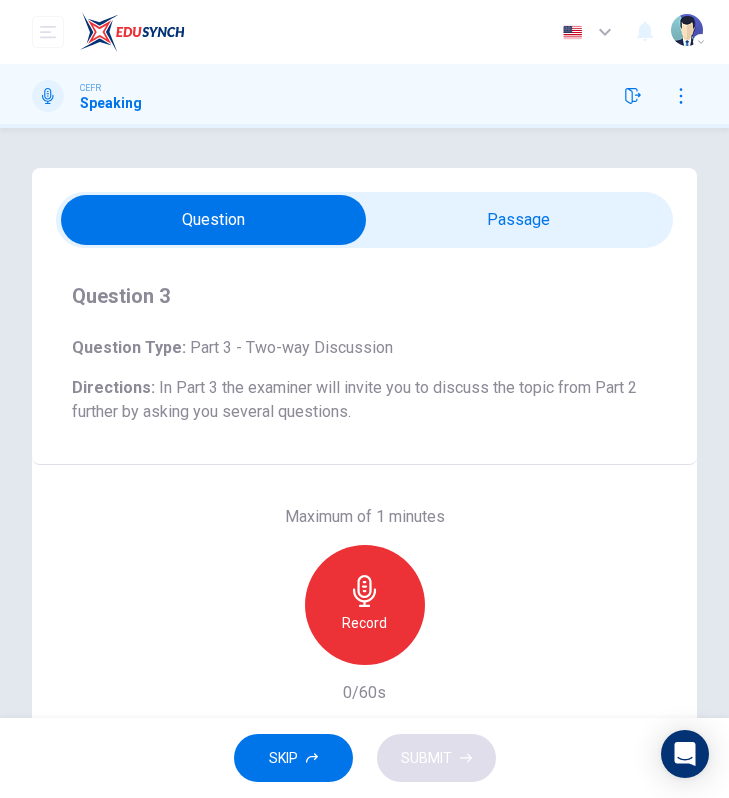 click 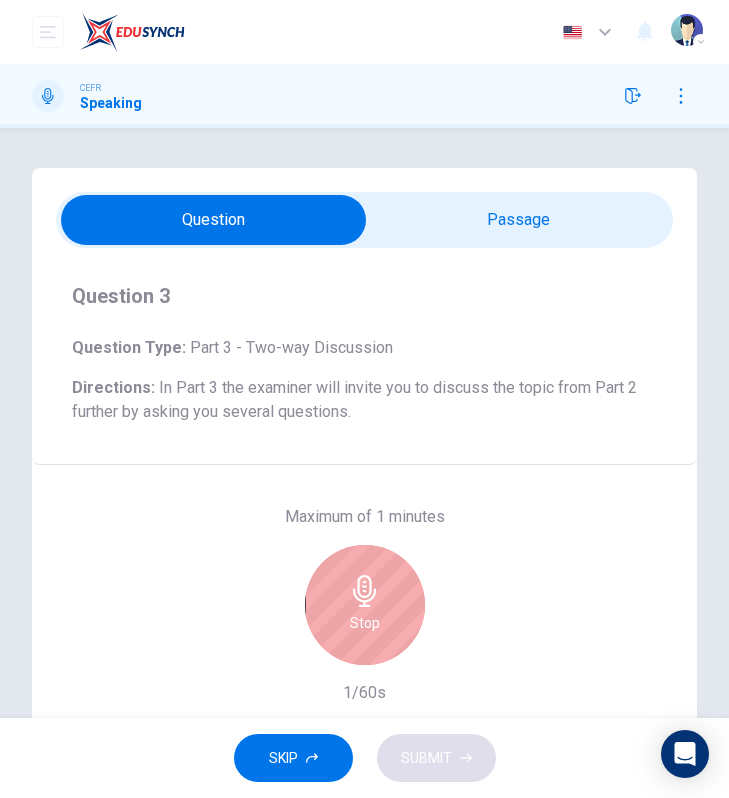click at bounding box center (214, 220) 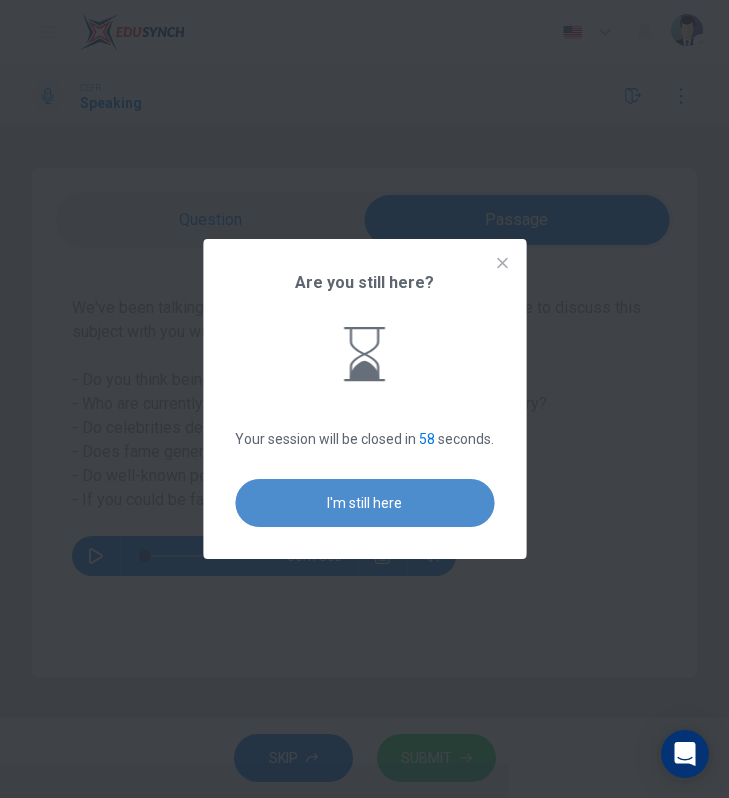 click on "I'm still here" at bounding box center (364, 503) 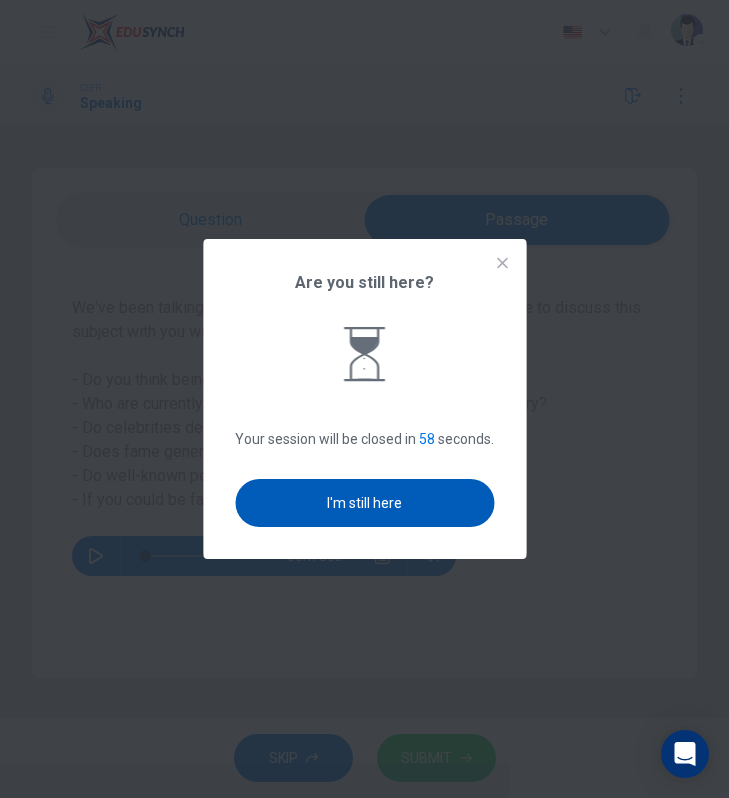 click on "I'm still here" at bounding box center [364, 503] 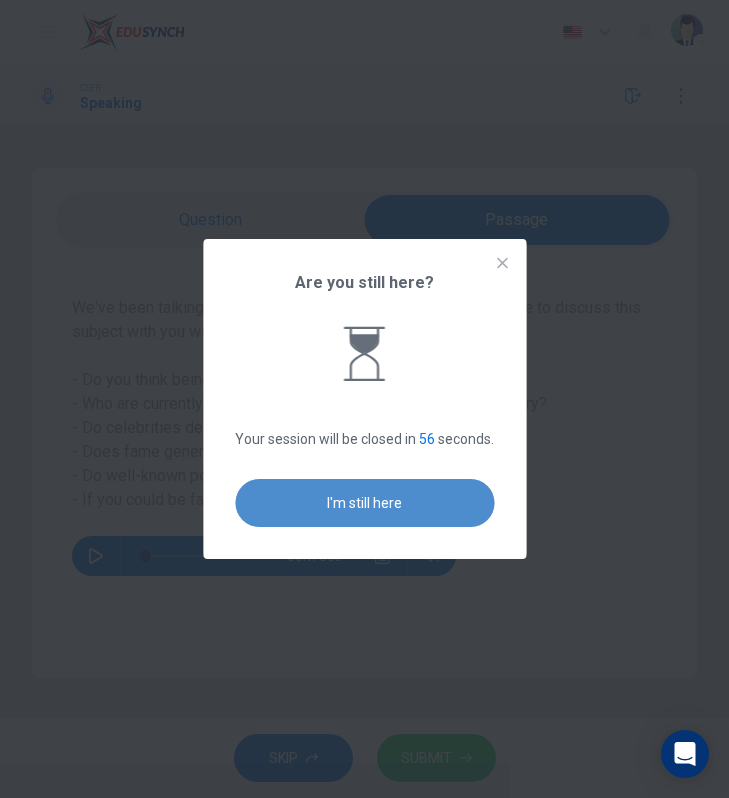 click on "I'm still here" at bounding box center [364, 503] 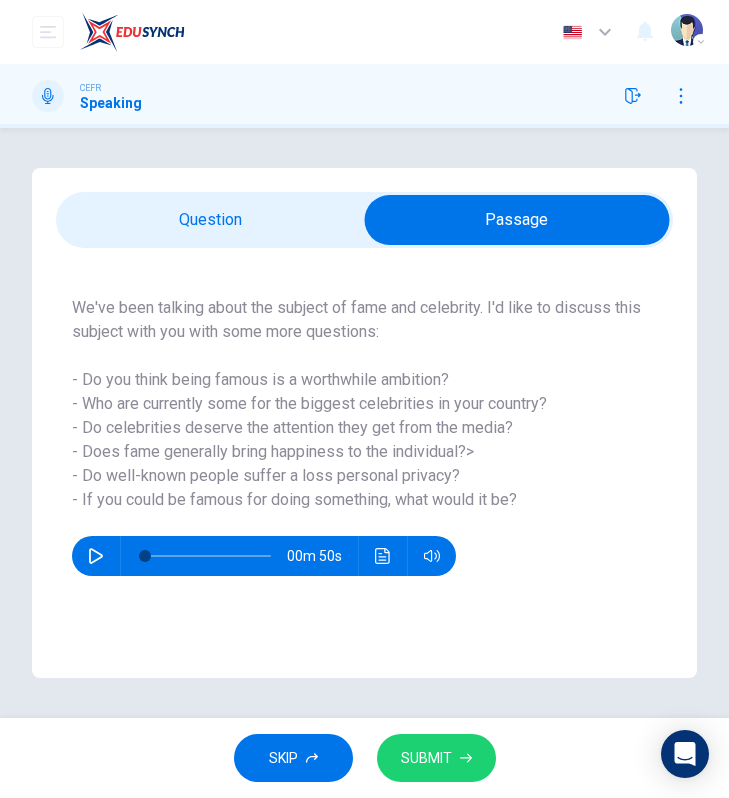 click on "SUBMIT" at bounding box center [436, 758] 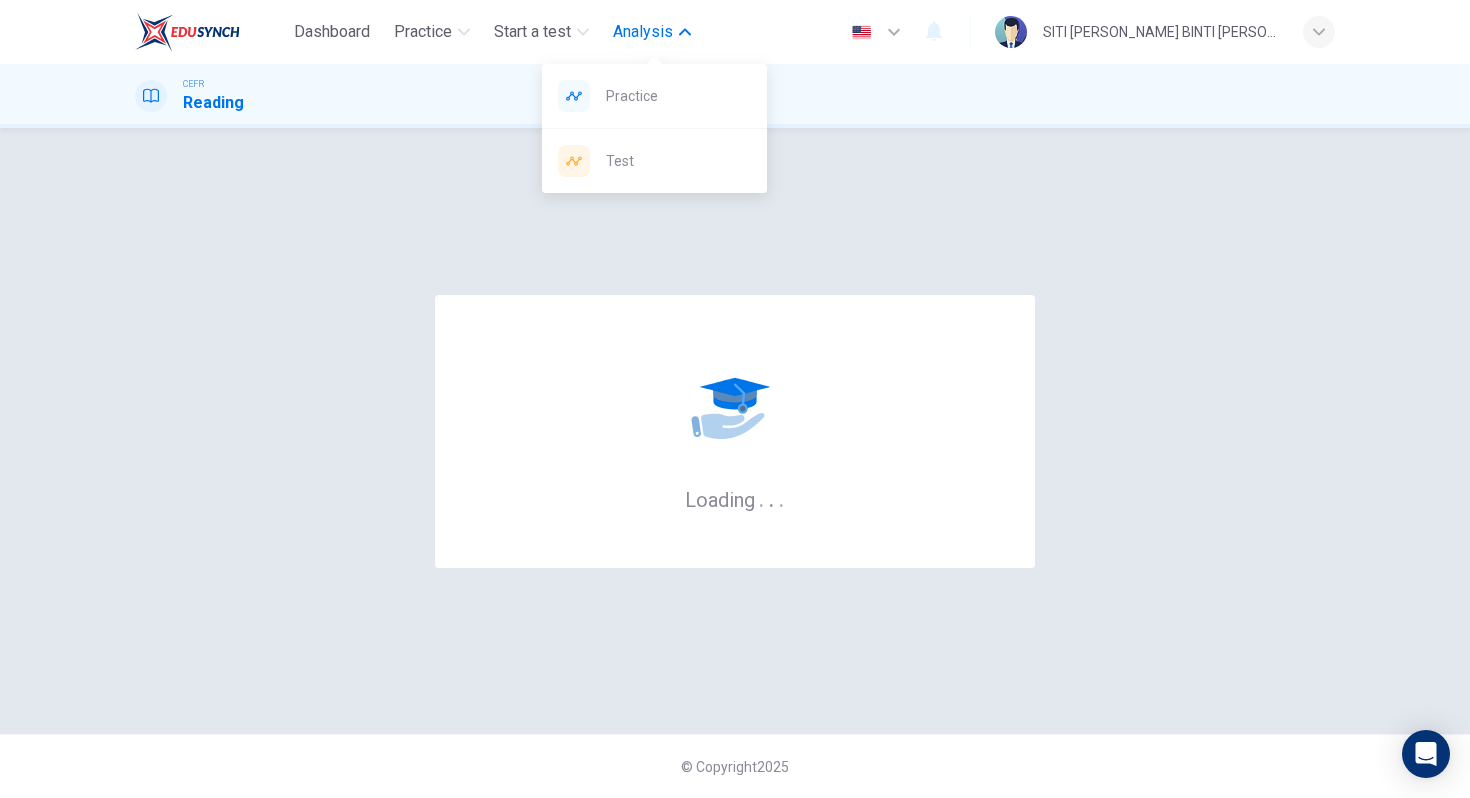 scroll, scrollTop: 0, scrollLeft: 0, axis: both 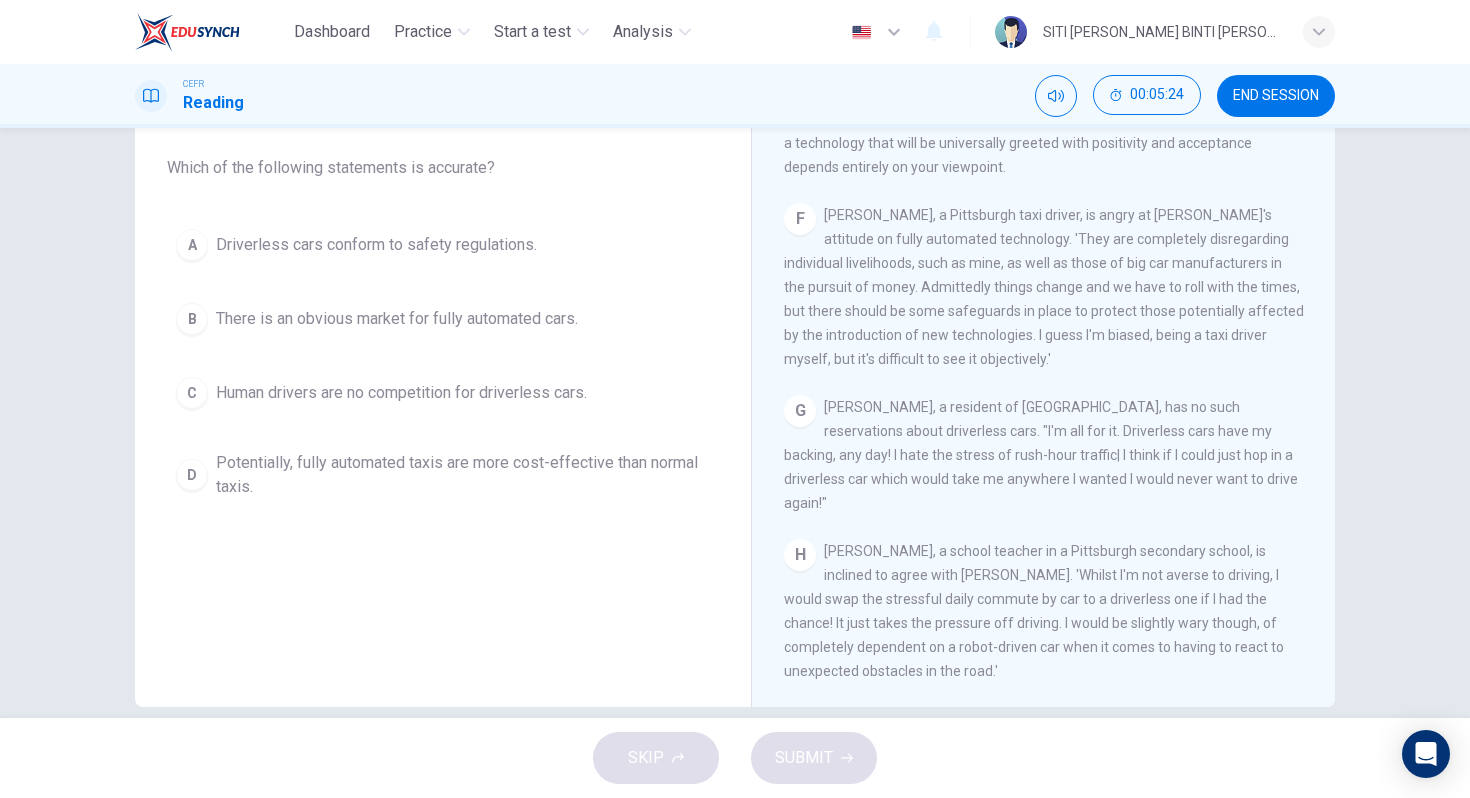 click on "Driverless cars conform to safety regulations." at bounding box center [376, 245] 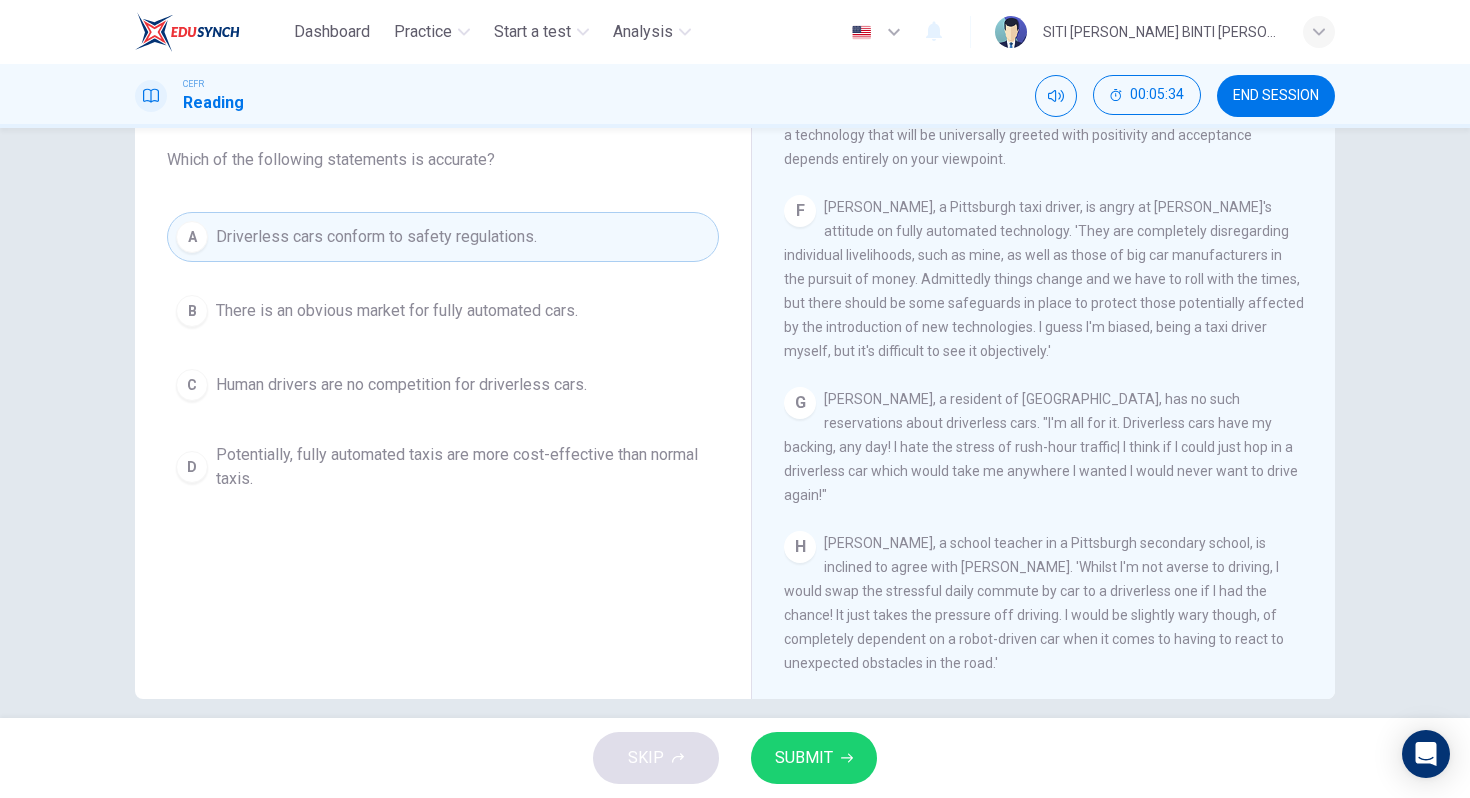 scroll, scrollTop: 169, scrollLeft: 0, axis: vertical 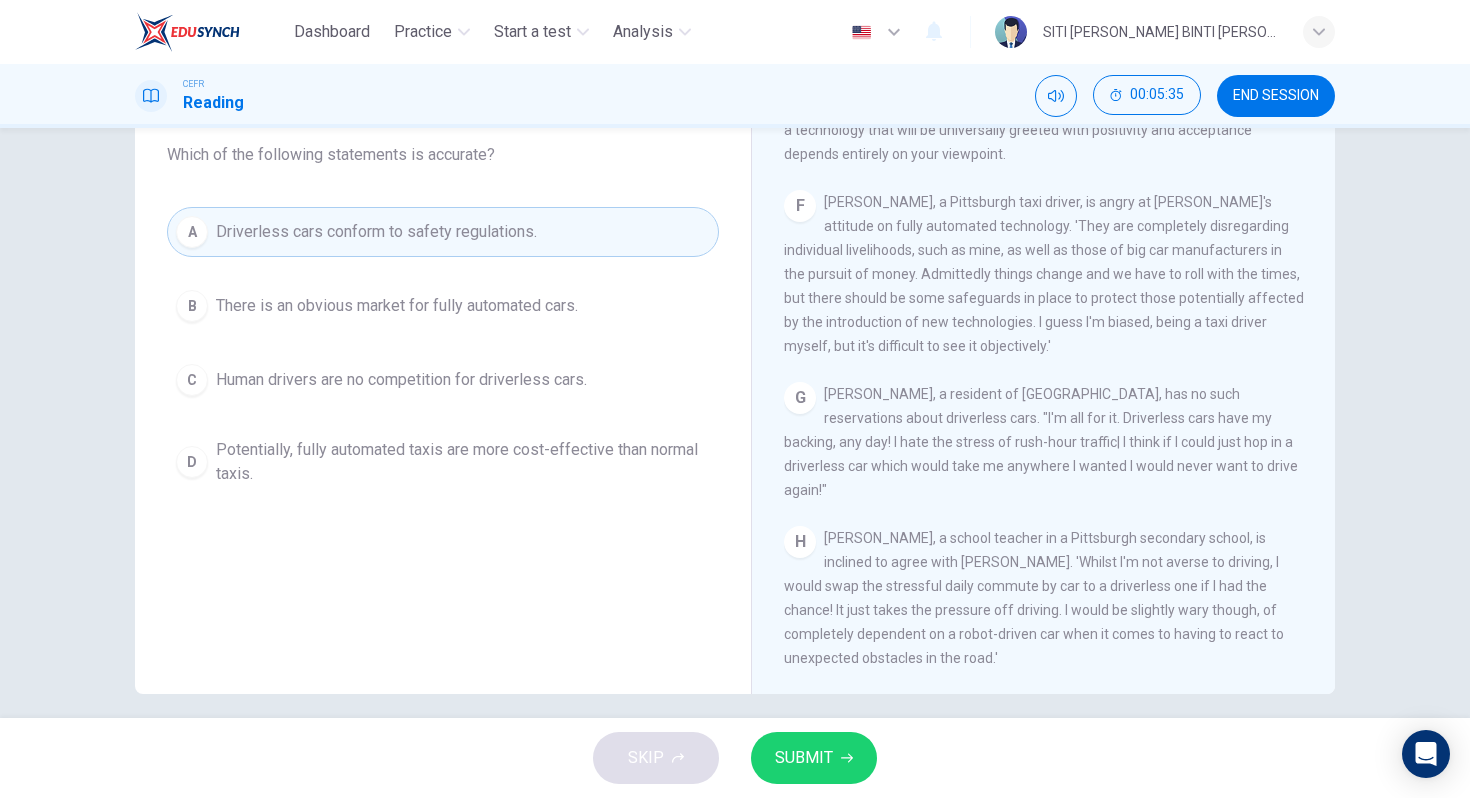 click on "B There is an obvious market for fully automated cars." at bounding box center (443, 306) 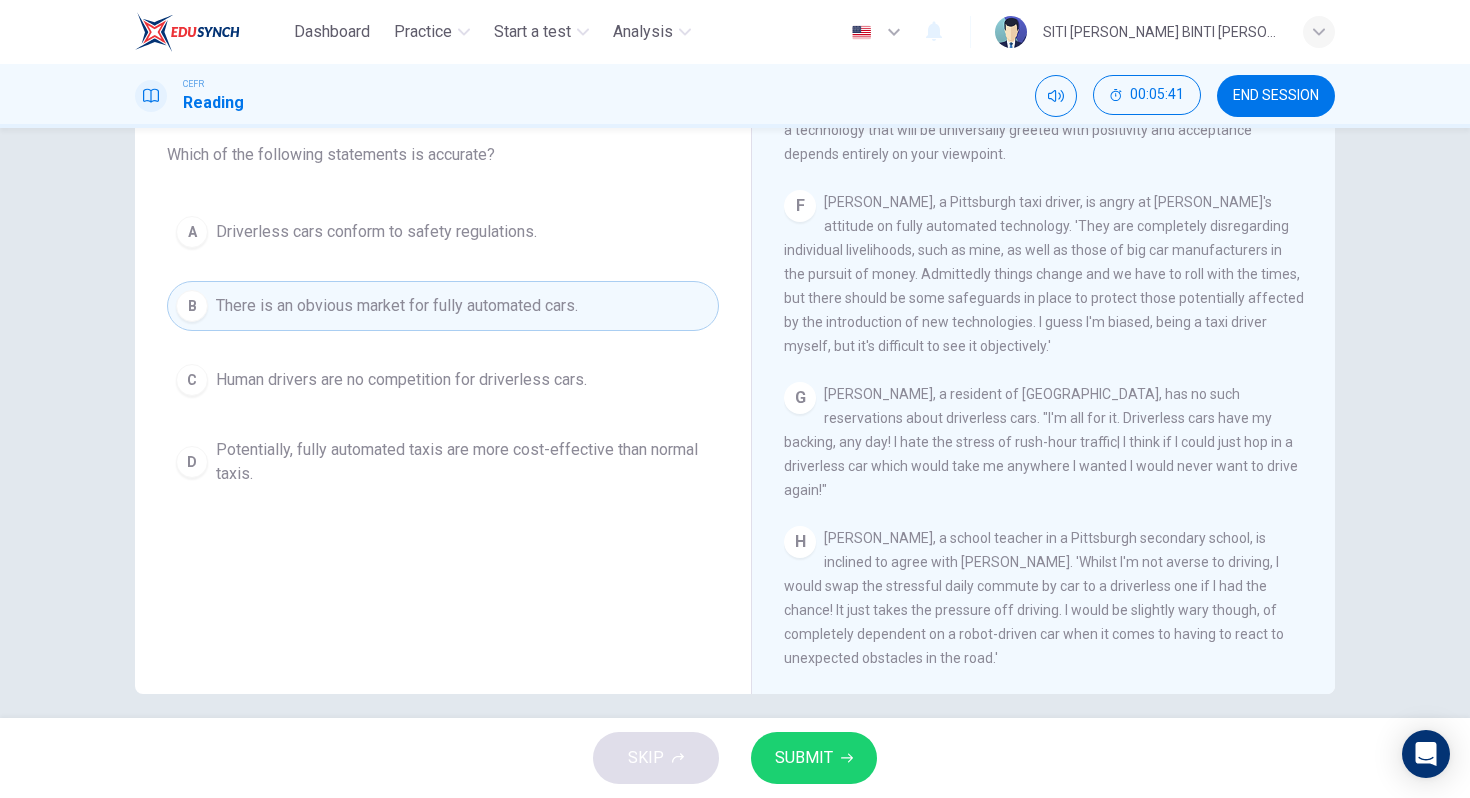 click on "SUBMIT" at bounding box center [814, 758] 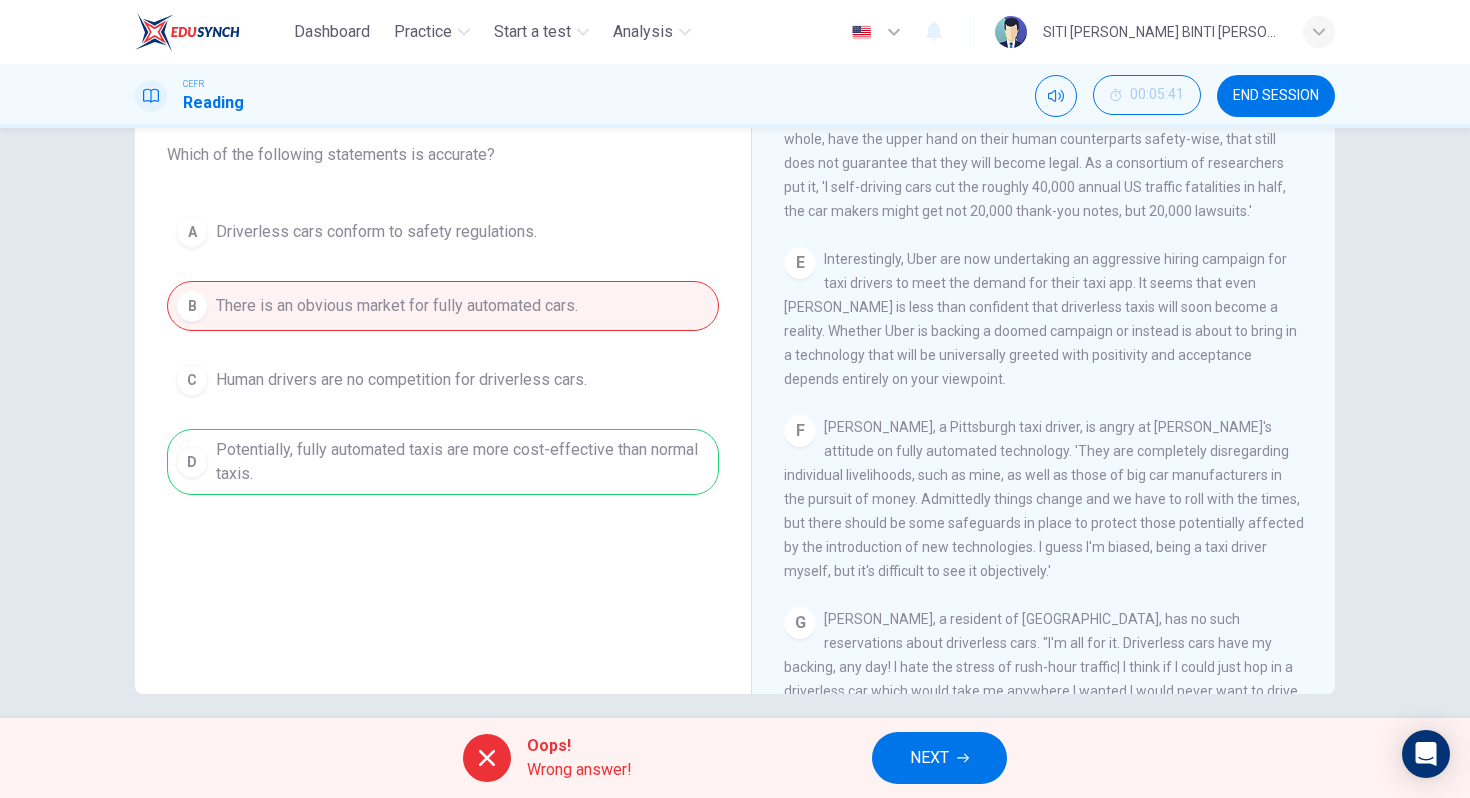 scroll, scrollTop: 1216, scrollLeft: 0, axis: vertical 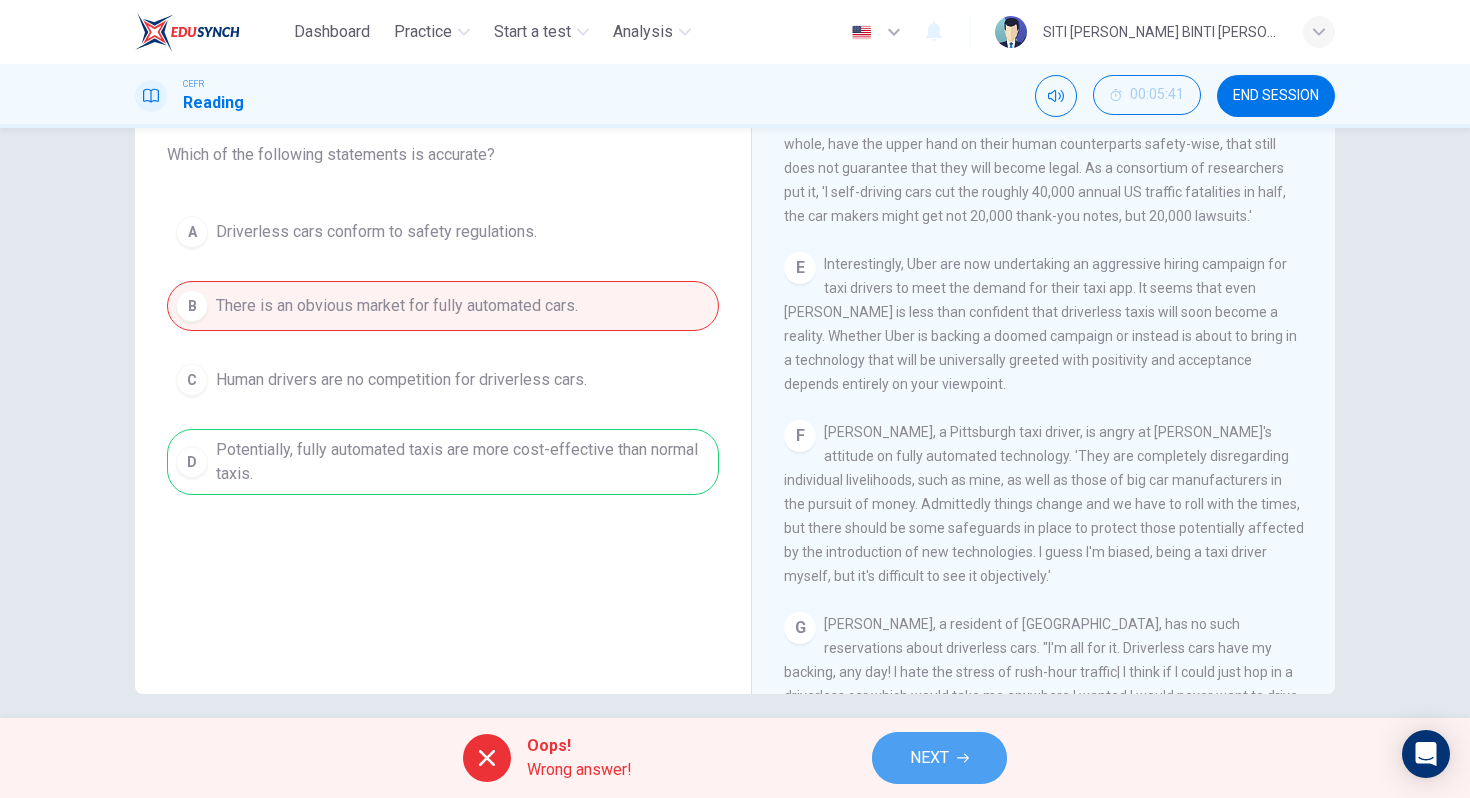 click on "NEXT" at bounding box center (929, 758) 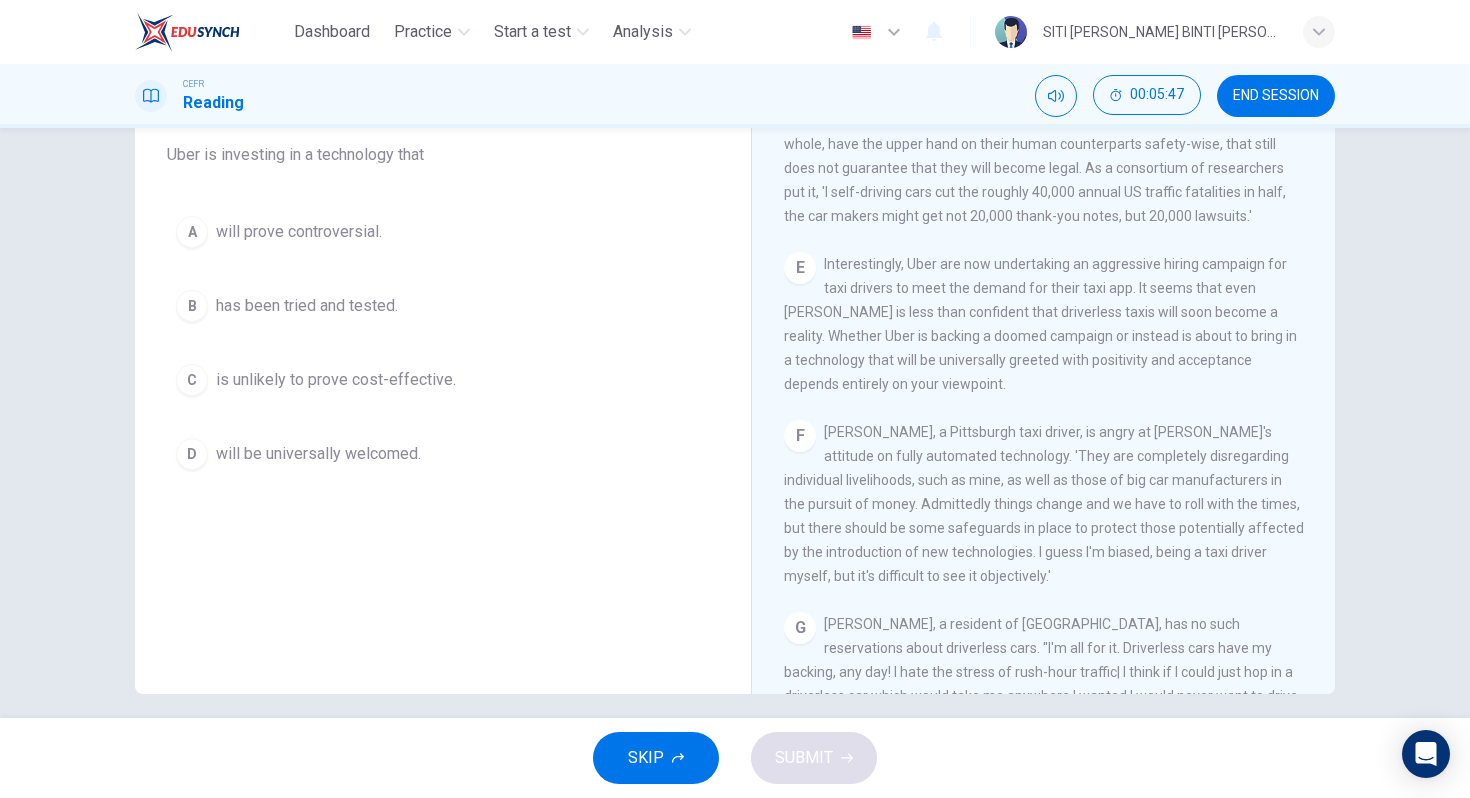 click on "will be universally welcomed." at bounding box center (318, 454) 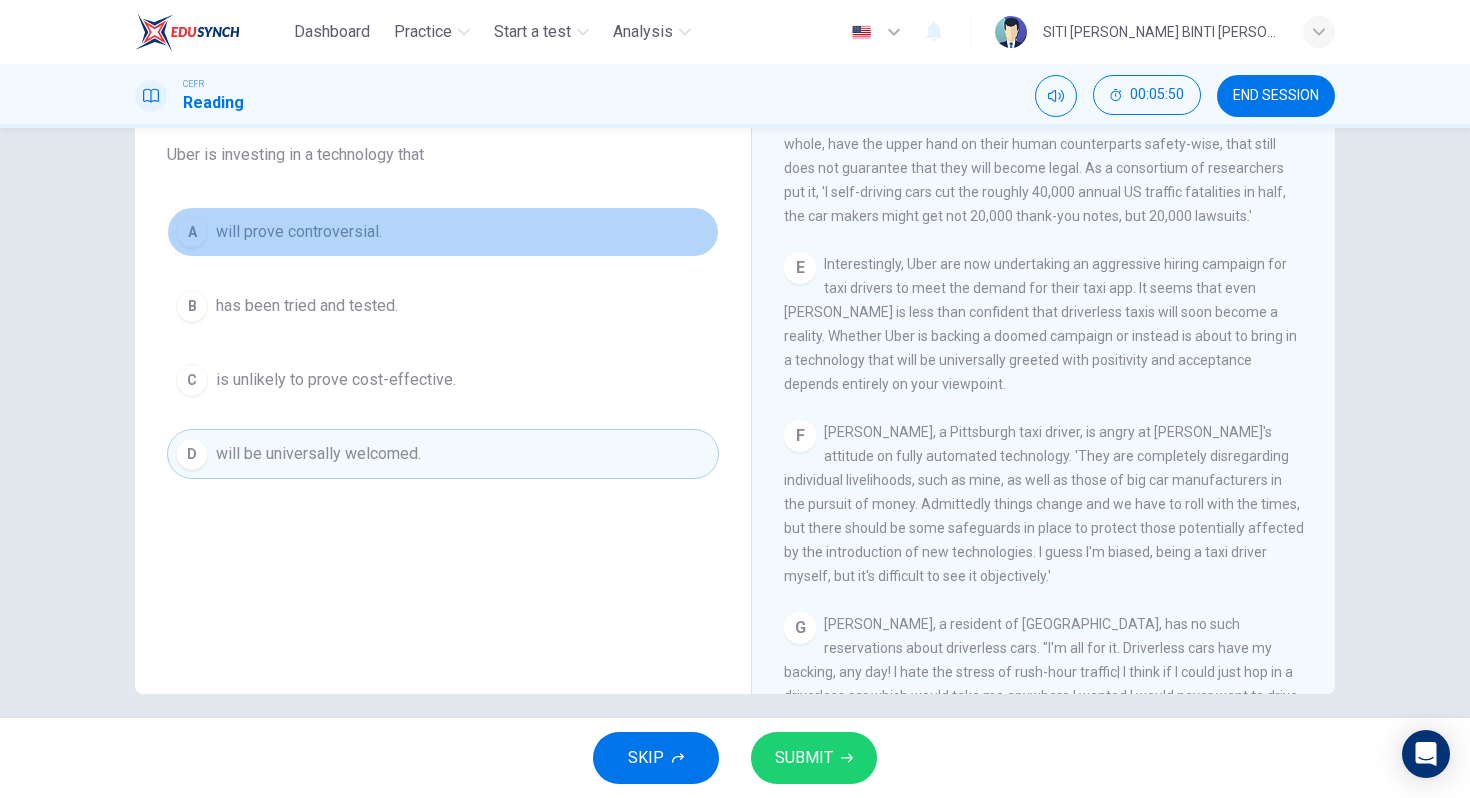 click on "will prove controversial." at bounding box center [299, 232] 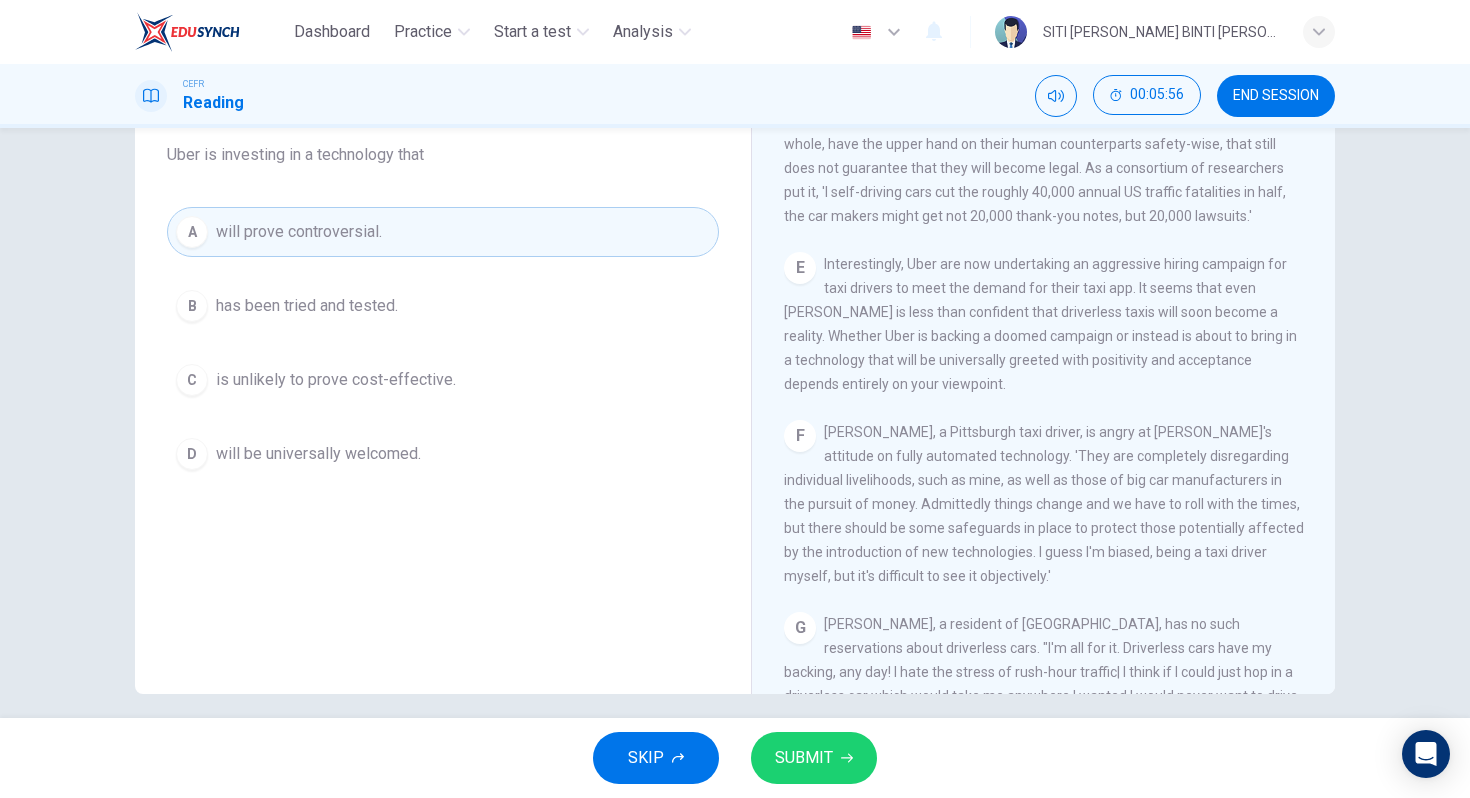 click on "SUBMIT" at bounding box center (804, 758) 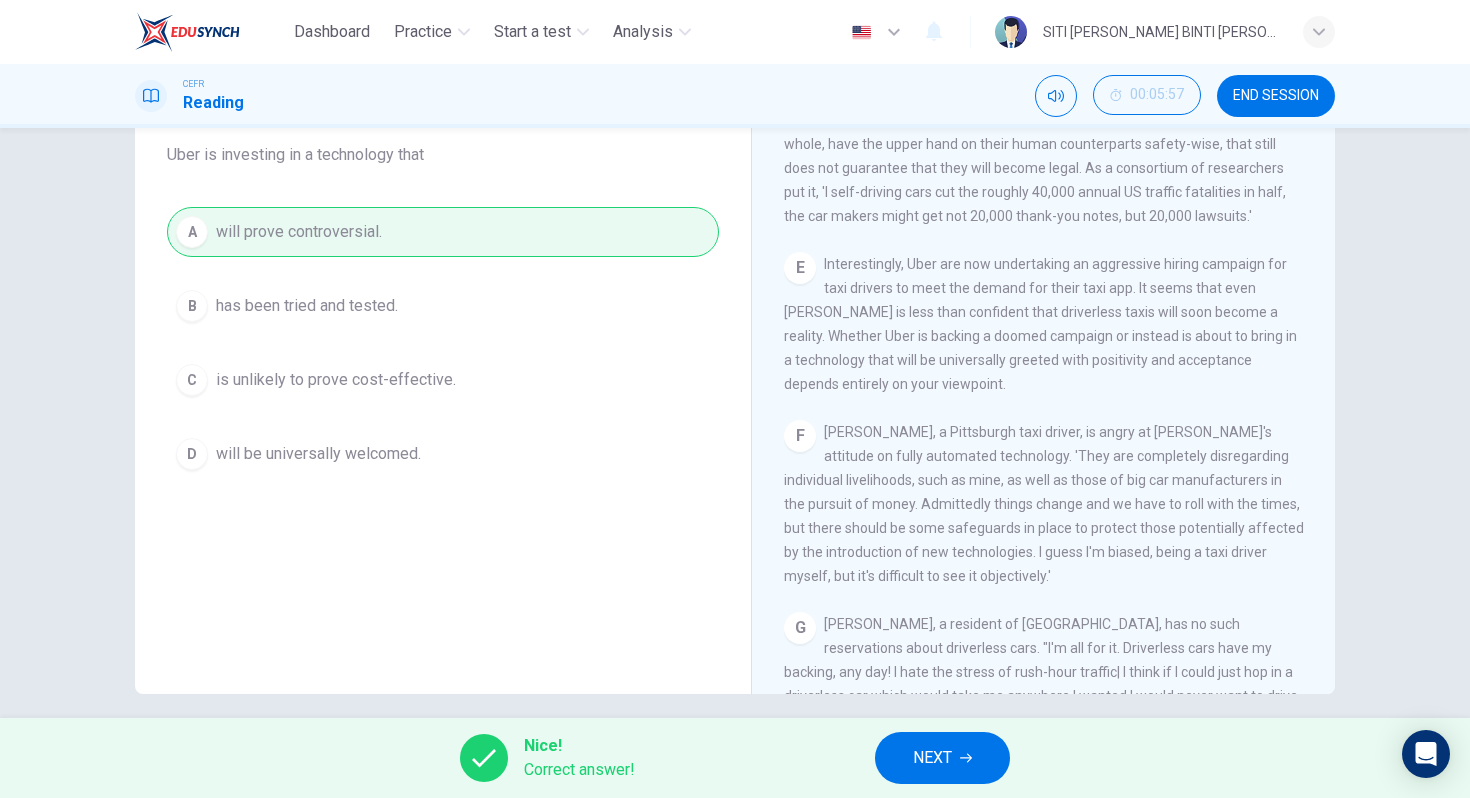 click on "NEXT" at bounding box center [932, 758] 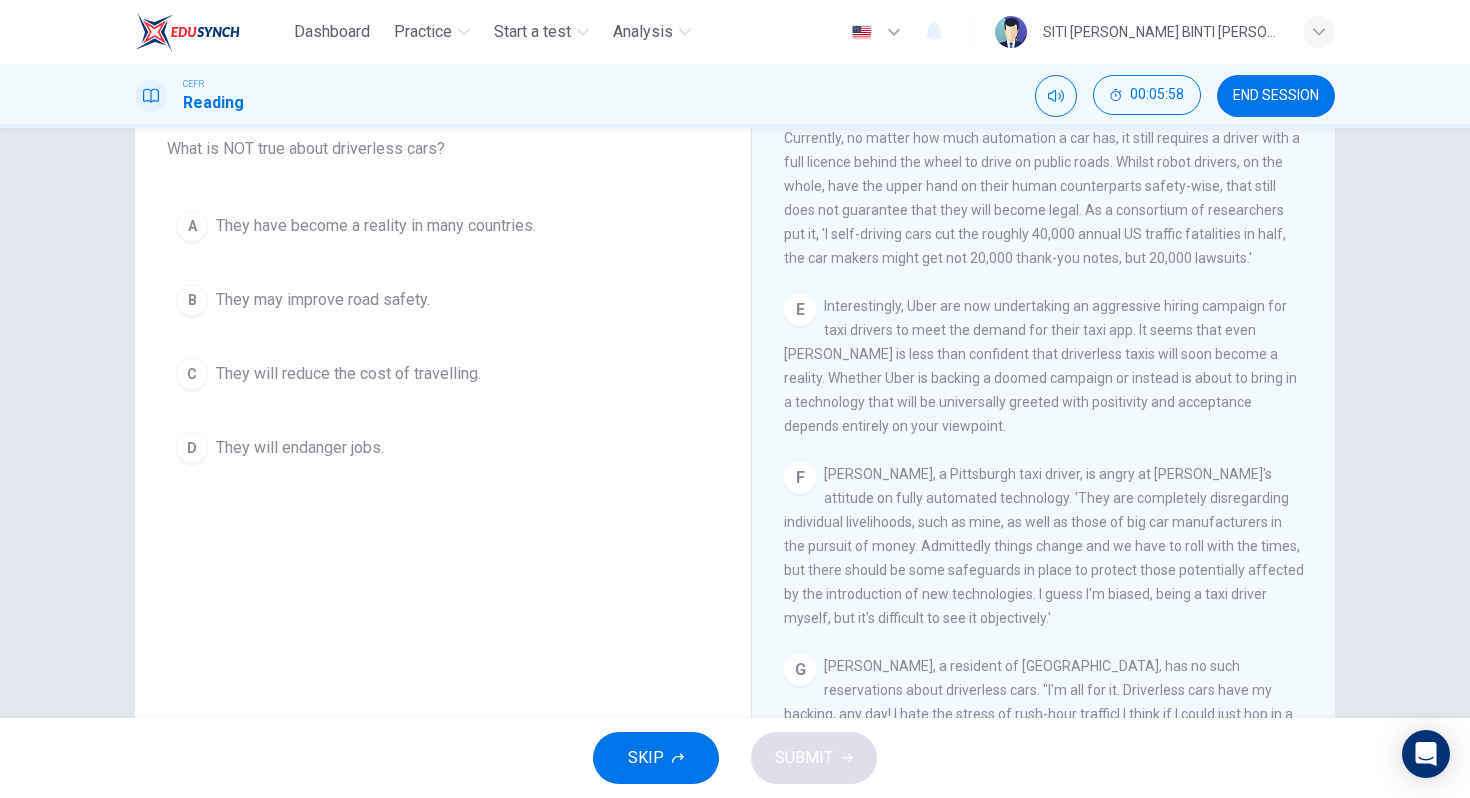 scroll, scrollTop: 125, scrollLeft: 0, axis: vertical 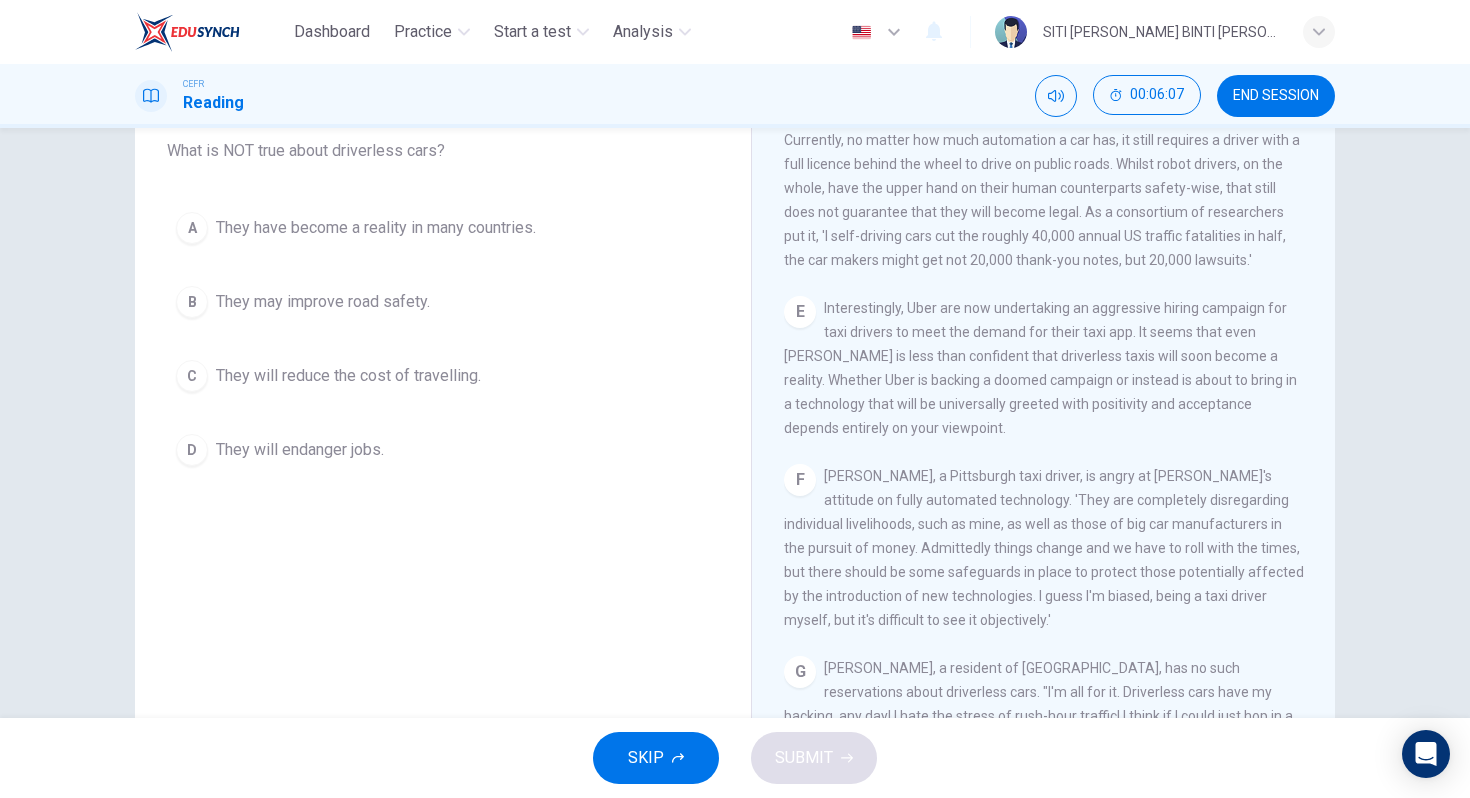 click on "They have become a reality in many countries." at bounding box center (376, 228) 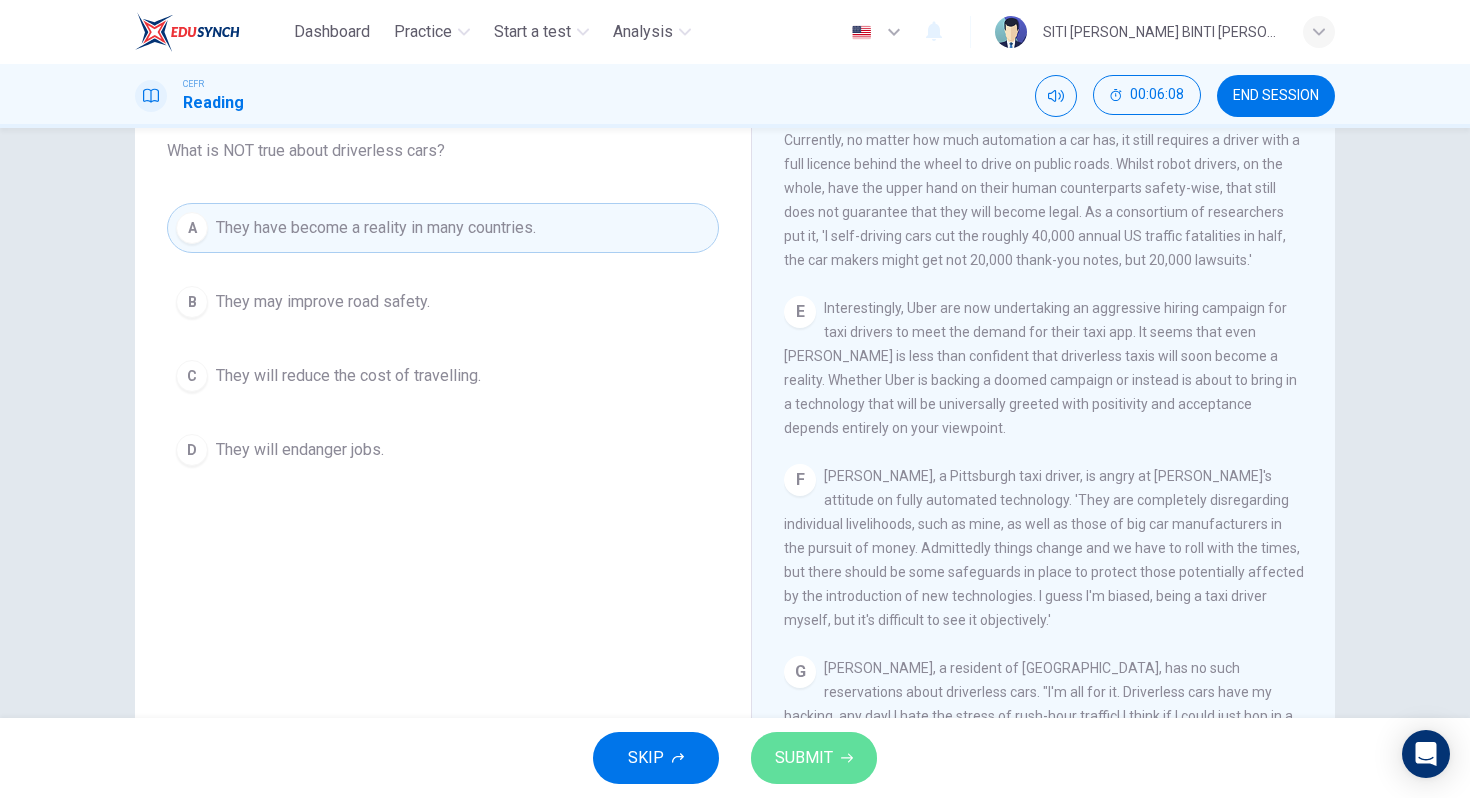 click on "SUBMIT" at bounding box center (814, 758) 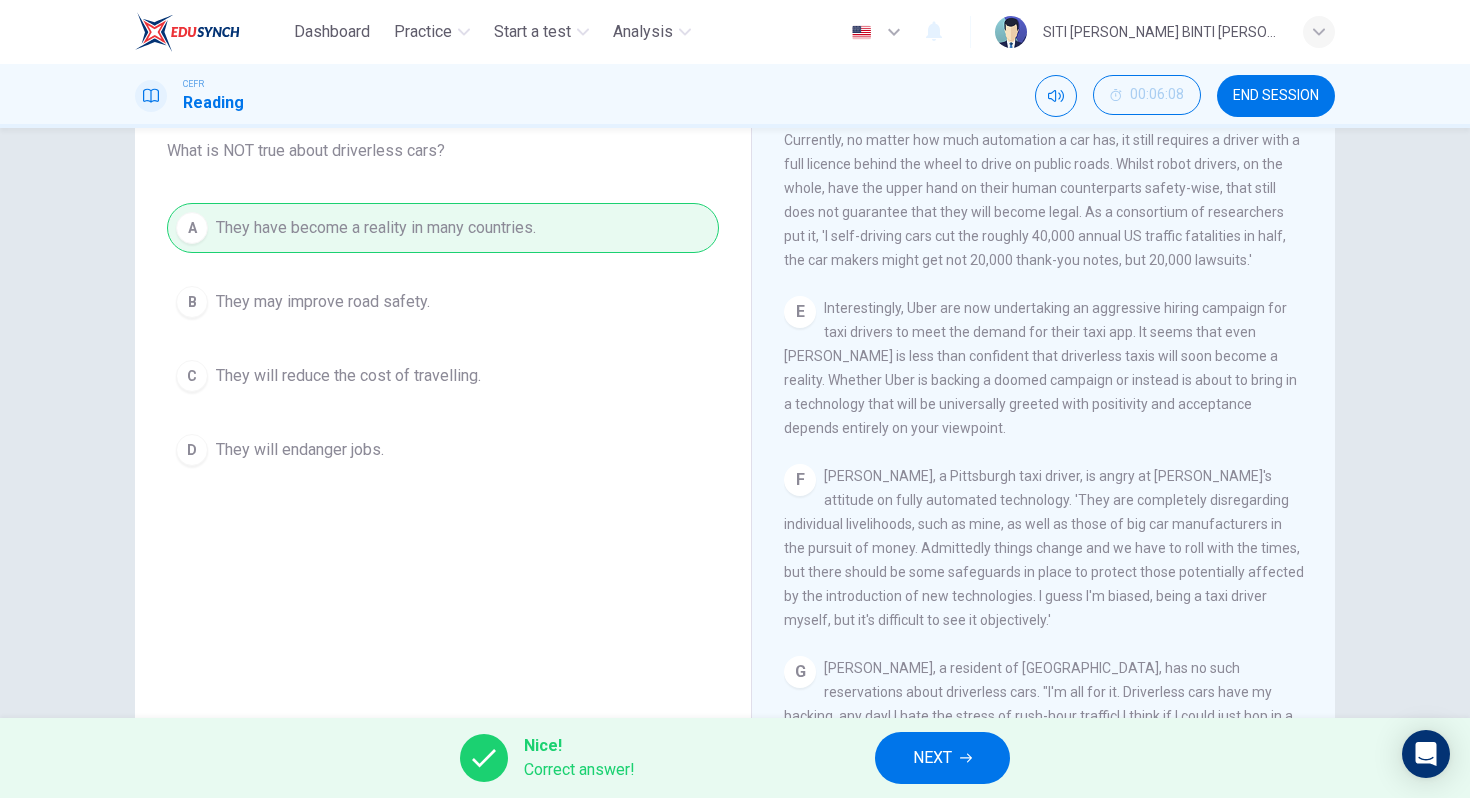 click on "NEXT" at bounding box center [932, 758] 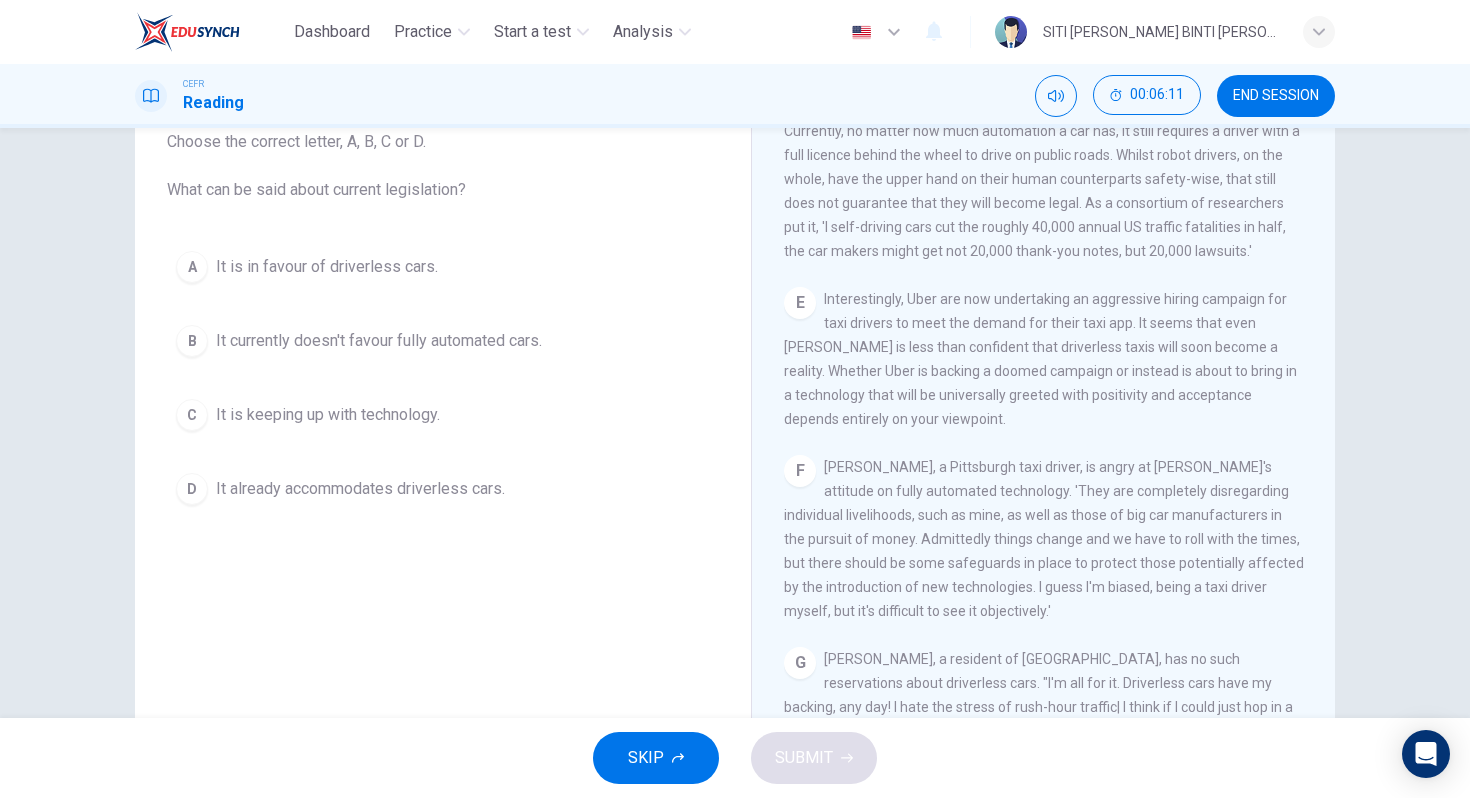 scroll, scrollTop: 136, scrollLeft: 0, axis: vertical 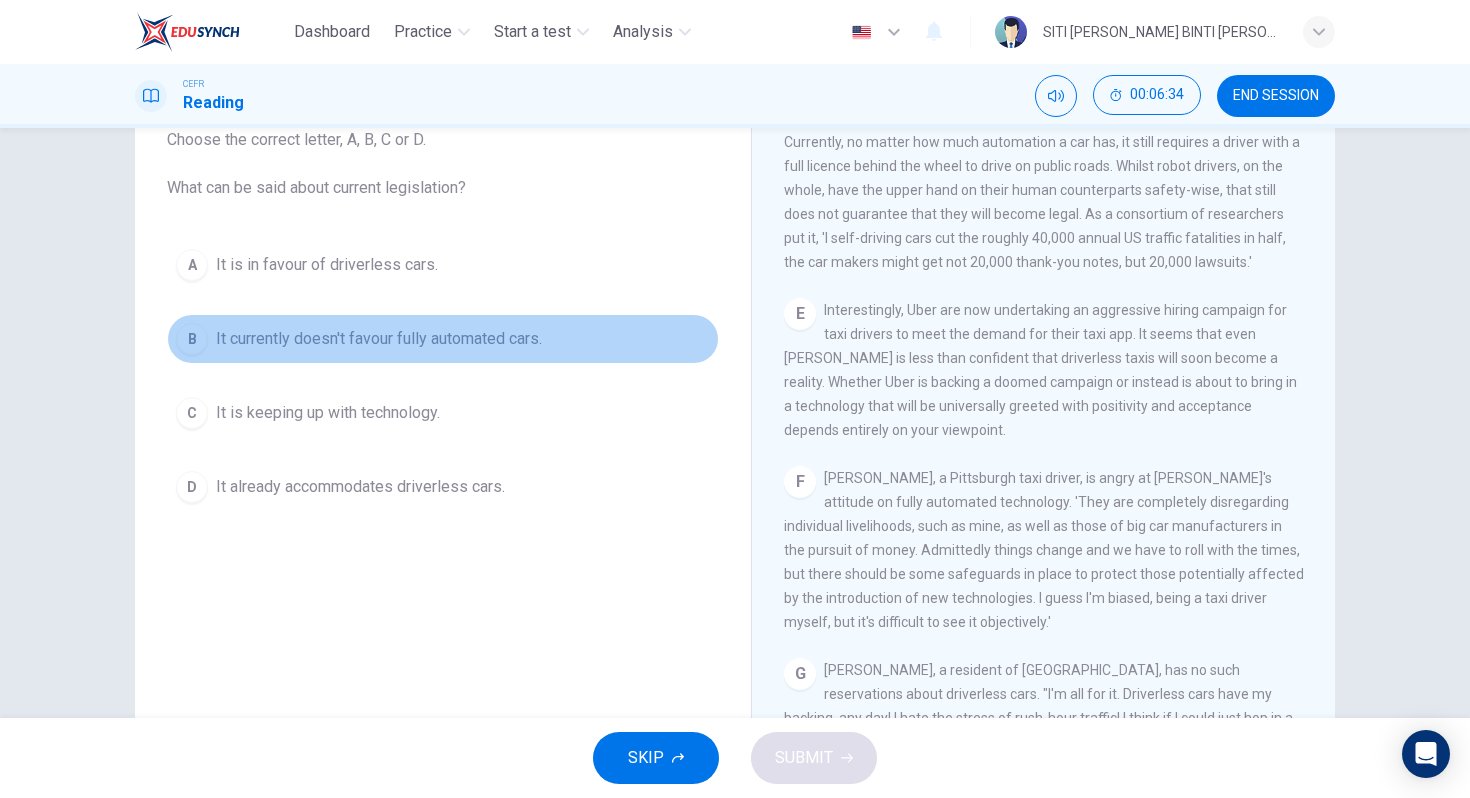 click on "It currently doesn't favour fully automated cars." at bounding box center [379, 339] 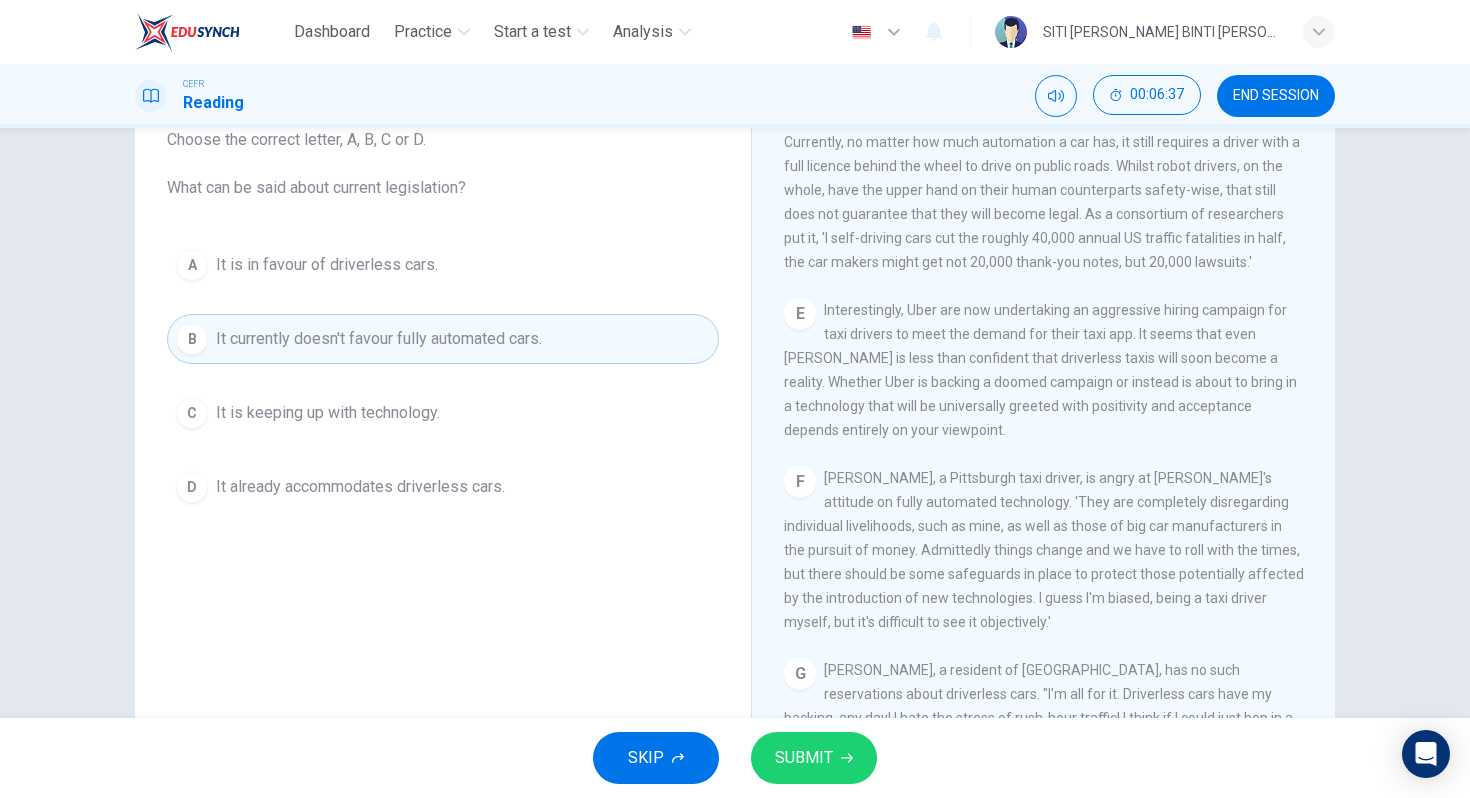 click on "SUBMIT" at bounding box center (804, 758) 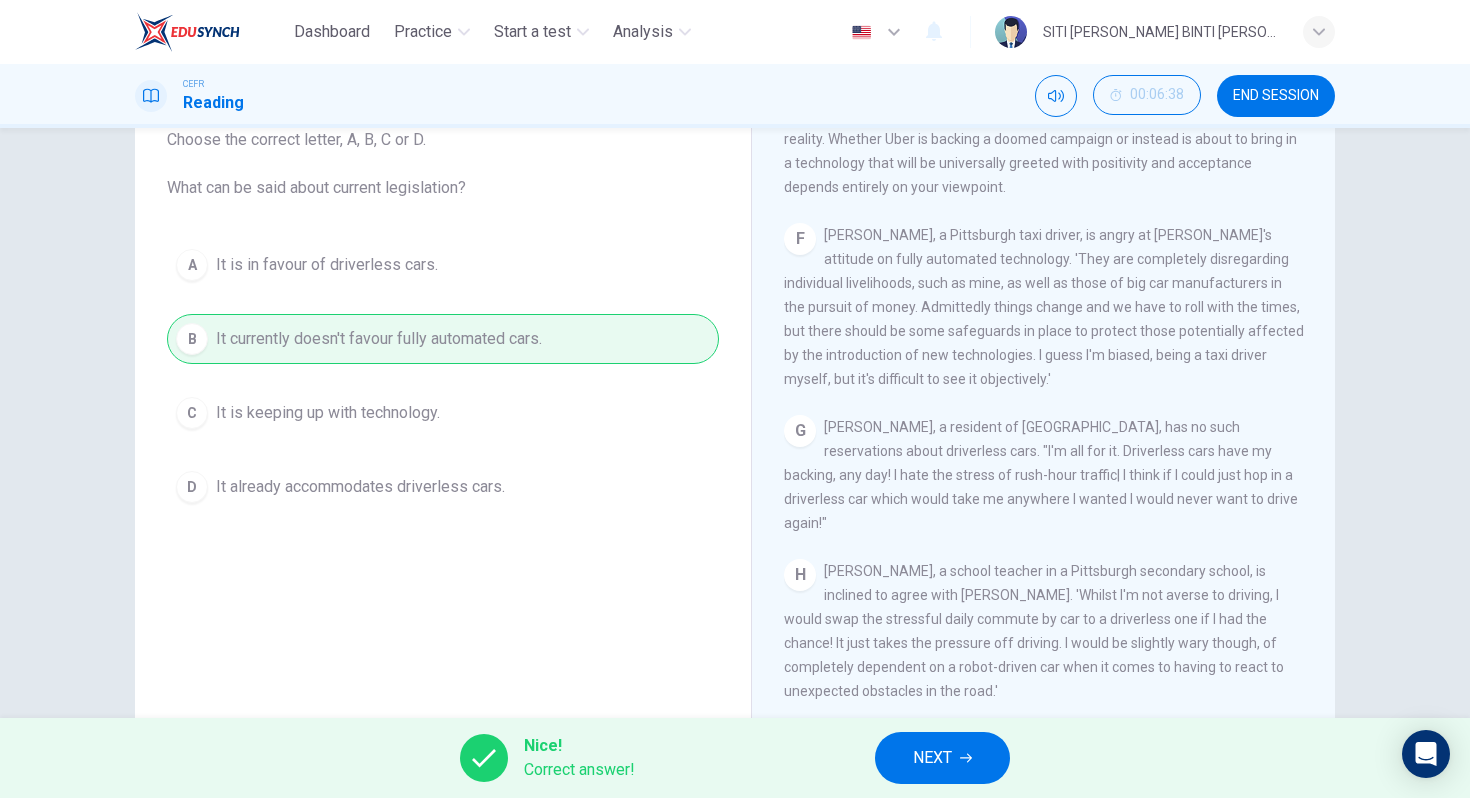 scroll, scrollTop: 1481, scrollLeft: 0, axis: vertical 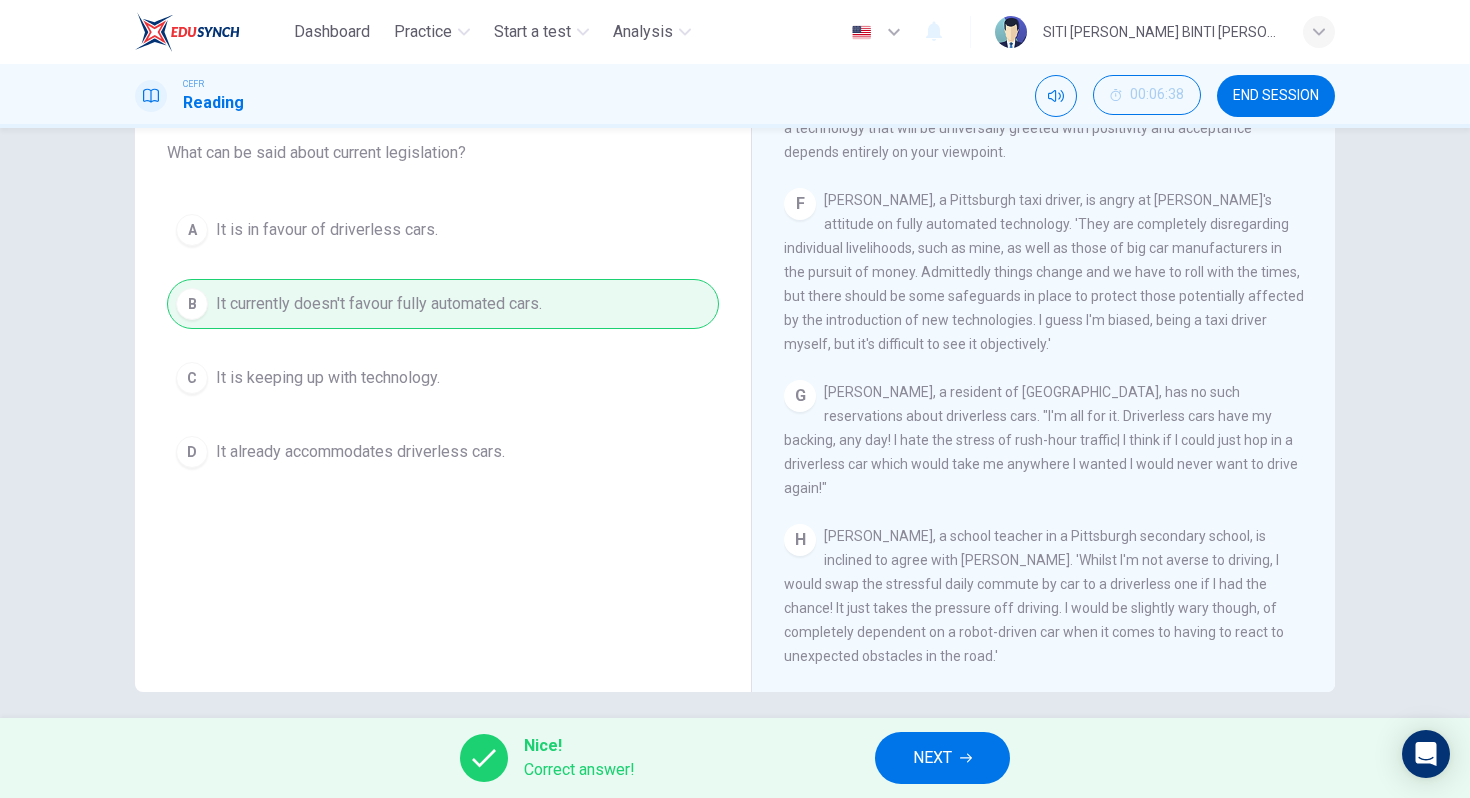 click on "NEXT" at bounding box center [932, 758] 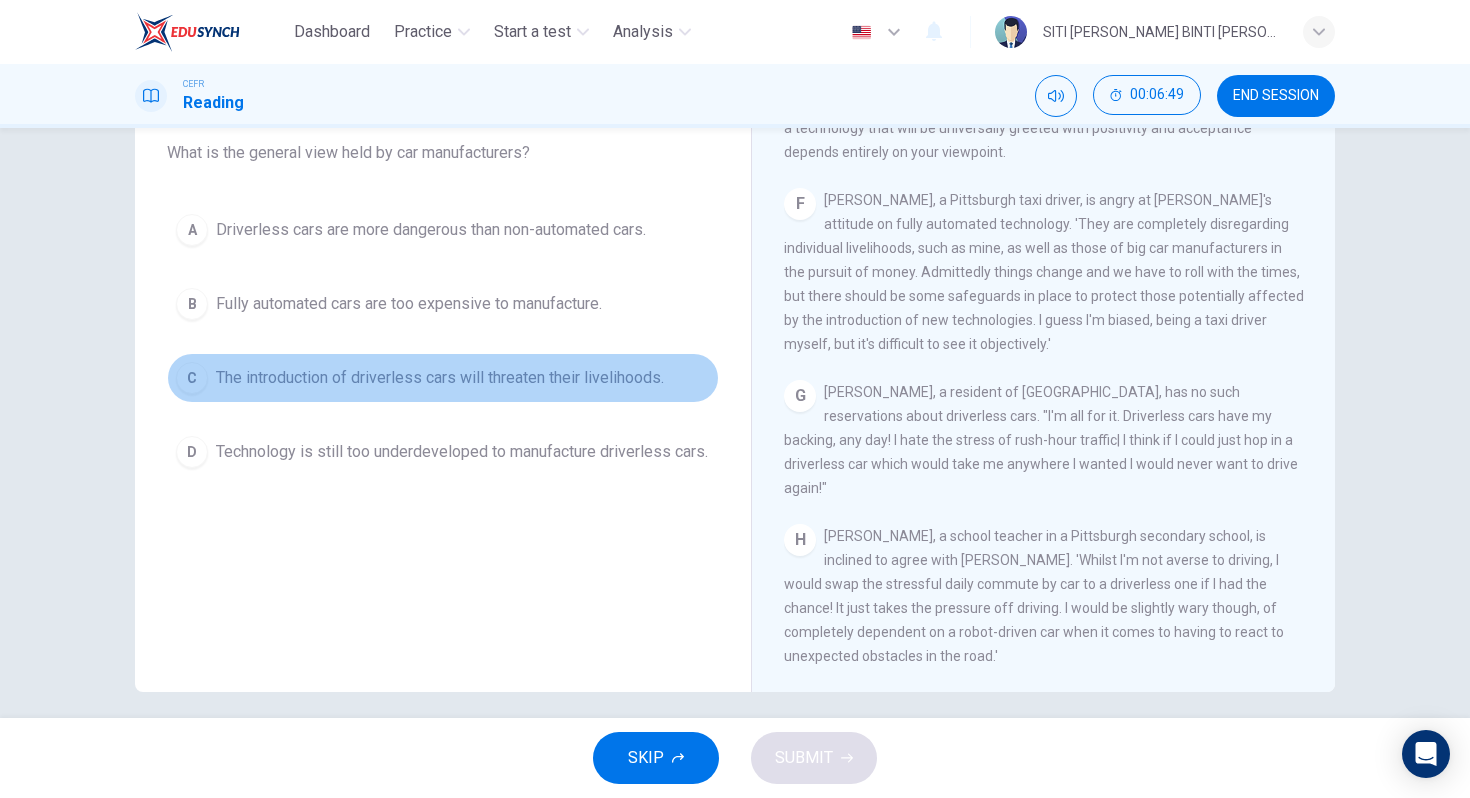 click on "The introduction of driverless cars will threaten their livelihoods." at bounding box center (440, 378) 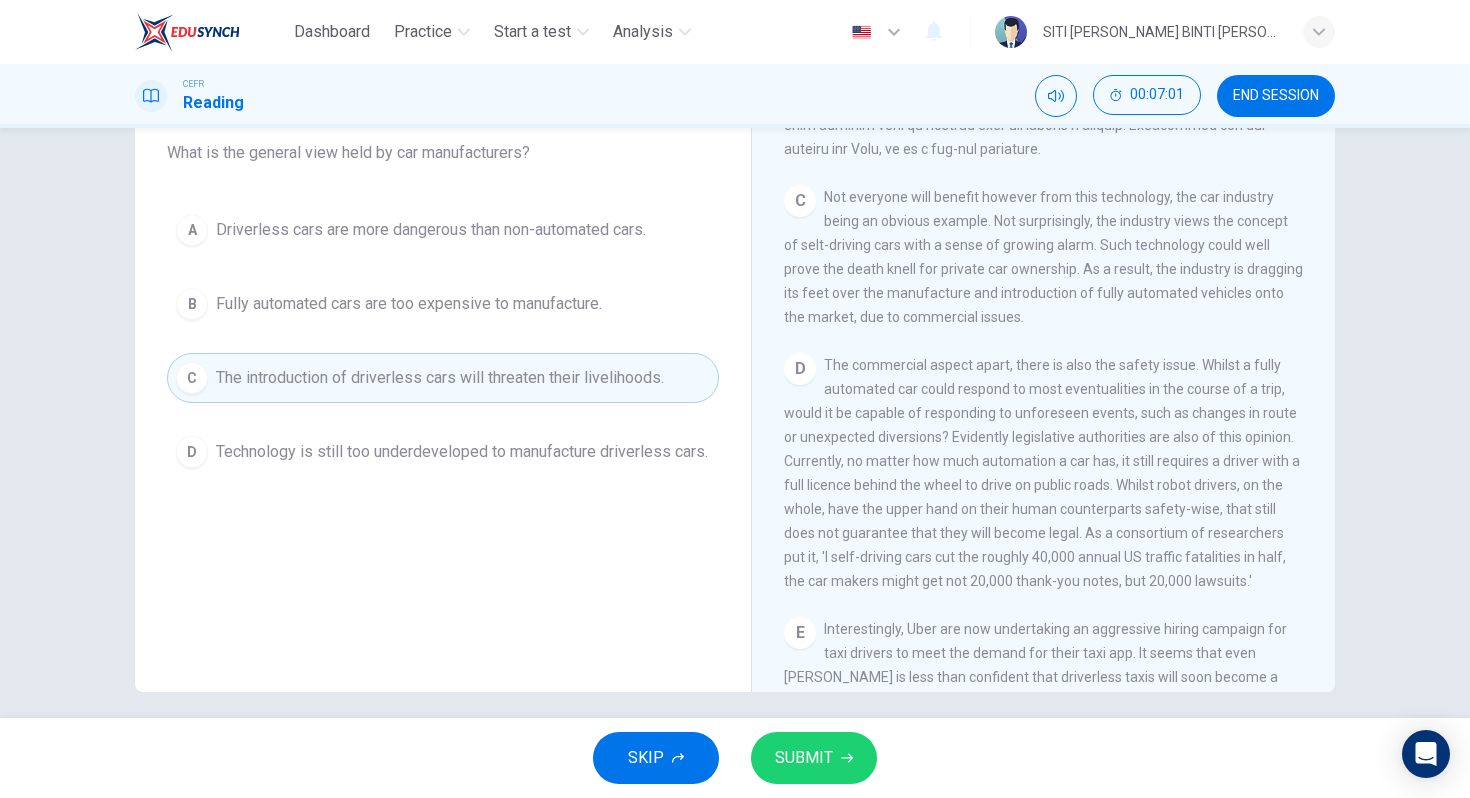 scroll, scrollTop: 852, scrollLeft: 0, axis: vertical 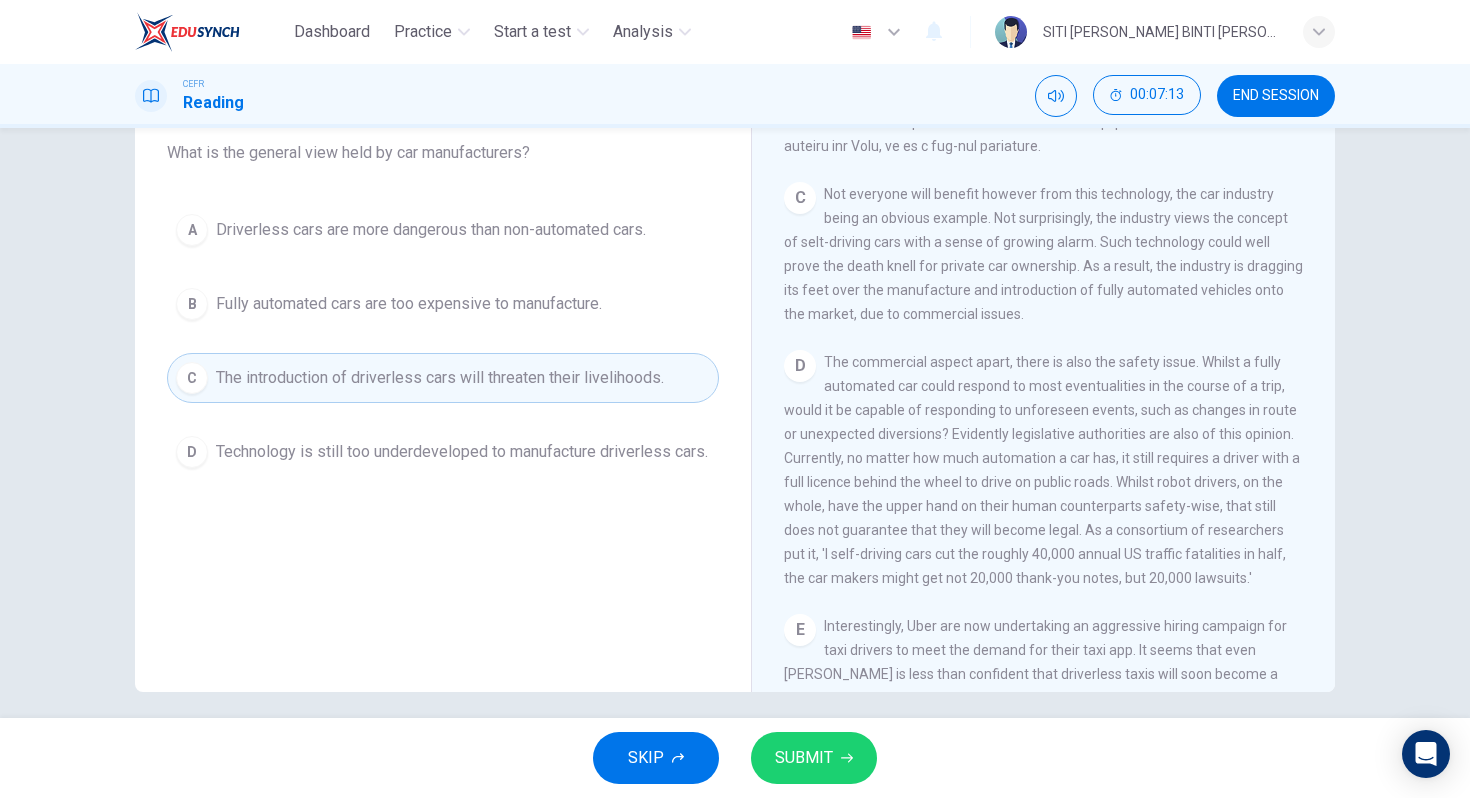 click on "SUBMIT" at bounding box center [814, 758] 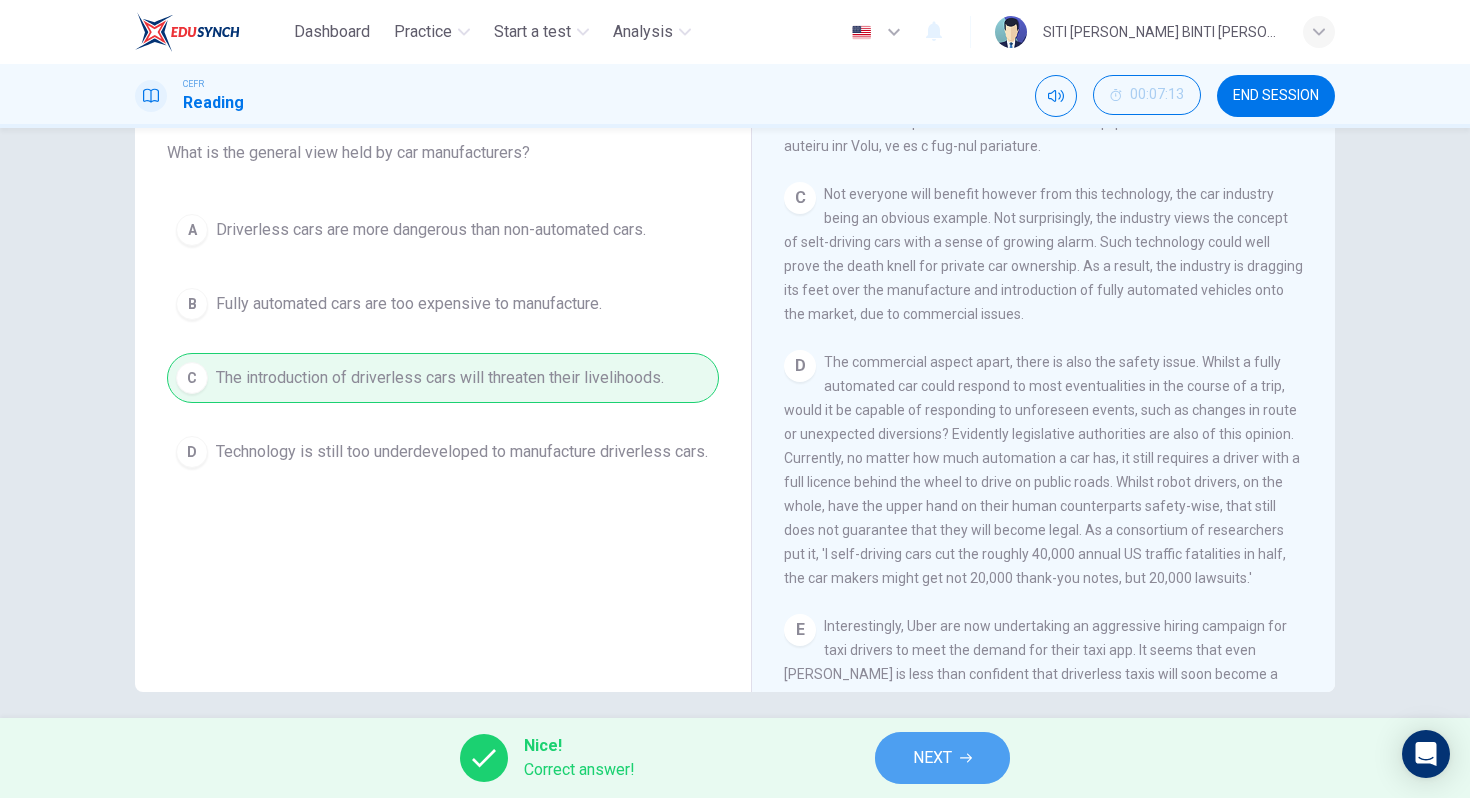 click on "NEXT" at bounding box center [932, 758] 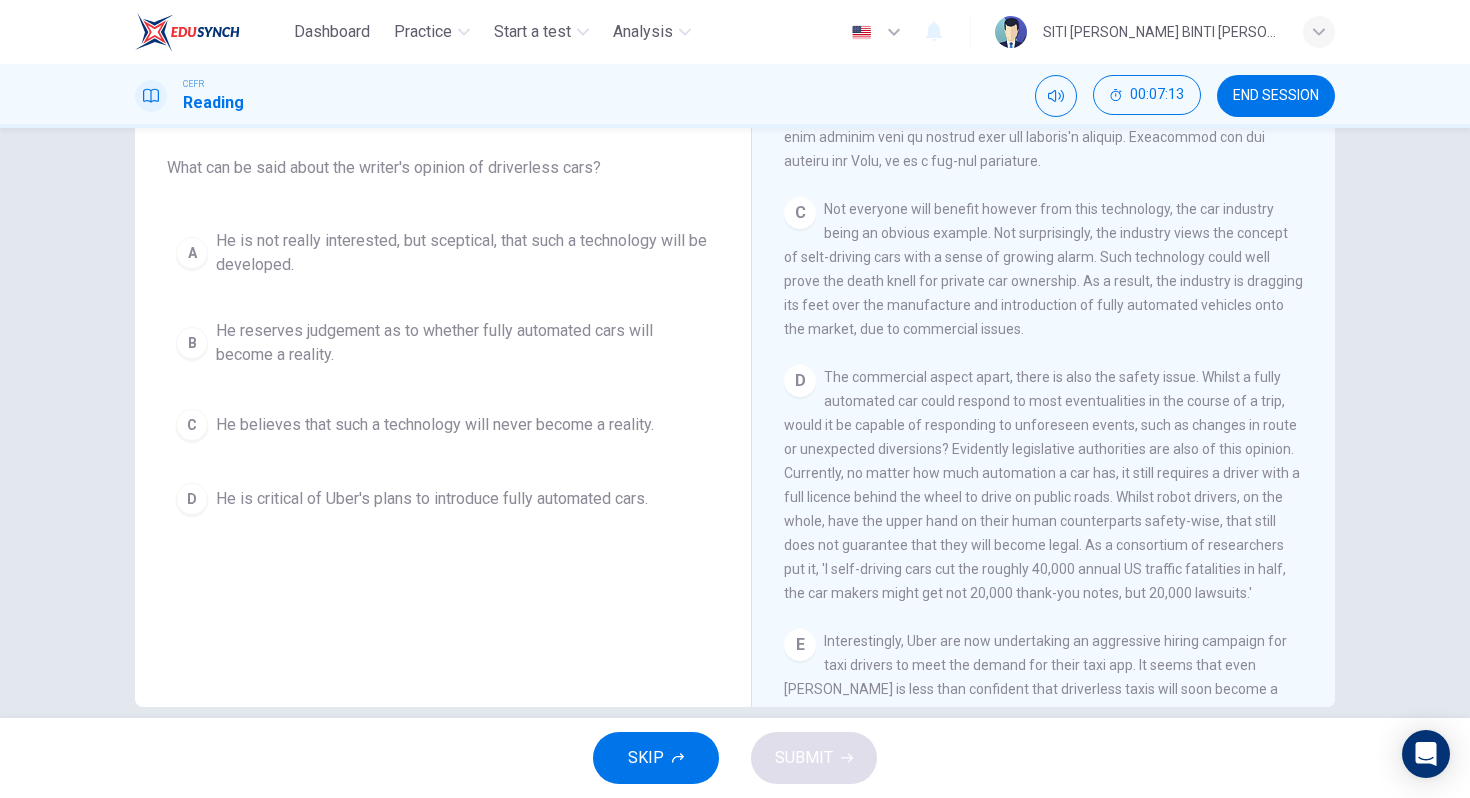 scroll, scrollTop: 154, scrollLeft: 0, axis: vertical 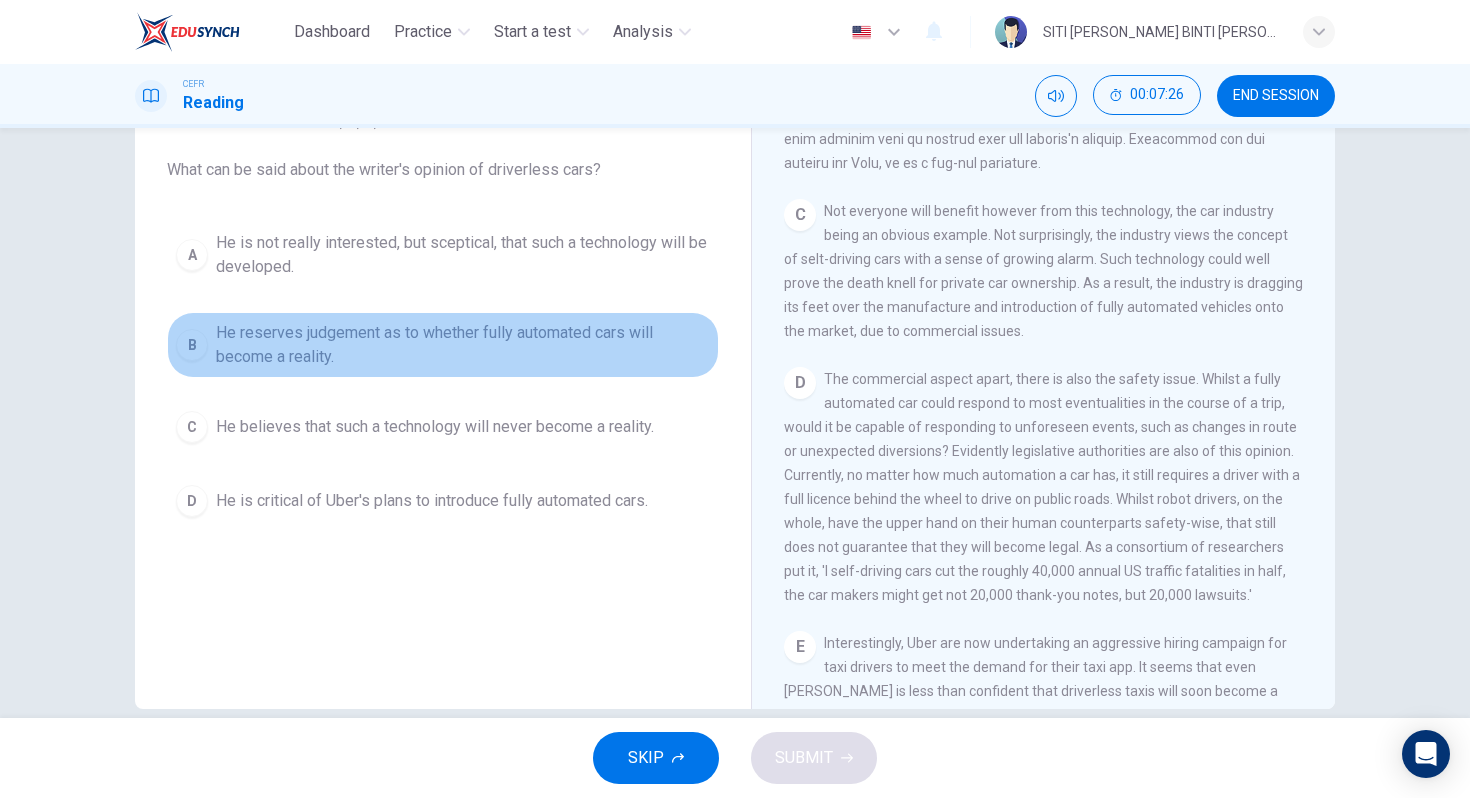 click on "He reserves judgement as to whether fully automated cars will become a reality." at bounding box center (463, 345) 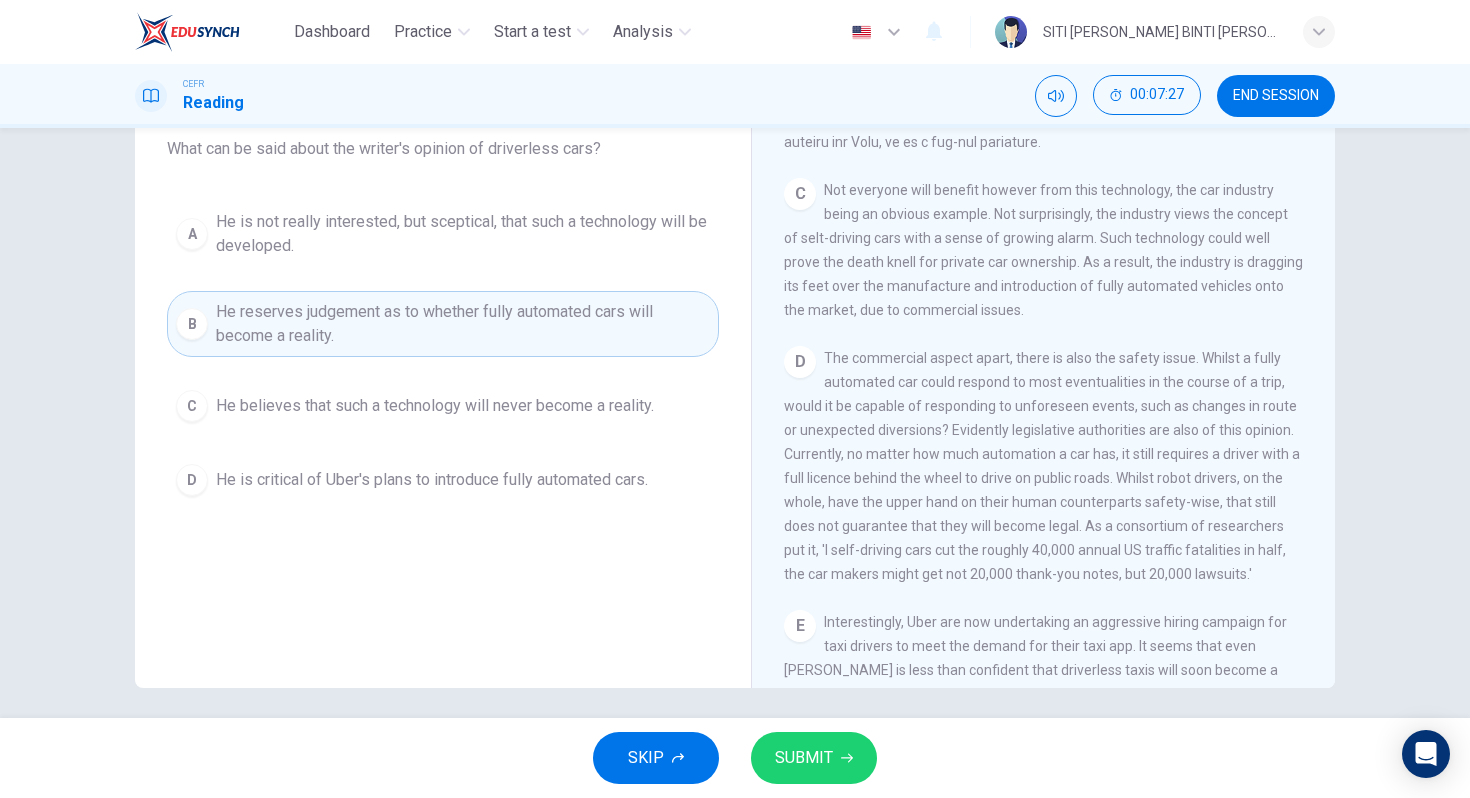 scroll, scrollTop: 185, scrollLeft: 0, axis: vertical 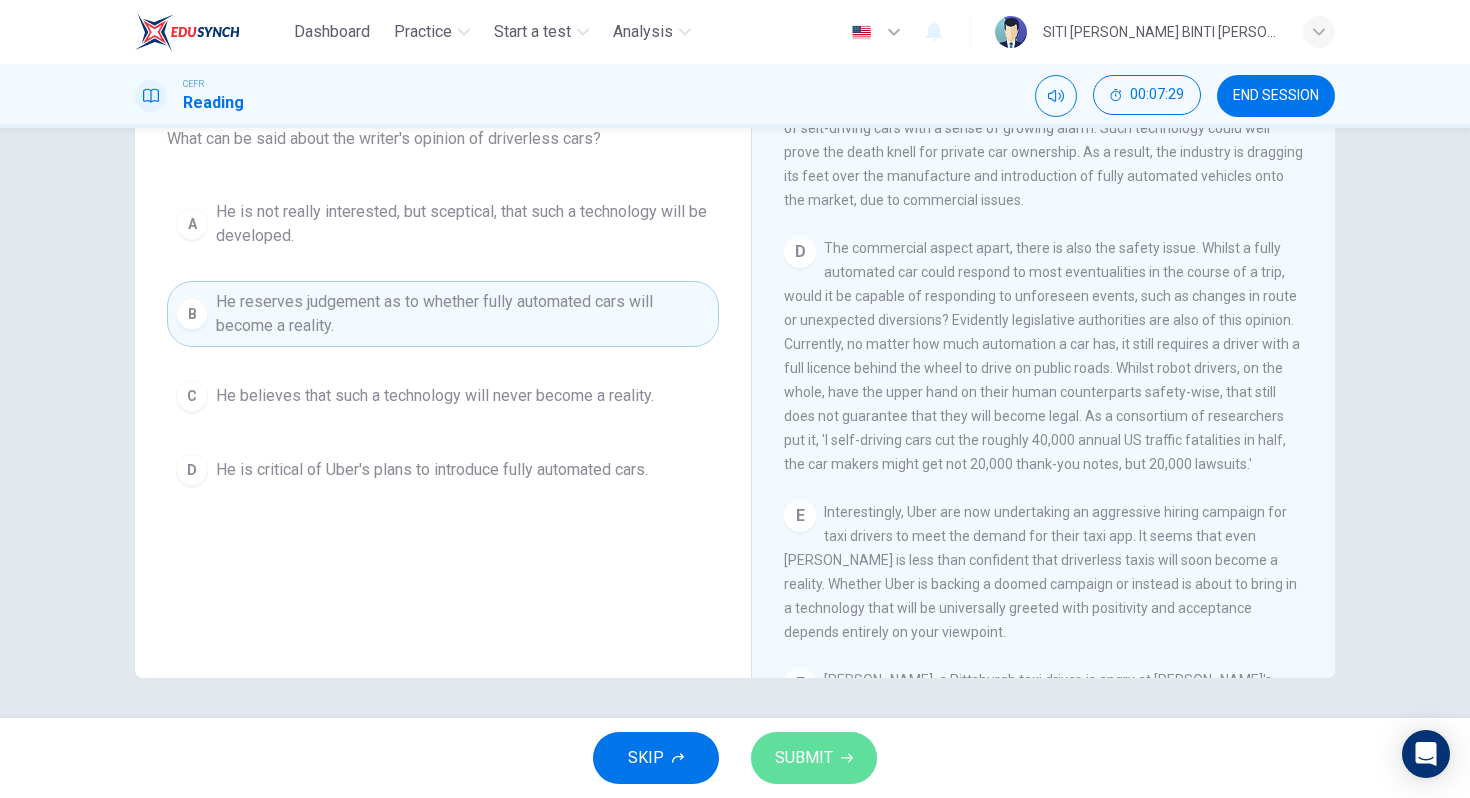 click on "SUBMIT" at bounding box center (804, 758) 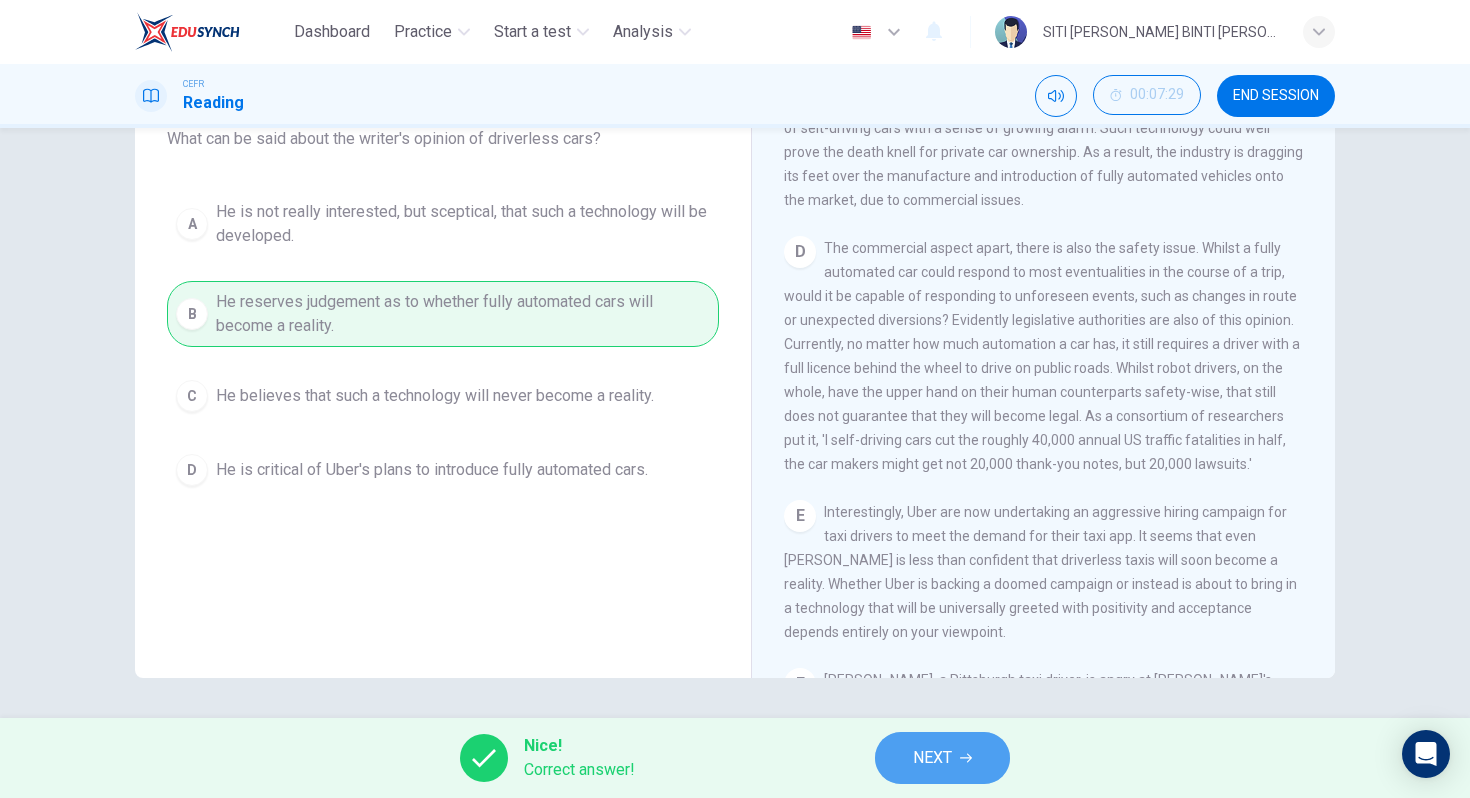 click on "NEXT" at bounding box center [932, 758] 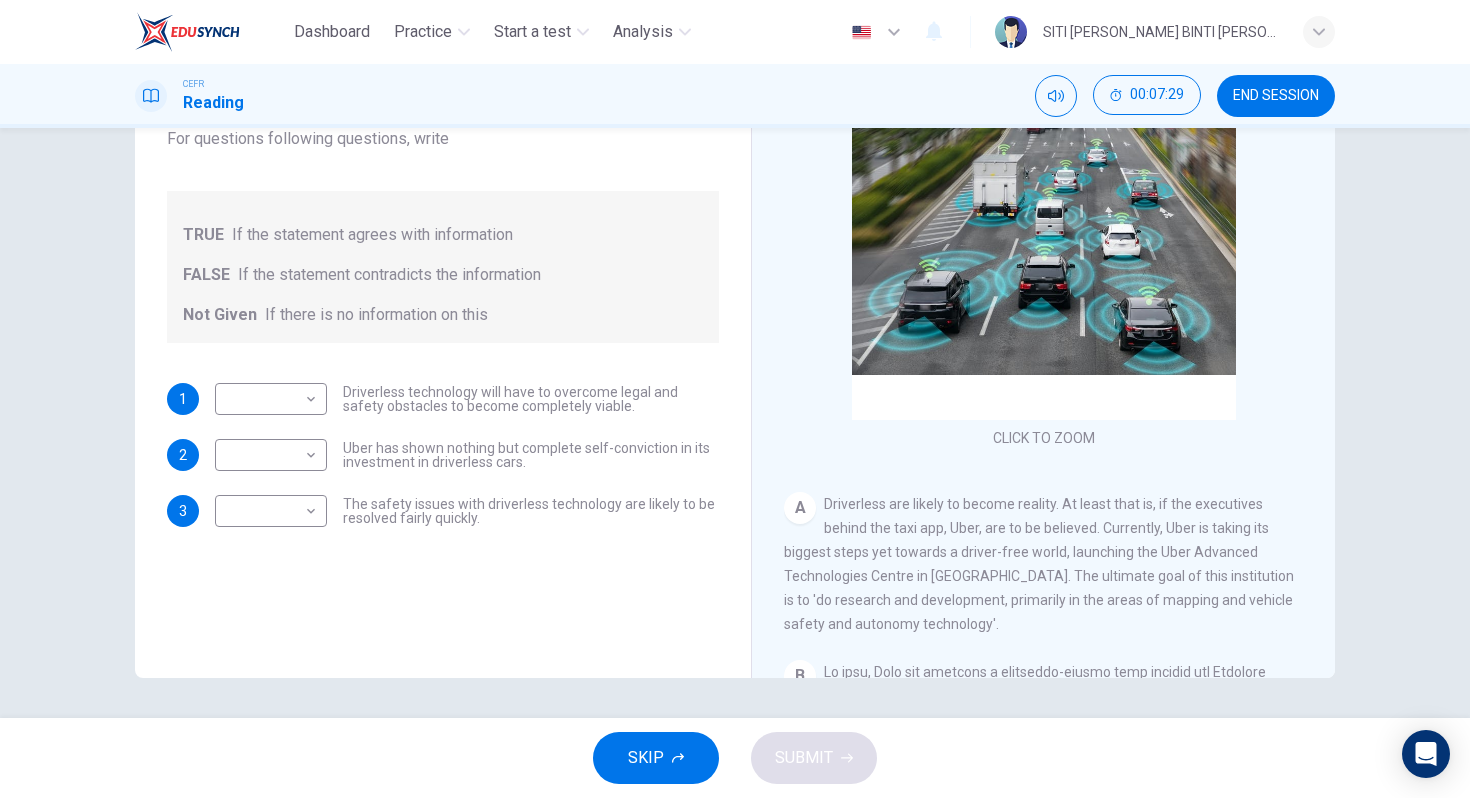 scroll, scrollTop: 129, scrollLeft: 0, axis: vertical 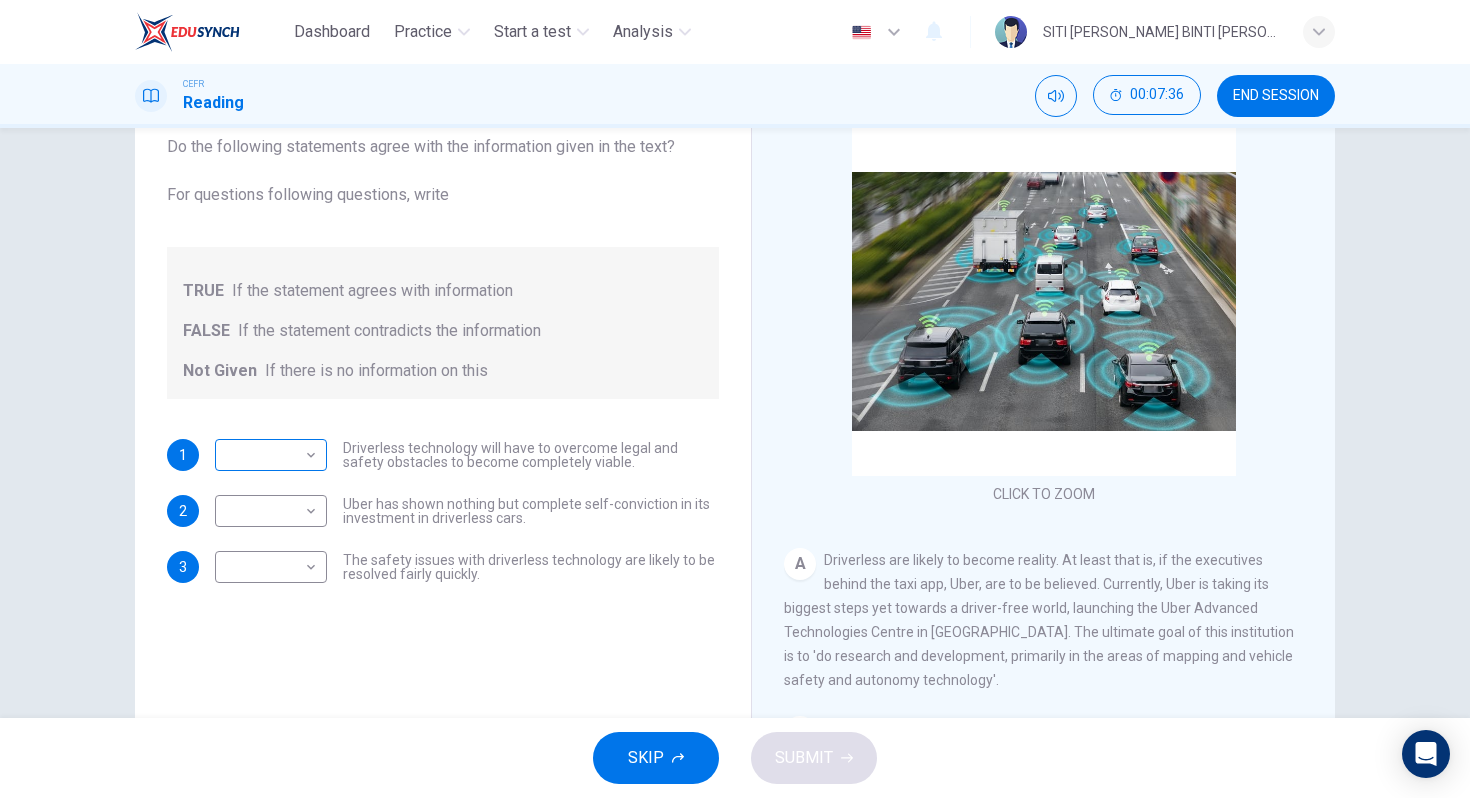 click on "Dashboard Practice Start a test Analysis English en ​ SITI [PERSON_NAME] BINTI [PERSON_NAME] CEFR Reading 00:07:36 END SESSION Question 7 Do the following statements agree with the information given in the text? For questions following questions, write TRUE If the statement agrees with information FALSE If the statement contradicts the information Not Given If there is no information on this 1 ​ ​ Driverless technology will have to overcome legal and safety obstacles to become completely viable. 2 ​ ​ Uber has shown nothing but complete self-conviction in its investment in driverless cars. 3 ​ ​ The safety issues with driverless technology are likely to be resolved fairly quickly. Driverless cars CLICK TO ZOOM Click to Zoom A B C D E F G H SKIP SUBMIT EduSynch - Online Language Proficiency Testing
Dashboard Practice Start a test Analysis Notifications © Copyright  2025" at bounding box center [735, 399] 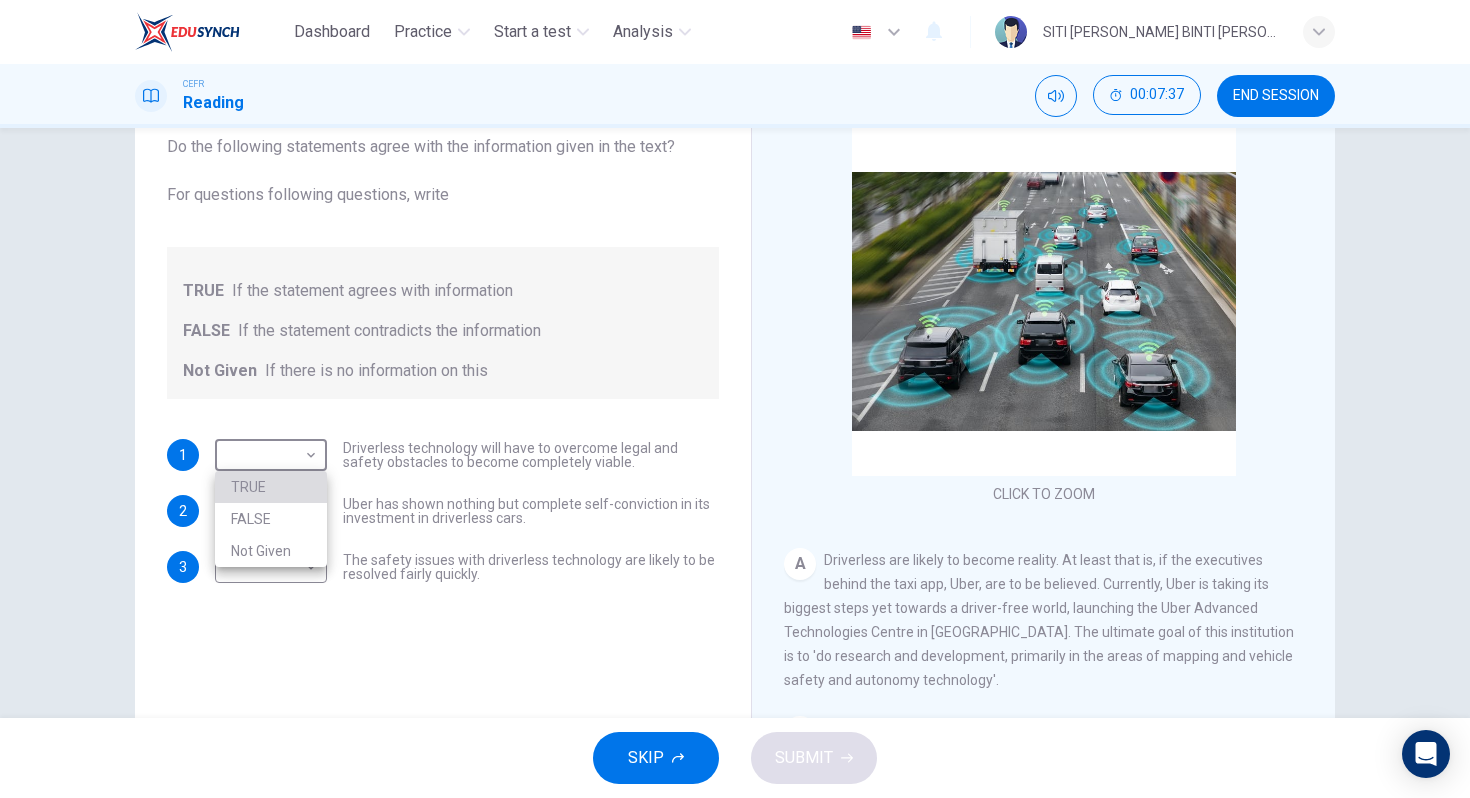 click on "TRUE" at bounding box center (271, 487) 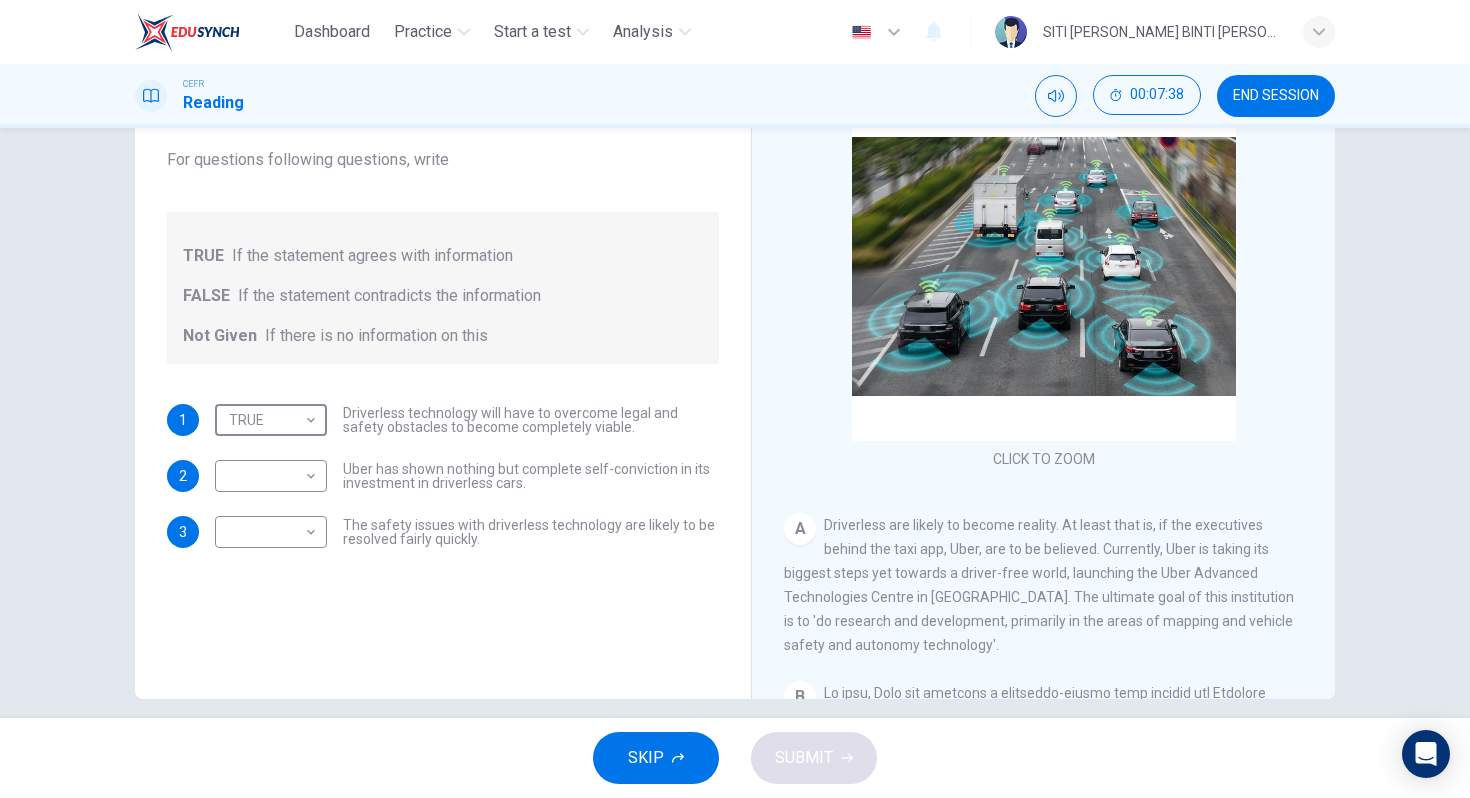 scroll, scrollTop: 174, scrollLeft: 0, axis: vertical 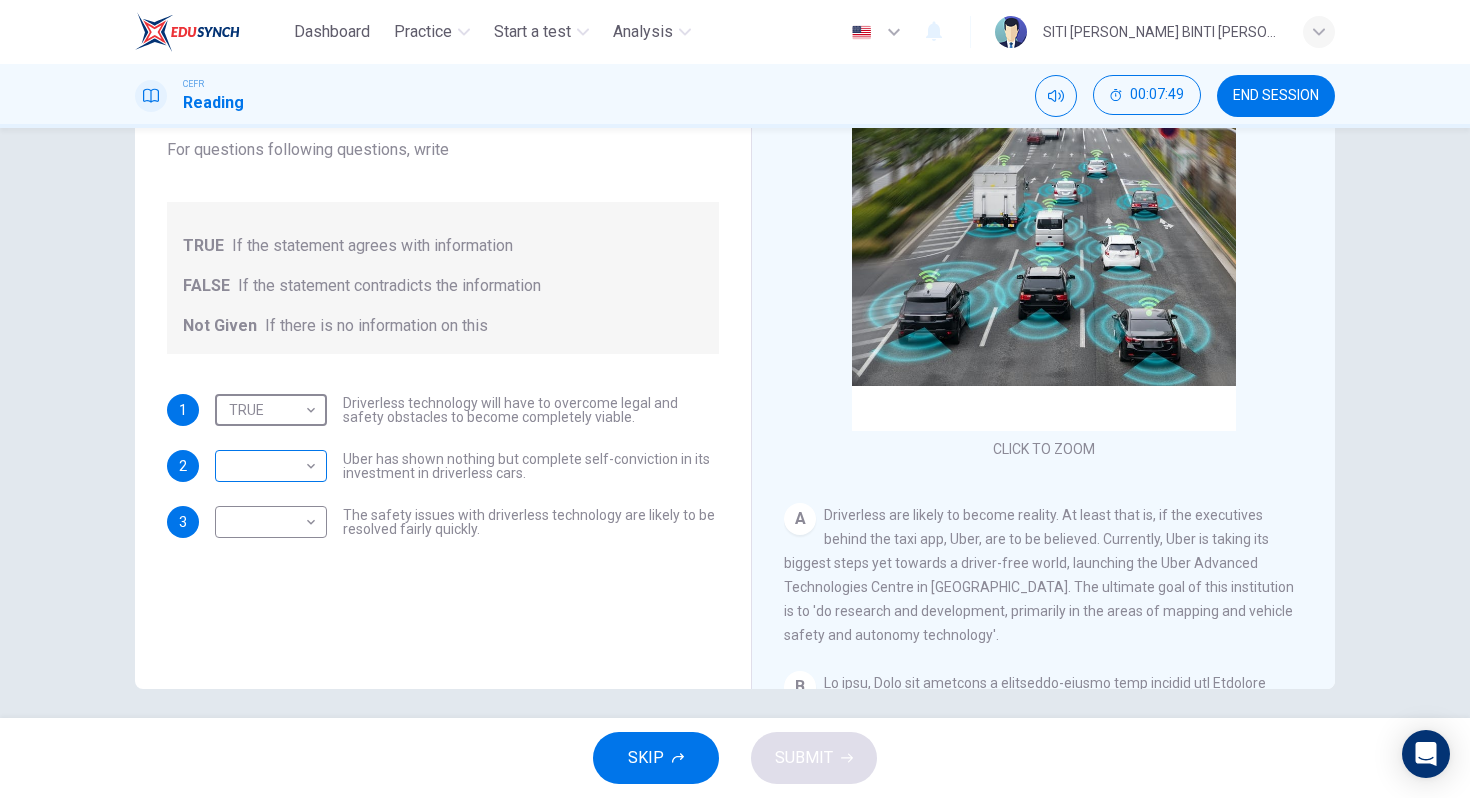 click on "Dashboard Practice Start a test Analysis English en ​ SITI [PERSON_NAME] BINTI [PERSON_NAME] CEFR Reading 00:07:49 END SESSION Question 7 Do the following statements agree with the information given in the text? For questions following questions, write TRUE If the statement agrees with information FALSE If the statement contradicts the information Not Given If there is no information on this 1 TRUE TRUE ​ Driverless technology will have to overcome legal and safety obstacles to become completely viable. 2 ​ ​ Uber has shown nothing but complete self-conviction in its investment in driverless cars. 3 ​ ​ The safety issues with driverless technology are likely to be resolved fairly quickly. Driverless cars CLICK TO ZOOM Click to Zoom A B C D E F G H SKIP SUBMIT EduSynch - Online Language Proficiency Testing
Dashboard Practice Start a test Analysis Notifications © Copyright  2025" at bounding box center [735, 399] 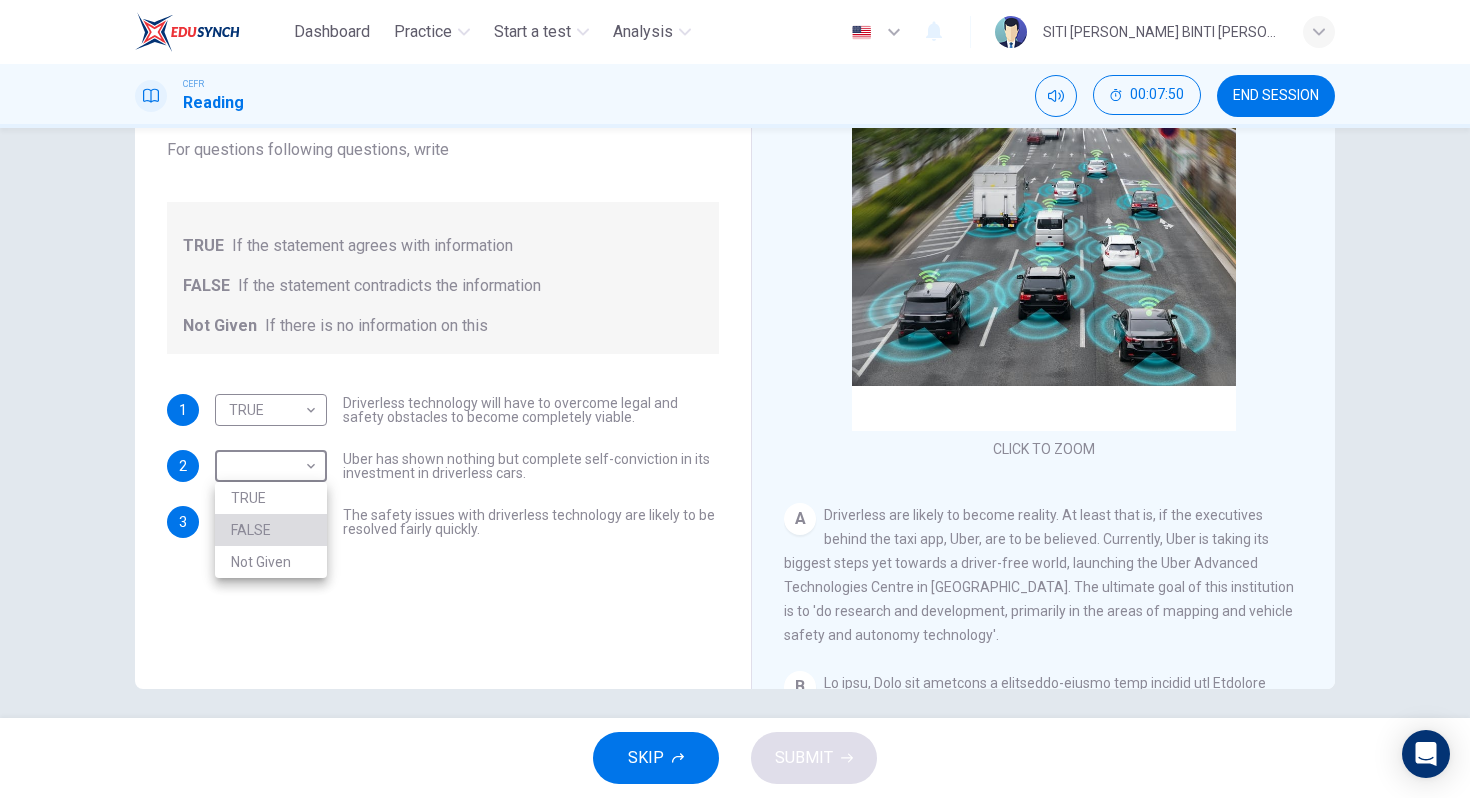click on "FALSE" at bounding box center [271, 530] 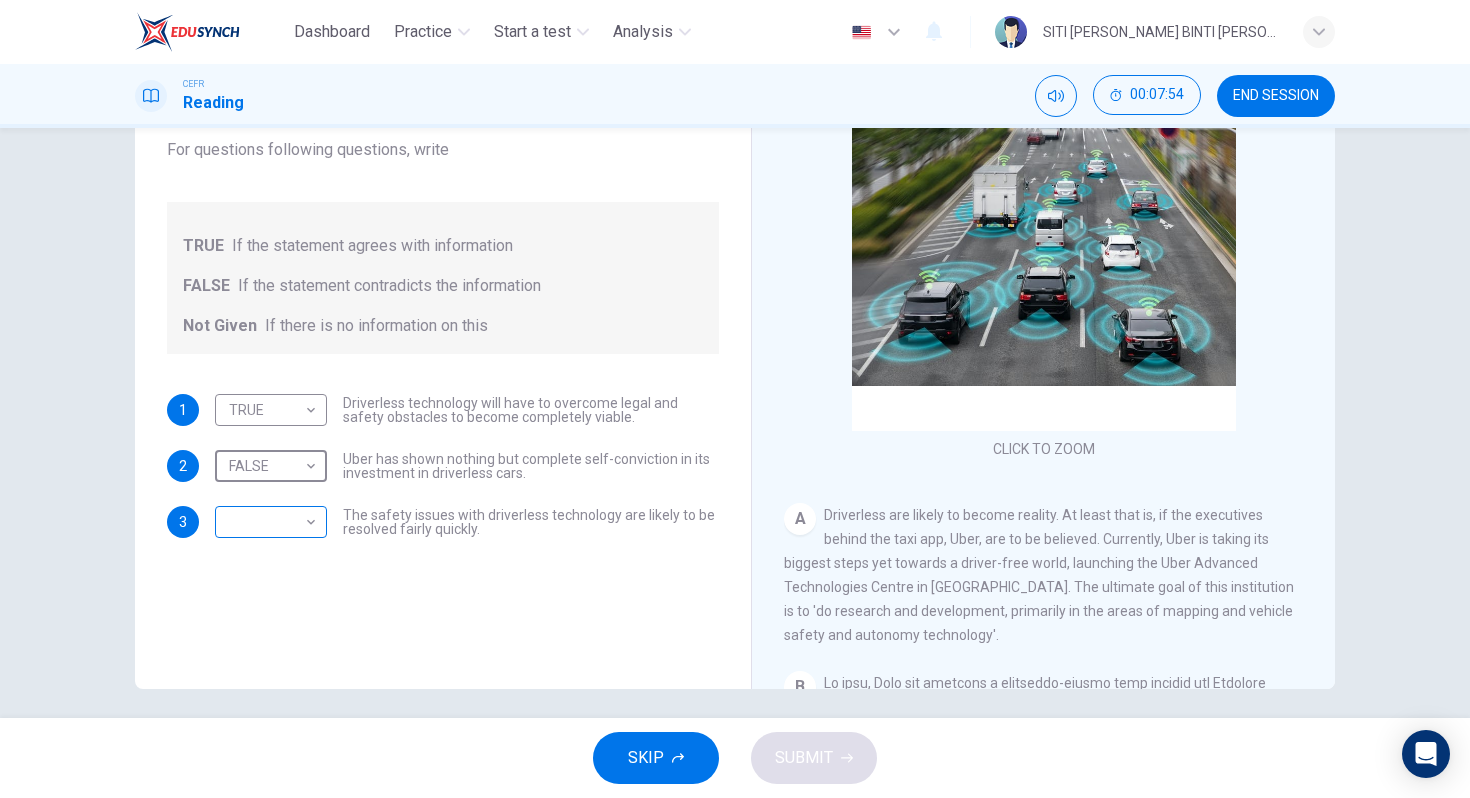 click on "Dashboard Practice Start a test Analysis English en ​ SITI [PERSON_NAME] BINTI [PERSON_NAME] CEFR Reading 00:07:54 END SESSION Question 7 Do the following statements agree with the information given in the text? For questions following questions, write TRUE If the statement agrees with information FALSE If the statement contradicts the information Not Given If there is no information on this 1 TRUE TRUE ​ Driverless technology will have to overcome legal and safety obstacles to become completely viable. 2 FALSE FALSE ​ Uber has shown nothing but complete self-conviction in its investment in driverless cars. 3 ​ ​ The safety issues with driverless technology are likely to be resolved fairly quickly. Driverless cars CLICK TO ZOOM Click to Zoom A B C D E F G H SKIP SUBMIT EduSynch - Online Language Proficiency Testing
Dashboard Practice Start a test Analysis Notifications © Copyright  2025" at bounding box center [735, 399] 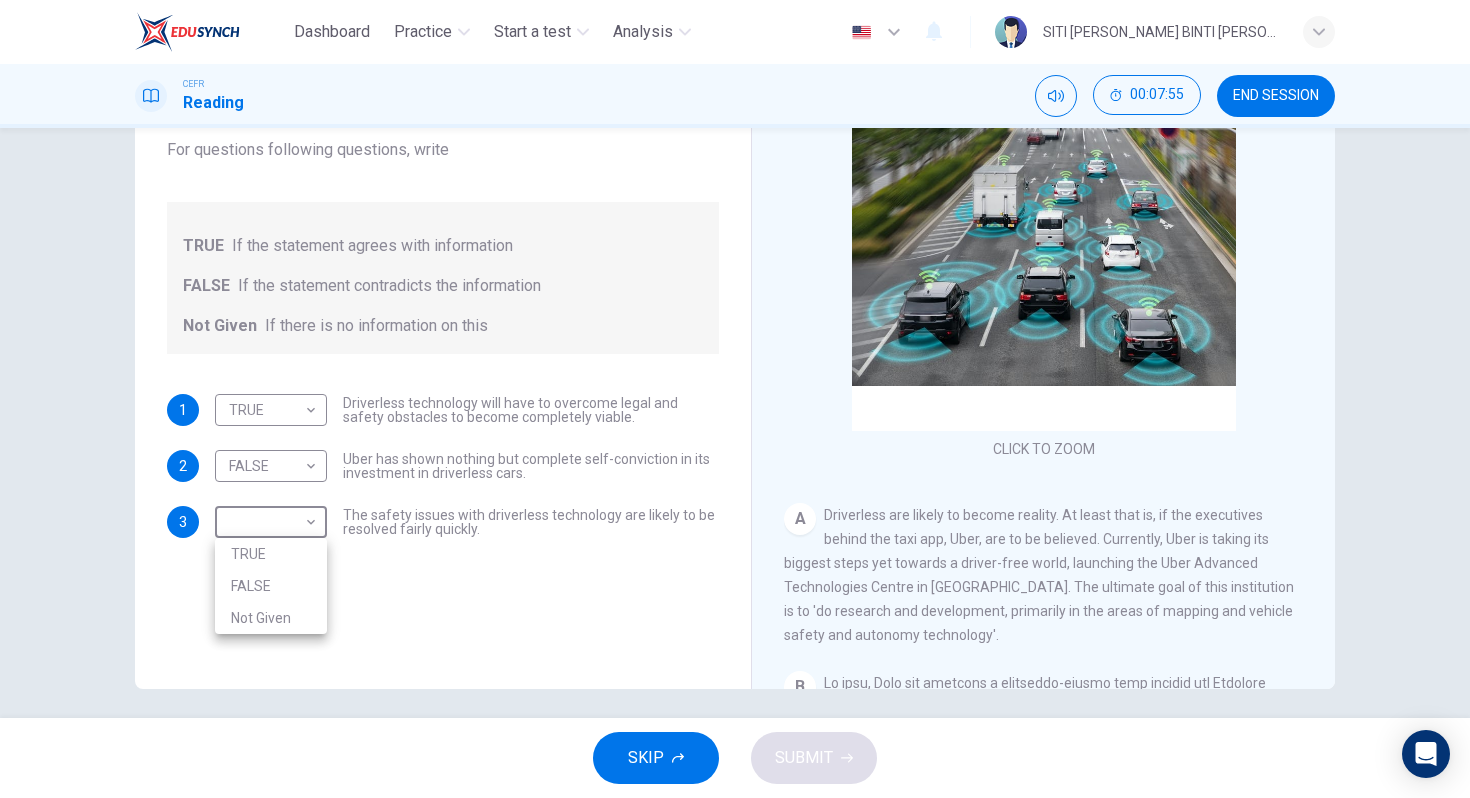 click on "Not Given" at bounding box center (271, 618) 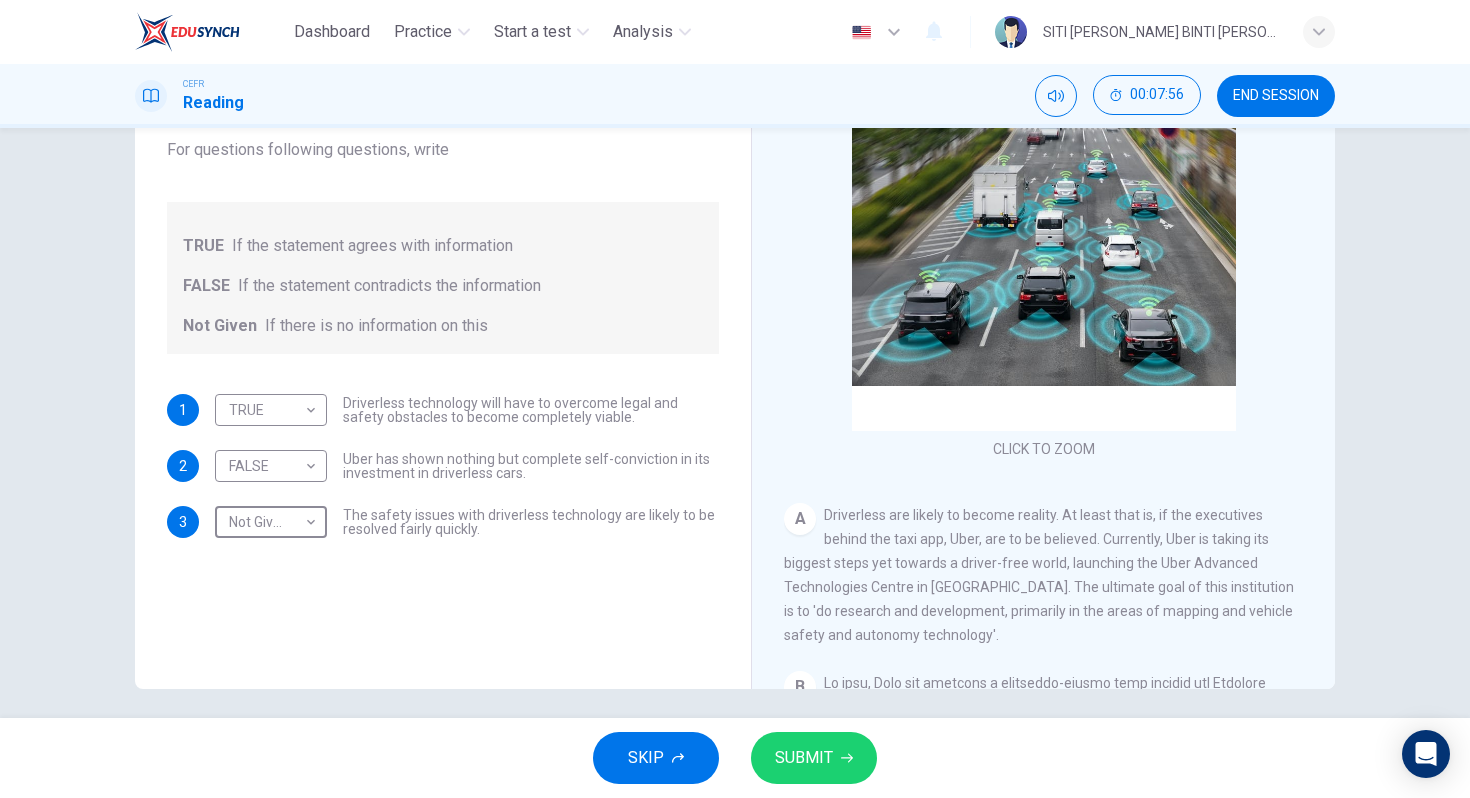 click on "SUBMIT" at bounding box center (804, 758) 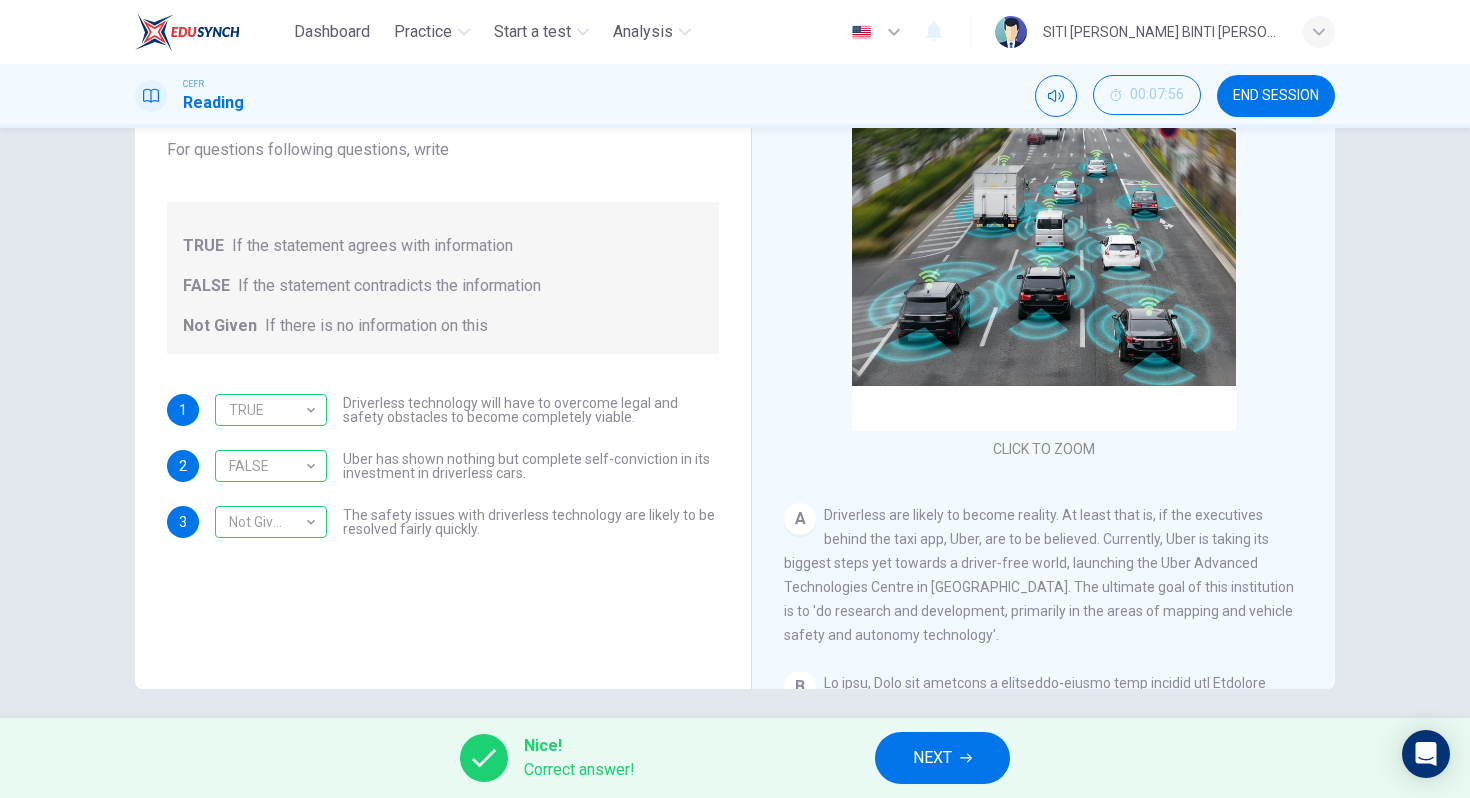 click on "NEXT" at bounding box center (932, 758) 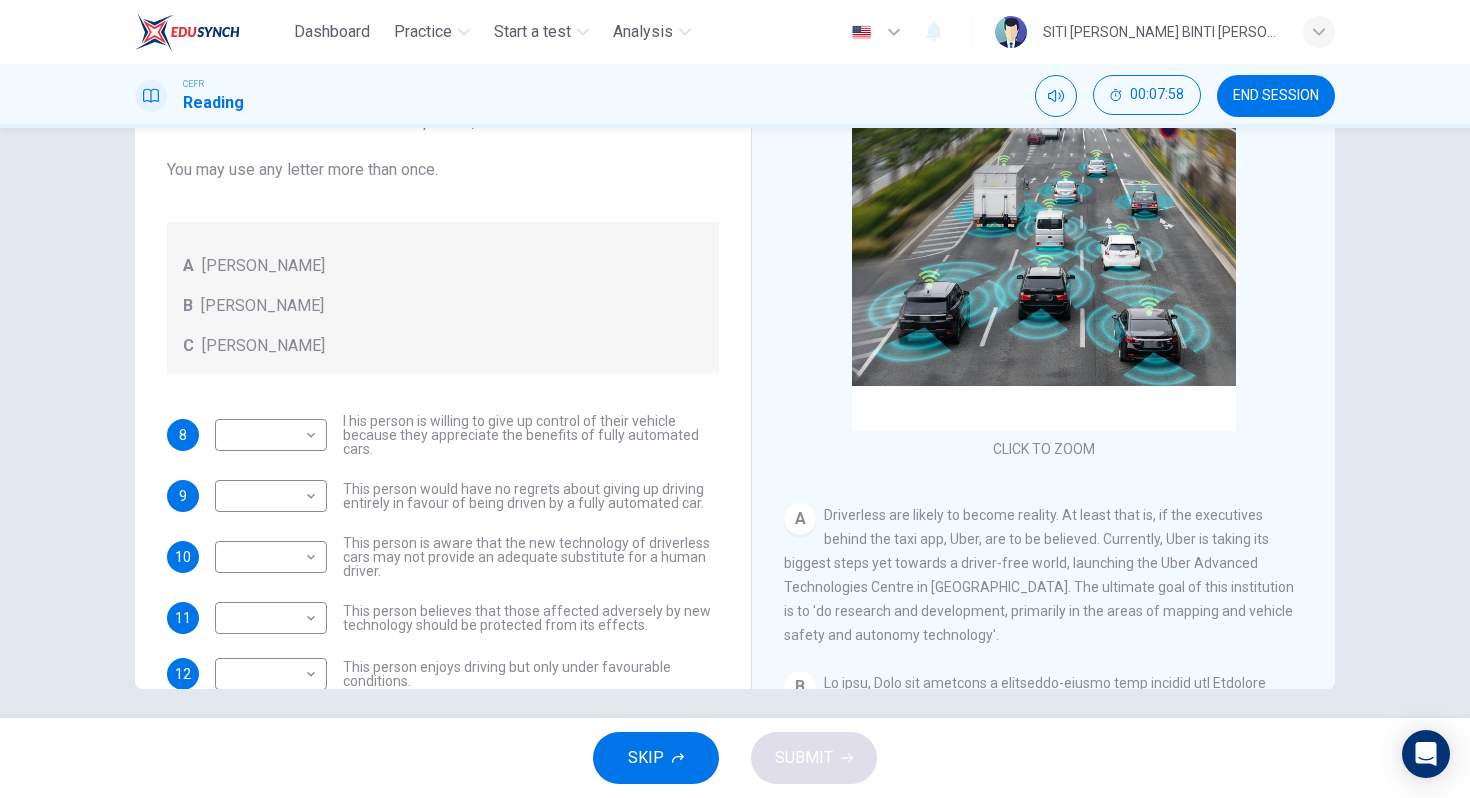 scroll, scrollTop: 69, scrollLeft: 0, axis: vertical 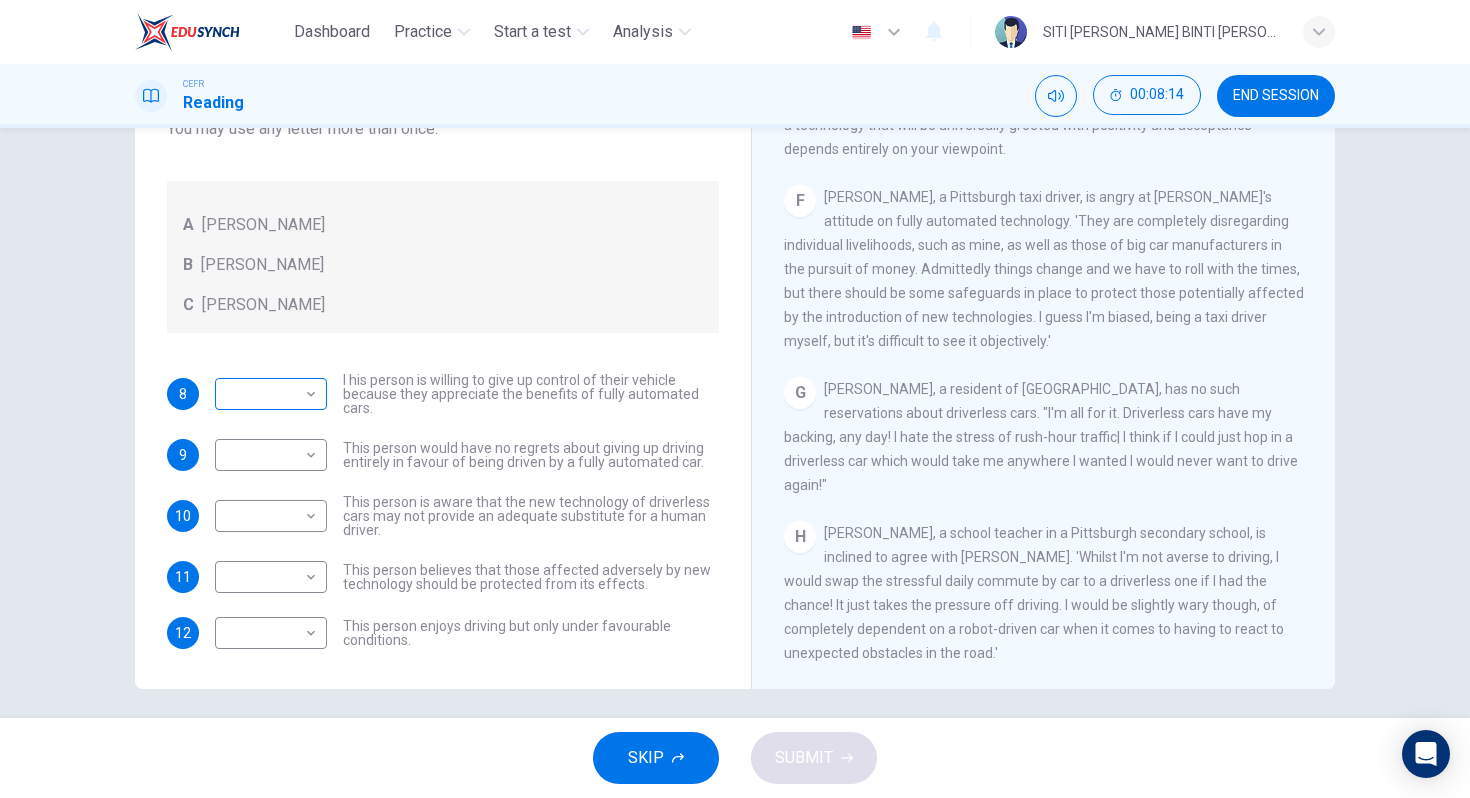 click on "Dashboard Practice Start a test Analysis English en ​ SITI [PERSON_NAME] BINTI [PERSON_NAME] CEFR Reading 00:08:14 END SESSION Questions 8 - 12 Look at the following statements, and the list of people. Match each statement to the correct person, A-C. You may use any letter more than once.
A [PERSON_NAME] B [PERSON_NAME] C [PERSON_NAME] 8 ​ ​ I his person is willing to give up control of their vehicle because they appreciate the benefits of fully automated cars. 9 ​ ​ This person would have no regrets about giving up driving entirely in favour of being driven by a fully automated car. 10 ​ ​ This person is aware that the new technology of driverless cars may not provide an adequate substitute for a human driver. 11 ​ ​ This person believes that those affected adversely by new technology should be protected from its effects. 12 ​ ​ This person enjoys driving but only under favourable conditions. Driverless cars CLICK TO ZOOM Click to Zoom A B C D E F G H SKIP SUBMIT
Dashboard Practice 2025" at bounding box center (735, 399) 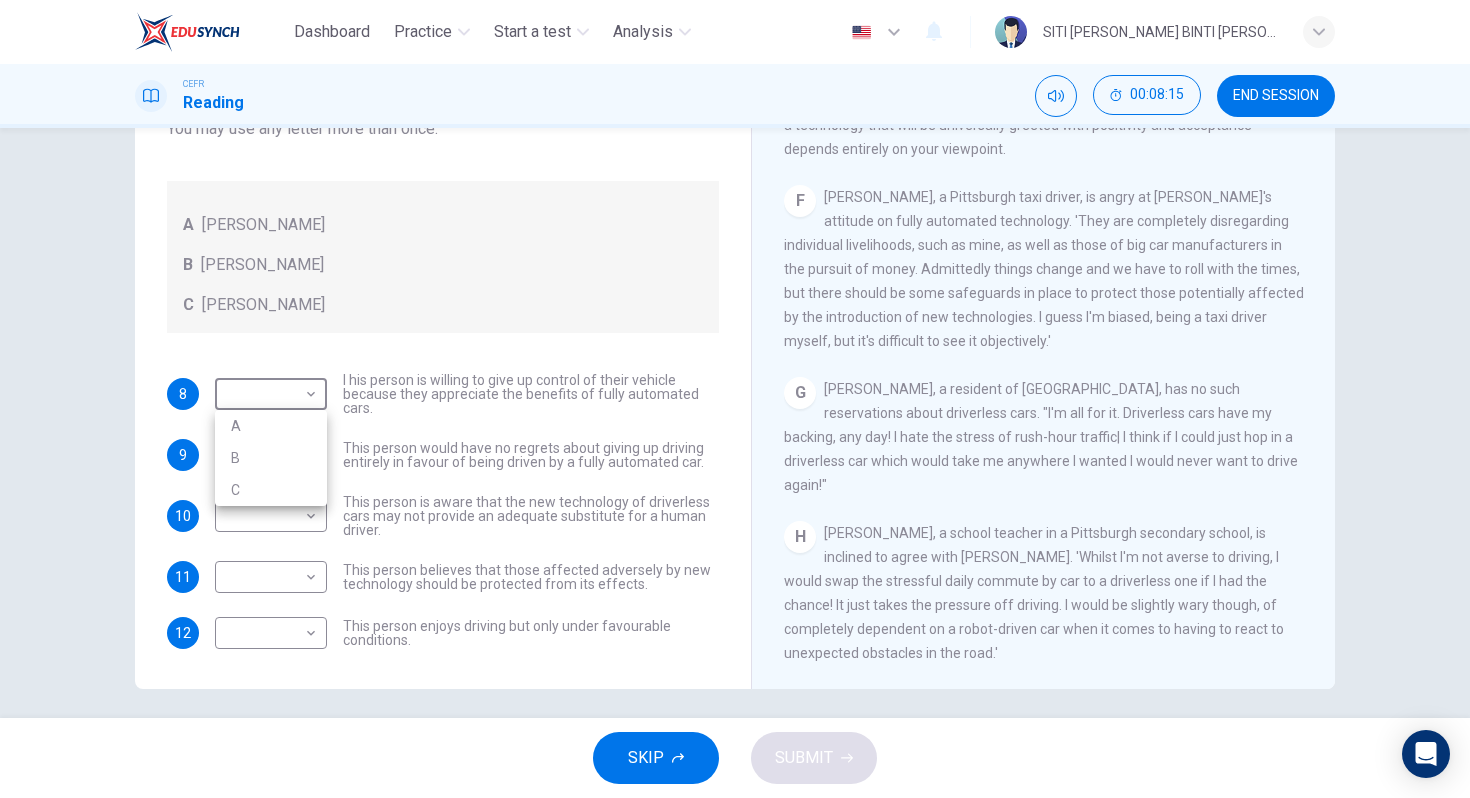 click on "B" at bounding box center [271, 458] 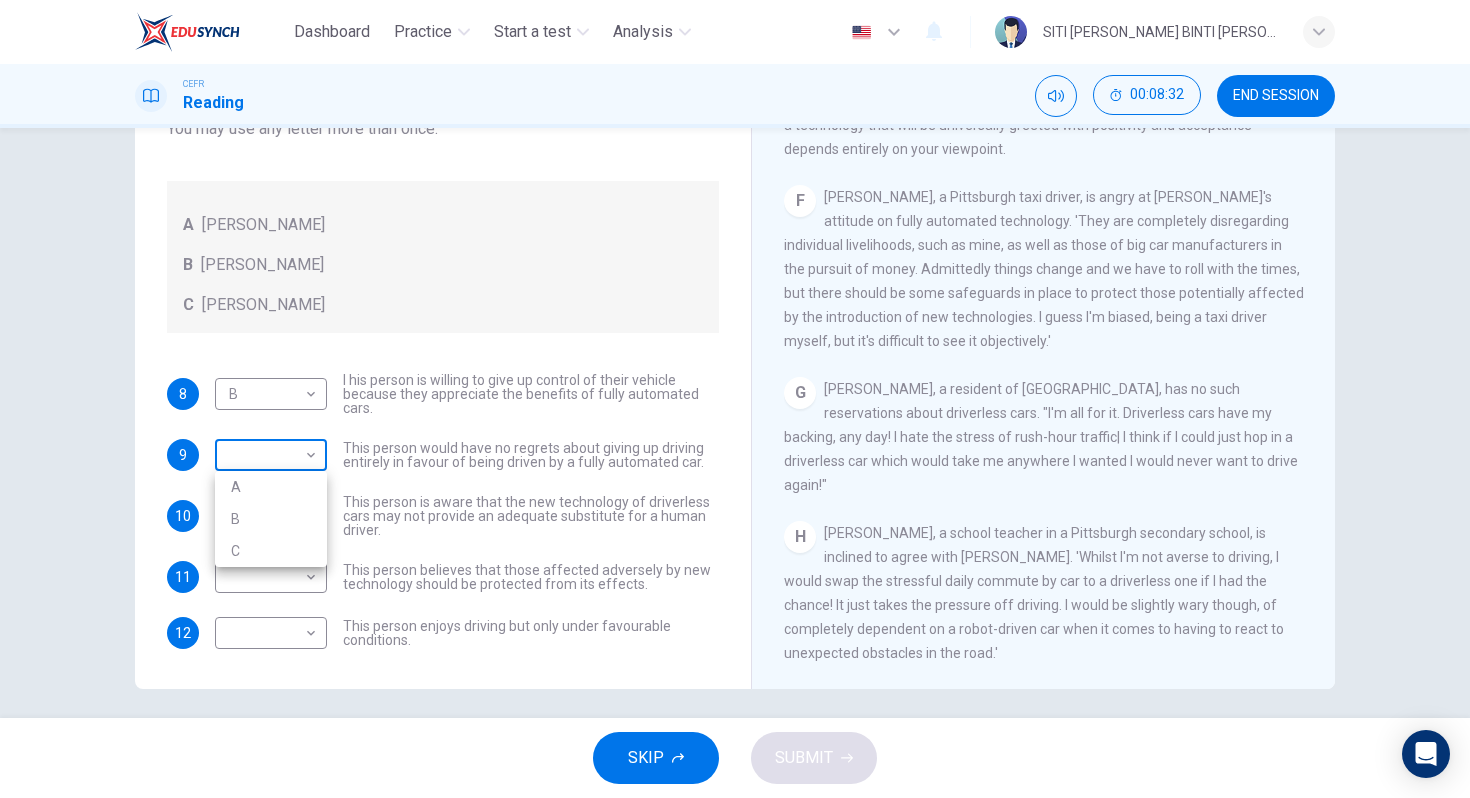 click on "Dashboard Practice Start a test Analysis English en ​ SITI [PERSON_NAME] BINTI [PERSON_NAME] CEFR Reading 00:08:32 END SESSION Questions 8 - 12 Look at the following statements, and the list of people. Match each statement to the correct person, A-C. You may use any letter more than once.
A [PERSON_NAME] B [PERSON_NAME] C [PERSON_NAME] 8 B B ​ I his person is willing to give up control of their vehicle because they appreciate the benefits of fully automated cars. 9 ​ ​ This person would have no regrets about giving up driving entirely in favour of being driven by a fully automated car. 10 ​ ​ This person is aware that the new technology of driverless cars may not provide an adequate substitute for a human driver. 11 ​ ​ This person believes that those affected adversely by new technology should be protected from its effects. 12 ​ ​ This person enjoys driving but only under favourable conditions. Driverless cars CLICK TO ZOOM Click to Zoom A B C D E F G H SKIP SUBMIT
Dashboard Practice 2025" at bounding box center [735, 399] 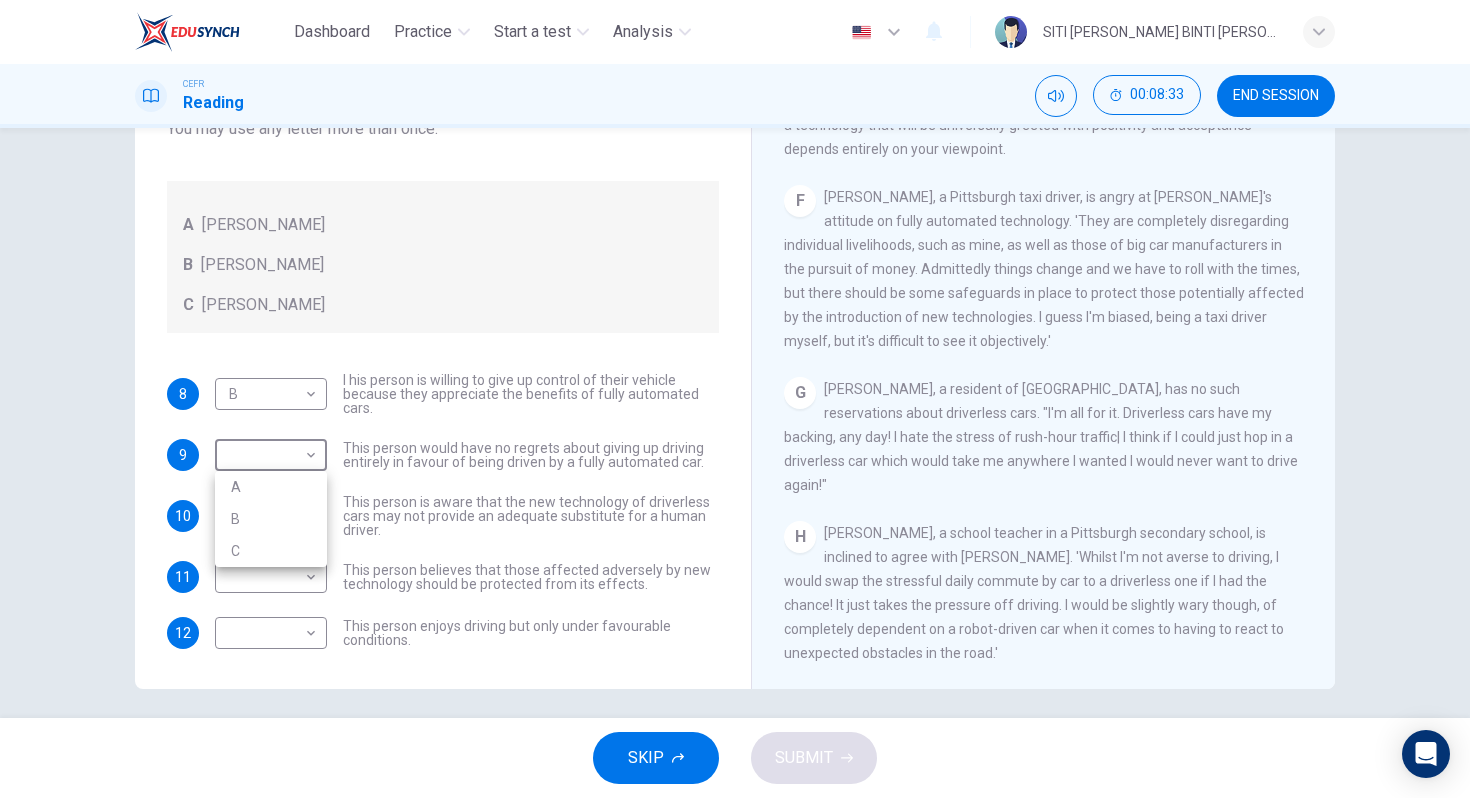 click on "B" at bounding box center (271, 519) 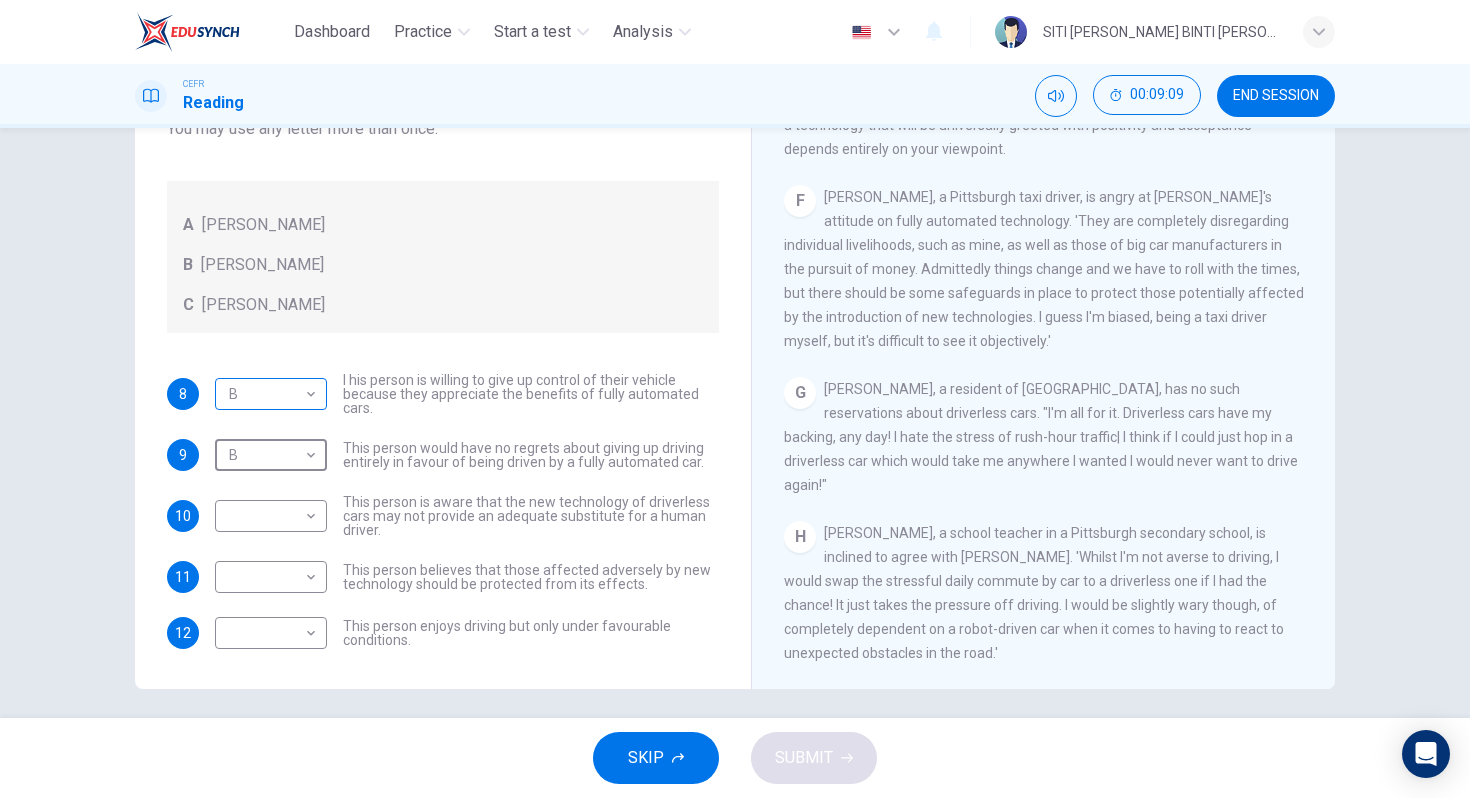 click on "Dashboard Practice Start a test Analysis English en ​ SITI [PERSON_NAME] BINTI [PERSON_NAME] CEFR Reading 00:09:09 END SESSION Questions 8 - 12 Look at the following statements, and the list of people. Match each statement to the correct person, A-C. You may use any letter more than once.
A [PERSON_NAME] B [PERSON_NAME] C [PERSON_NAME] 8 B B ​ I his person is willing to give up control of their vehicle because they appreciate the benefits of fully automated cars. 9 B B ​ This person would have no regrets about giving up driving entirely in favour of being driven by a fully automated car. 10 ​ ​ This person is aware that the new technology of driverless cars may not provide an adequate substitute for a human driver. 11 ​ ​ This person believes that those affected adversely by new technology should be protected from its effects. 12 ​ ​ This person enjoys driving but only under favourable conditions. Driverless cars CLICK TO ZOOM Click to Zoom A B C D E F G H SKIP SUBMIT
Dashboard Practice 2025" at bounding box center [735, 399] 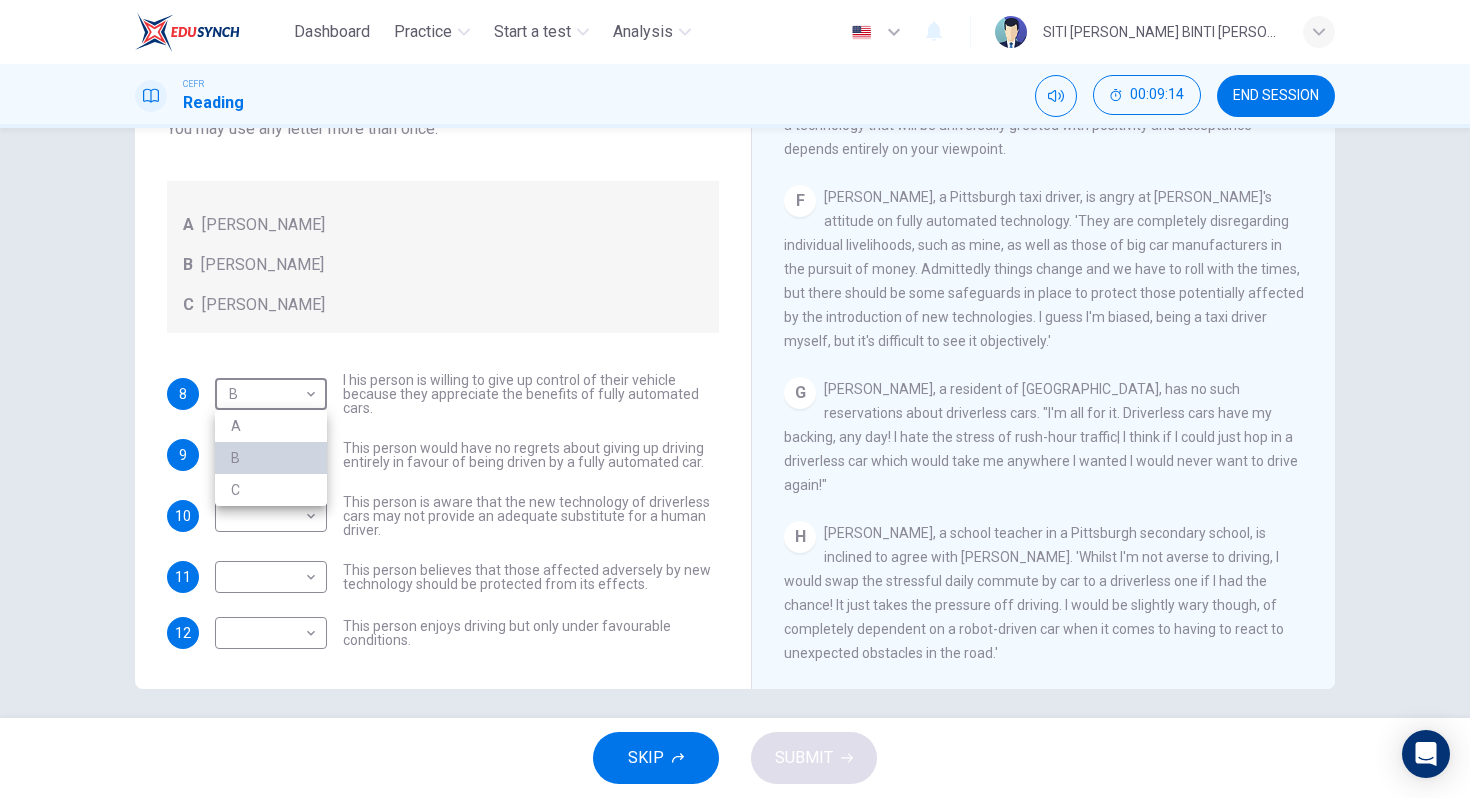 click on "B" at bounding box center (271, 458) 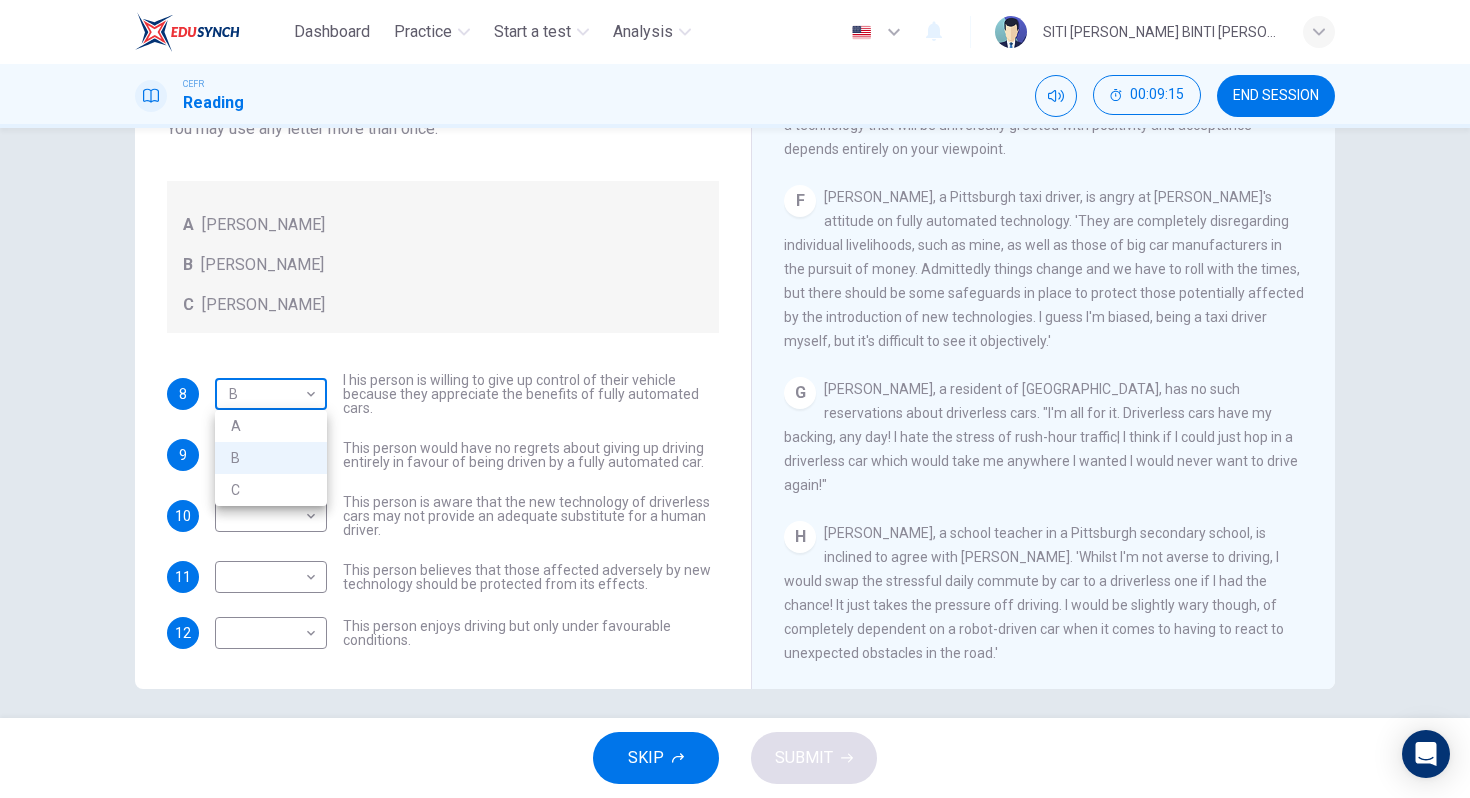 click on "Dashboard Practice Start a test Analysis English en ​ SITI [PERSON_NAME] BINTI [PERSON_NAME] CEFR Reading 00:09:15 END SESSION Questions 8 - 12 Look at the following statements, and the list of people. Match each statement to the correct person, A-C. You may use any letter more than once.
A [PERSON_NAME] B [PERSON_NAME] C [PERSON_NAME] 8 B B ​ I his person is willing to give up control of their vehicle because they appreciate the benefits of fully automated cars. 9 B B ​ This person would have no regrets about giving up driving entirely in favour of being driven by a fully automated car. 10 ​ ​ This person is aware that the new technology of driverless cars may not provide an adequate substitute for a human driver. 11 ​ ​ This person believes that those affected adversely by new technology should be protected from its effects. 12 ​ ​ This person enjoys driving but only under favourable conditions. Driverless cars CLICK TO ZOOM Click to Zoom A B C D E F G H SKIP SUBMIT
Dashboard Practice 2025" at bounding box center (735, 399) 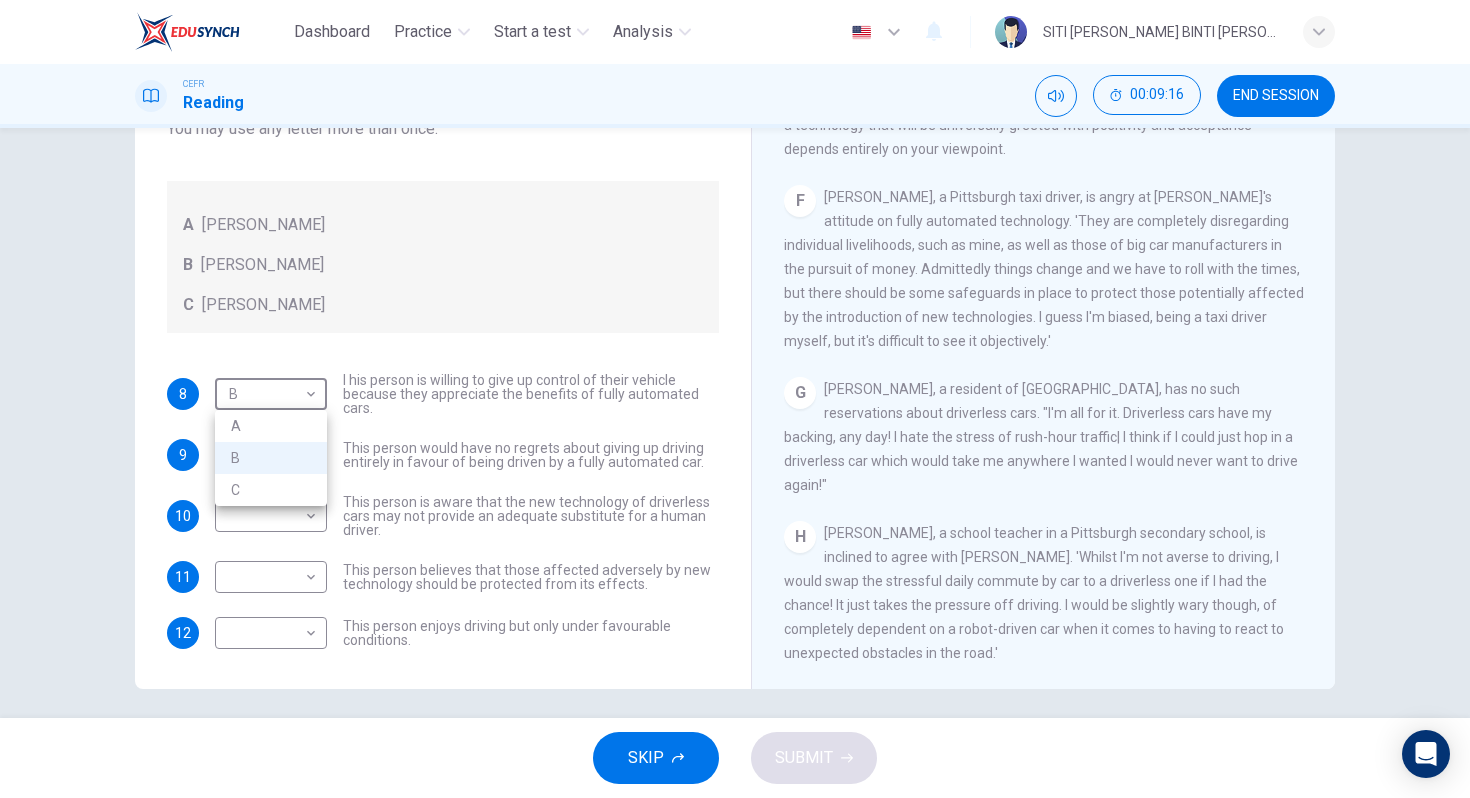 click on "C" at bounding box center [271, 490] 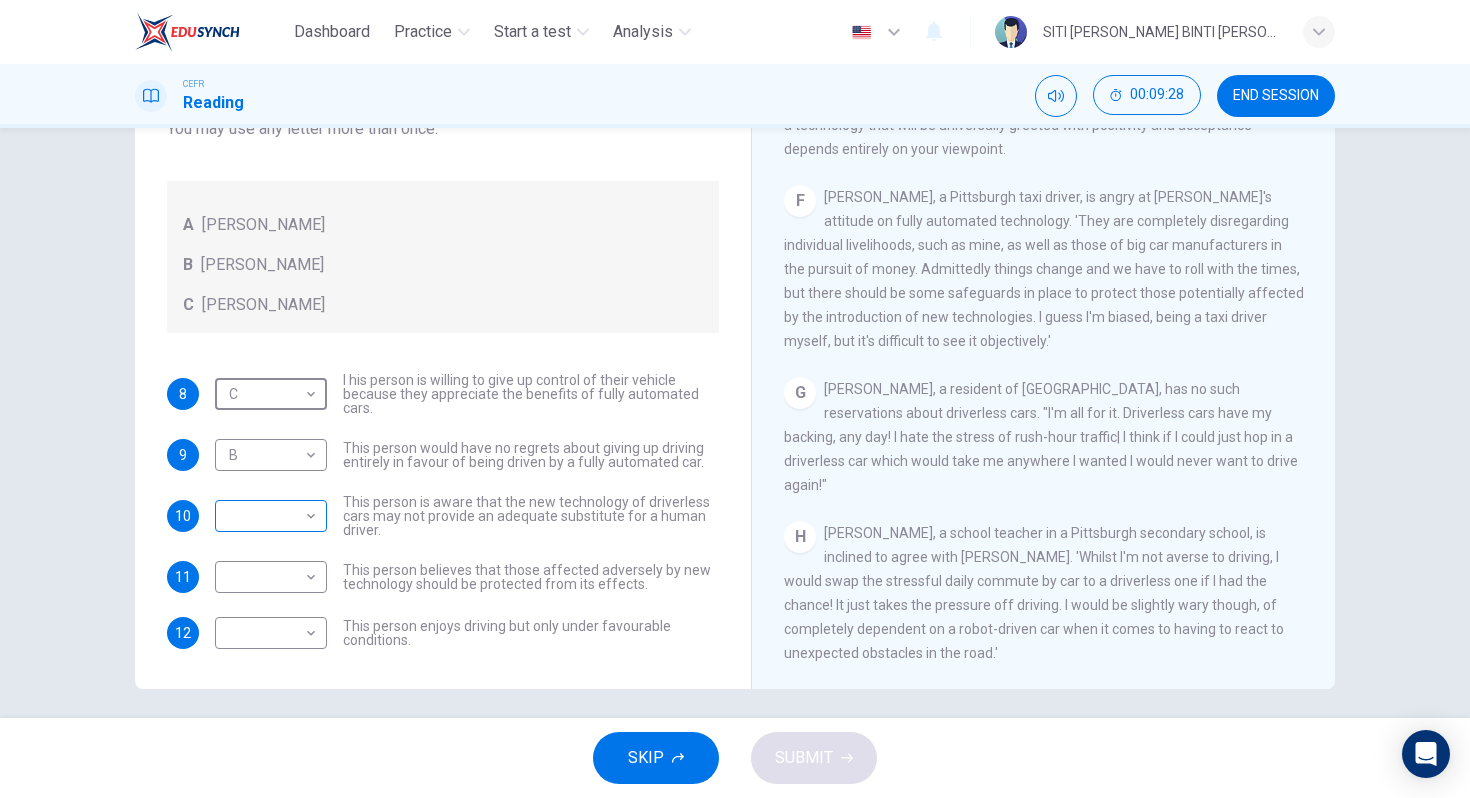click on "Dashboard Practice Start a test Analysis English en ​ SITI [PERSON_NAME] BINTI [PERSON_NAME] CEFR Reading 00:09:28 END SESSION Questions 8 - 12 Look at the following statements, and the list of people. Match each statement to the correct person, A-C. You may use any letter more than once.
A [PERSON_NAME] B [PERSON_NAME] C [PERSON_NAME] 8 C C ​ I his person is willing to give up control of their vehicle because they appreciate the benefits of fully automated cars. 9 B B ​ This person would have no regrets about giving up driving entirely in favour of being driven by a fully automated car. 10 ​ ​ This person is aware that the new technology of driverless cars may not provide an adequate substitute for a human driver. 11 ​ ​ This person believes that those affected adversely by new technology should be protected from its effects. 12 ​ ​ This person enjoys driving but only under favourable conditions. Driverless cars CLICK TO ZOOM Click to Zoom A B C D E F G H SKIP SUBMIT
Dashboard Practice 2025" at bounding box center (735, 399) 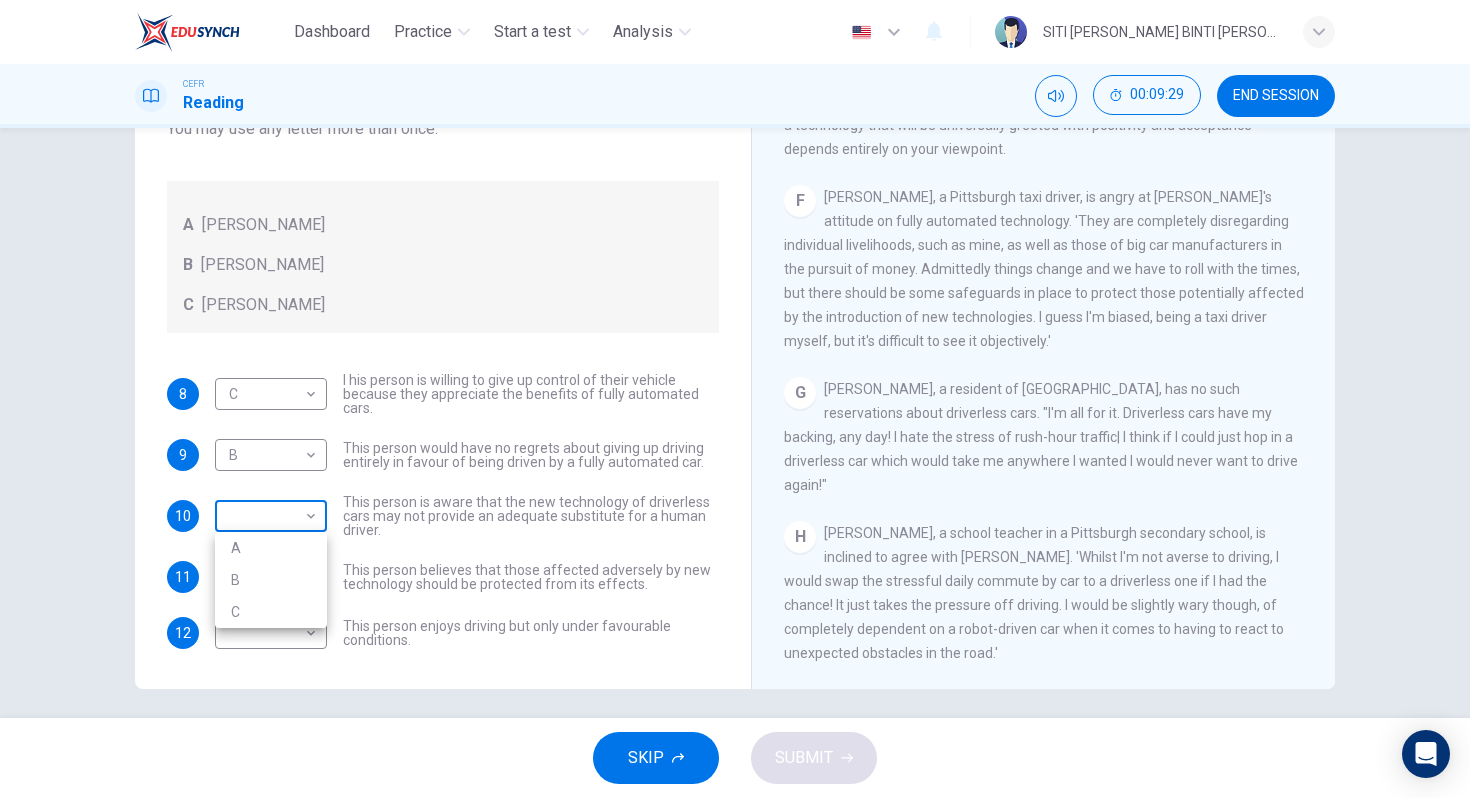 click at bounding box center [735, 399] 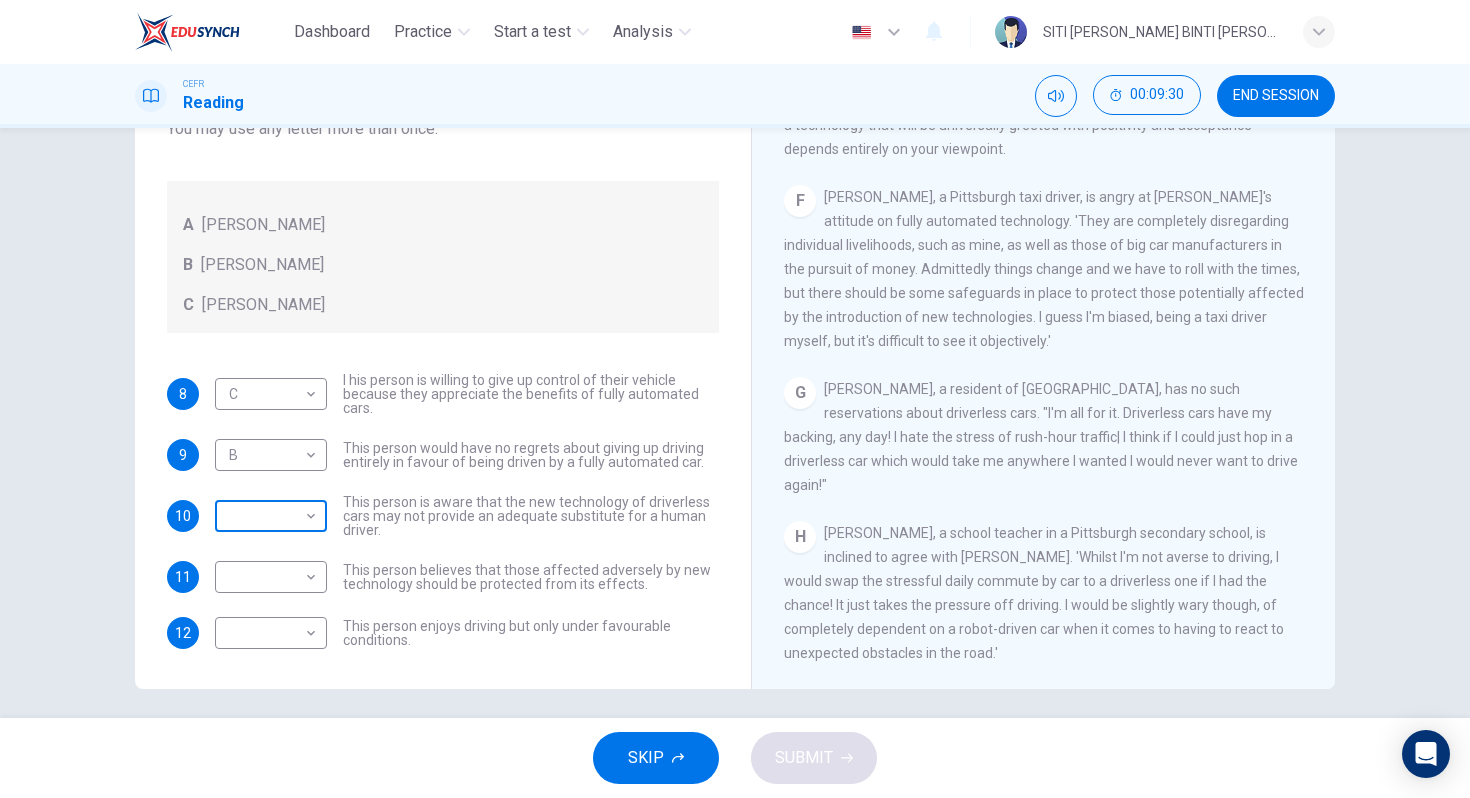 click on "Dashboard Practice Start a test Analysis English en ​ SITI [PERSON_NAME] BINTI [PERSON_NAME] CEFR Reading 00:09:30 END SESSION Questions 8 - 12 Look at the following statements, and the list of people. Match each statement to the correct person, A-C. You may use any letter more than once.
A [PERSON_NAME] B [PERSON_NAME] C [PERSON_NAME] 8 C C ​ I his person is willing to give up control of their vehicle because they appreciate the benefits of fully automated cars. 9 B B ​ This person would have no regrets about giving up driving entirely in favour of being driven by a fully automated car. 10 ​ ​ This person is aware that the new technology of driverless cars may not provide an adequate substitute for a human driver. 11 ​ ​ This person believes that those affected adversely by new technology should be protected from its effects. 12 ​ ​ This person enjoys driving but only under favourable conditions. Driverless cars CLICK TO ZOOM Click to Zoom A B C D E F G H SKIP SUBMIT
Dashboard Practice 2025" at bounding box center [735, 399] 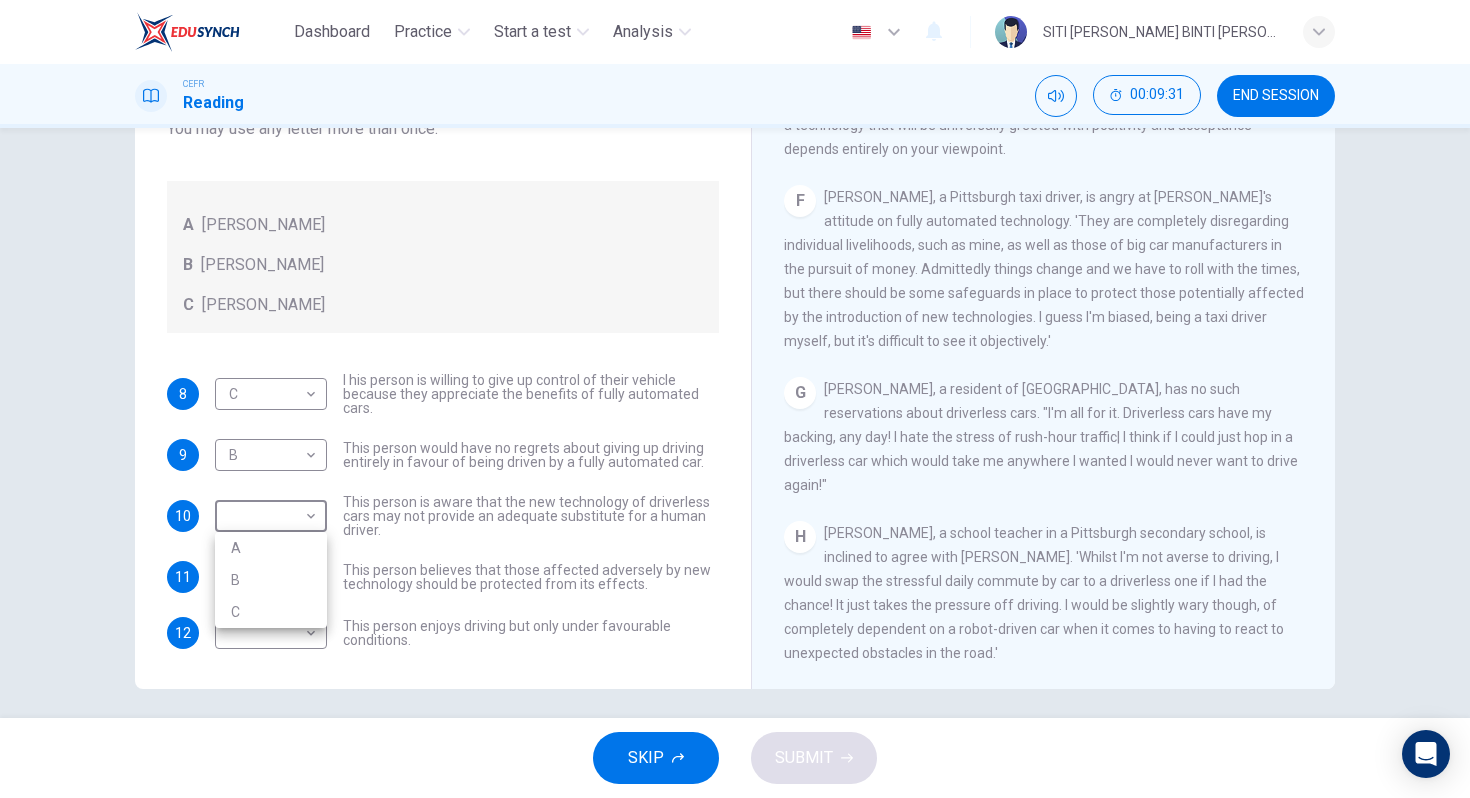 click on "A" at bounding box center (271, 548) 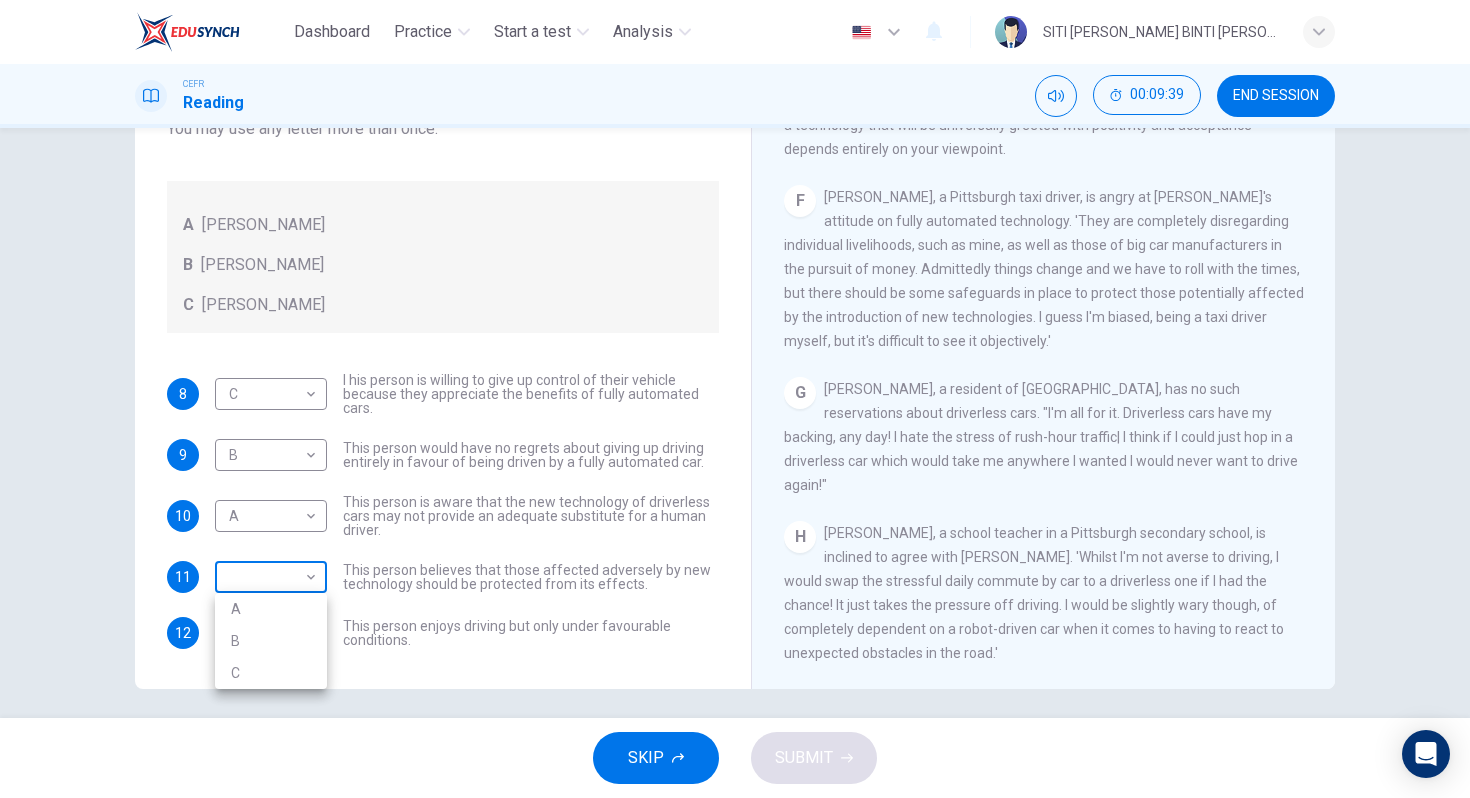 click on "Dashboard Practice Start a test Analysis English en ​ SITI [PERSON_NAME] BINTI [PERSON_NAME] CEFR Reading 00:09:39 END SESSION Questions 8 - 12 Look at the following statements, and the list of people. Match each statement to the correct person, A-C. You may use any letter more than once.
A [PERSON_NAME] B [PERSON_NAME] C [PERSON_NAME] 8 C C ​ I his person is willing to give up control of their vehicle because they appreciate the benefits of fully automated cars. 9 B B ​ This person would have no regrets about giving up driving entirely in favour of being driven by a fully automated car. 10 A A ​ This person is aware that the new technology of driverless cars may not provide an adequate substitute for a human driver. 11 ​ ​ This person believes that those affected adversely by new technology should be protected from its effects. 12 ​ ​ This person enjoys driving but only under favourable conditions. Driverless cars CLICK TO ZOOM Click to Zoom A B C D E F G H SKIP SUBMIT
Dashboard Practice 2025" at bounding box center [735, 399] 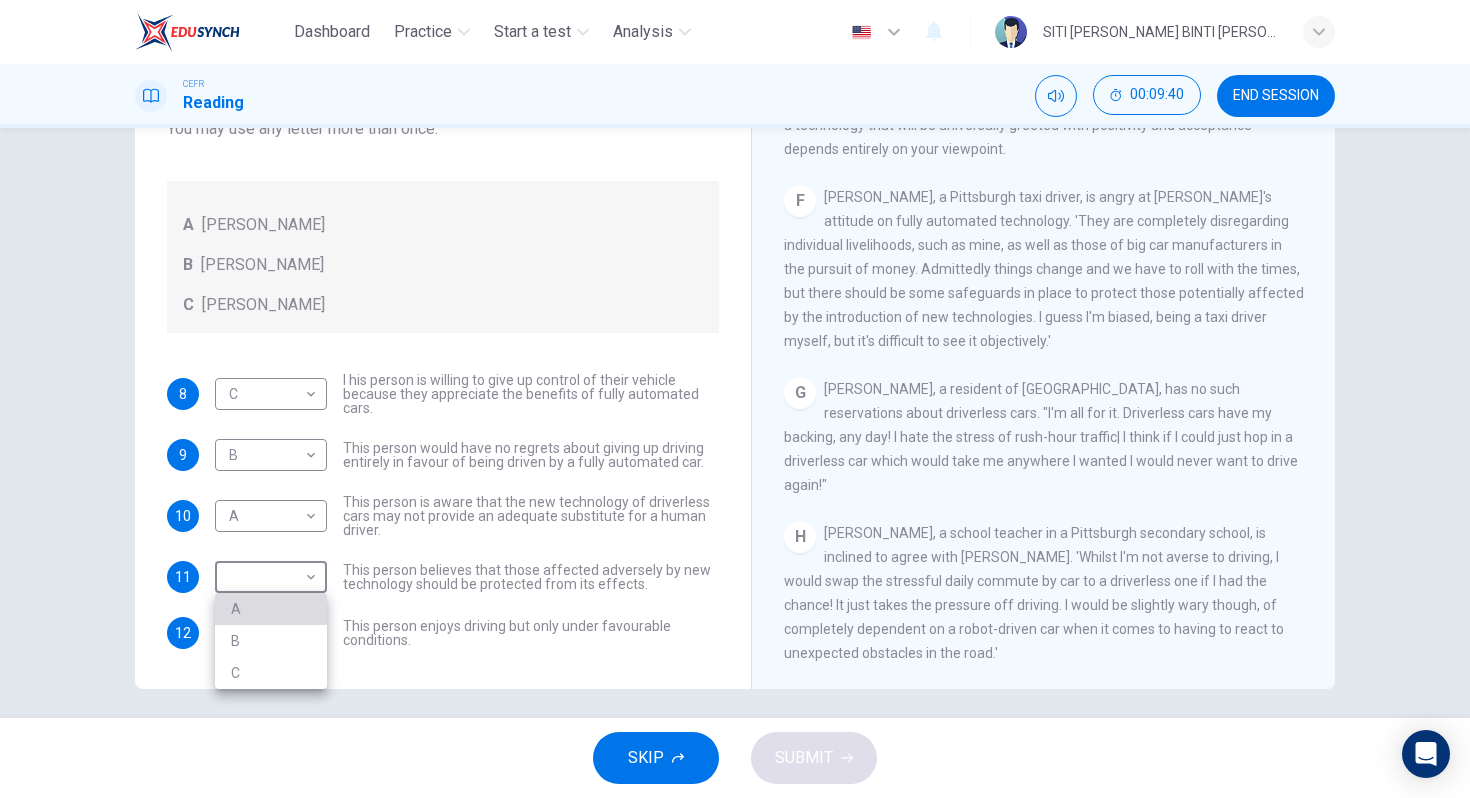 click on "A" at bounding box center (271, 609) 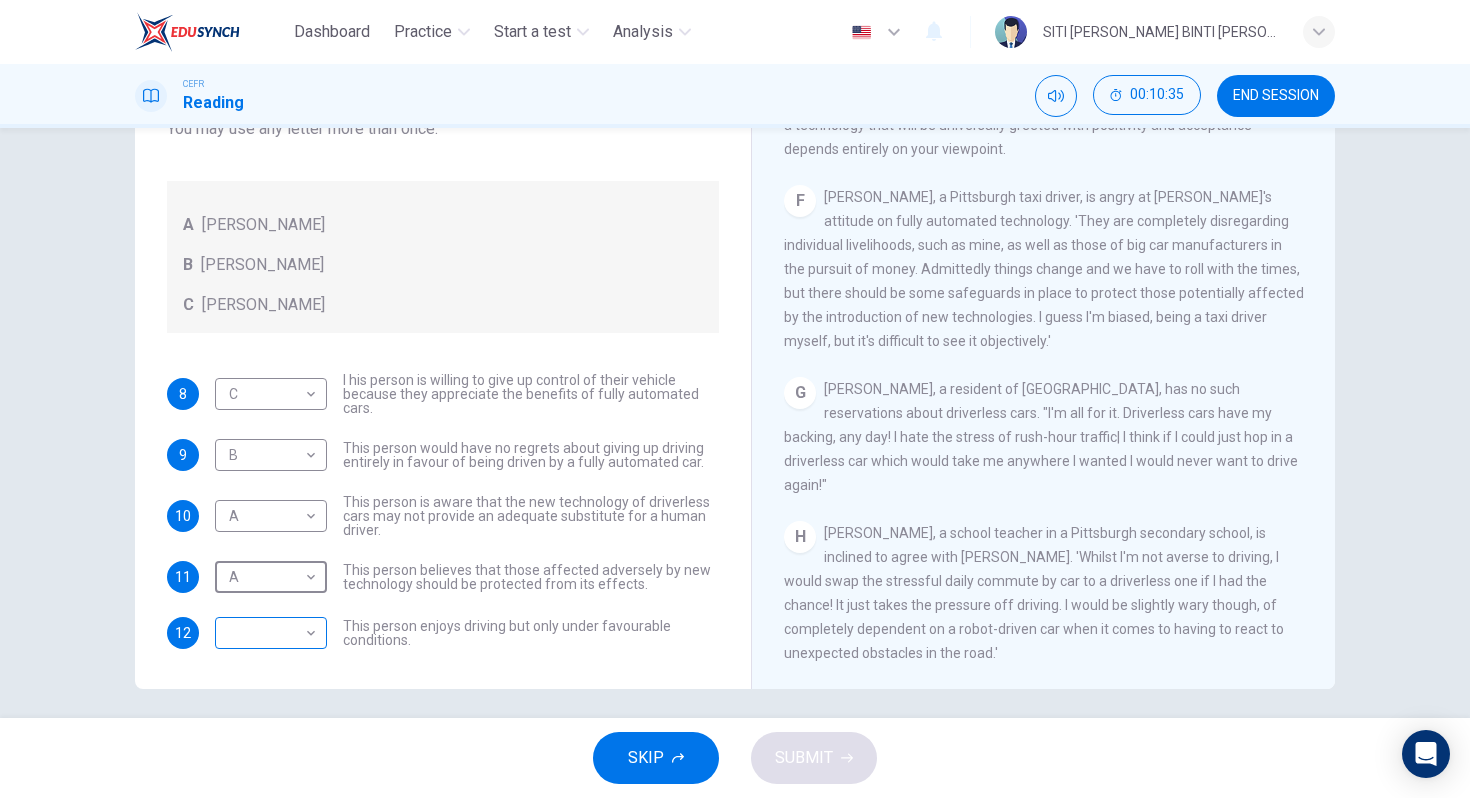 click on "Dashboard Practice Start a test Analysis English en ​ SITI [PERSON_NAME] BINTI [PERSON_NAME] CEFR Reading 00:10:35 END SESSION Questions 8 - 12 Look at the following statements, and the list of people. Match each statement to the correct person, A-C. You may use any letter more than once.
A [PERSON_NAME] B [PERSON_NAME] C [PERSON_NAME] 8 C C ​ I his person is willing to give up control of their vehicle because they appreciate the benefits of fully automated cars. 9 B B ​ This person would have no regrets about giving up driving entirely in favour of being driven by a fully automated car. 10 A A ​ This person is aware that the new technology of driverless cars may not provide an adequate substitute for a human driver. 11 A A ​ This person believes that those affected adversely by new technology should be protected from its effects. 12 ​ ​ This person enjoys driving but only under favourable conditions. Driverless cars CLICK TO ZOOM Click to Zoom A B C D E F G H SKIP SUBMIT
Dashboard Practice 2025" at bounding box center [735, 399] 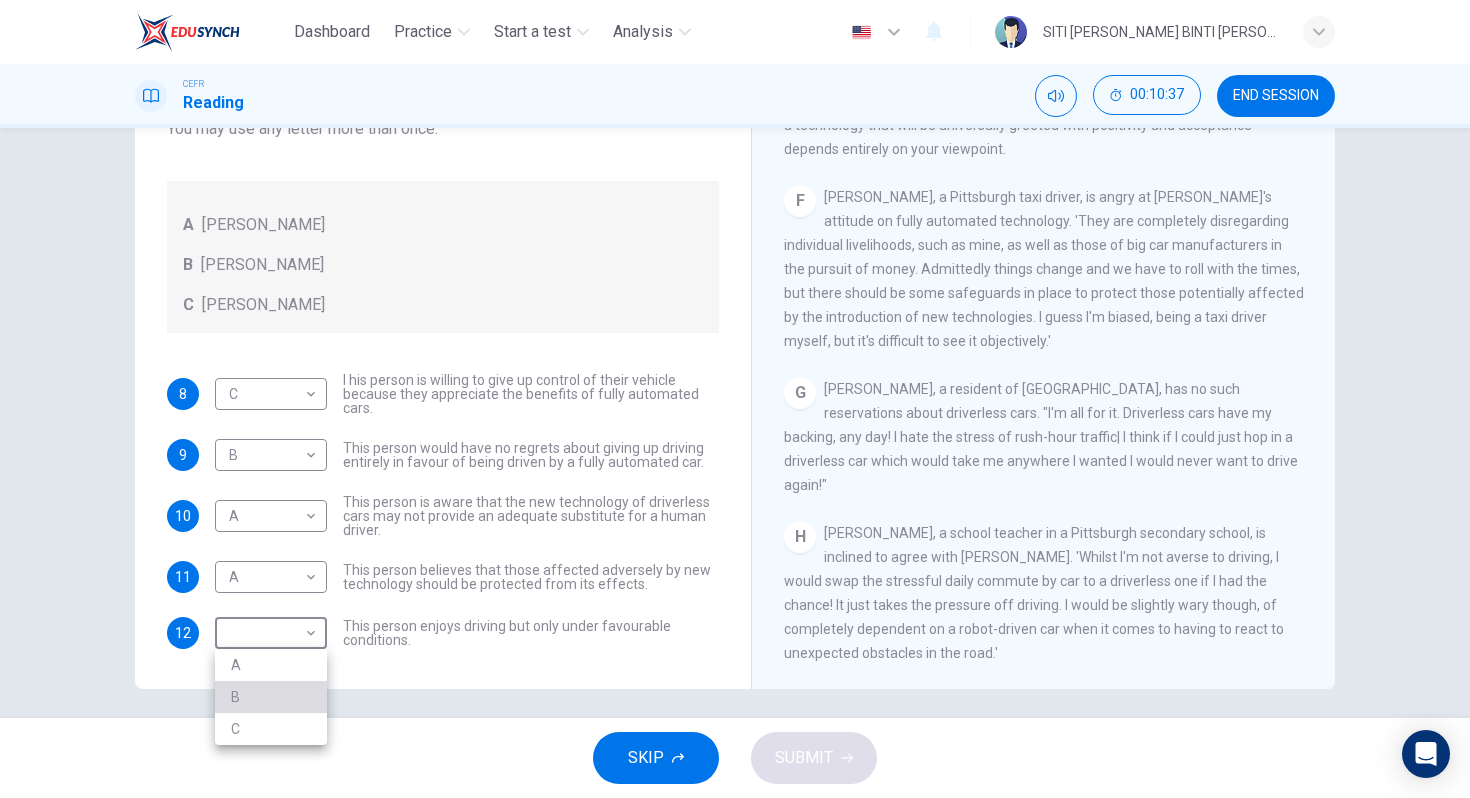 click on "B" at bounding box center [271, 697] 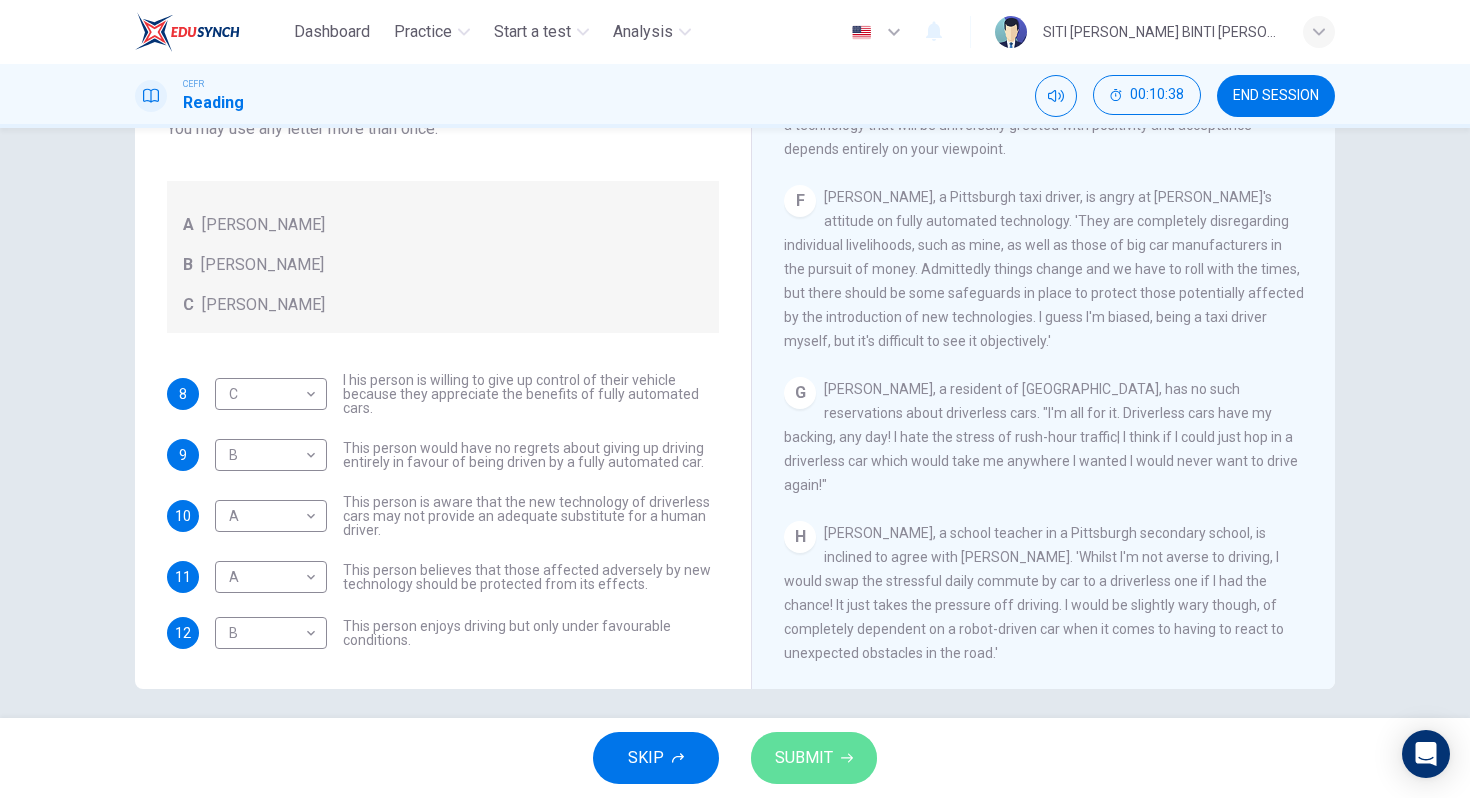 click on "SUBMIT" at bounding box center [804, 758] 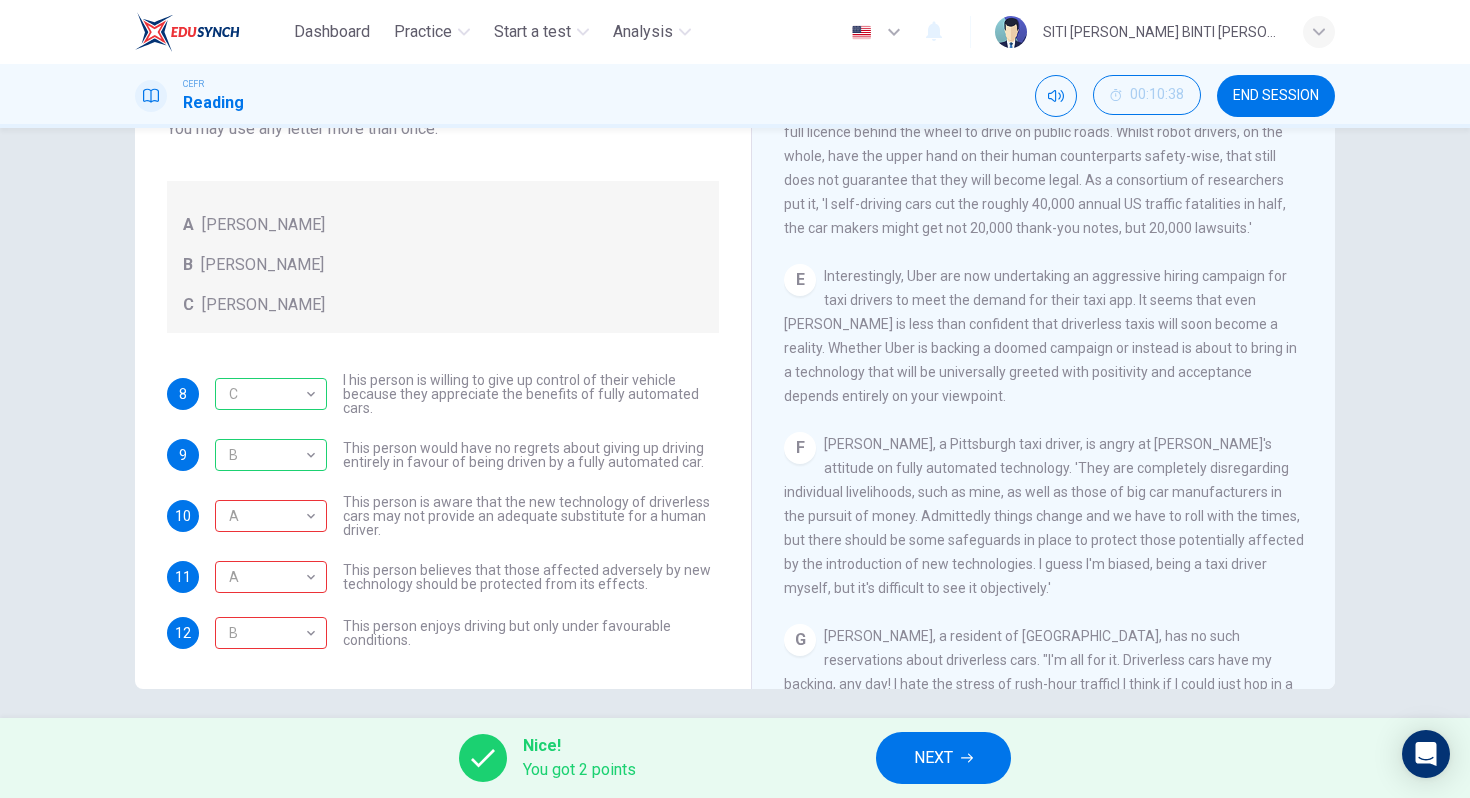 scroll, scrollTop: 1481, scrollLeft: 0, axis: vertical 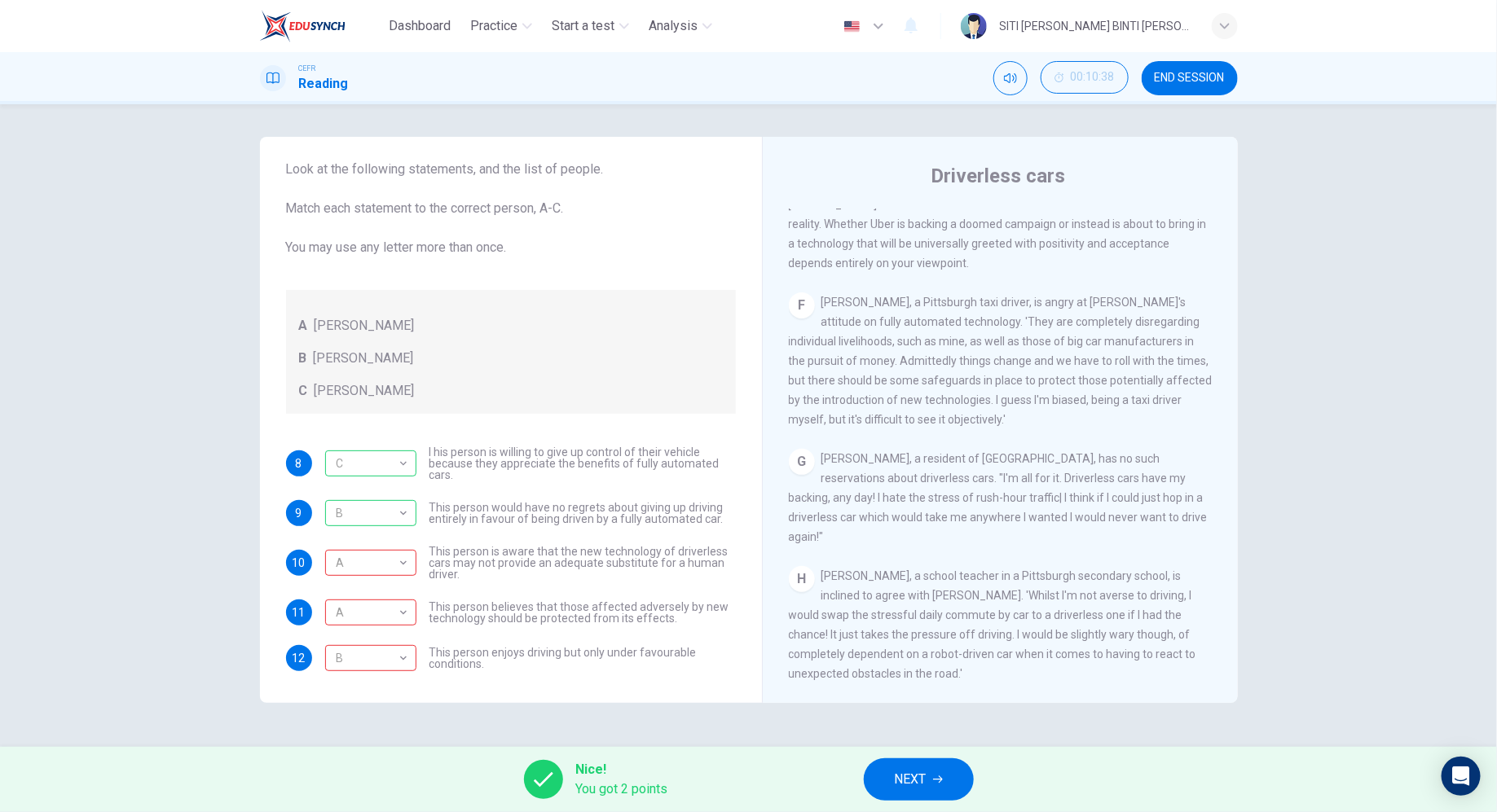click on "NEXT" at bounding box center [918, 779] 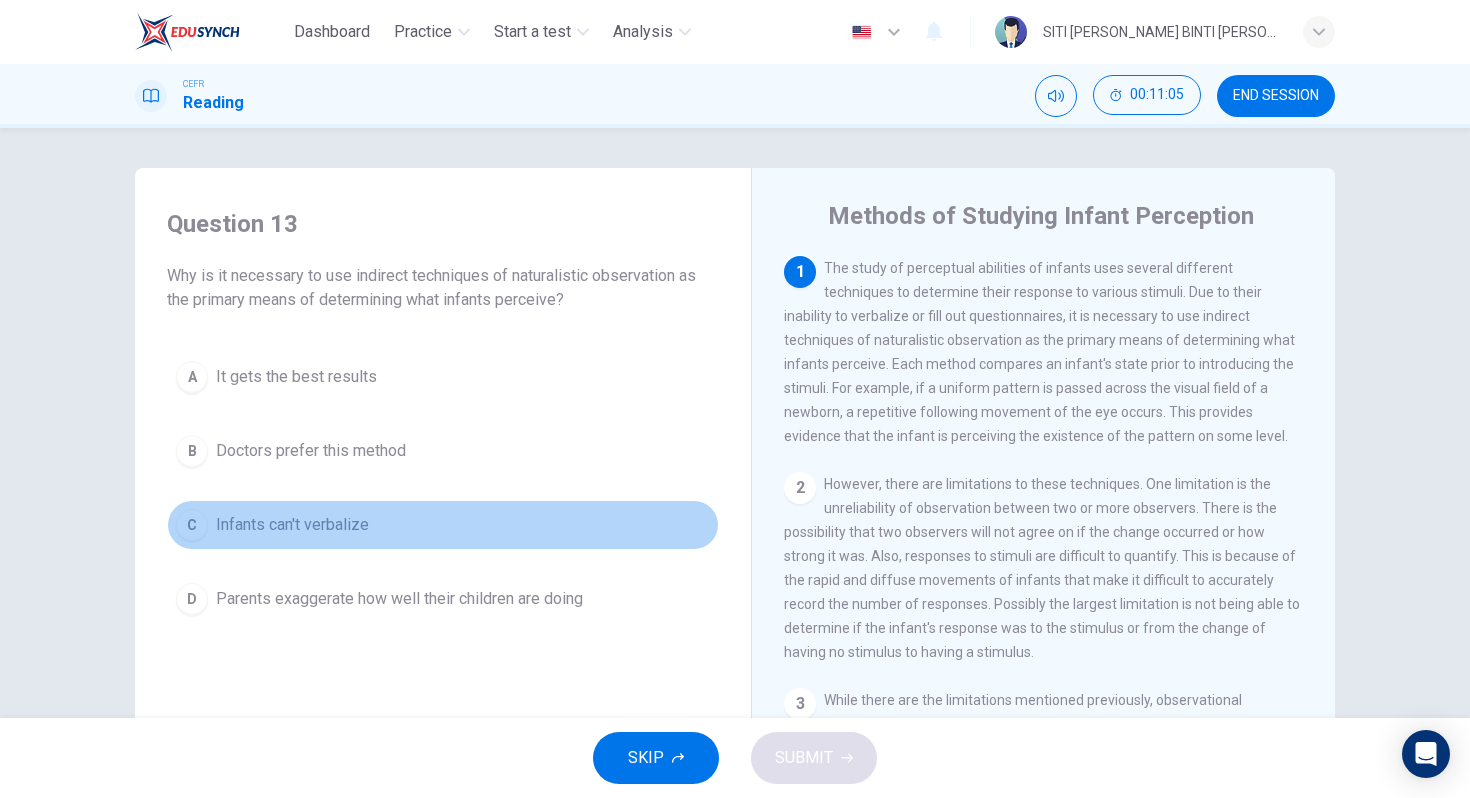 click on "Infants can't verbalize" at bounding box center (292, 525) 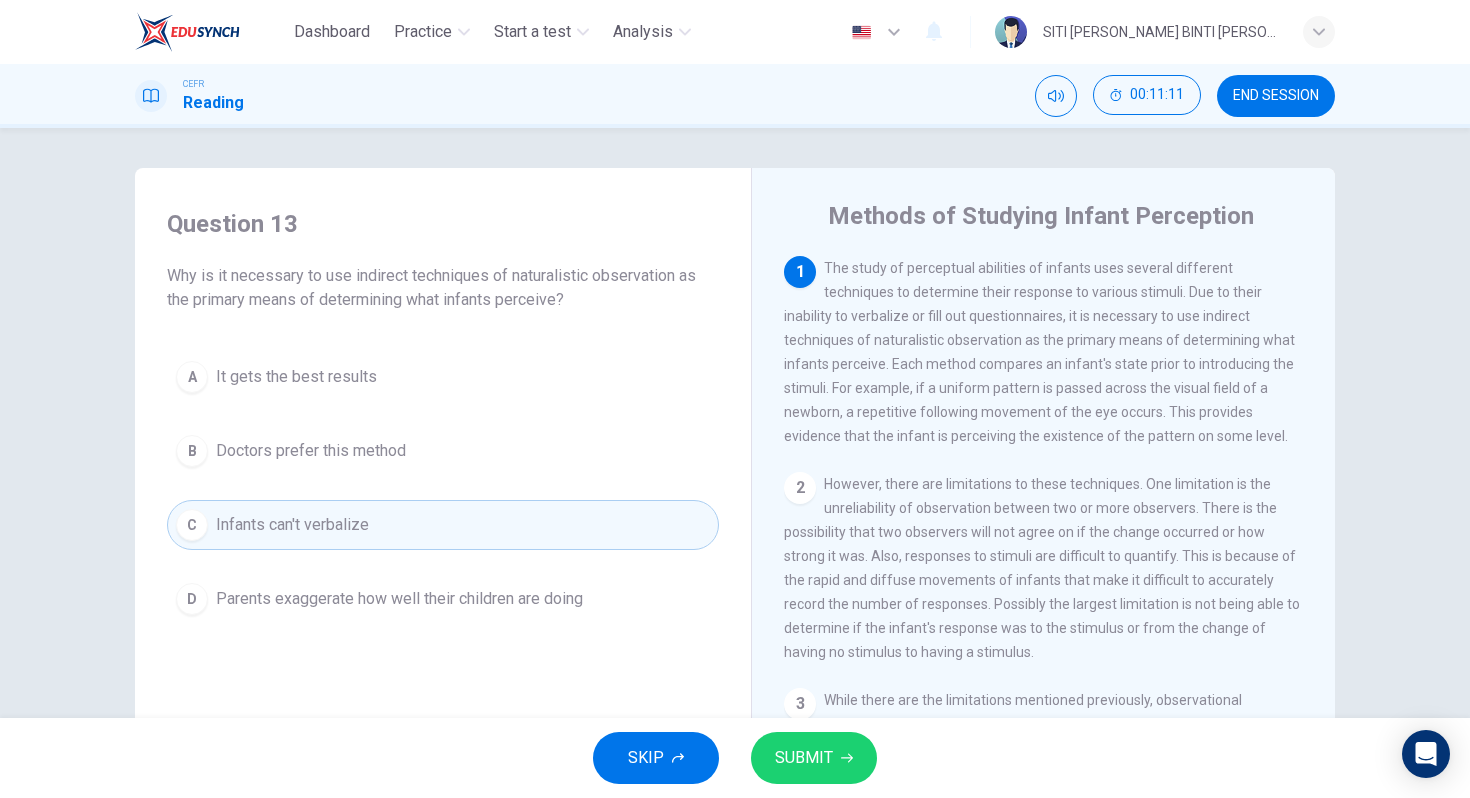 click on "SUBMIT" at bounding box center [814, 758] 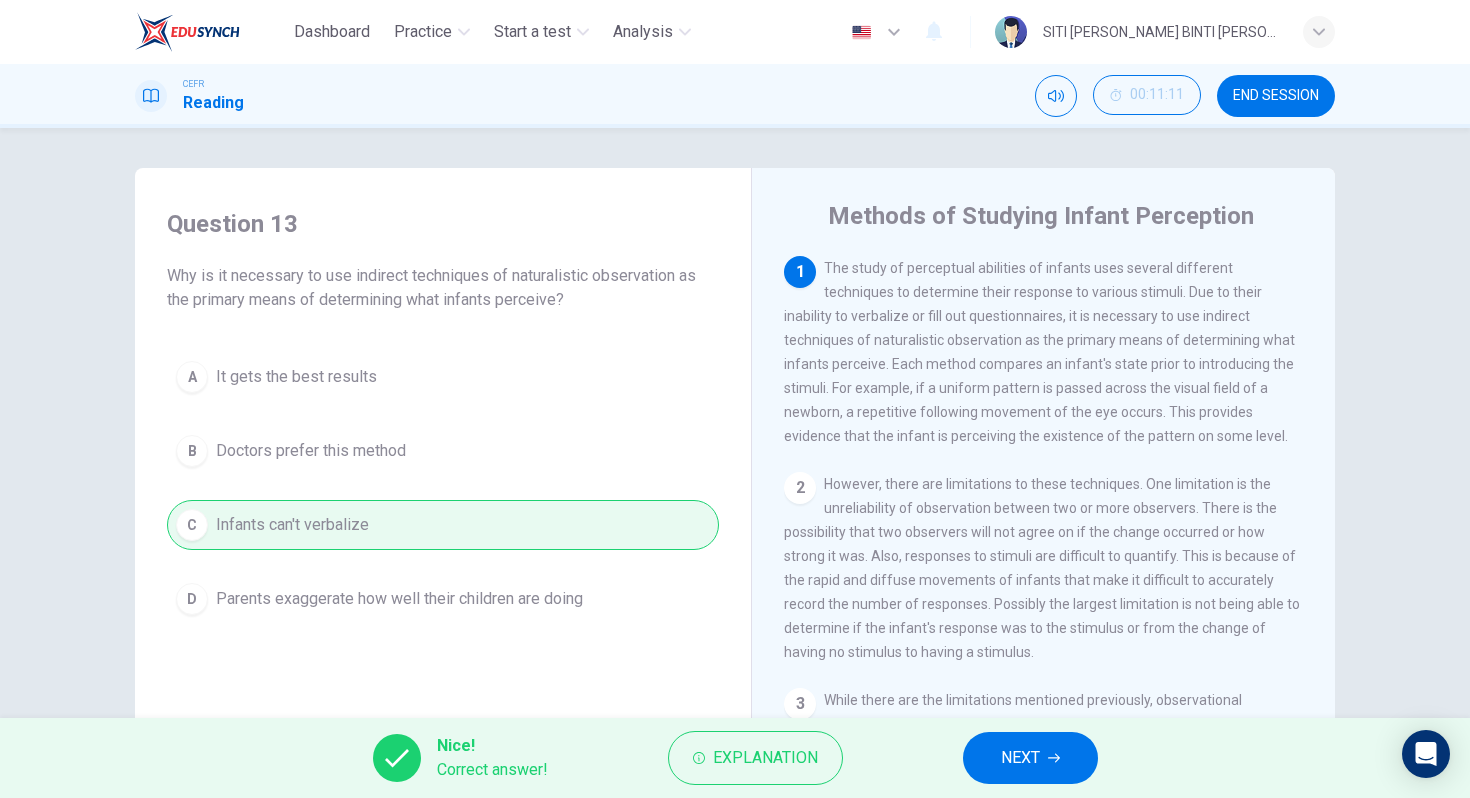 click on "NEXT" at bounding box center (1020, 758) 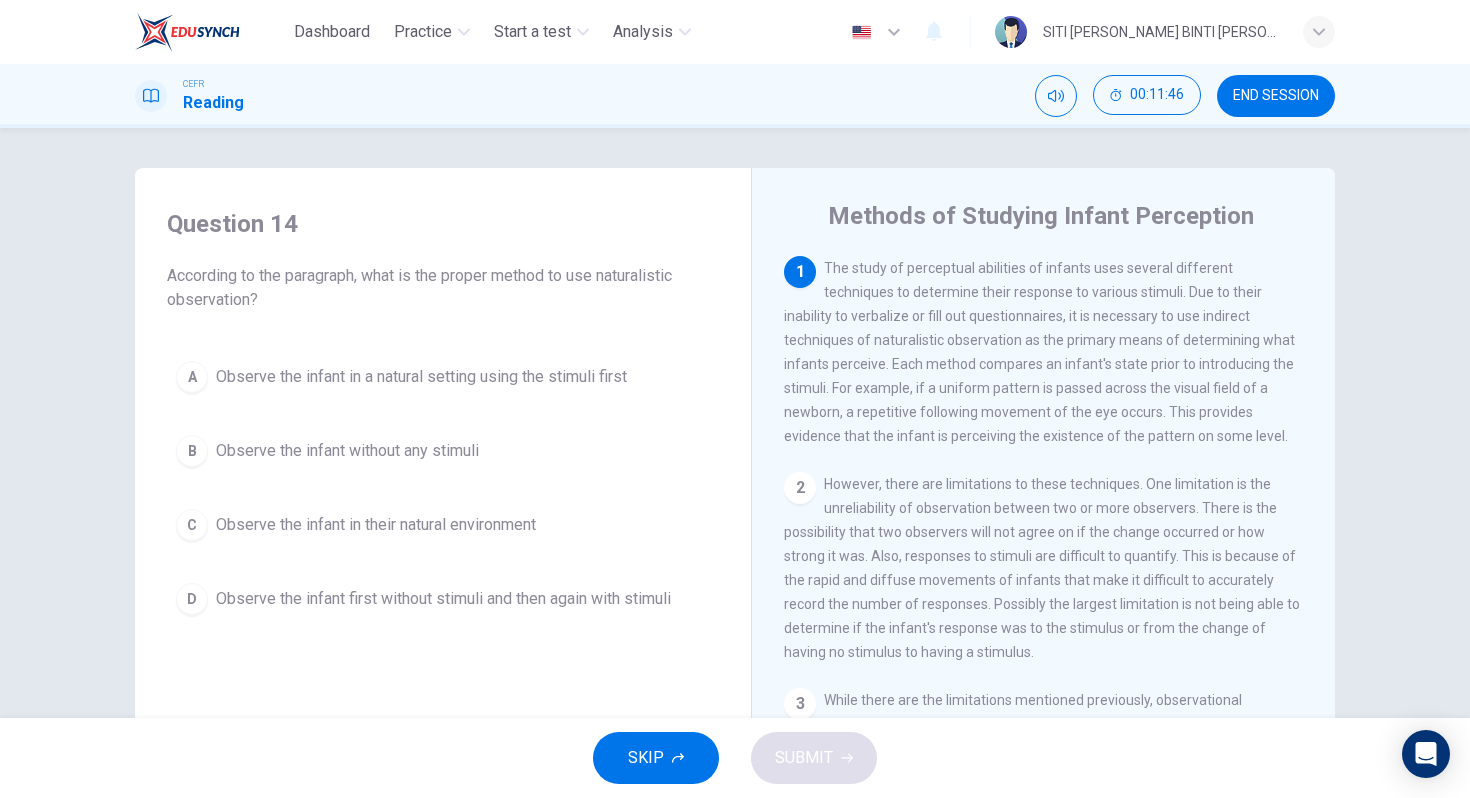 click on "Observe the infant first without stimuli and then again with stimuli" at bounding box center (443, 599) 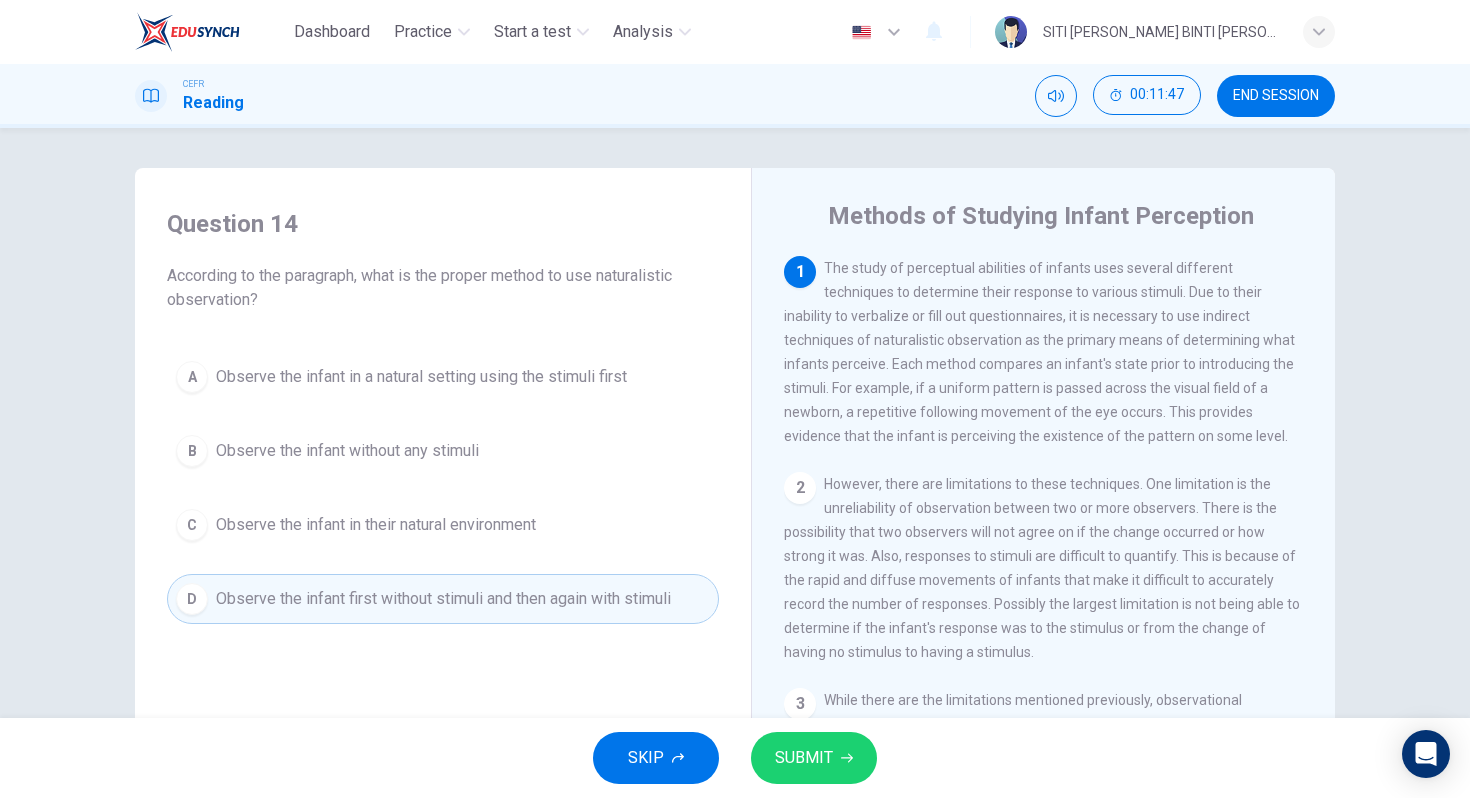 click on "SUBMIT" at bounding box center [804, 758] 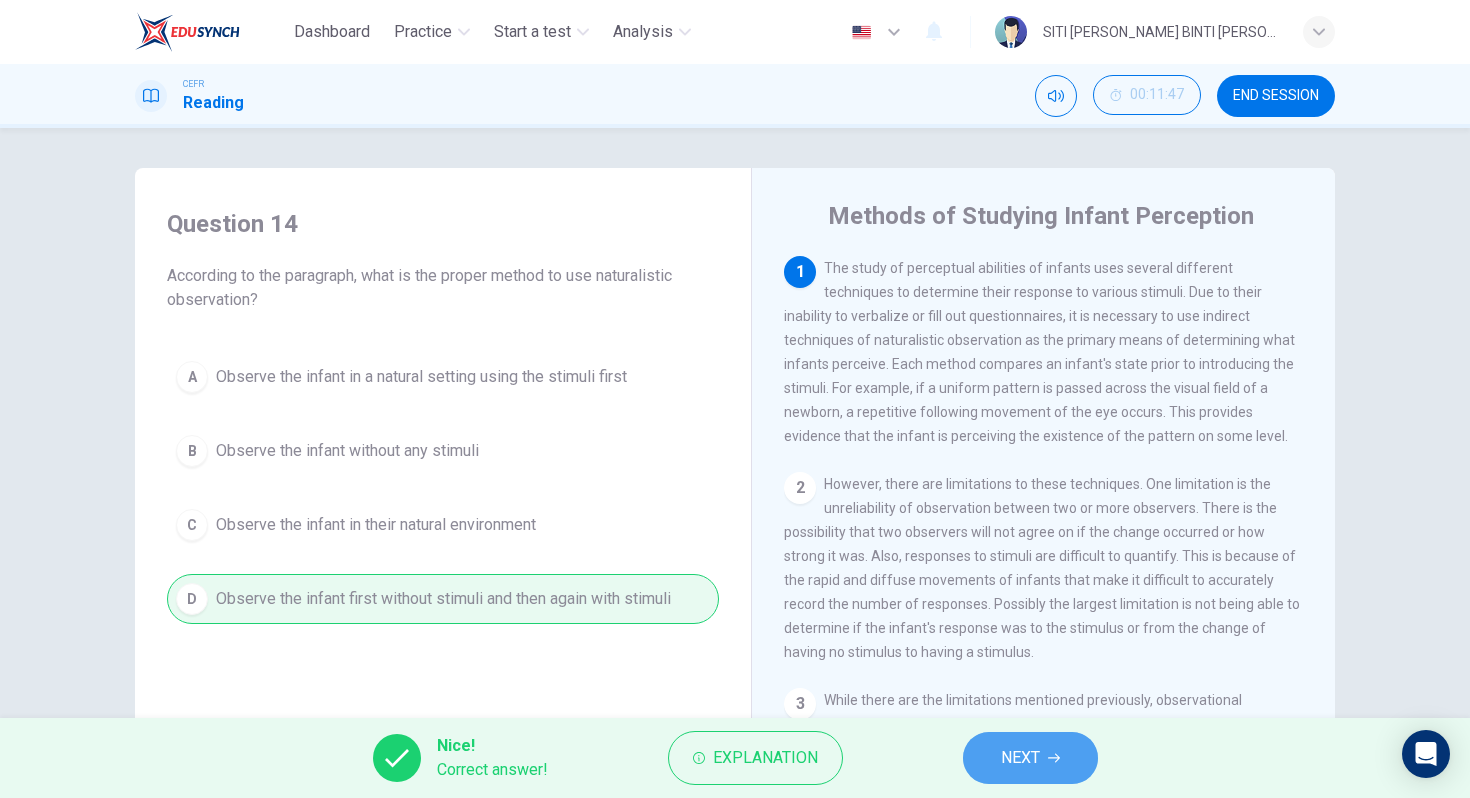 click on "NEXT" at bounding box center (1030, 758) 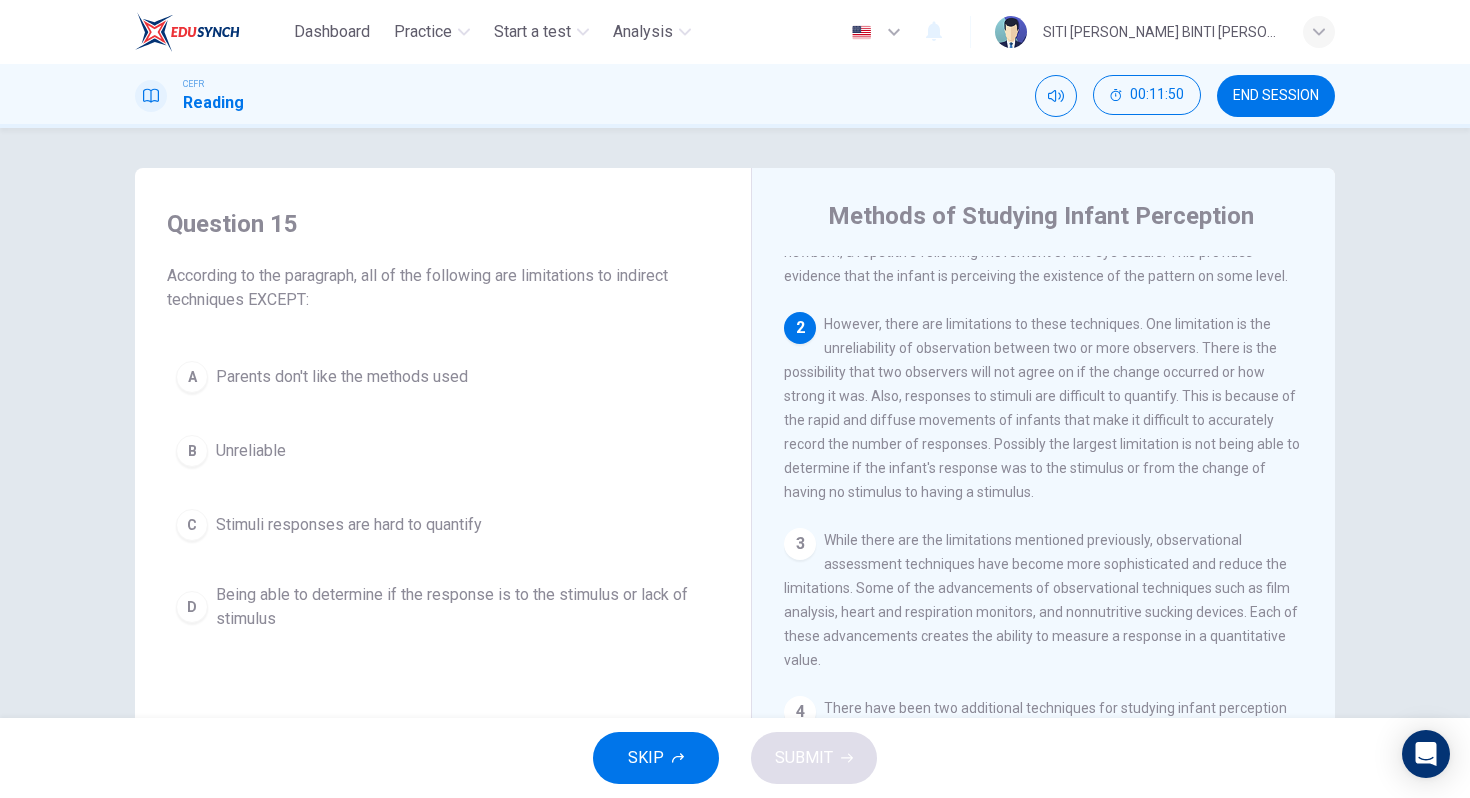 scroll, scrollTop: 166, scrollLeft: 0, axis: vertical 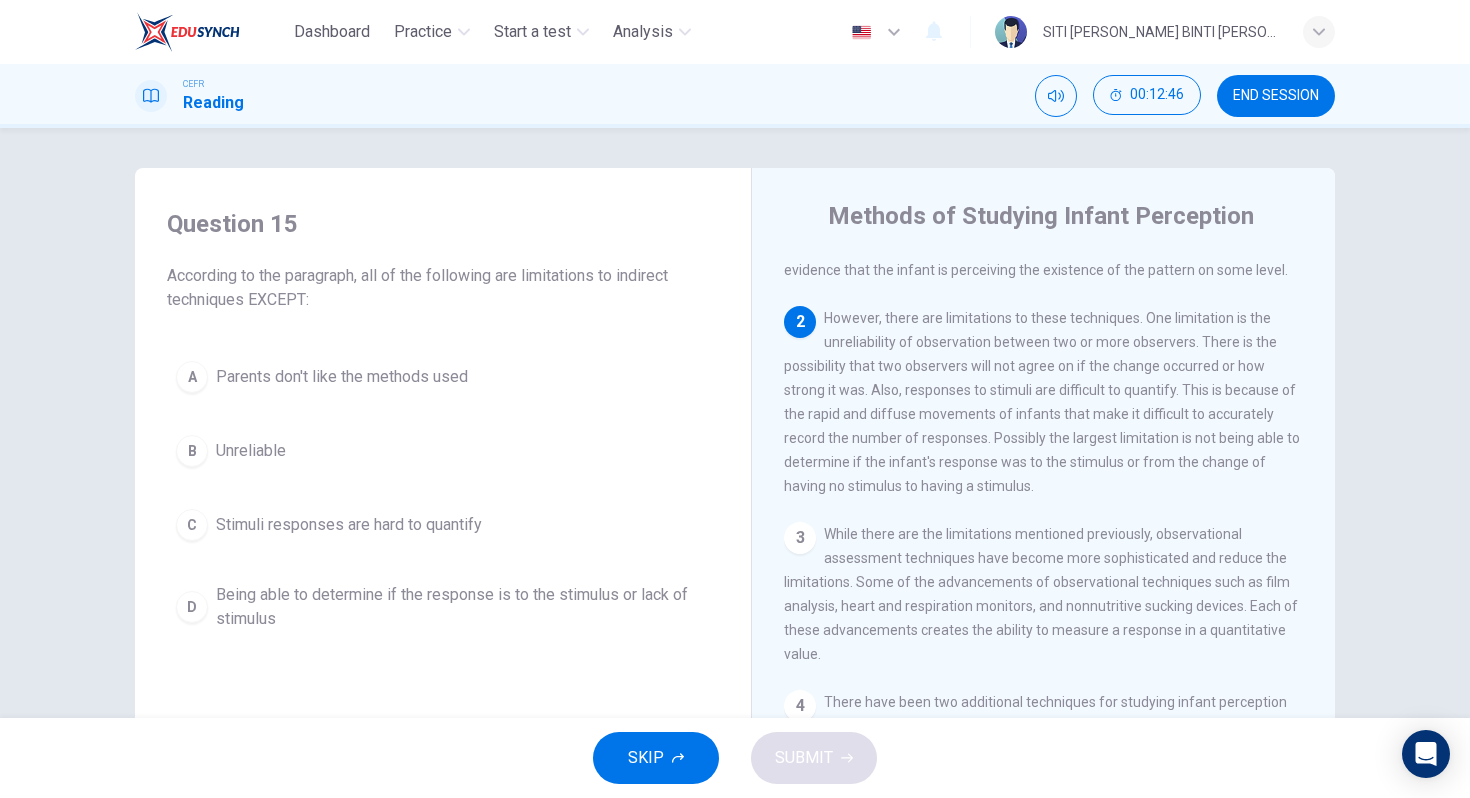 click on "Parents don't like the methods used" at bounding box center (342, 377) 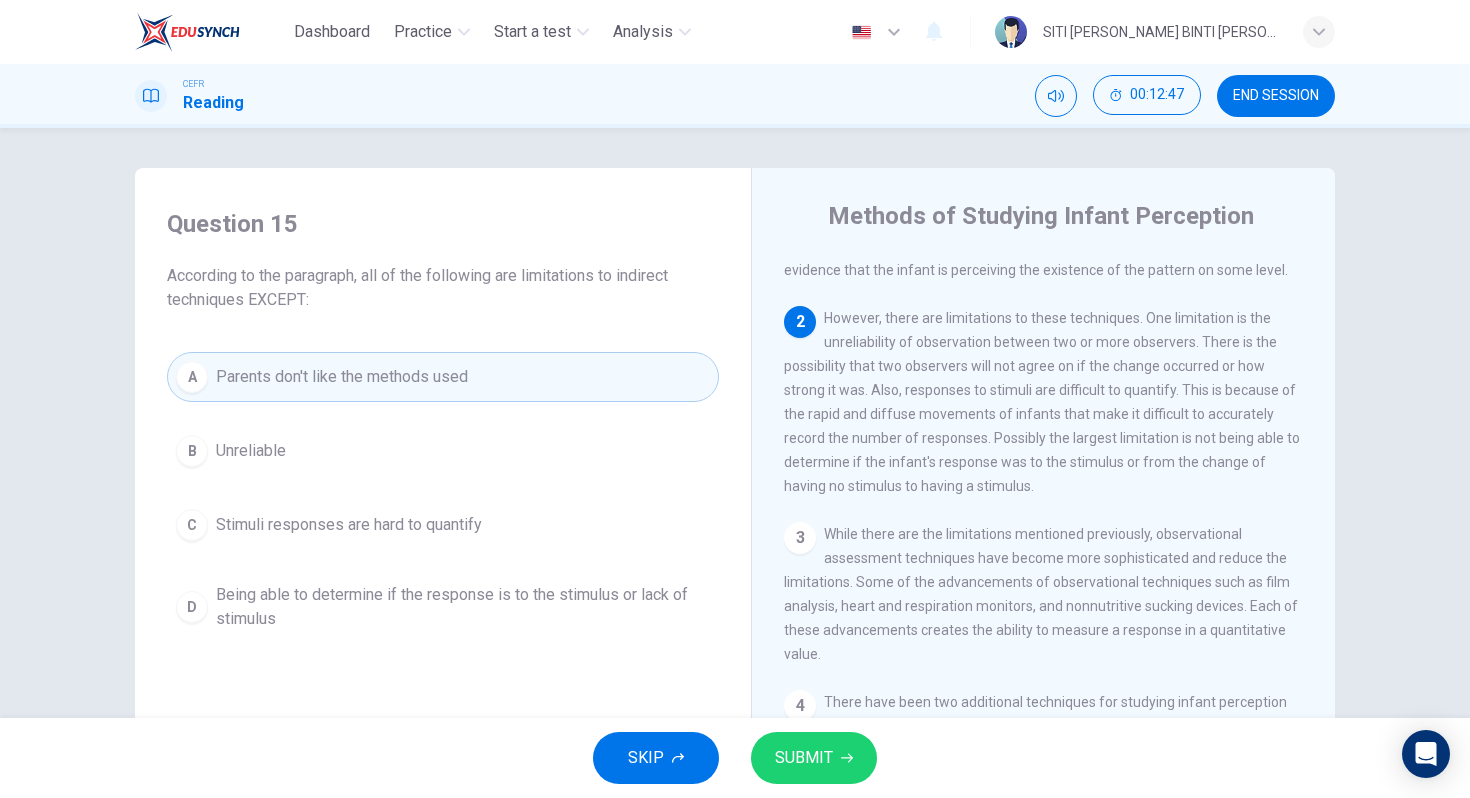 click on "SUBMIT" at bounding box center [804, 758] 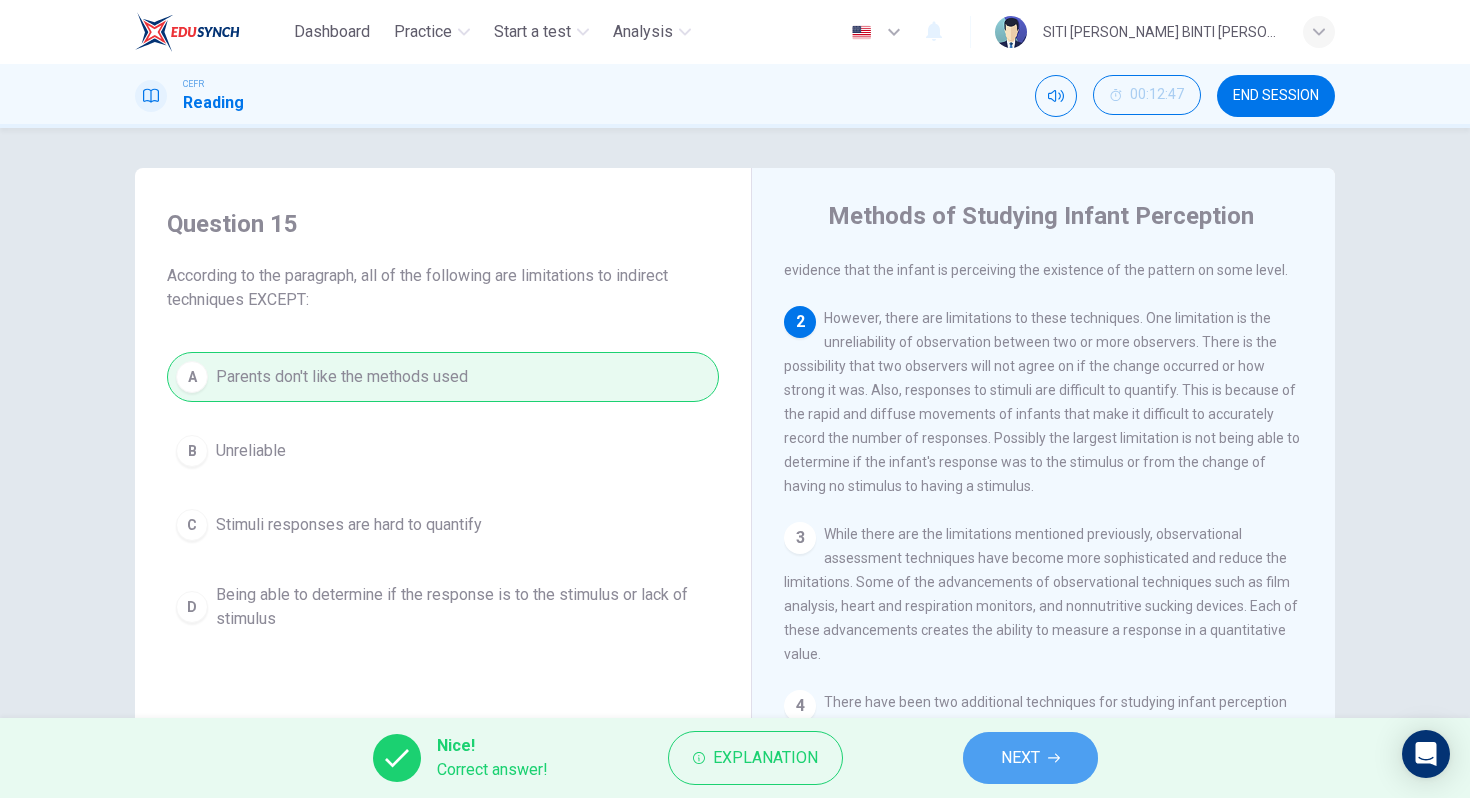 click on "NEXT" at bounding box center (1030, 758) 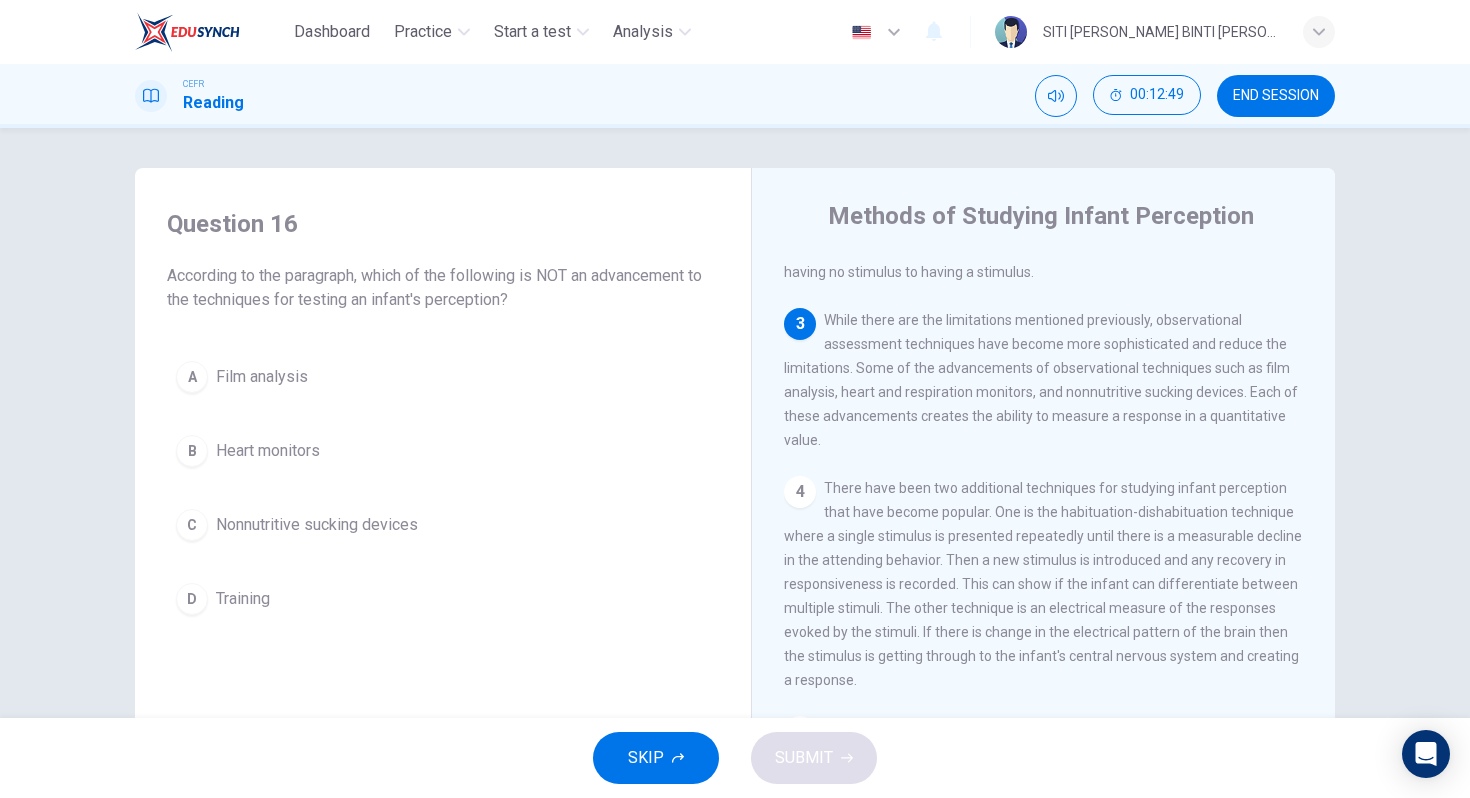 scroll, scrollTop: 381, scrollLeft: 0, axis: vertical 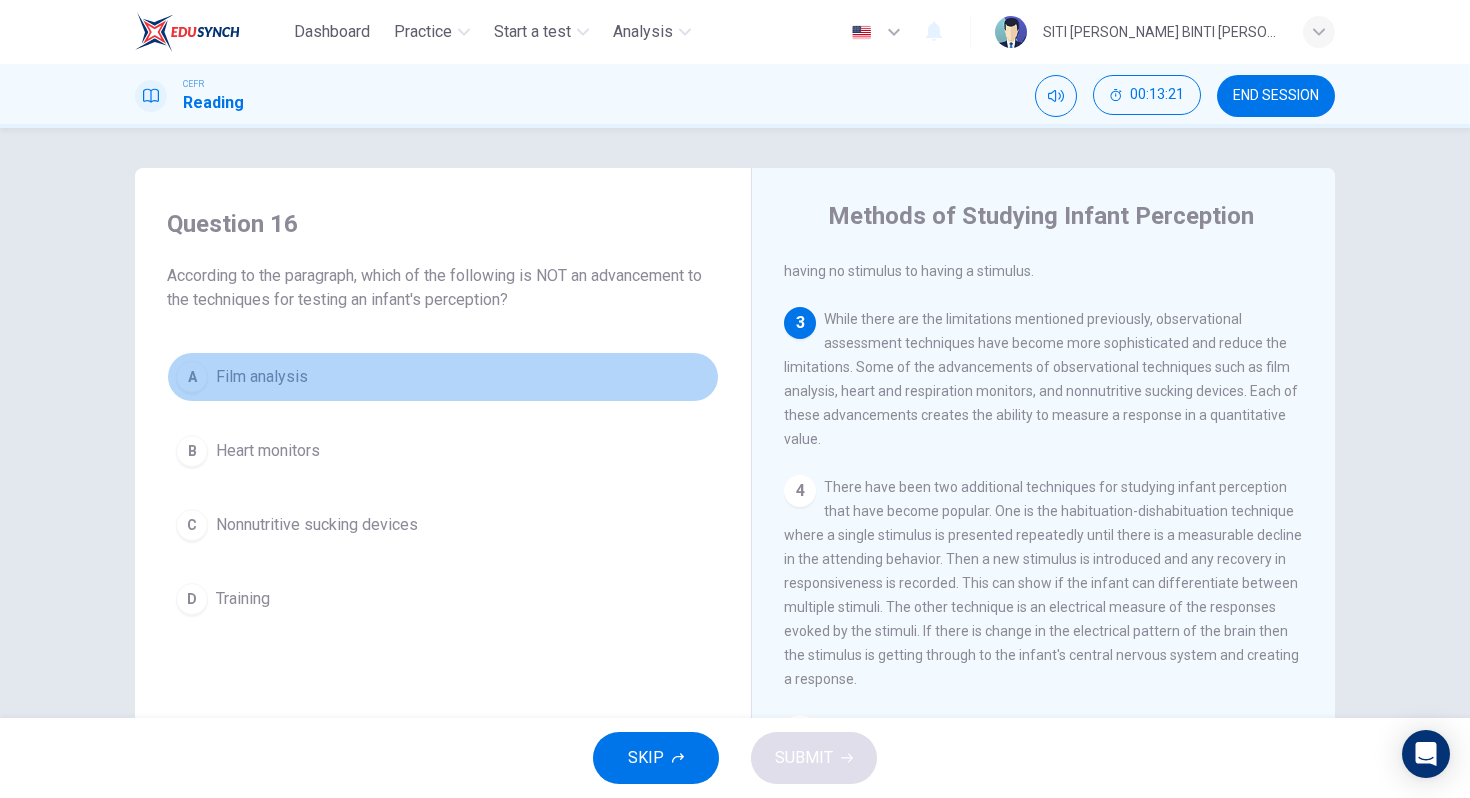 click on "Film analysis" at bounding box center (262, 377) 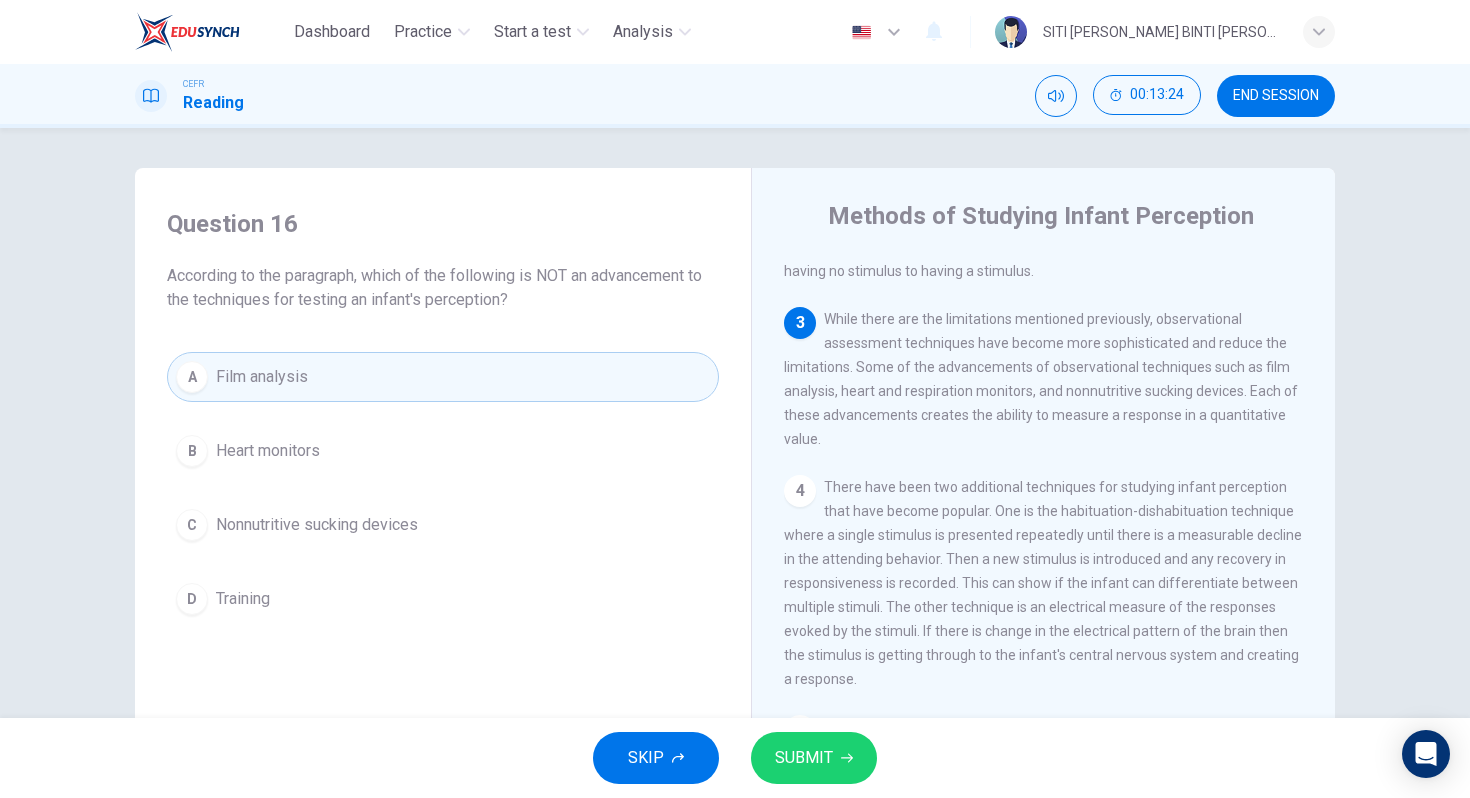 click on "Training" at bounding box center [243, 599] 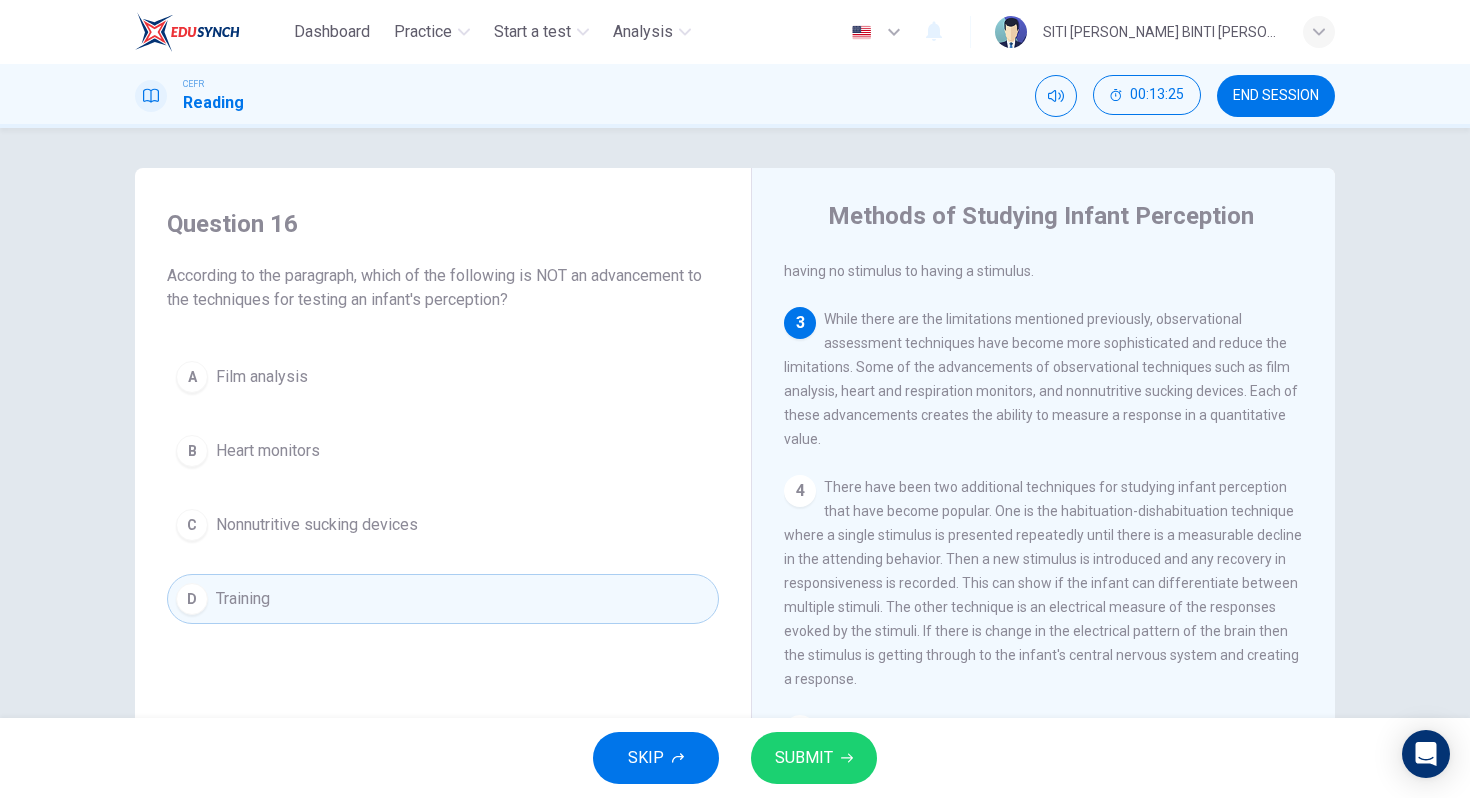 click on "SUBMIT" at bounding box center [814, 758] 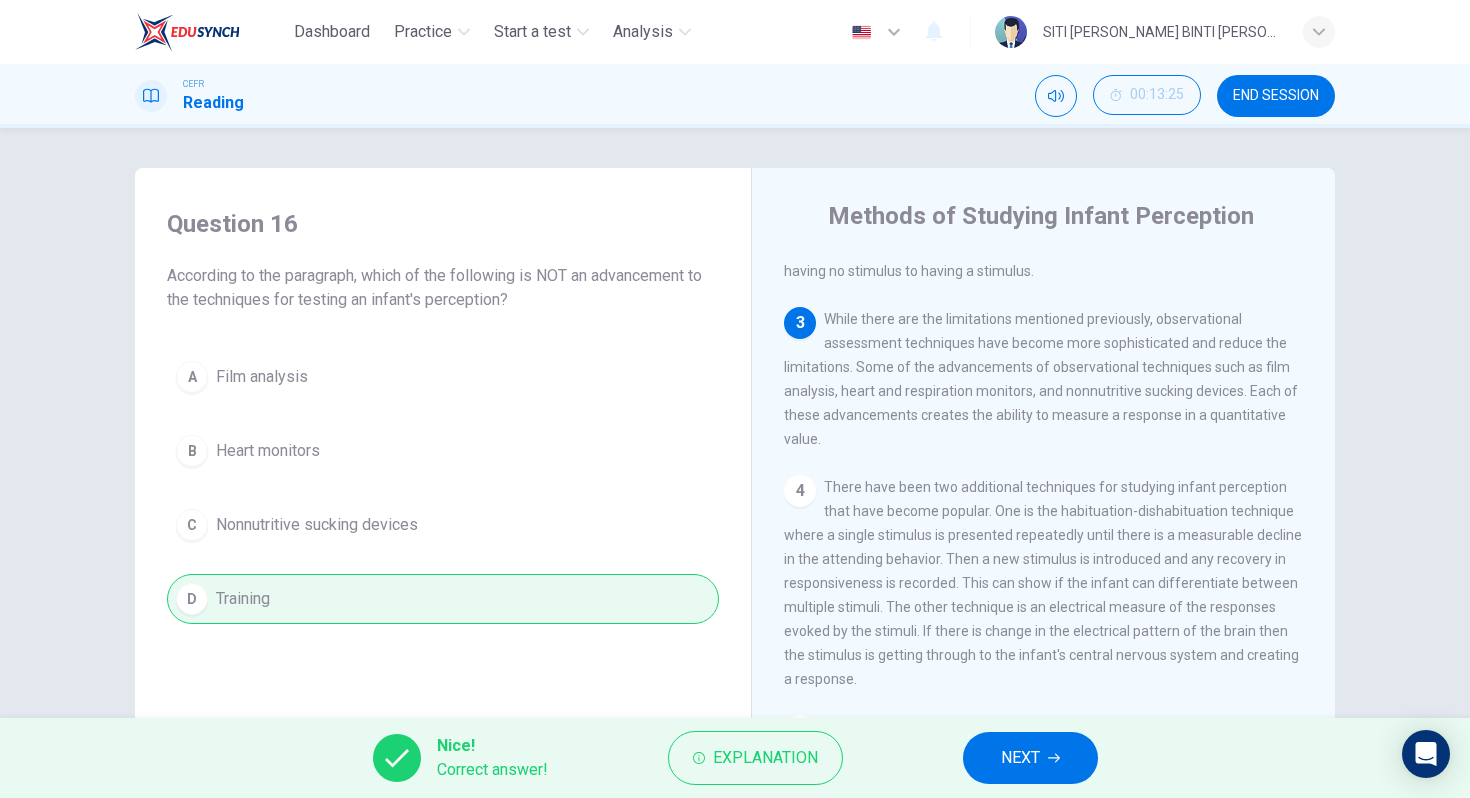 click on "NEXT" at bounding box center [1020, 758] 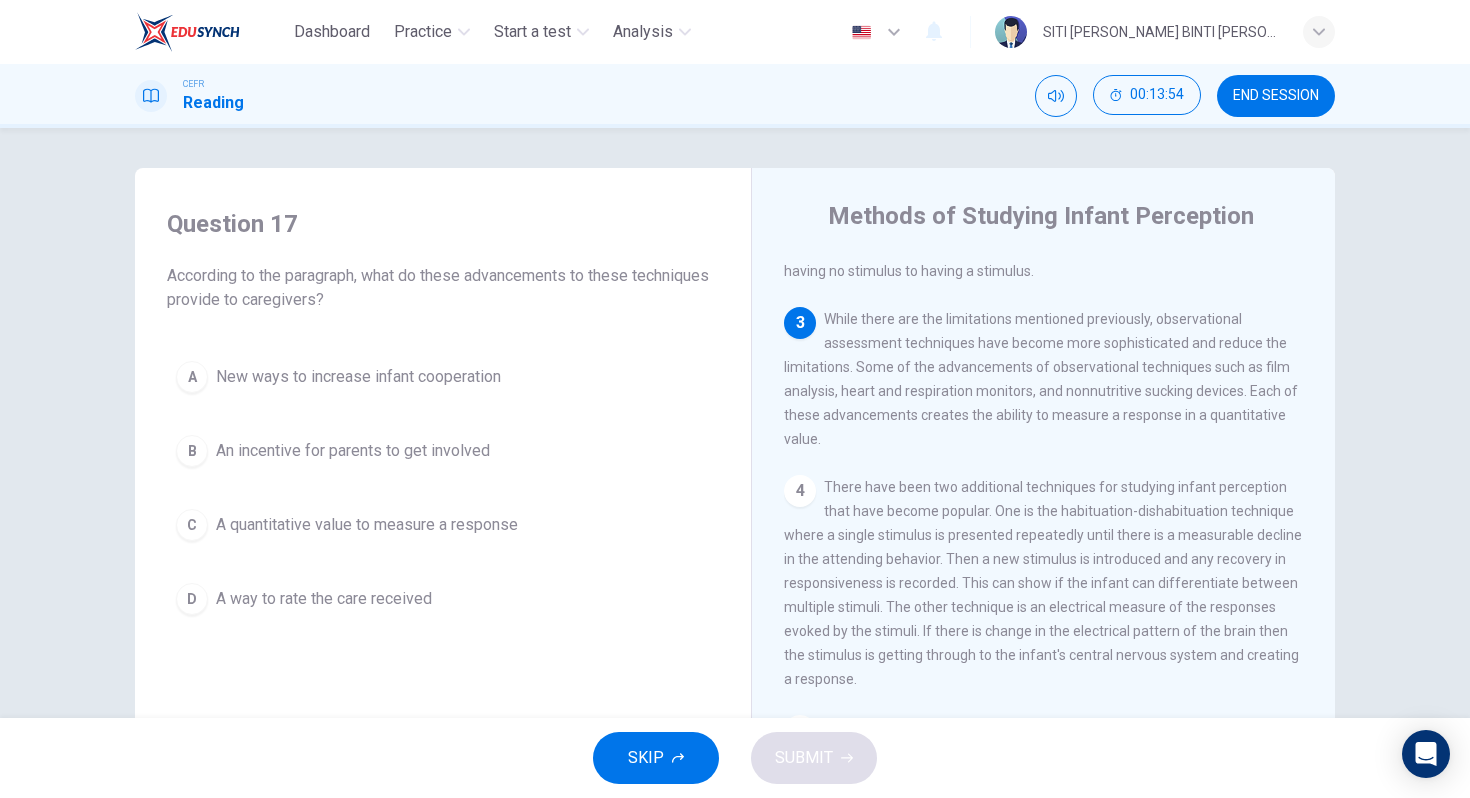click on "A quantitative value to measure a response" at bounding box center (367, 525) 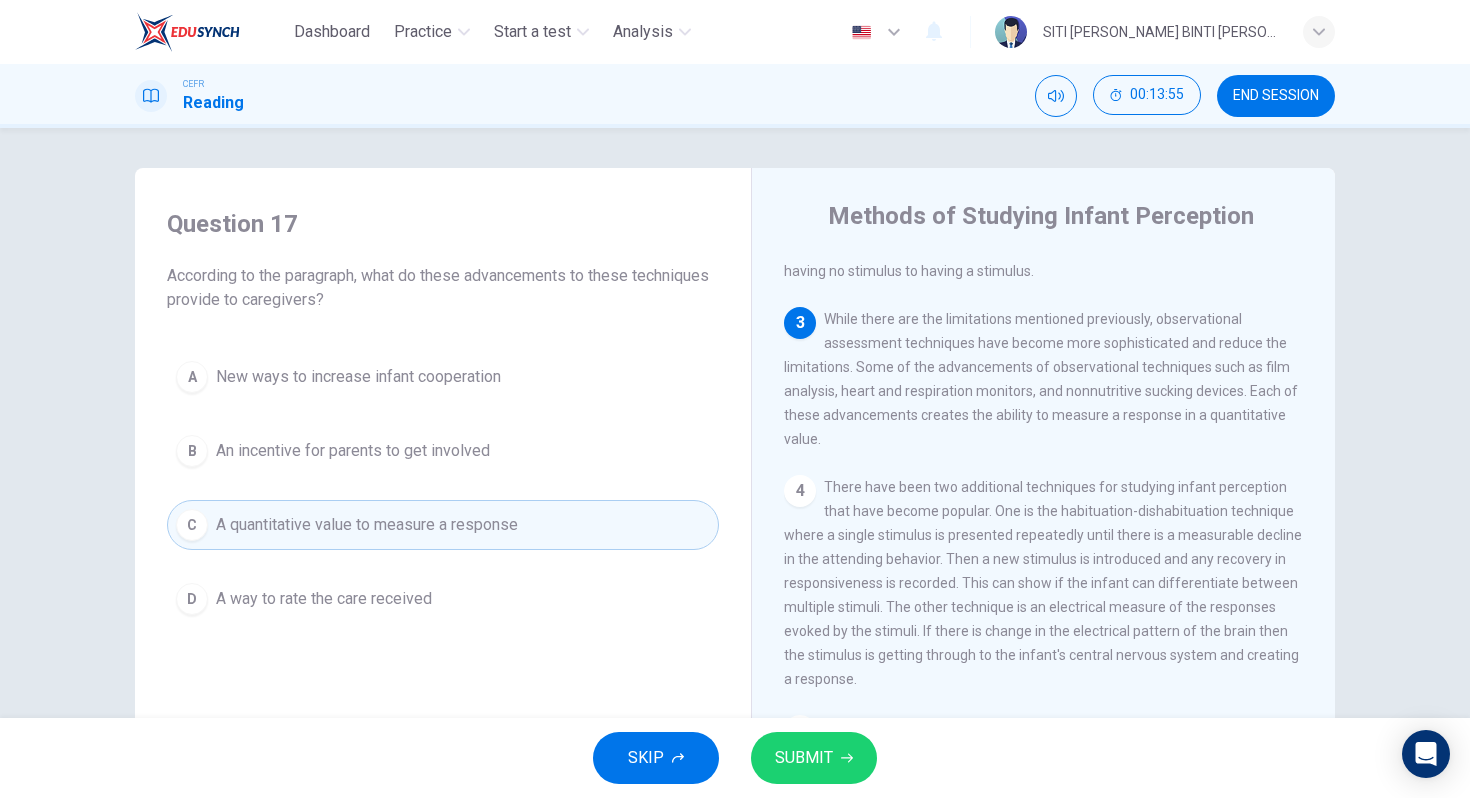click on "SUBMIT" at bounding box center (814, 758) 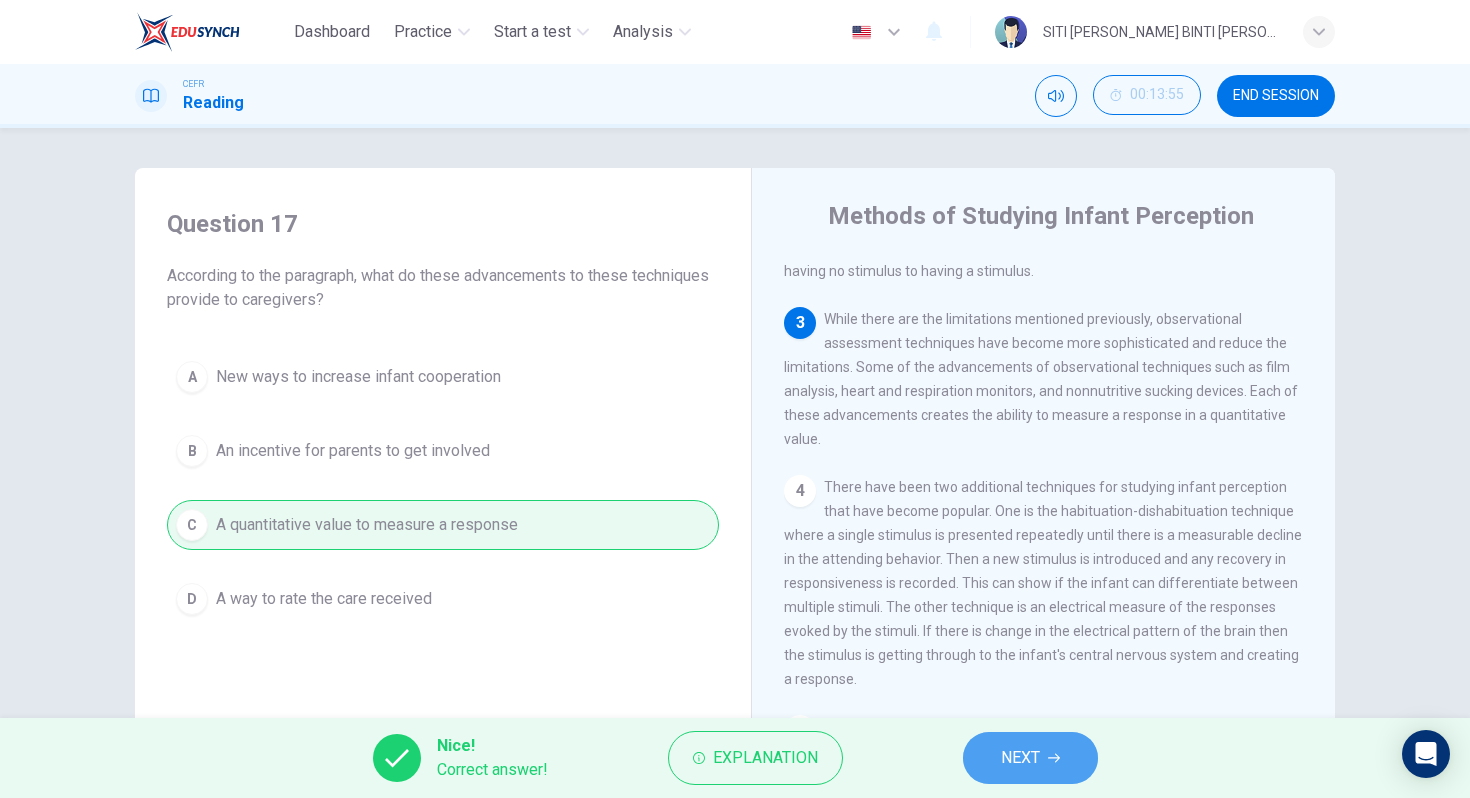 click on "NEXT" at bounding box center (1020, 758) 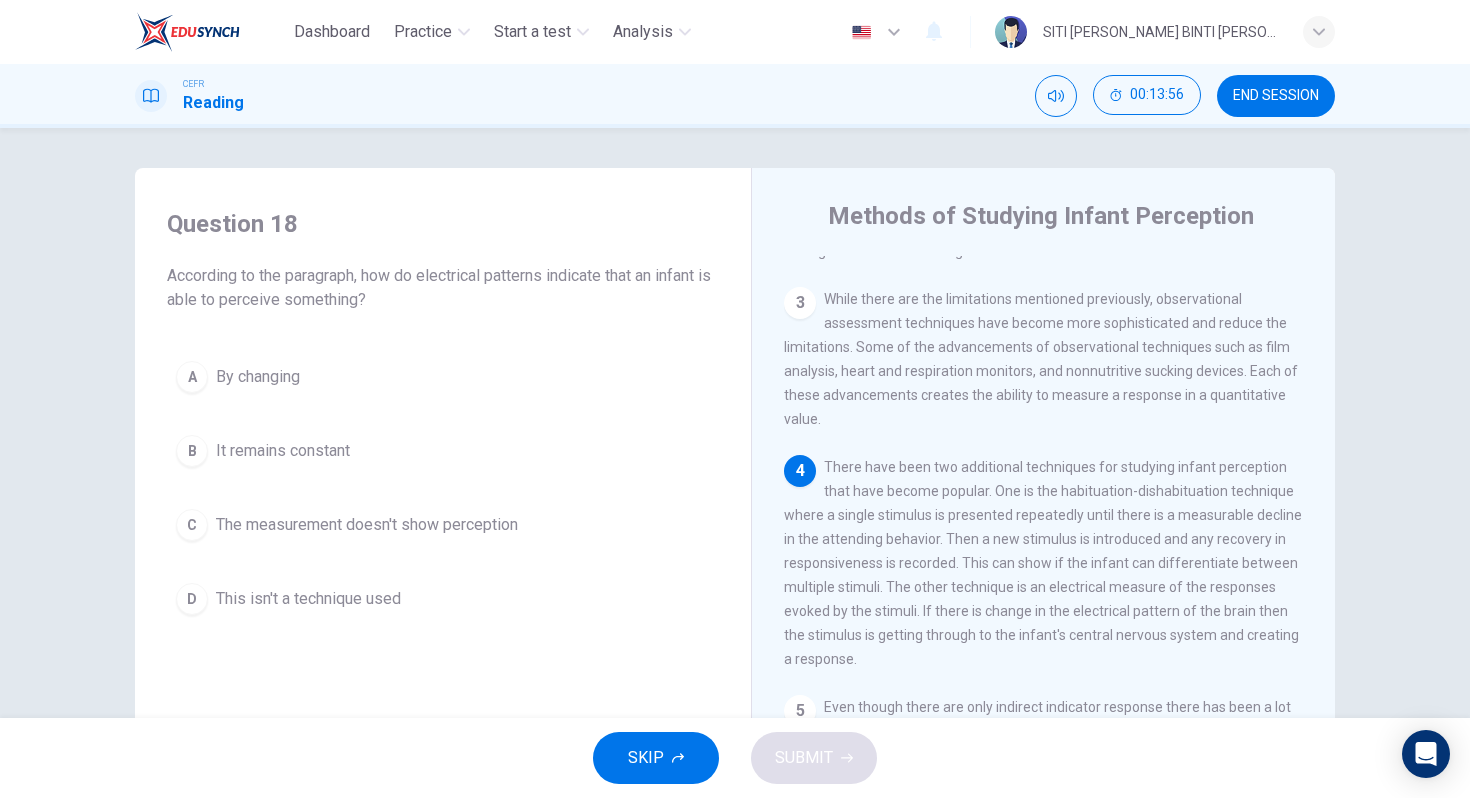 scroll, scrollTop: 438, scrollLeft: 0, axis: vertical 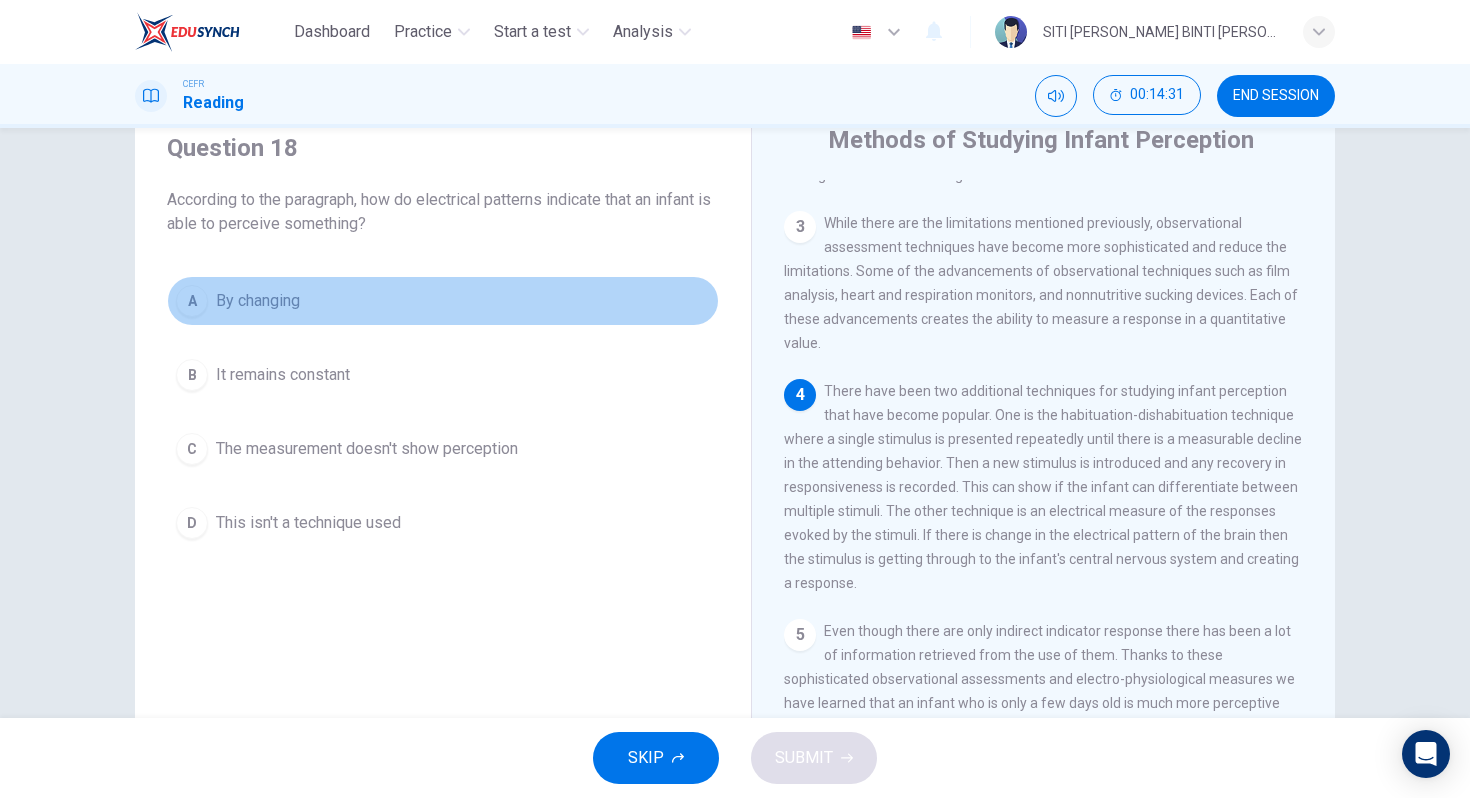 click on "A By changing" at bounding box center [443, 301] 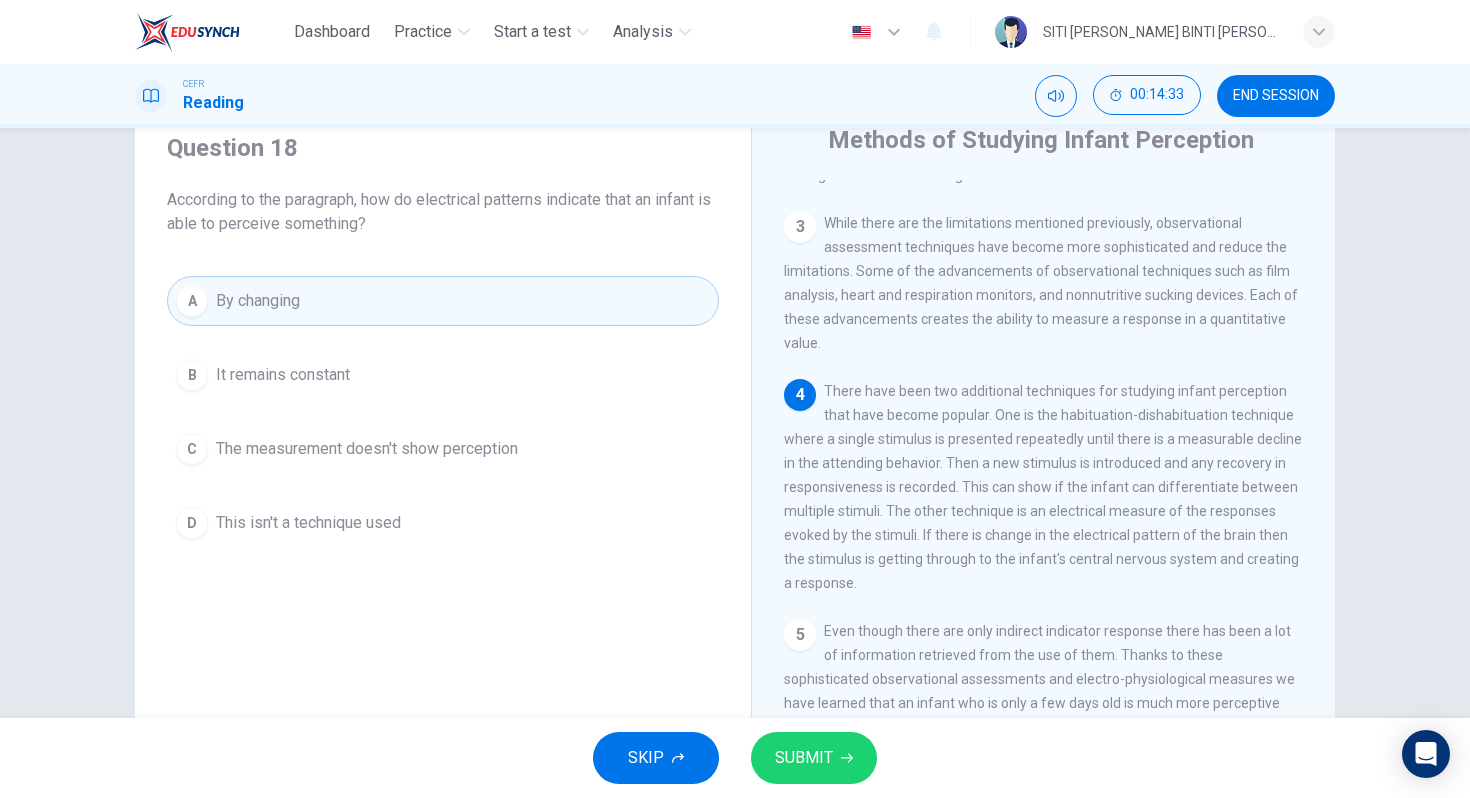 click on "SUBMIT" at bounding box center [814, 758] 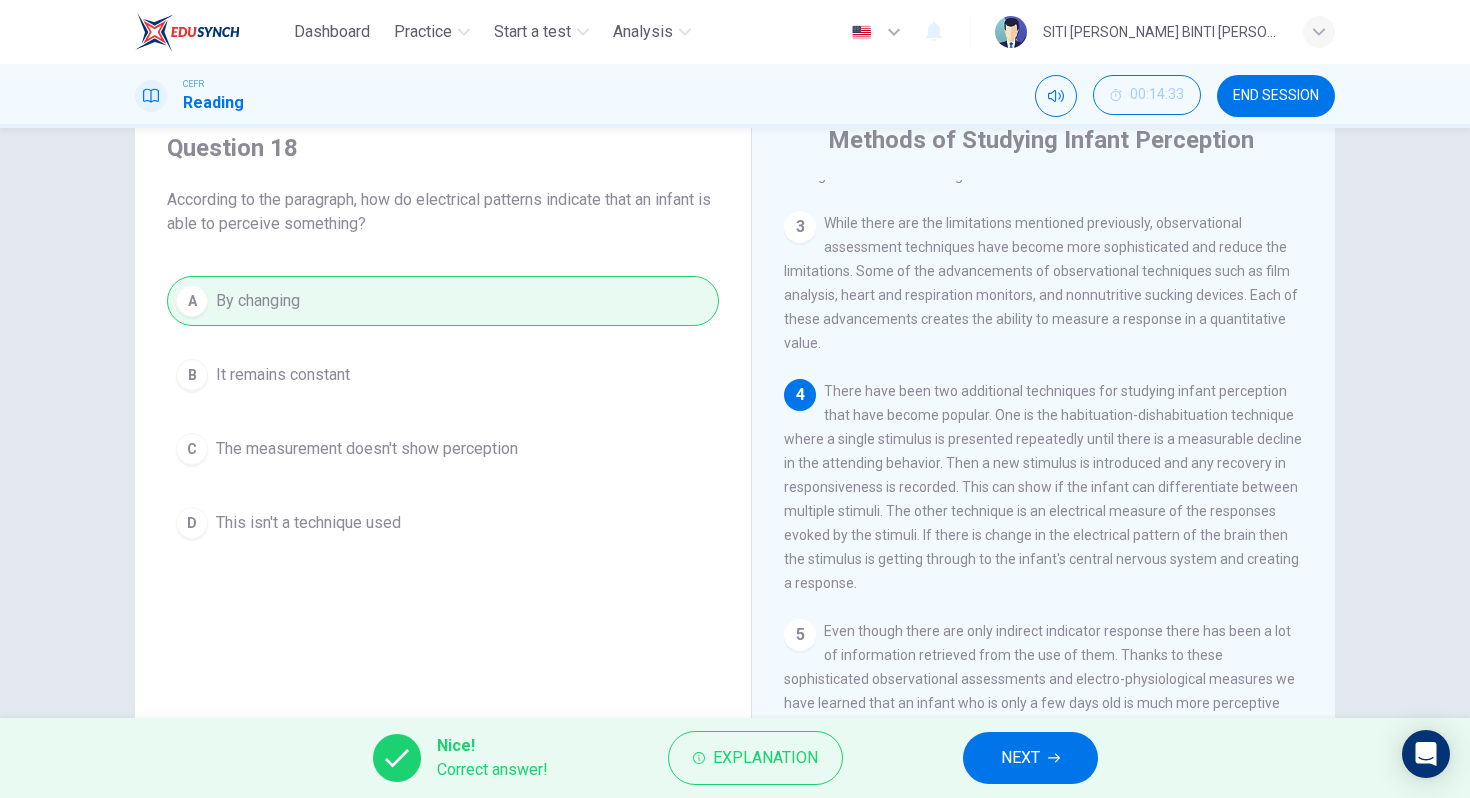 click on "NEXT" at bounding box center (1030, 758) 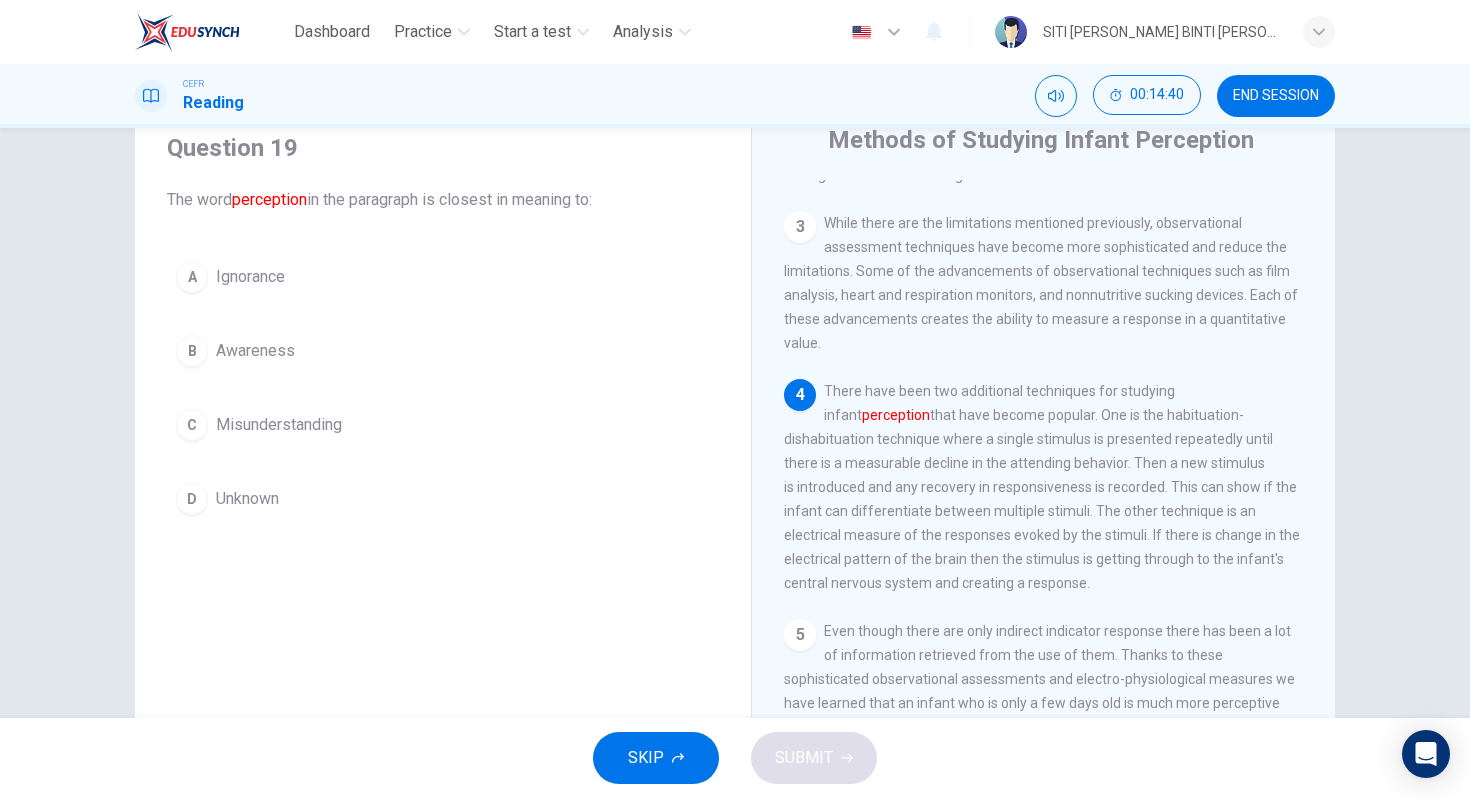 click on "Awareness" at bounding box center [255, 351] 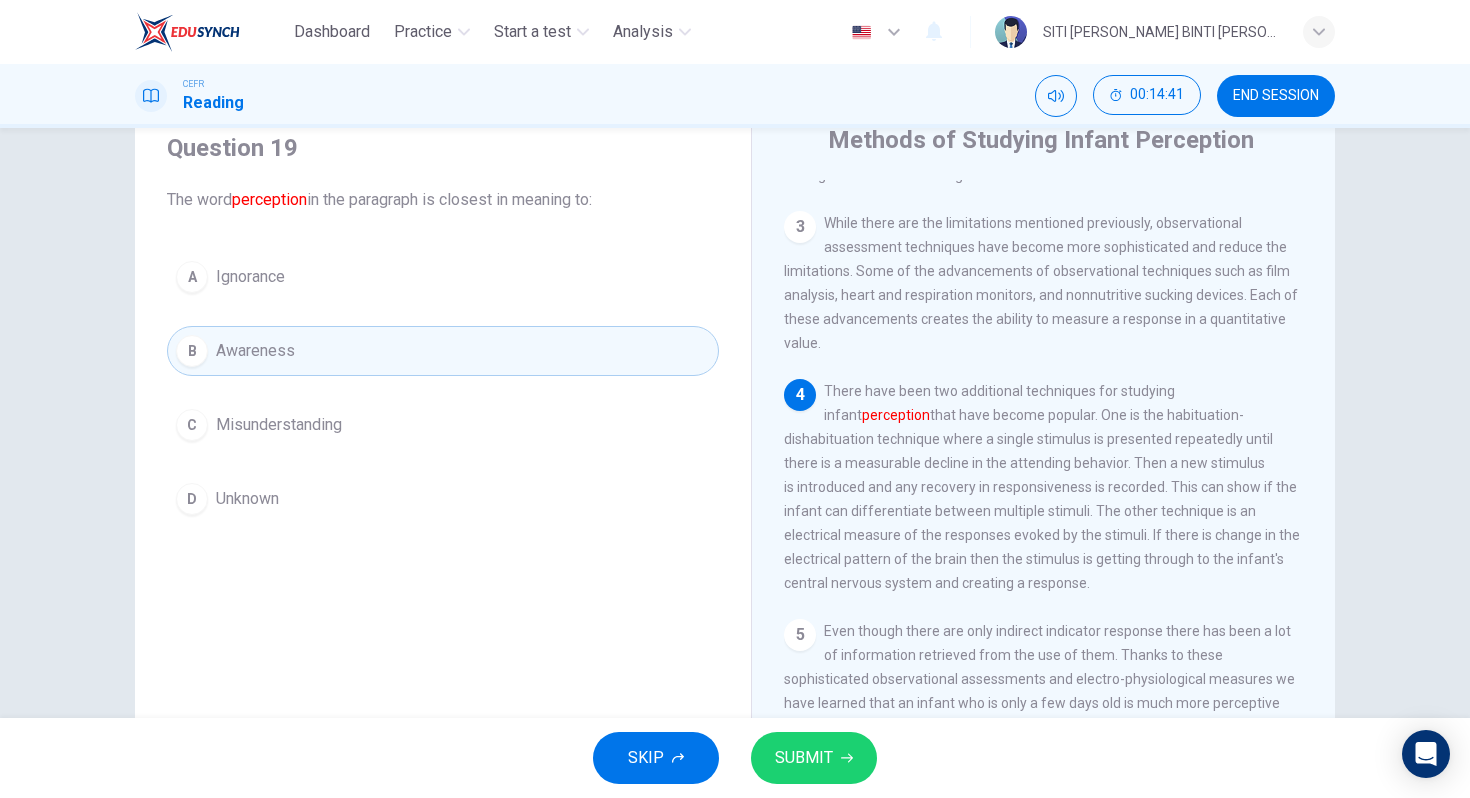 click on "SUBMIT" at bounding box center [814, 758] 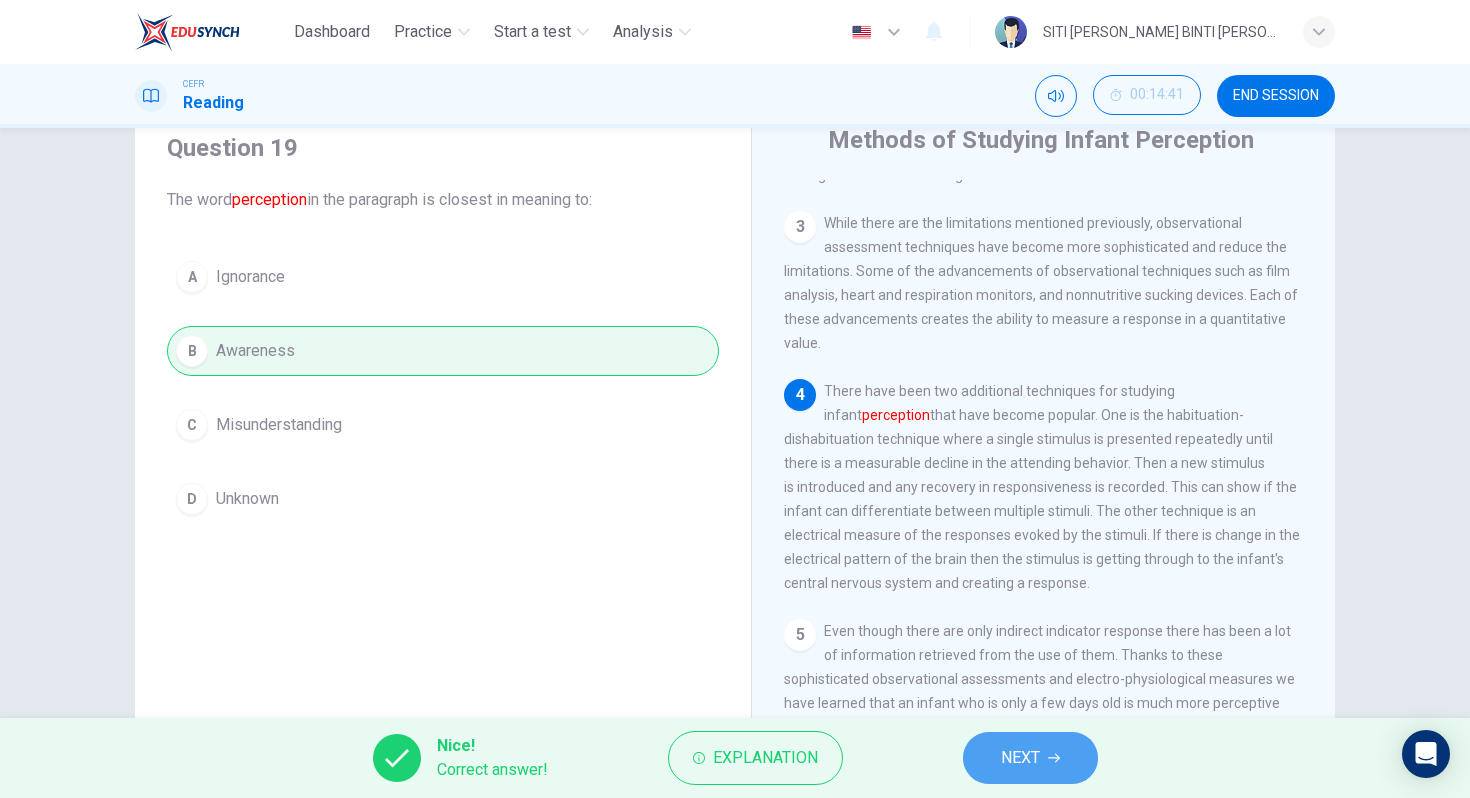click on "NEXT" at bounding box center (1020, 758) 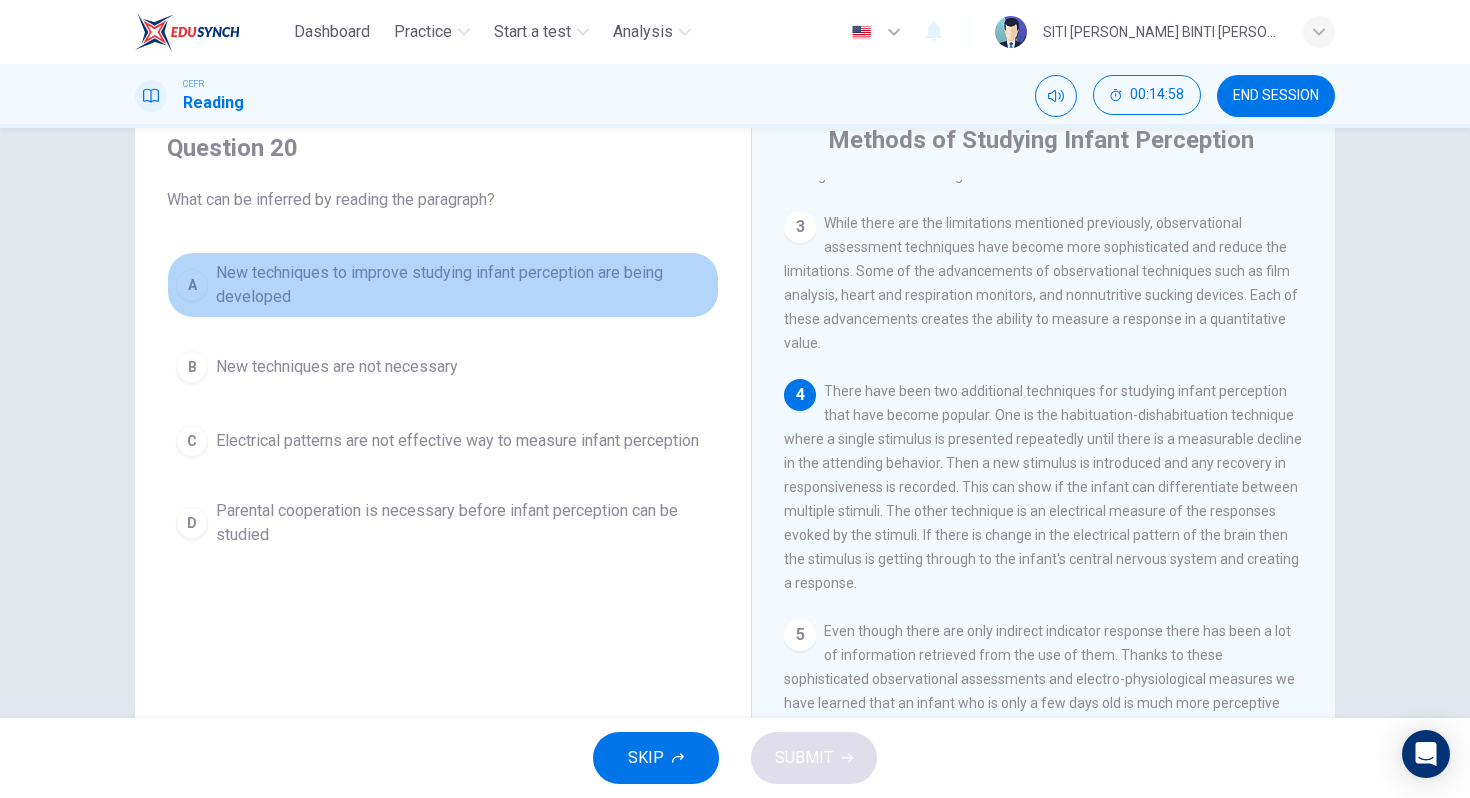 click on "New techniques to improve studying infant perception are being developed" at bounding box center [463, 285] 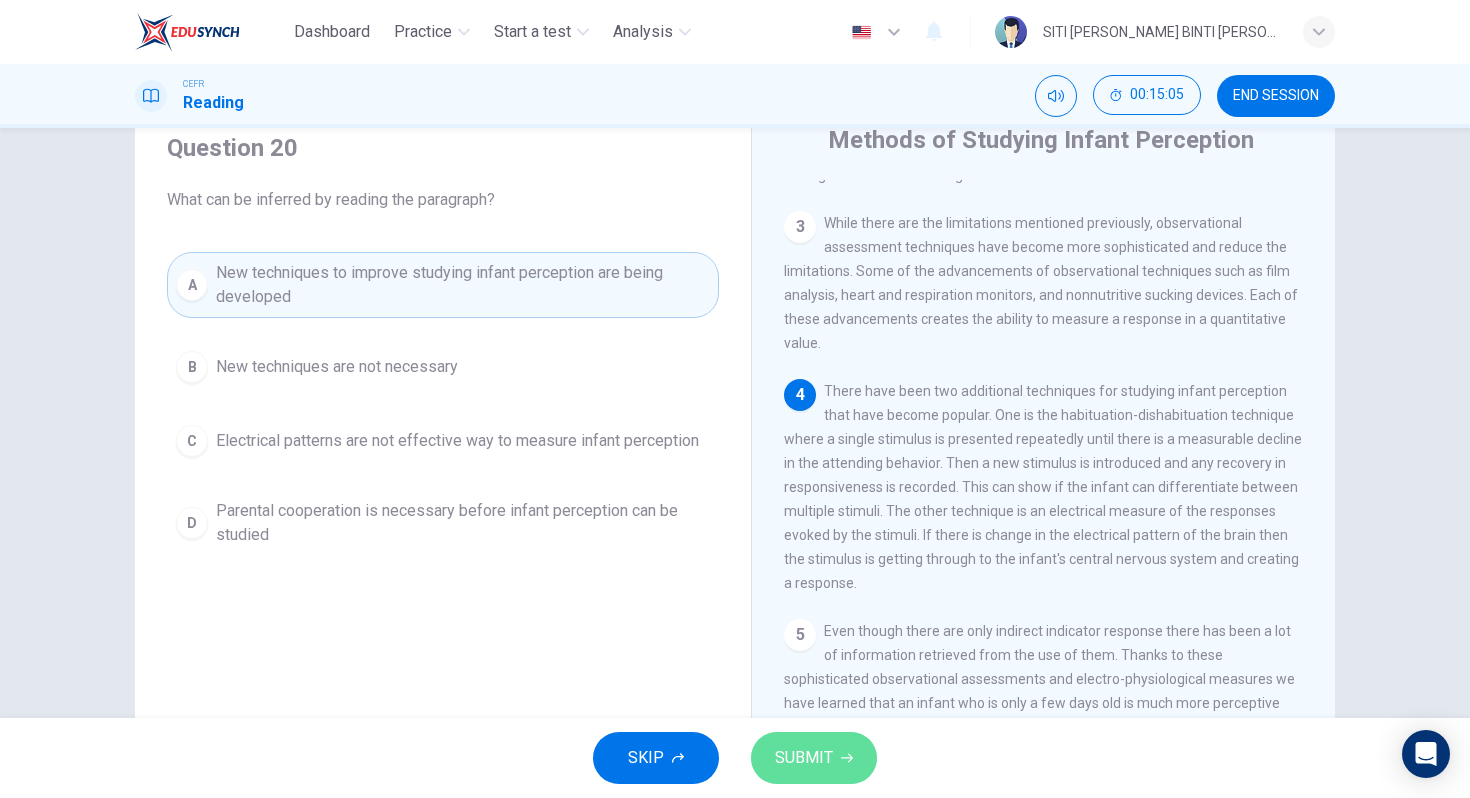 click 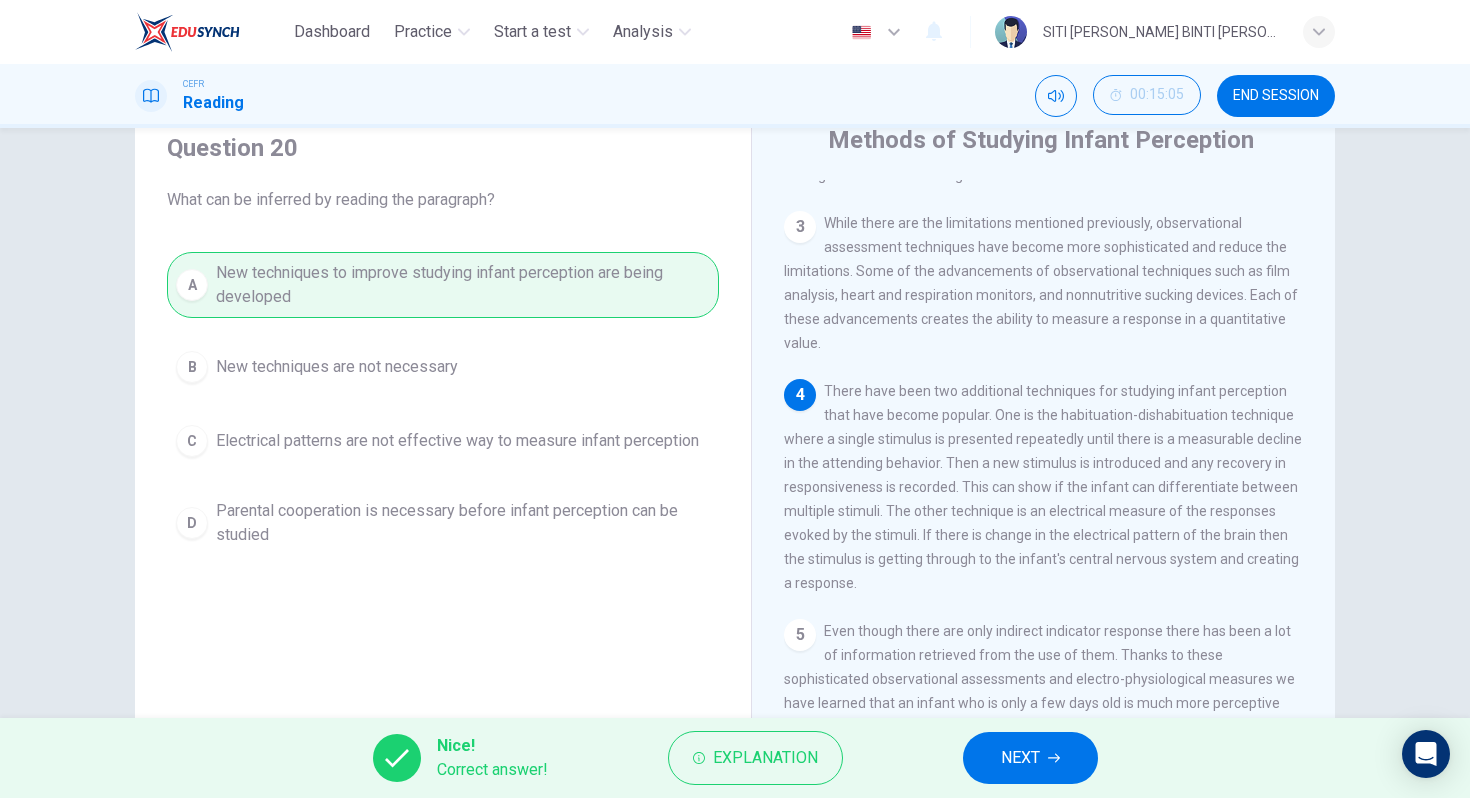 click on "NEXT" at bounding box center (1020, 758) 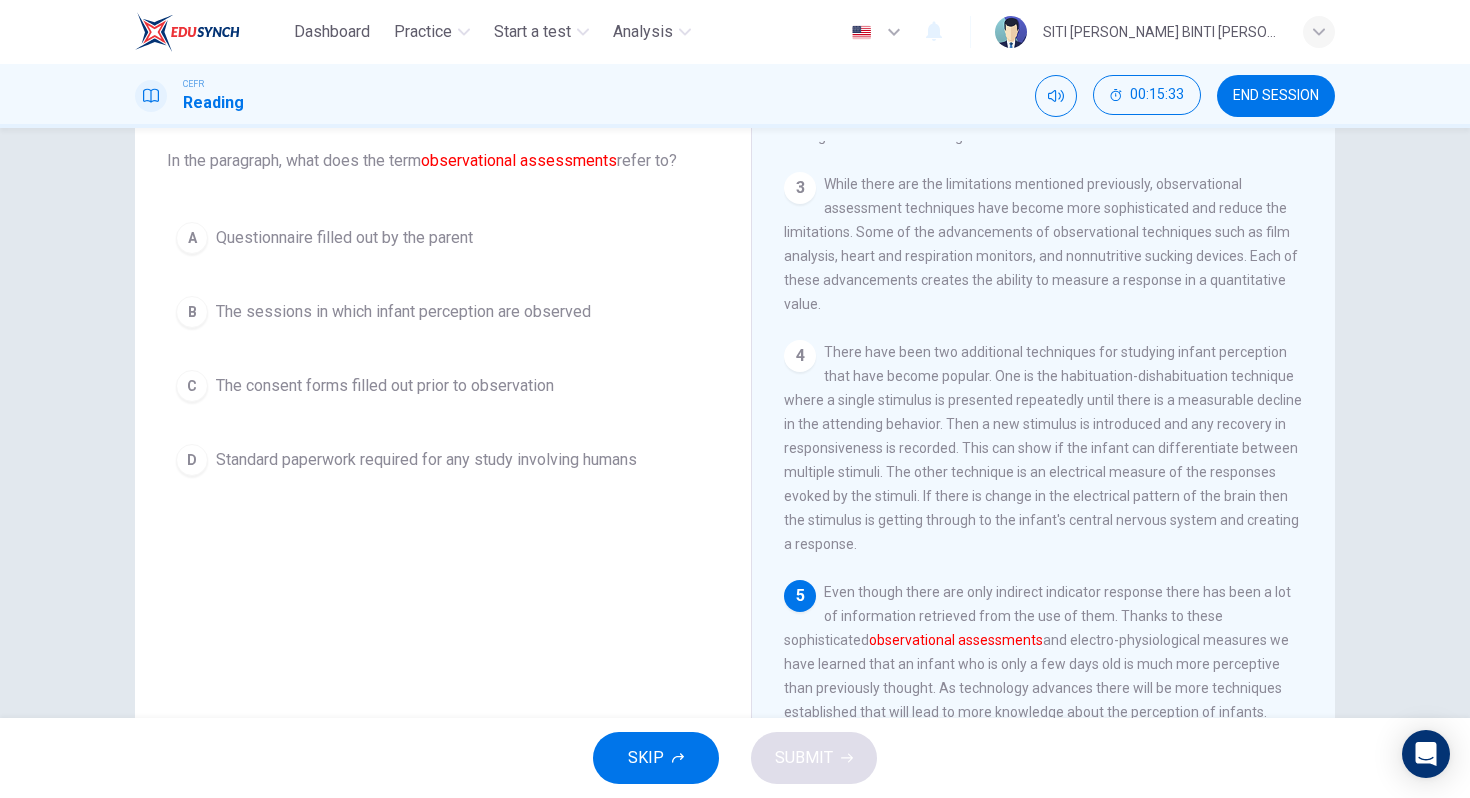 scroll, scrollTop: 110, scrollLeft: 0, axis: vertical 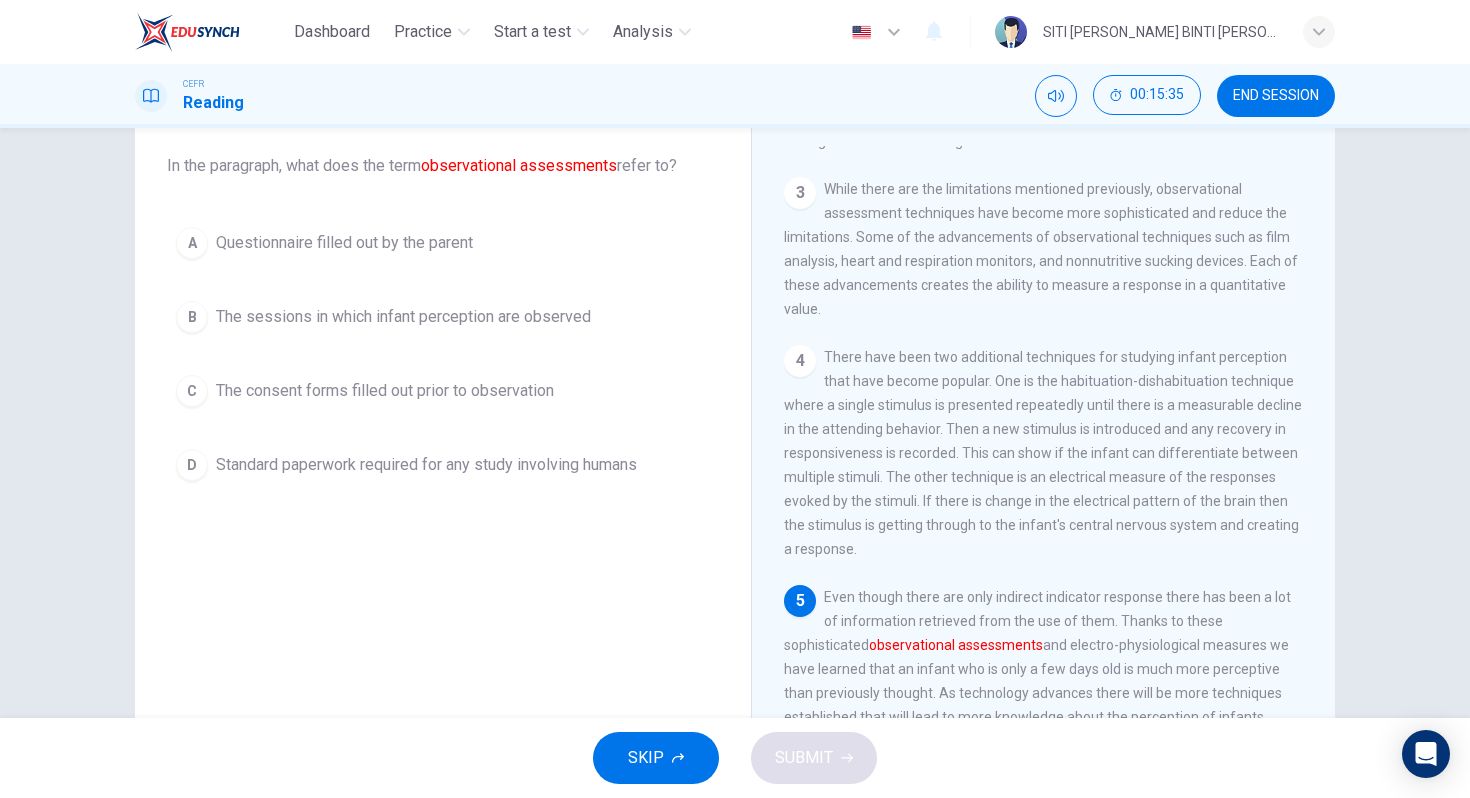 click on "The sessions in which infant perception are observed" at bounding box center (403, 317) 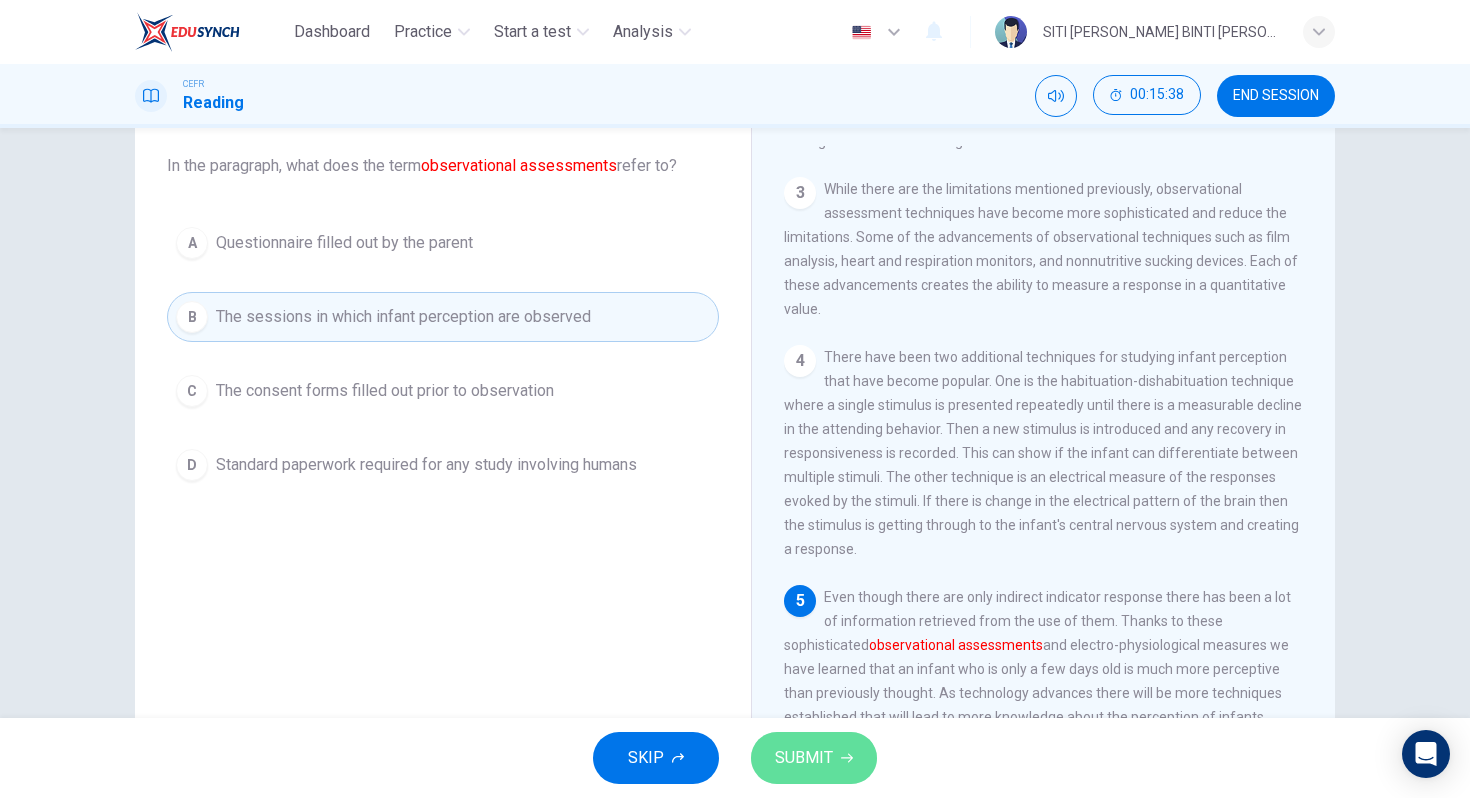click on "SUBMIT" at bounding box center [814, 758] 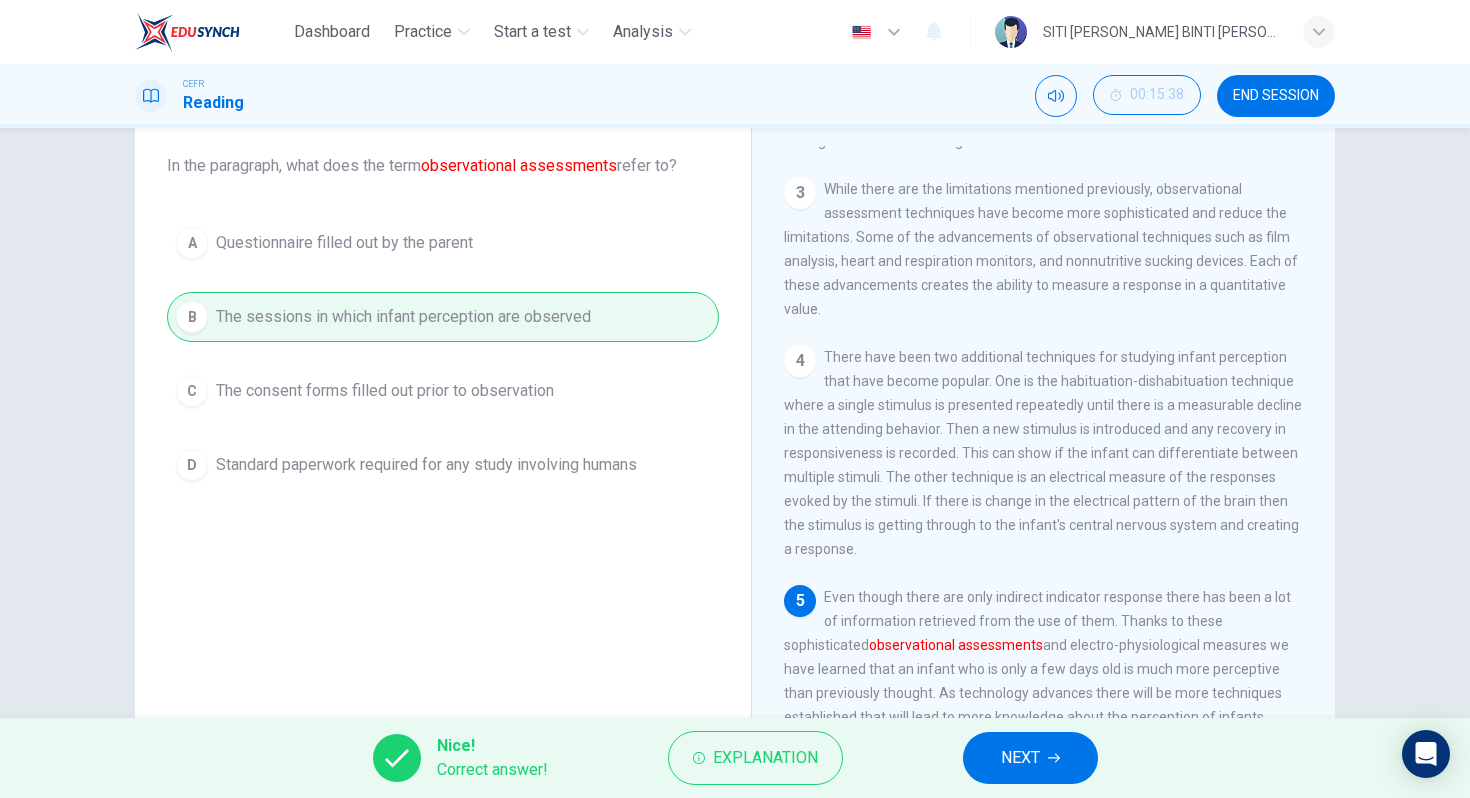 click on "NEXT" at bounding box center (1030, 758) 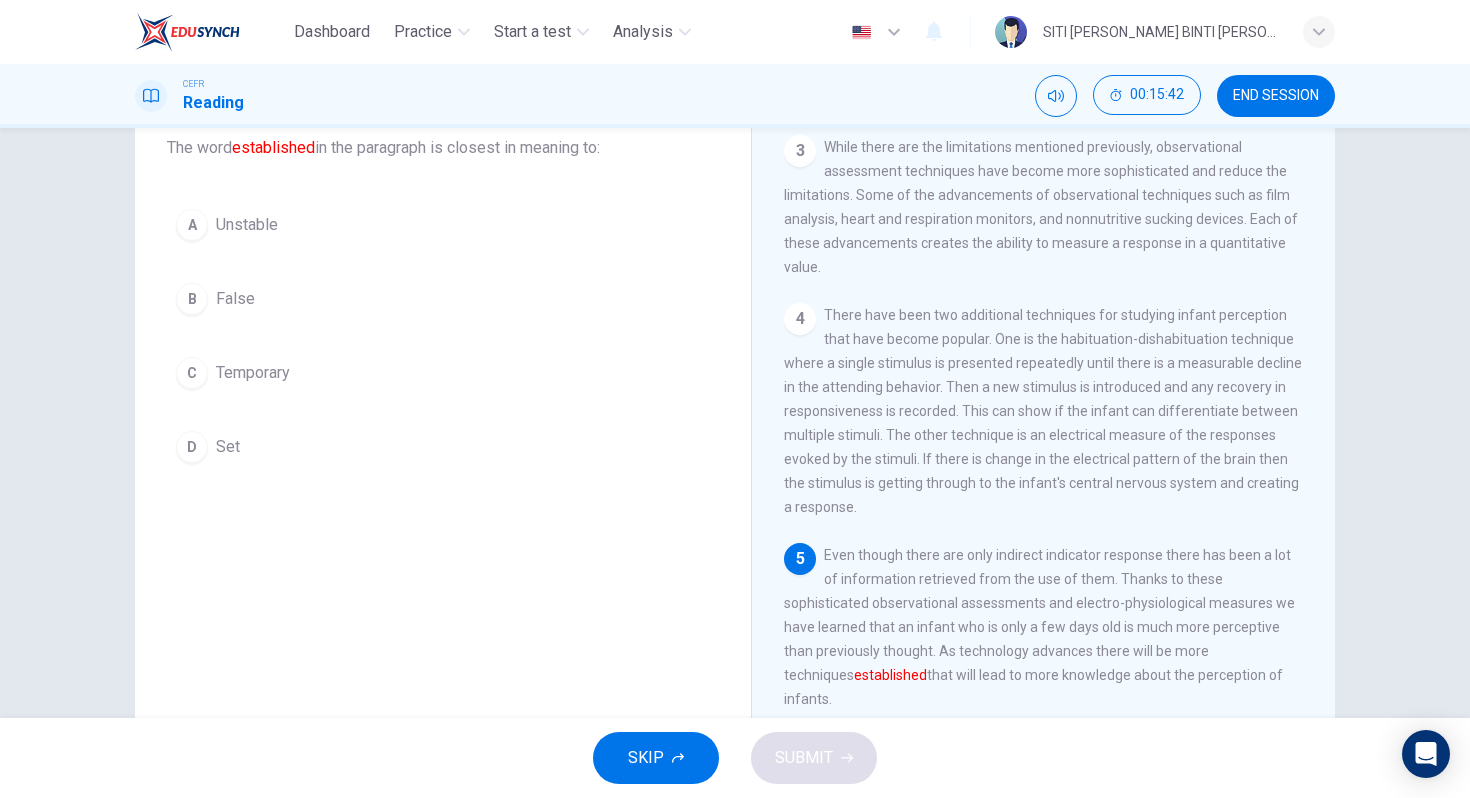 scroll, scrollTop: 130, scrollLeft: 0, axis: vertical 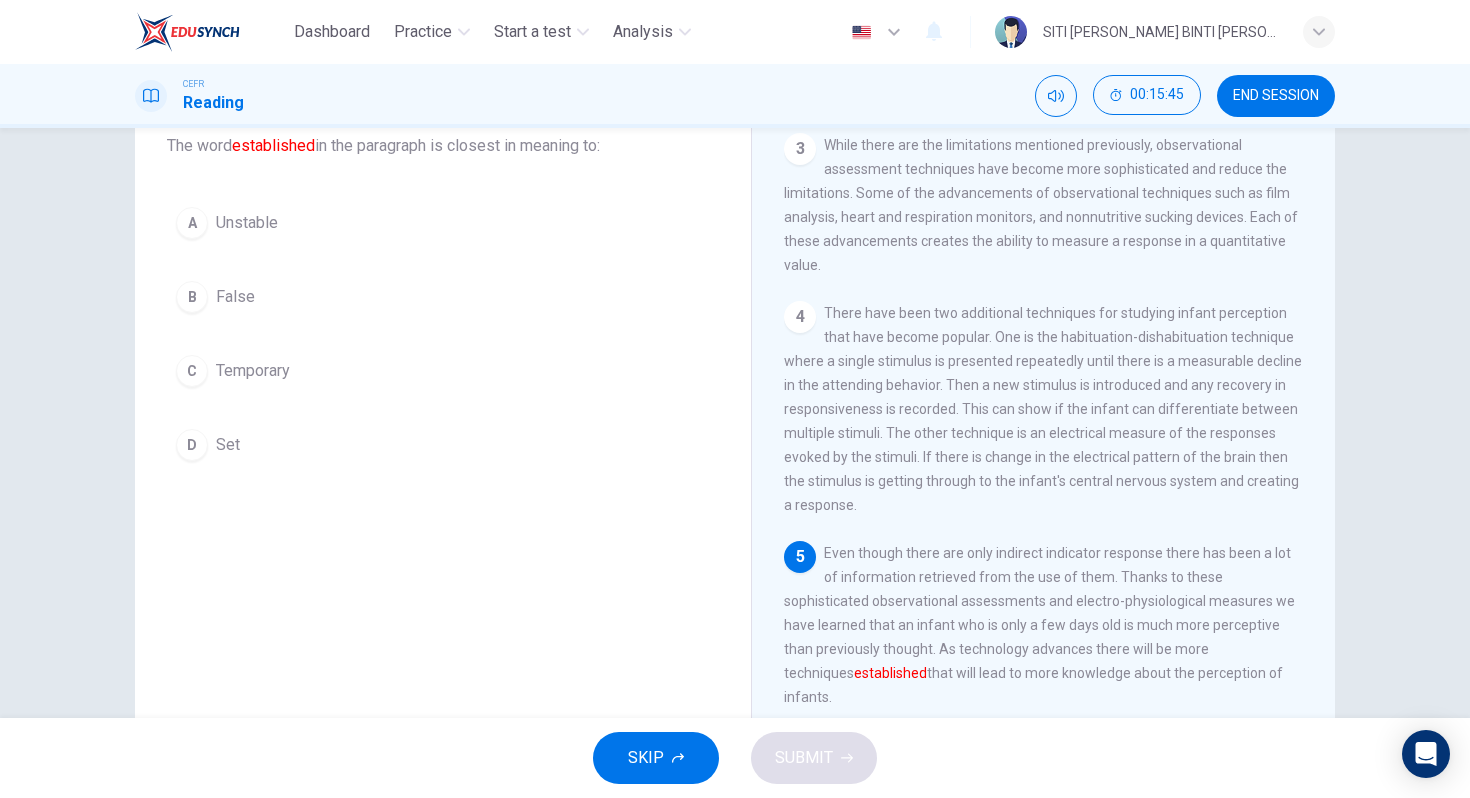 click on "D Set" at bounding box center (443, 445) 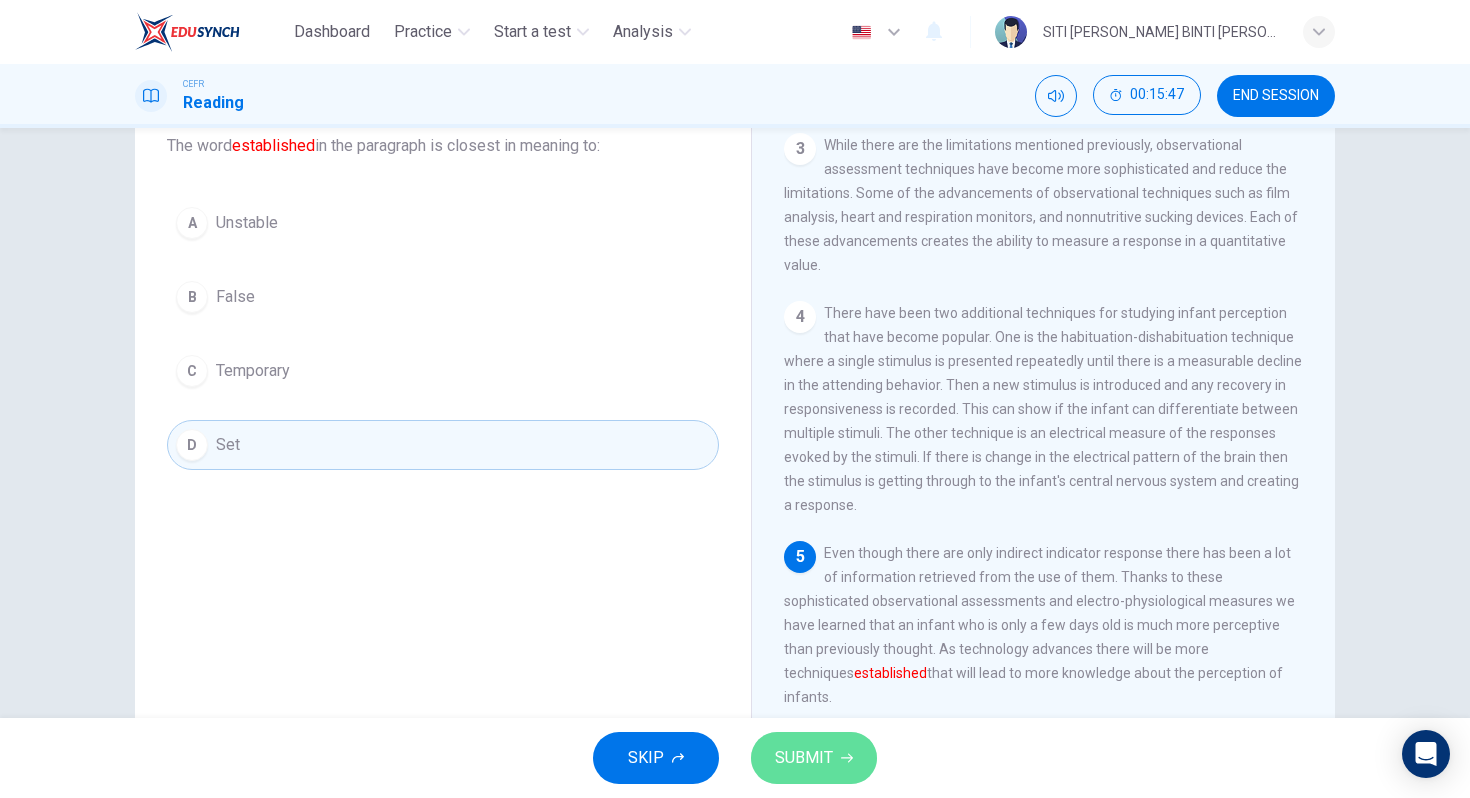 click on "SUBMIT" at bounding box center [814, 758] 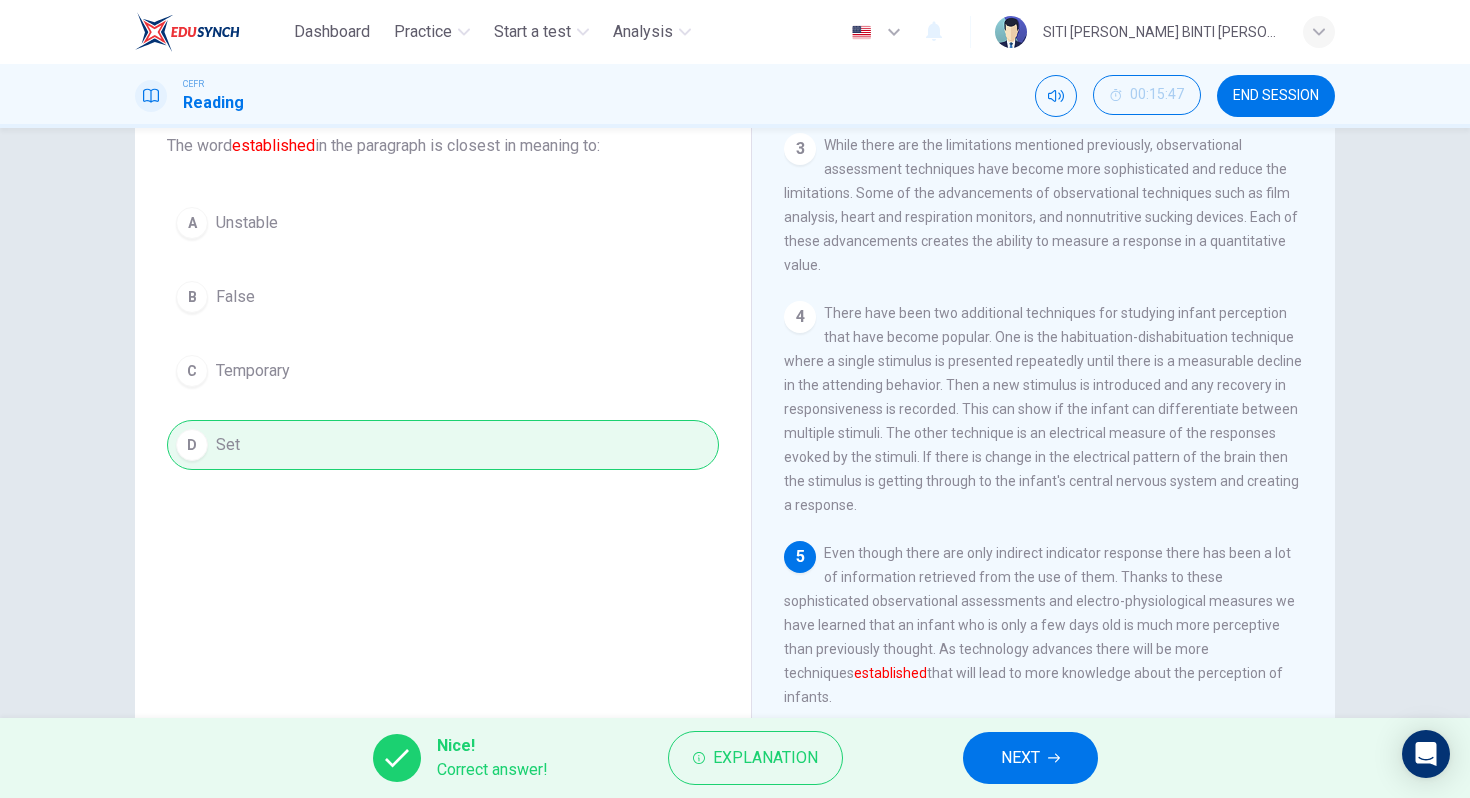 click on "NEXT" at bounding box center (1030, 758) 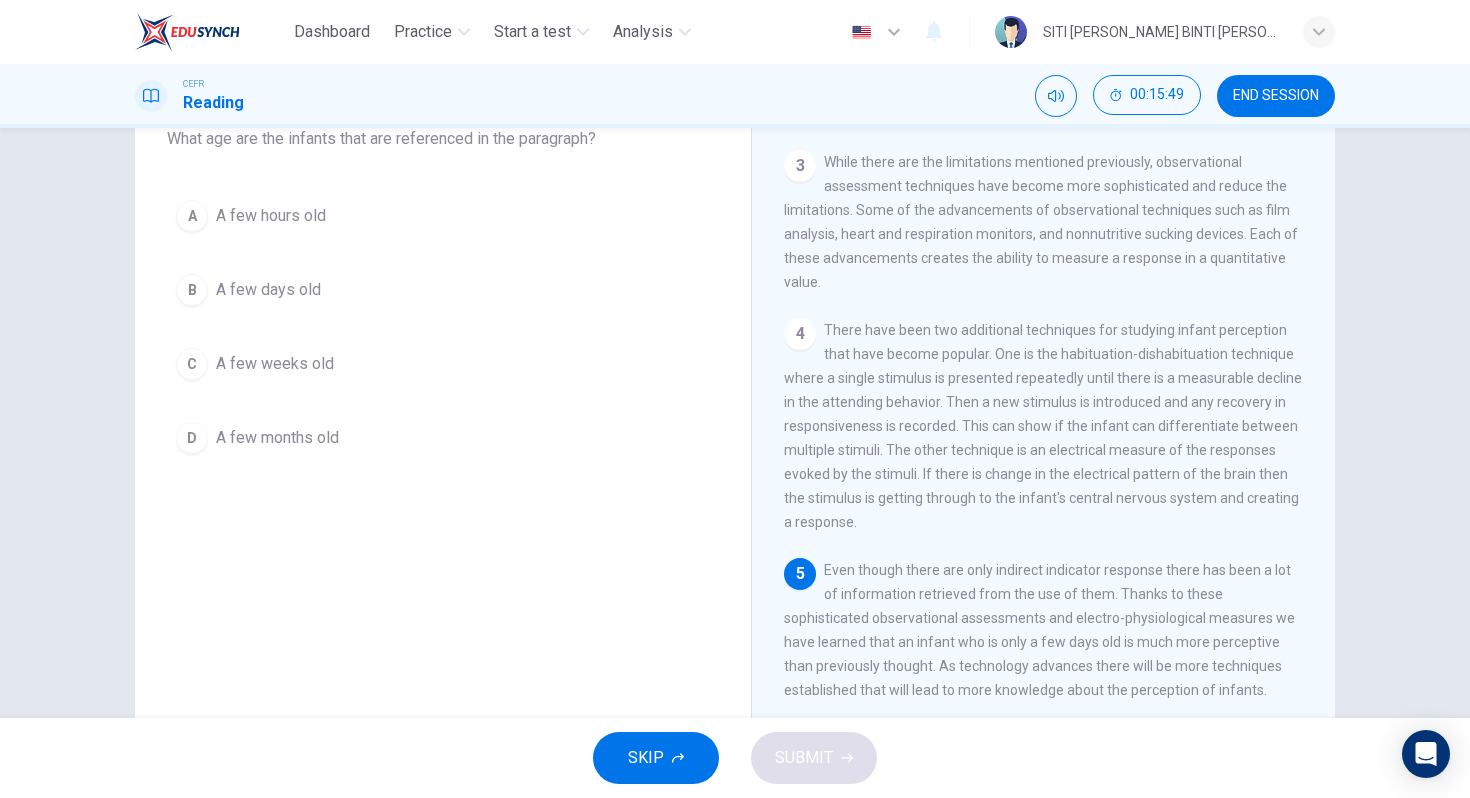 scroll, scrollTop: 140, scrollLeft: 0, axis: vertical 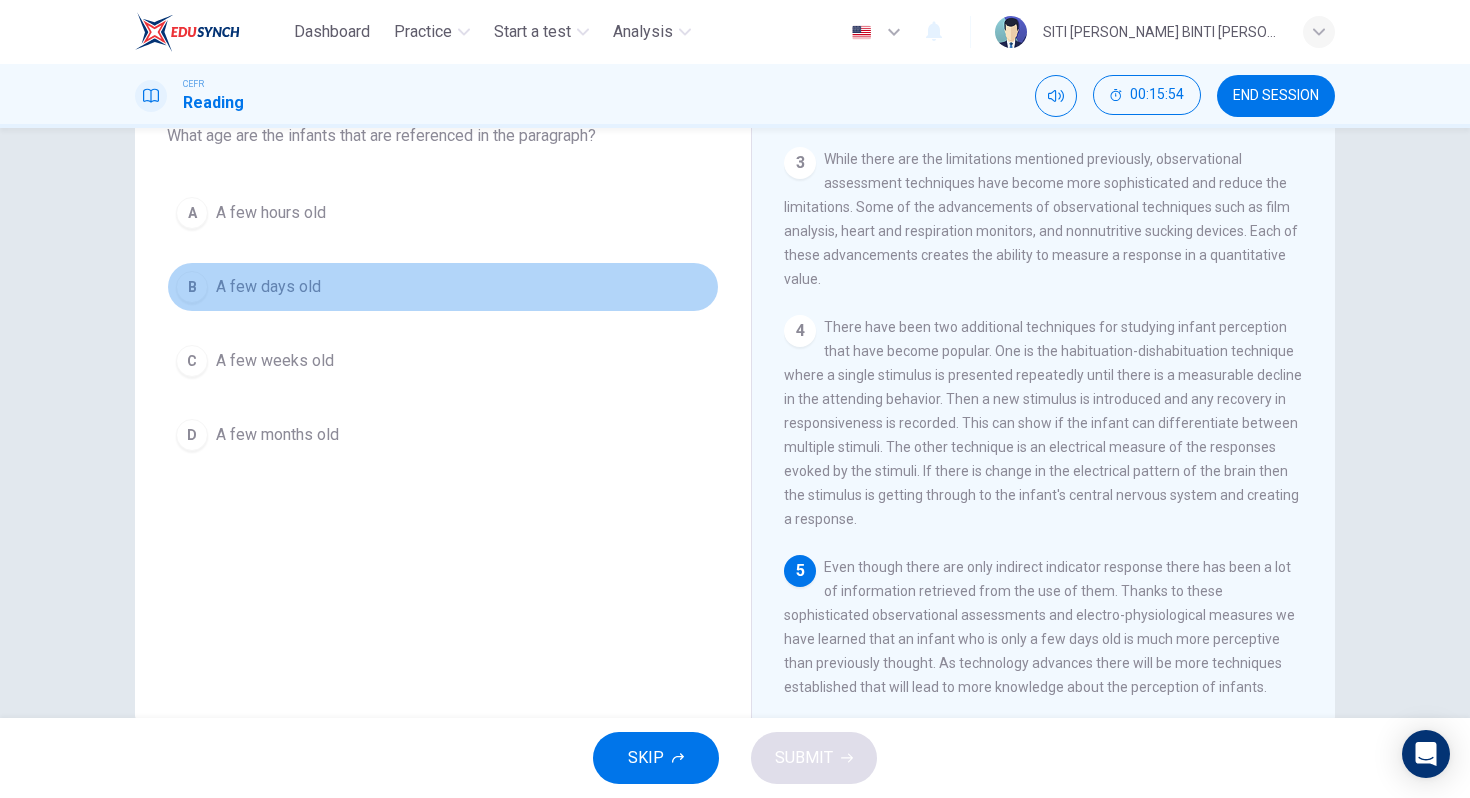 click on "A few days old" at bounding box center [268, 287] 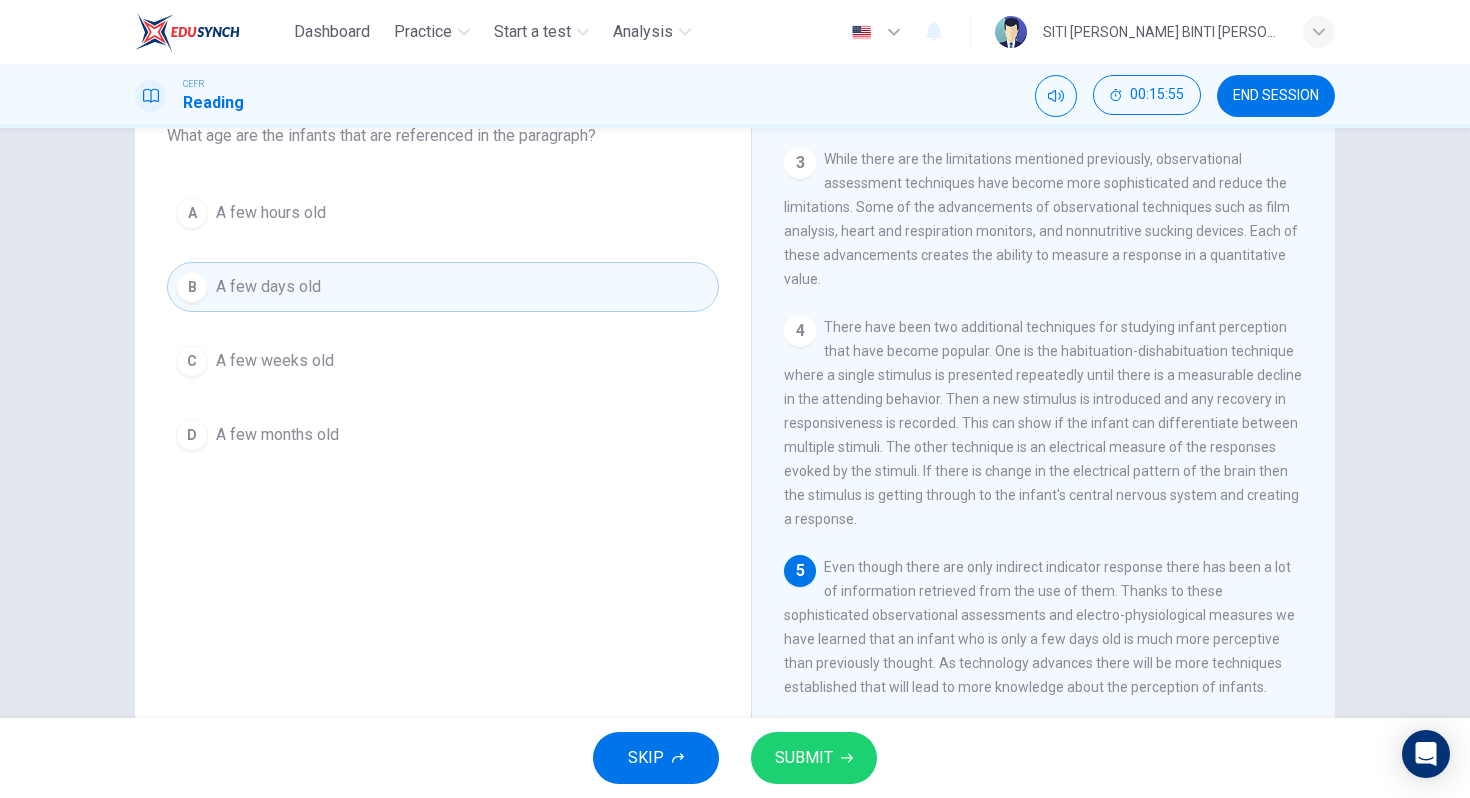 click on "SUBMIT" at bounding box center (804, 758) 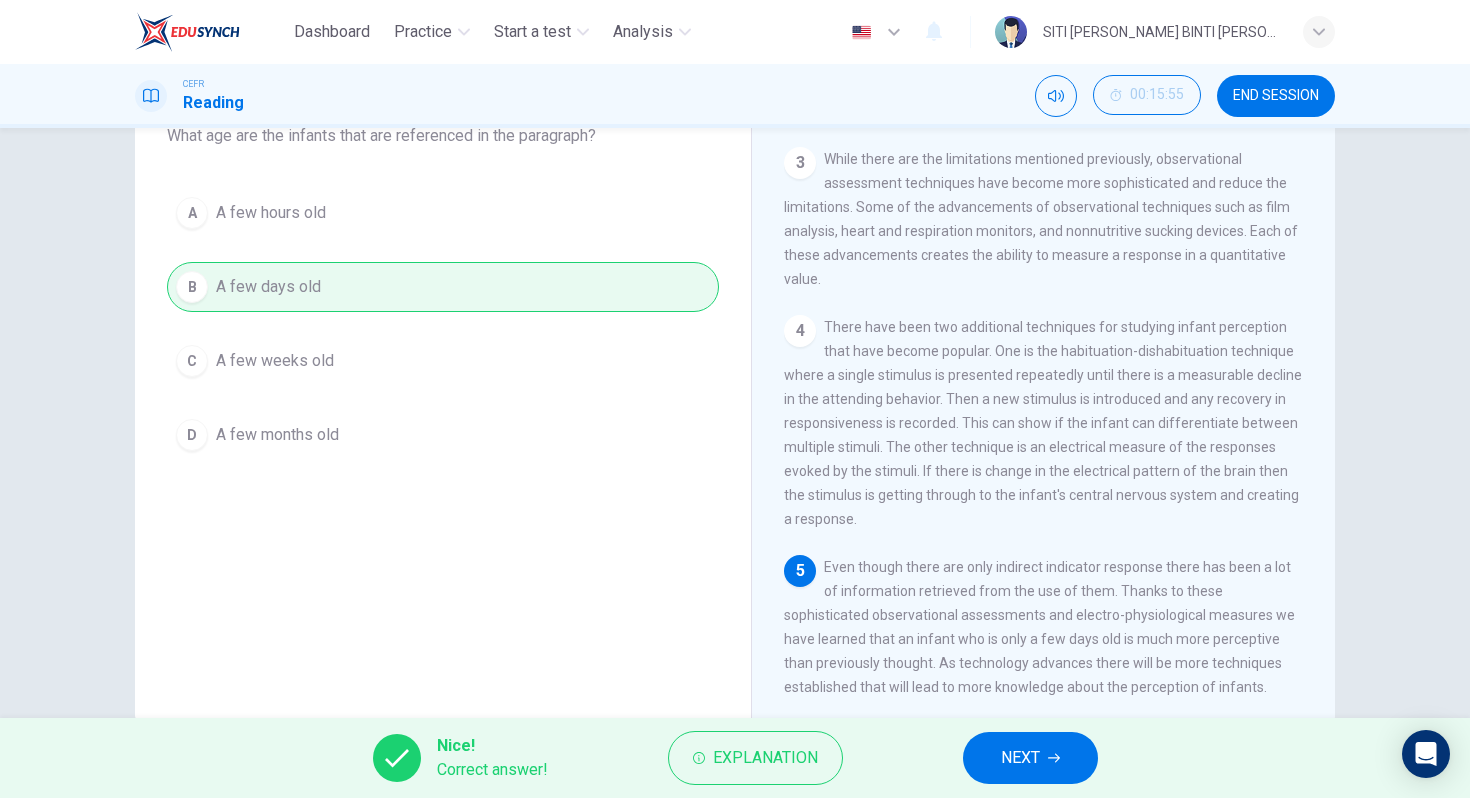 click on "NEXT" at bounding box center [1030, 758] 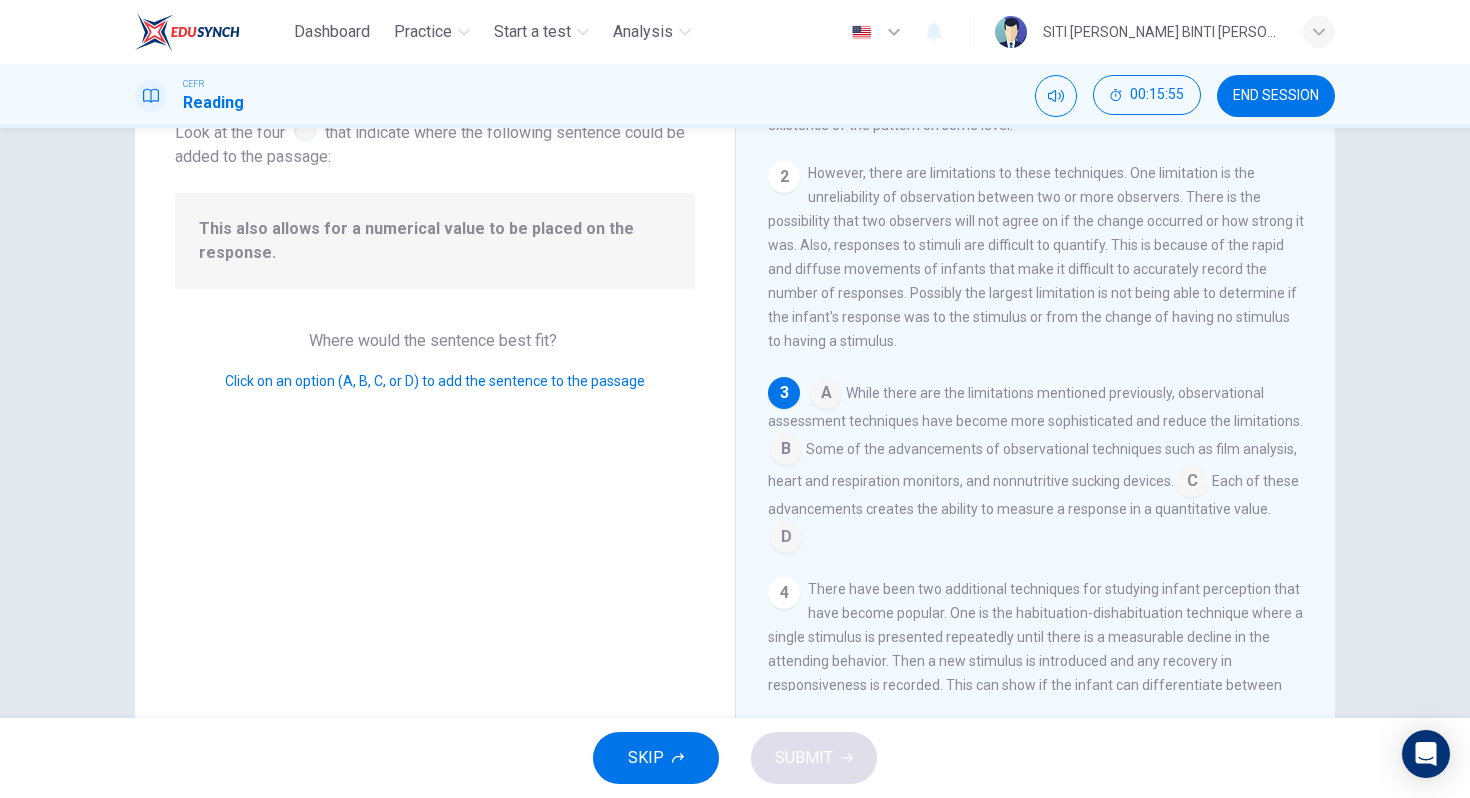 scroll, scrollTop: 225, scrollLeft: 0, axis: vertical 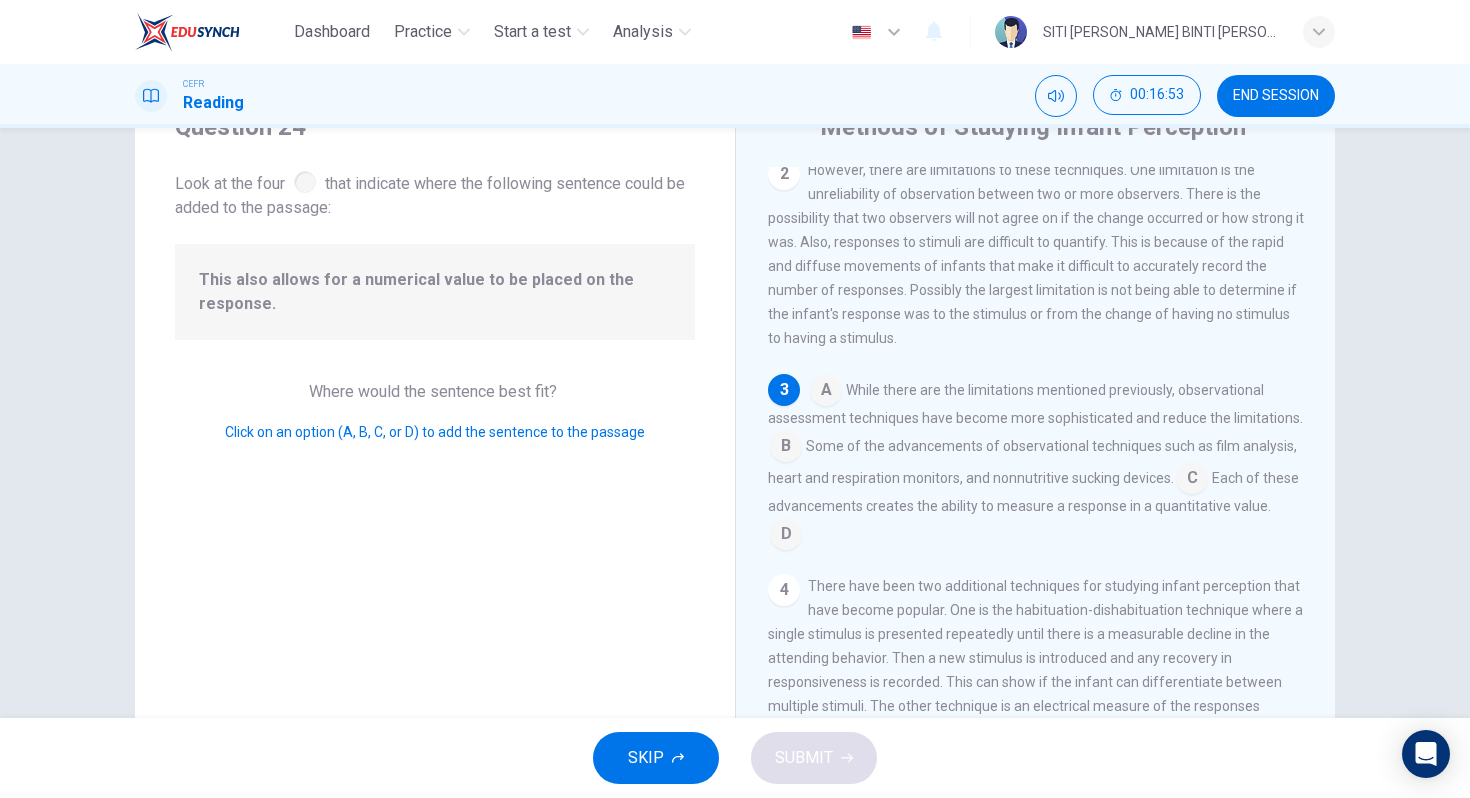 click at bounding box center (786, 536) 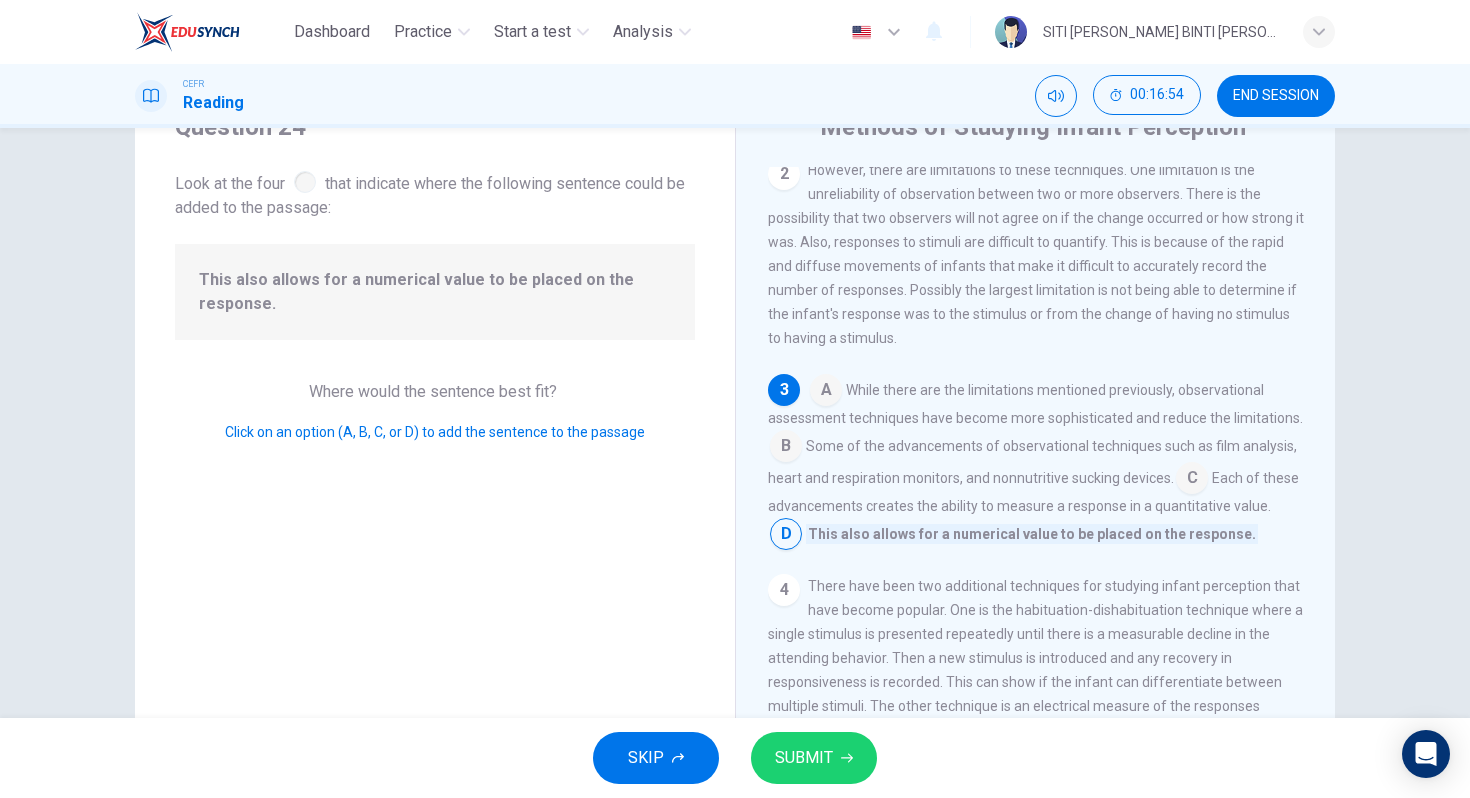 click on "SUBMIT" at bounding box center (814, 758) 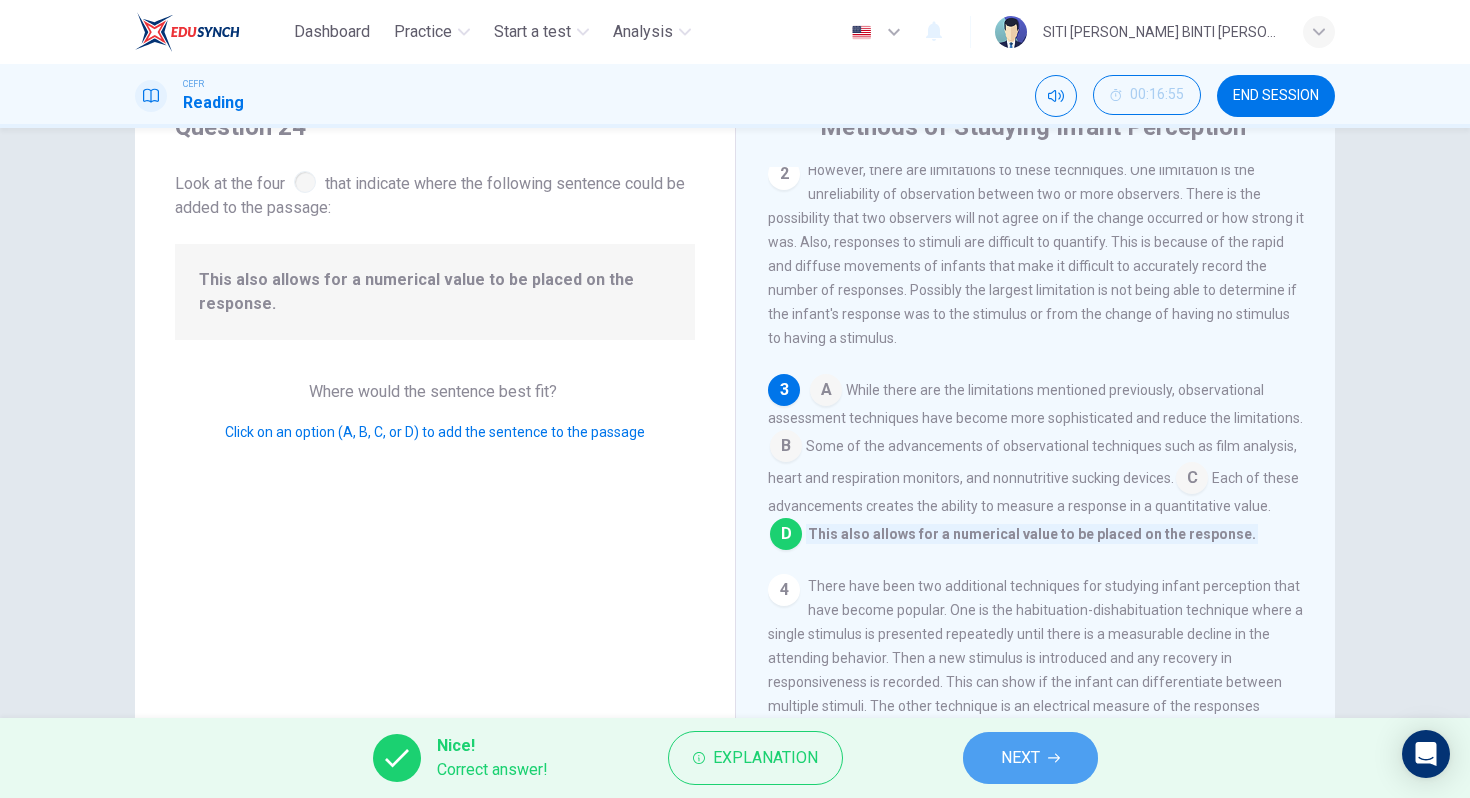click on "NEXT" at bounding box center (1020, 758) 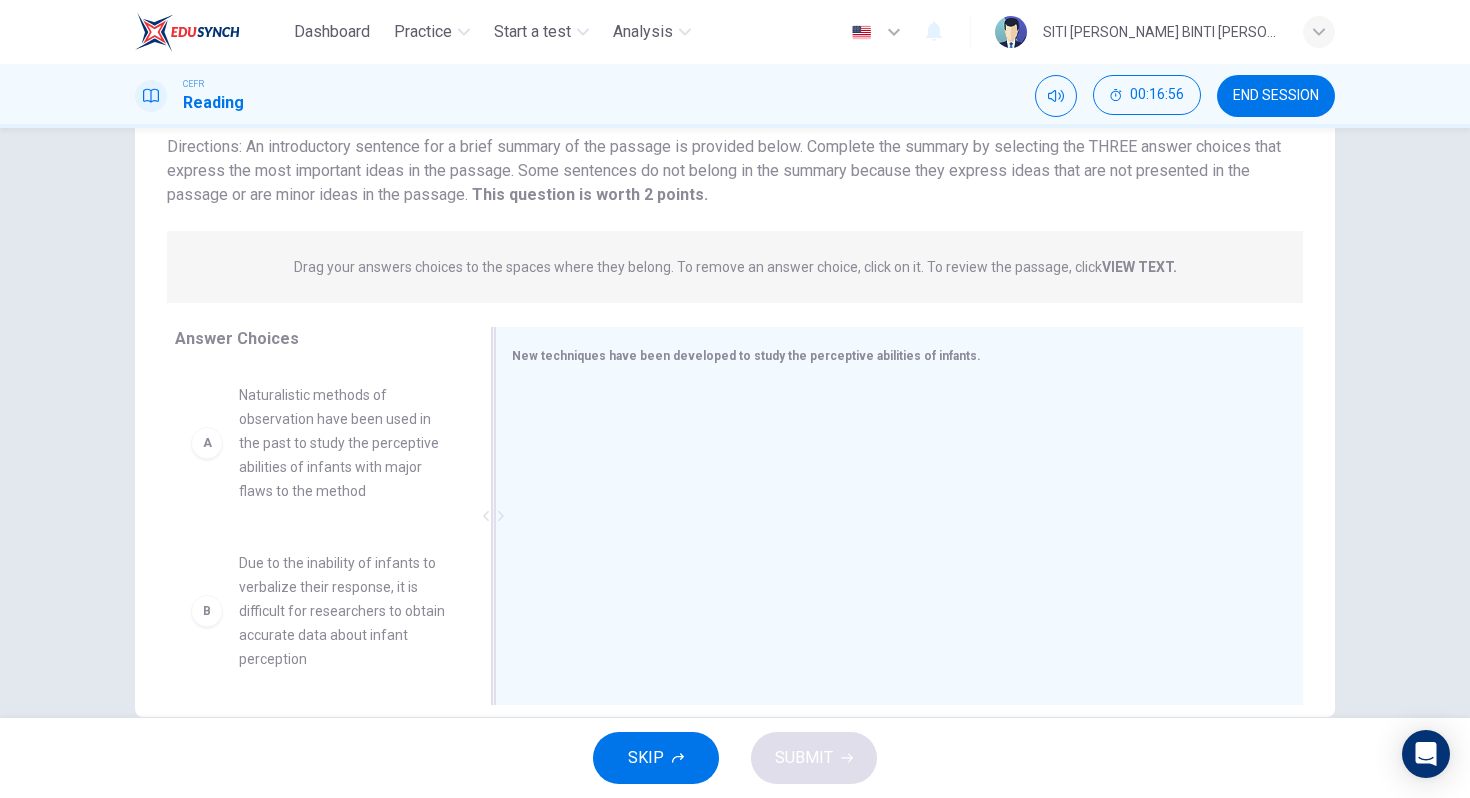 scroll, scrollTop: 185, scrollLeft: 0, axis: vertical 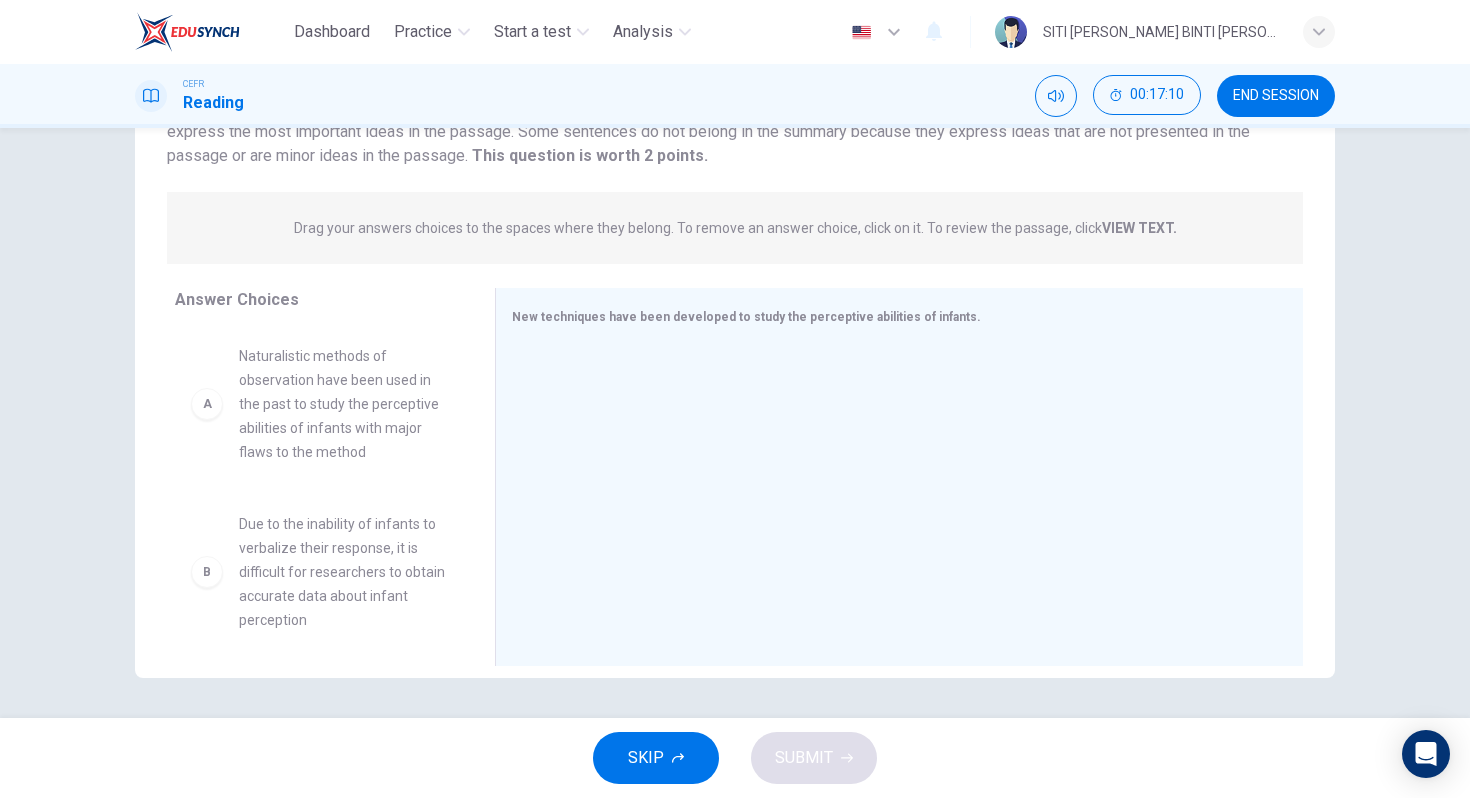 click on "Naturalistic methods of observation have been used in the past to study the perceptive abilities of infants with major flaws to the method" at bounding box center [343, 404] 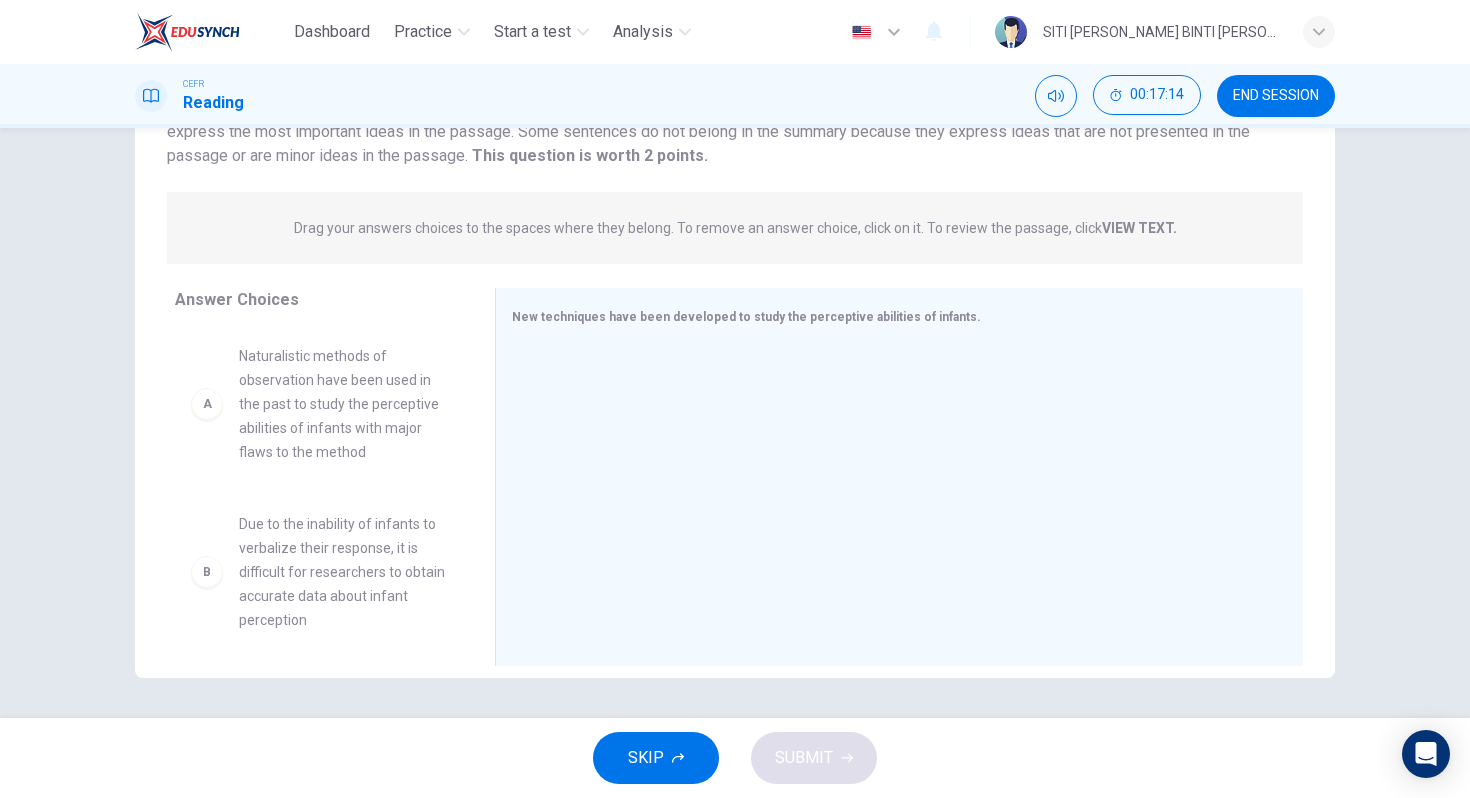click on "A" at bounding box center (207, 404) 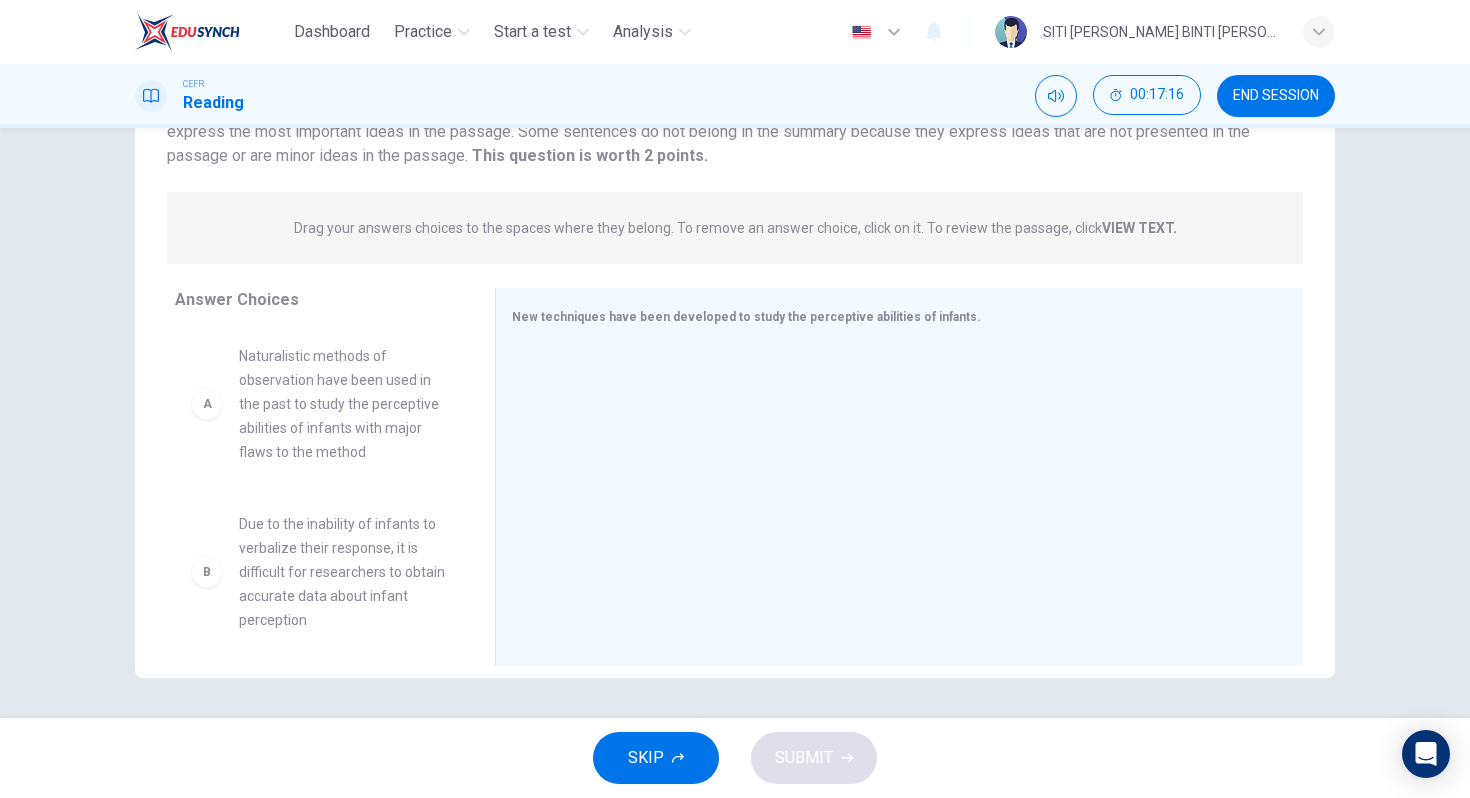 click on "A Naturalistic methods of observation have been used in the past to study the perceptive abilities of infants with major flaws to the method" at bounding box center (319, 404) 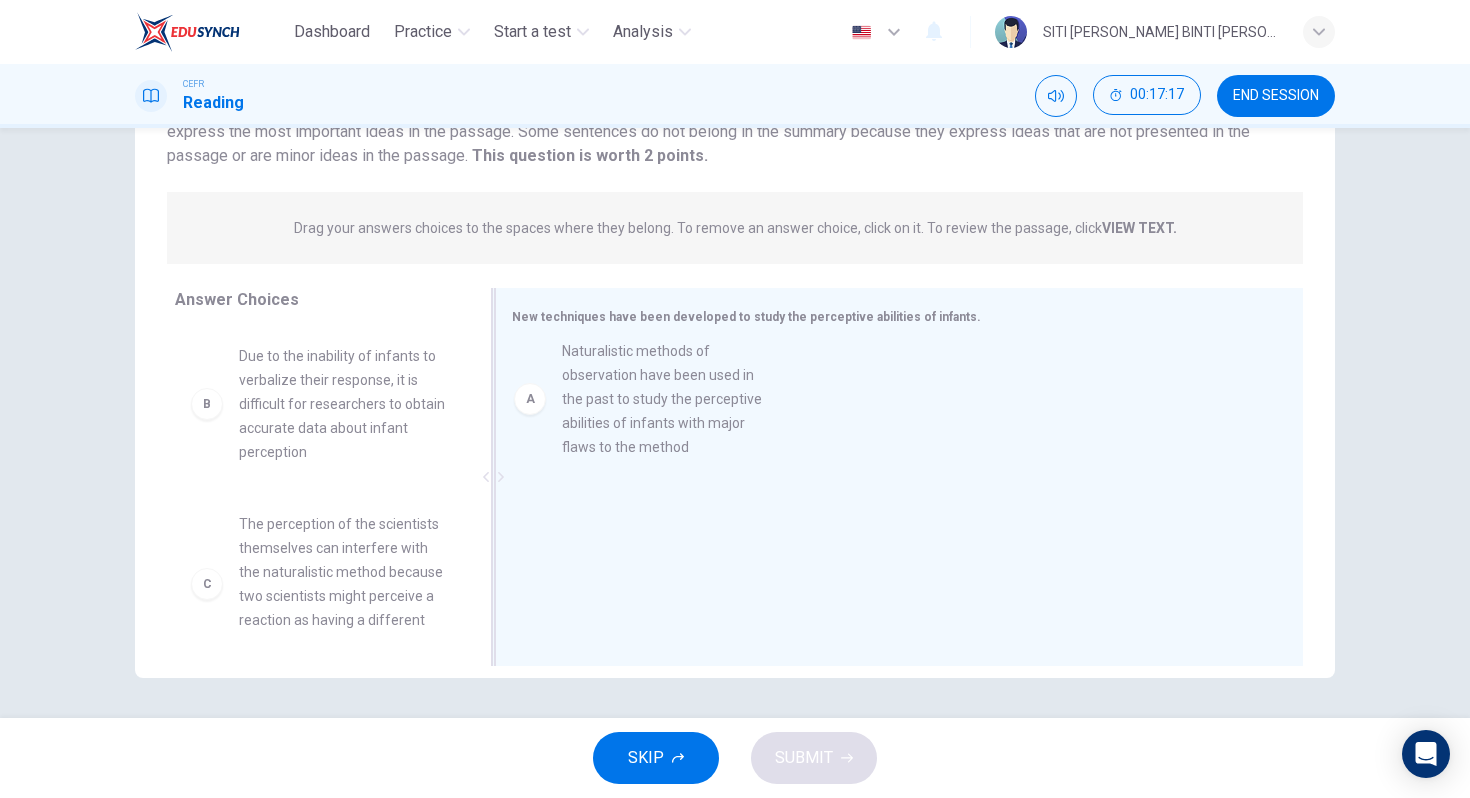 drag, startPoint x: 209, startPoint y: 423, endPoint x: 540, endPoint y: 417, distance: 331.05438 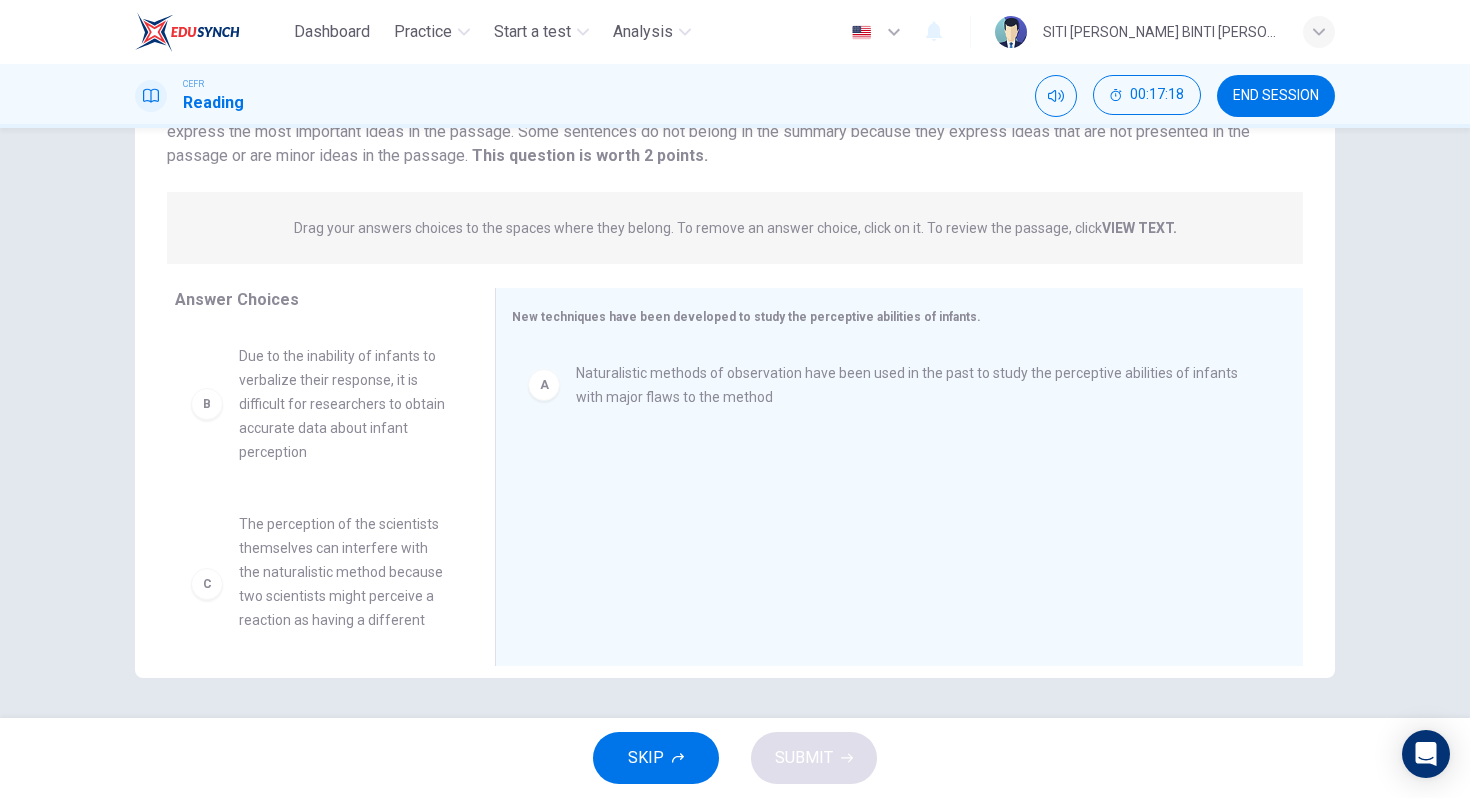 scroll, scrollTop: 175, scrollLeft: 0, axis: vertical 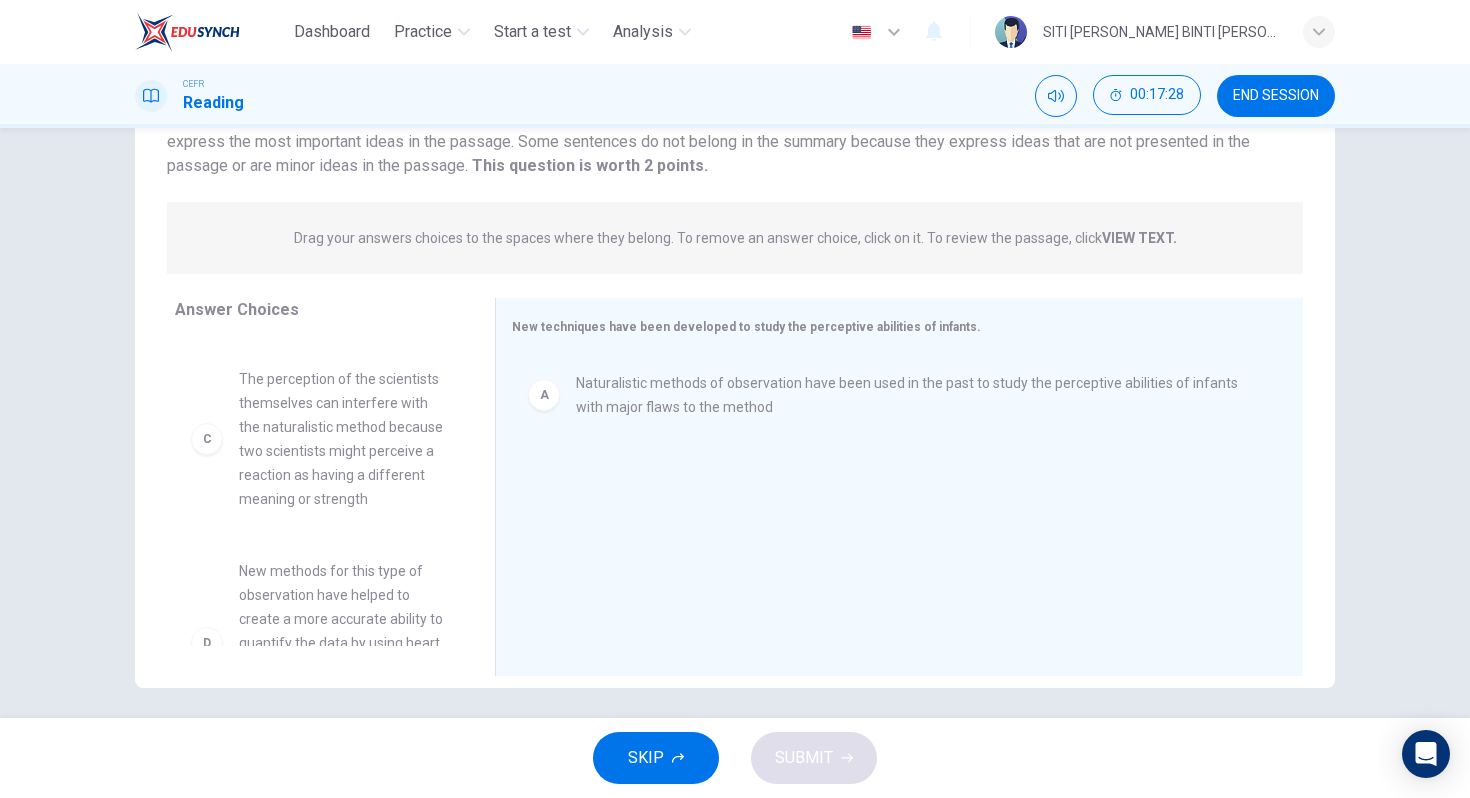 click on "The perception of the scientists themselves can interfere with the naturalistic method because two scientists might perceive a reaction as having a different meaning or strength" at bounding box center [343, 439] 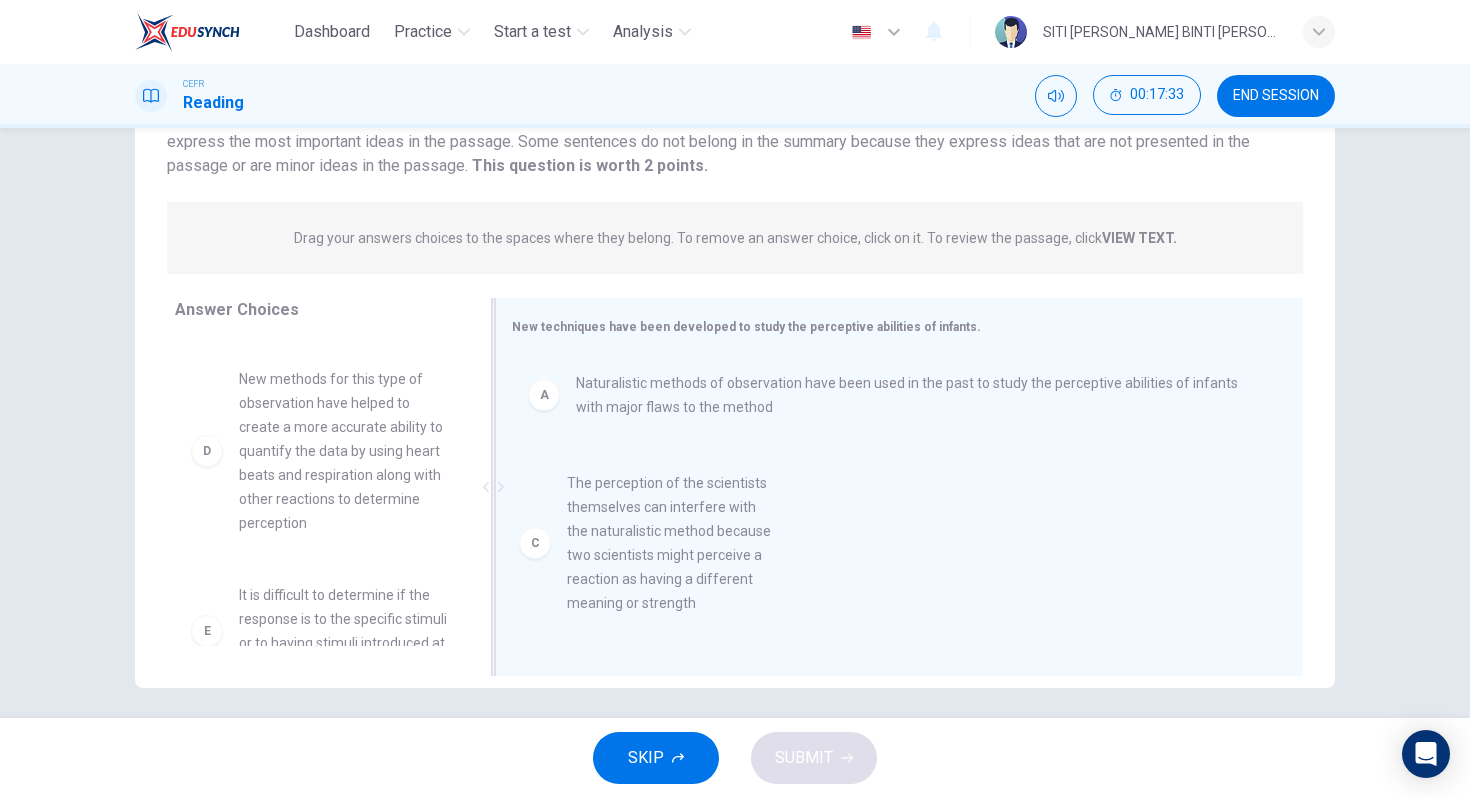 drag, startPoint x: 346, startPoint y: 463, endPoint x: 700, endPoint y: 568, distance: 369.24384 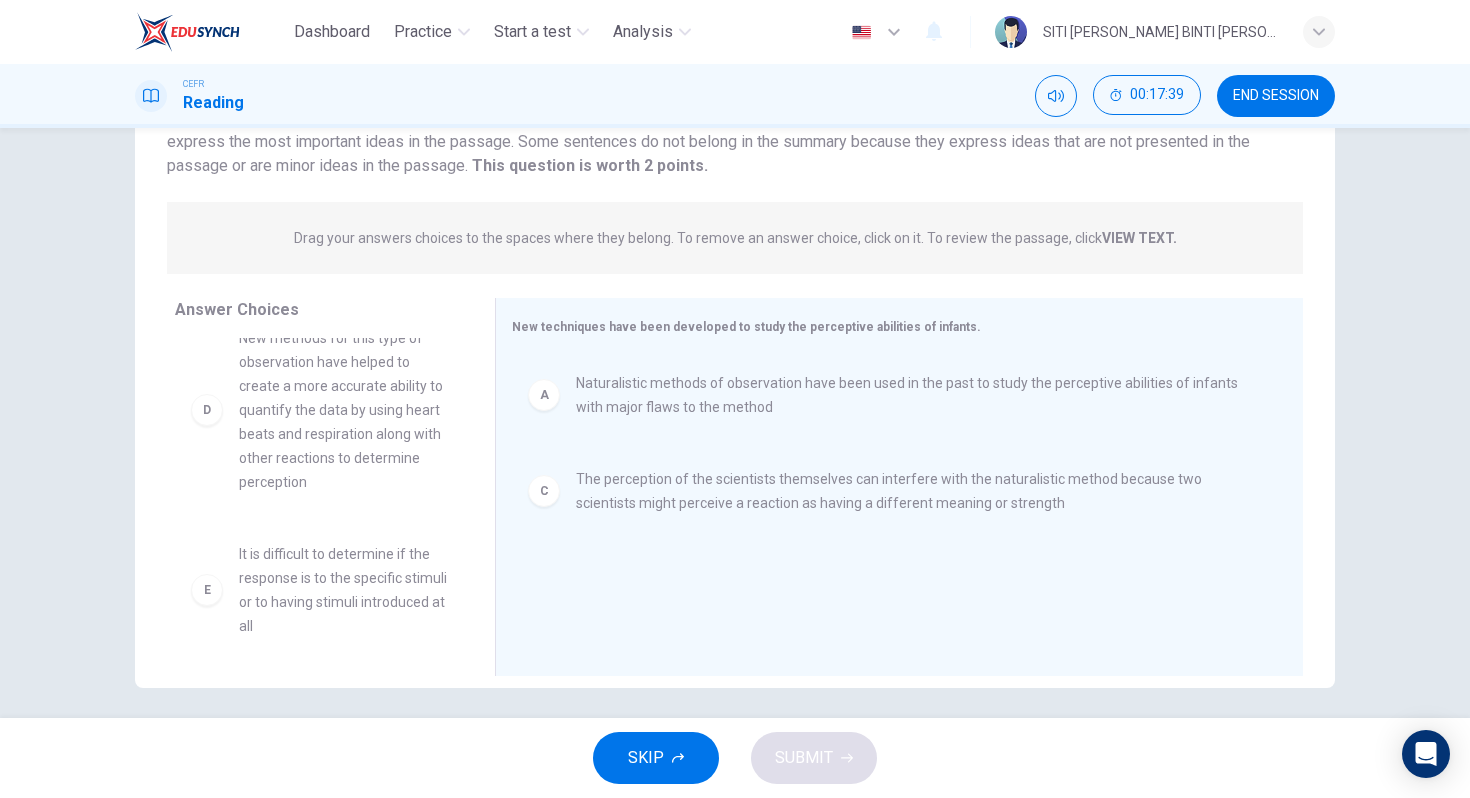 scroll, scrollTop: 198, scrollLeft: 0, axis: vertical 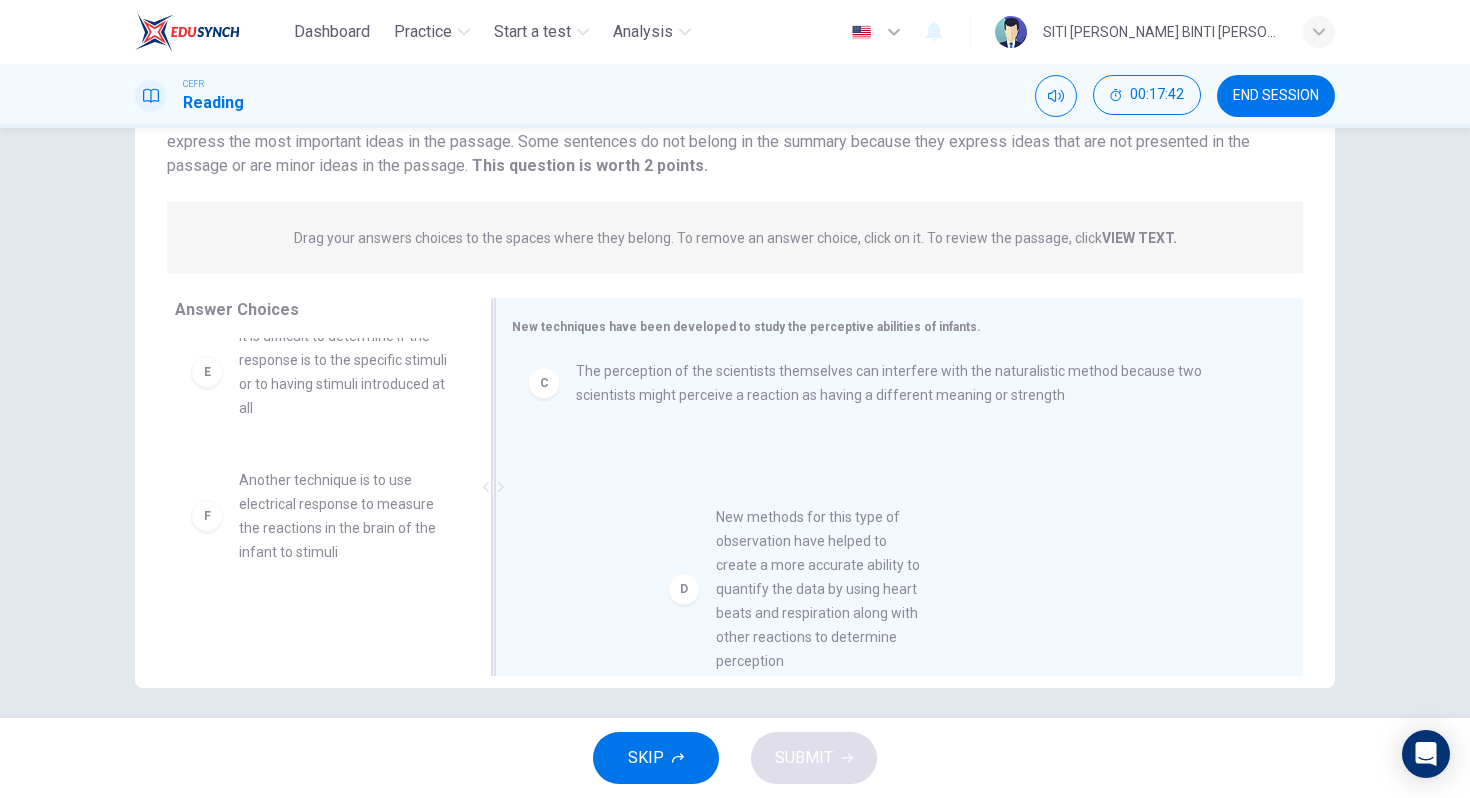 drag, startPoint x: 307, startPoint y: 420, endPoint x: 790, endPoint y: 604, distance: 516.8607 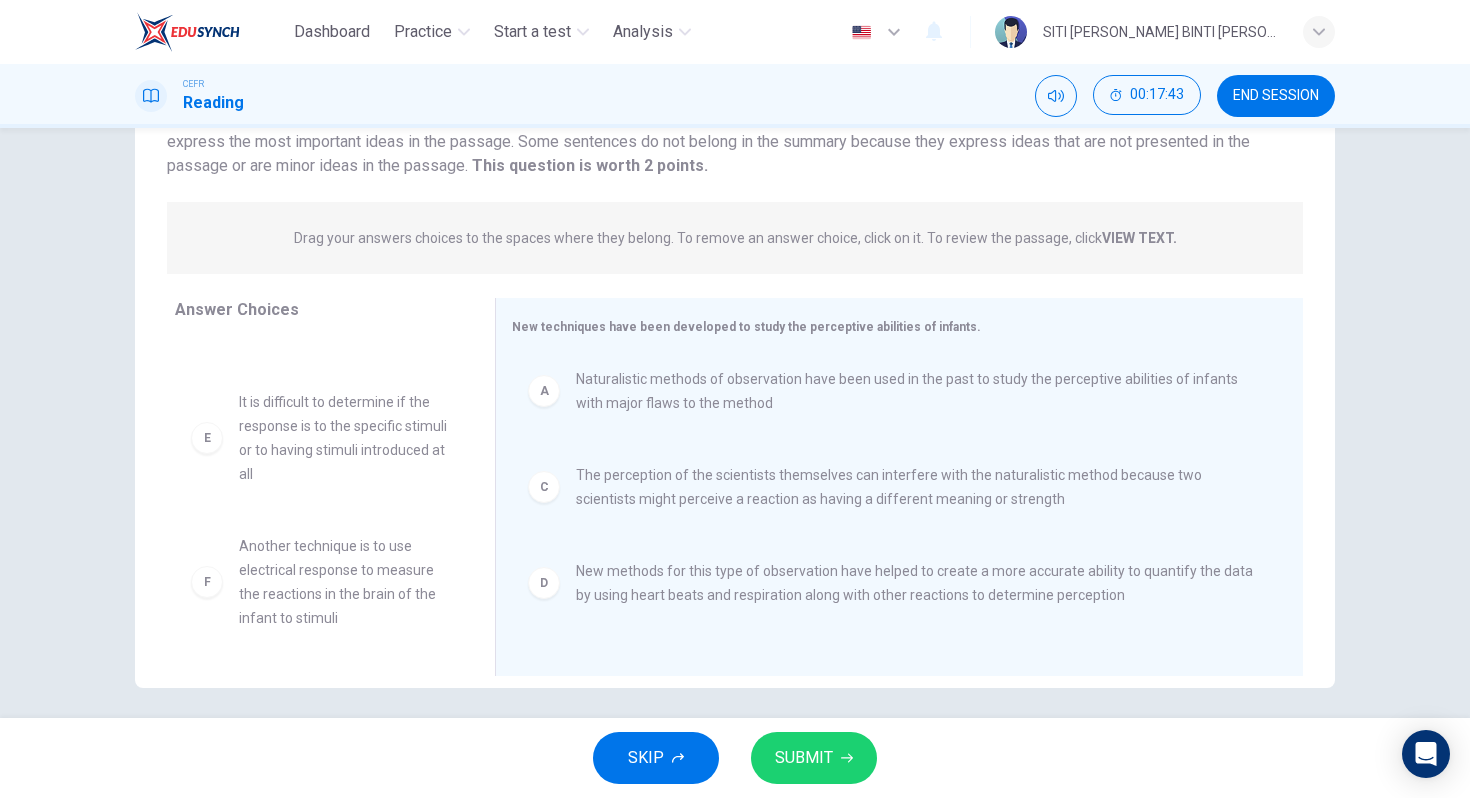 scroll, scrollTop: 4, scrollLeft: 0, axis: vertical 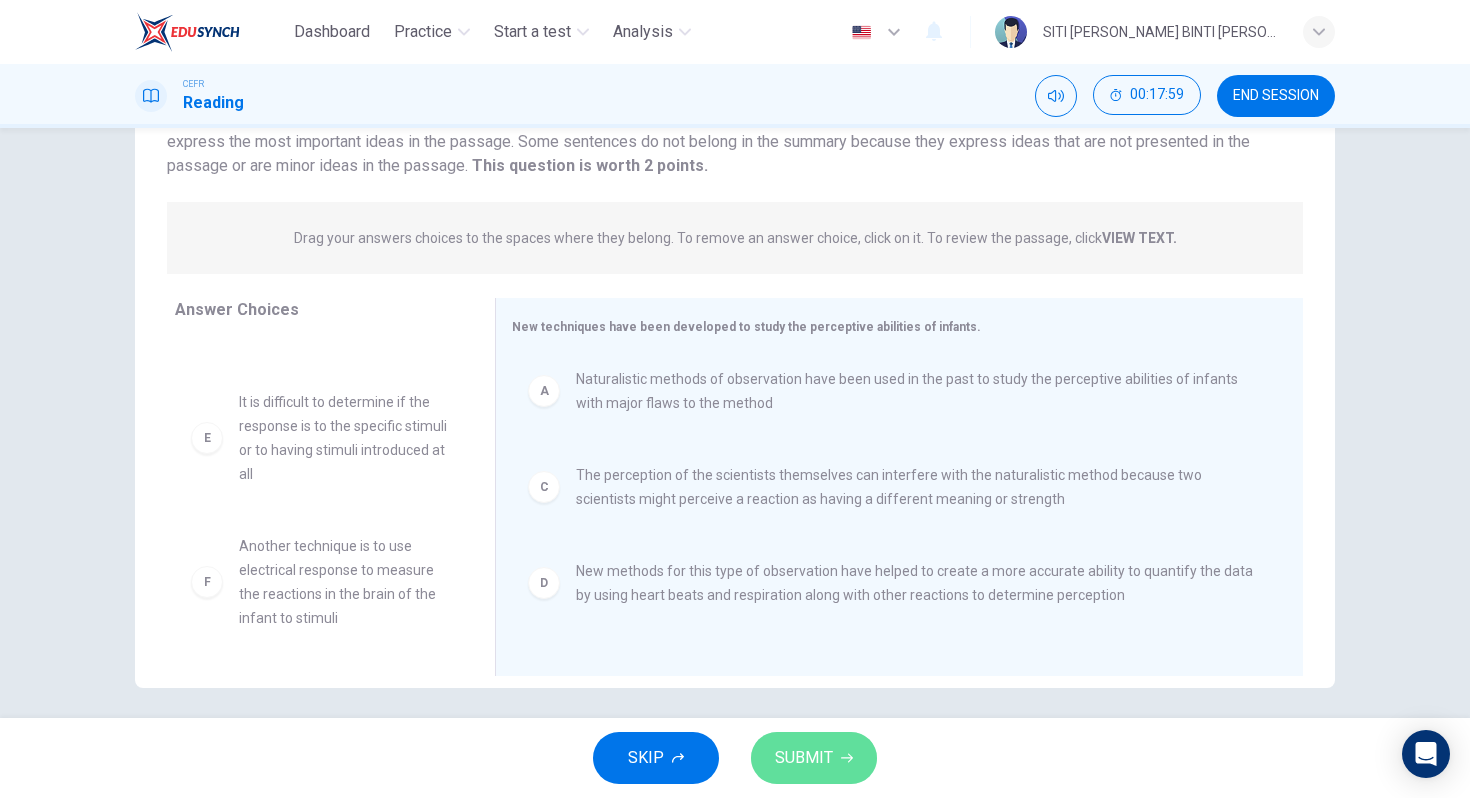 click on "SUBMIT" at bounding box center (814, 758) 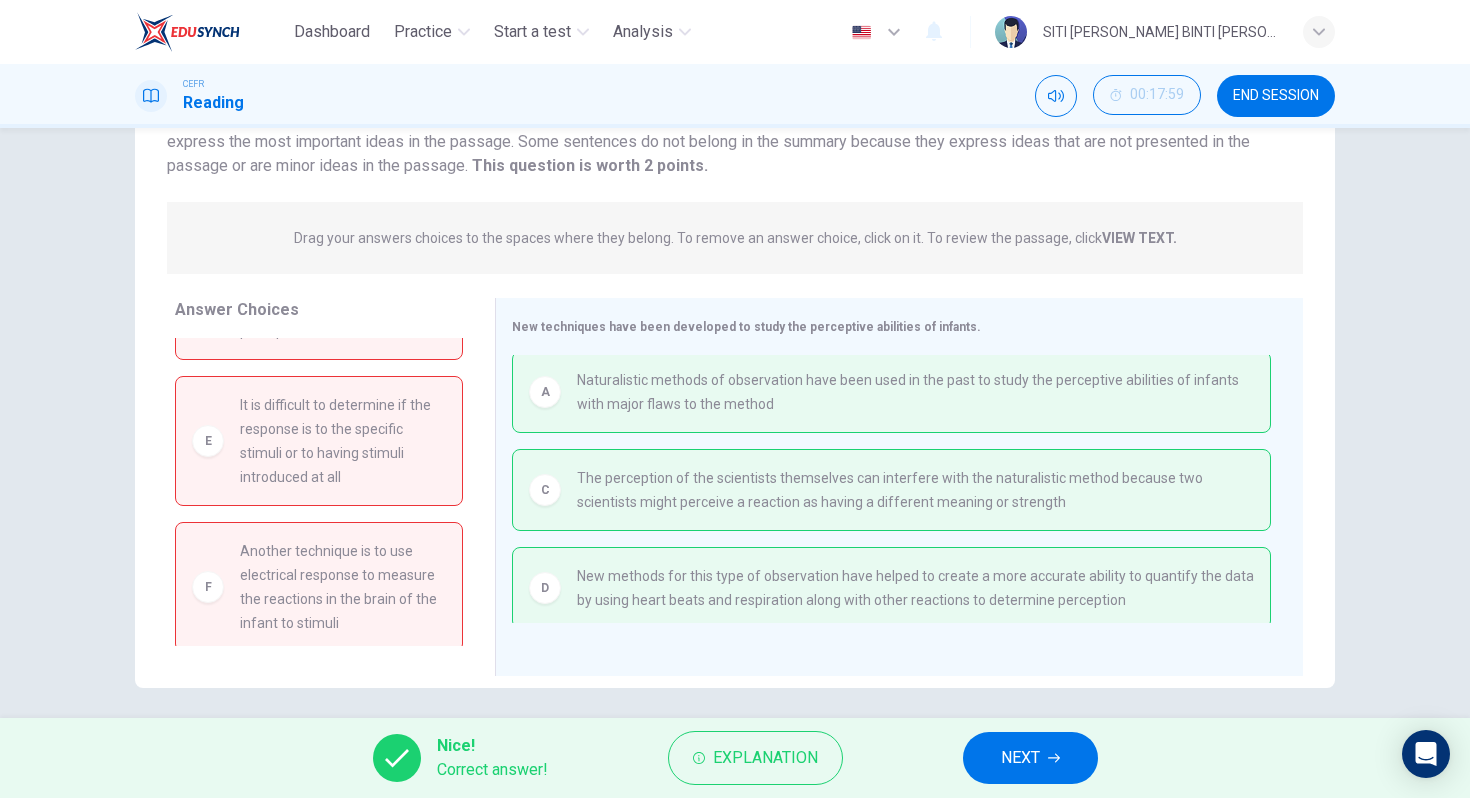 scroll, scrollTop: 138, scrollLeft: 0, axis: vertical 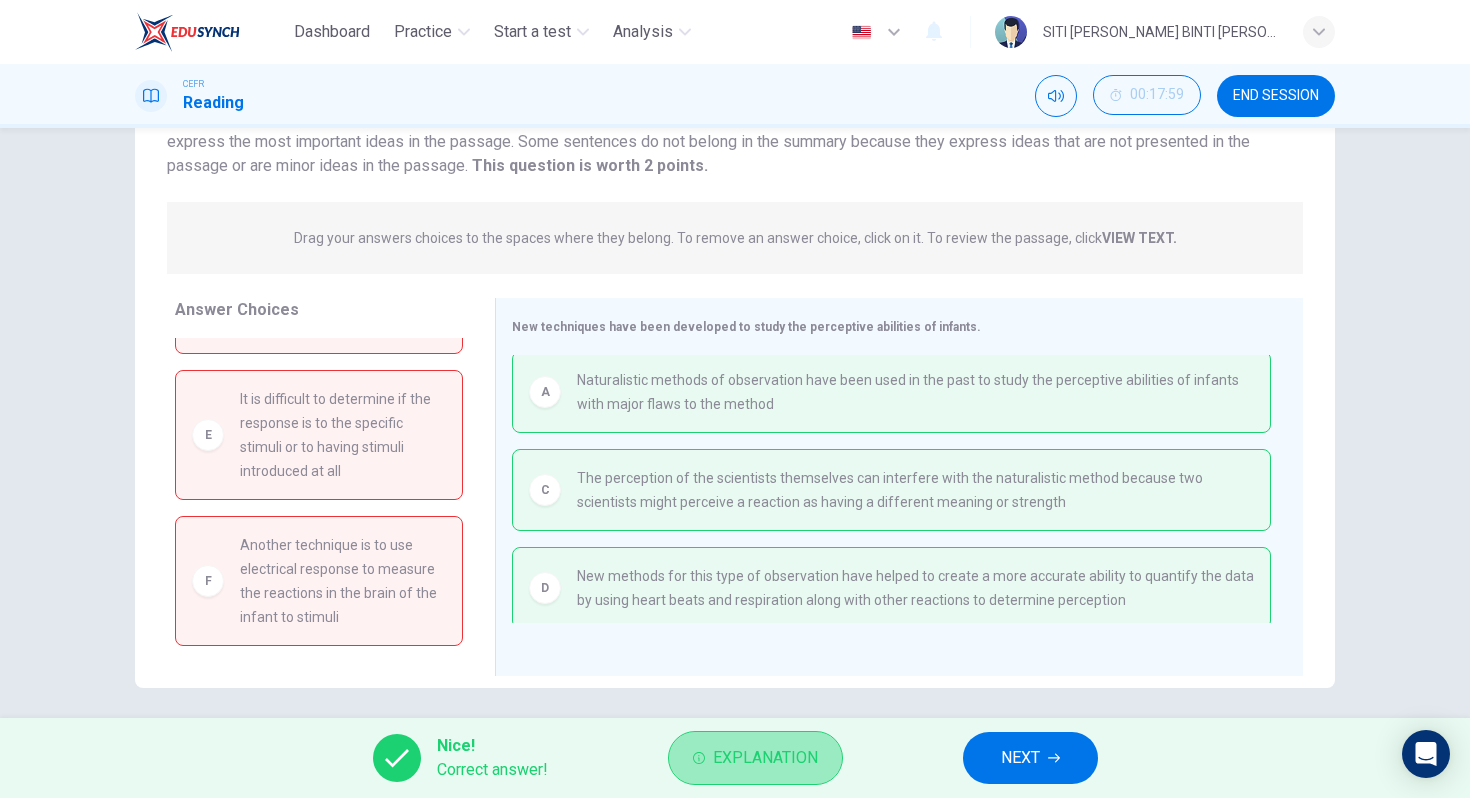 click on "Explanation" at bounding box center [765, 758] 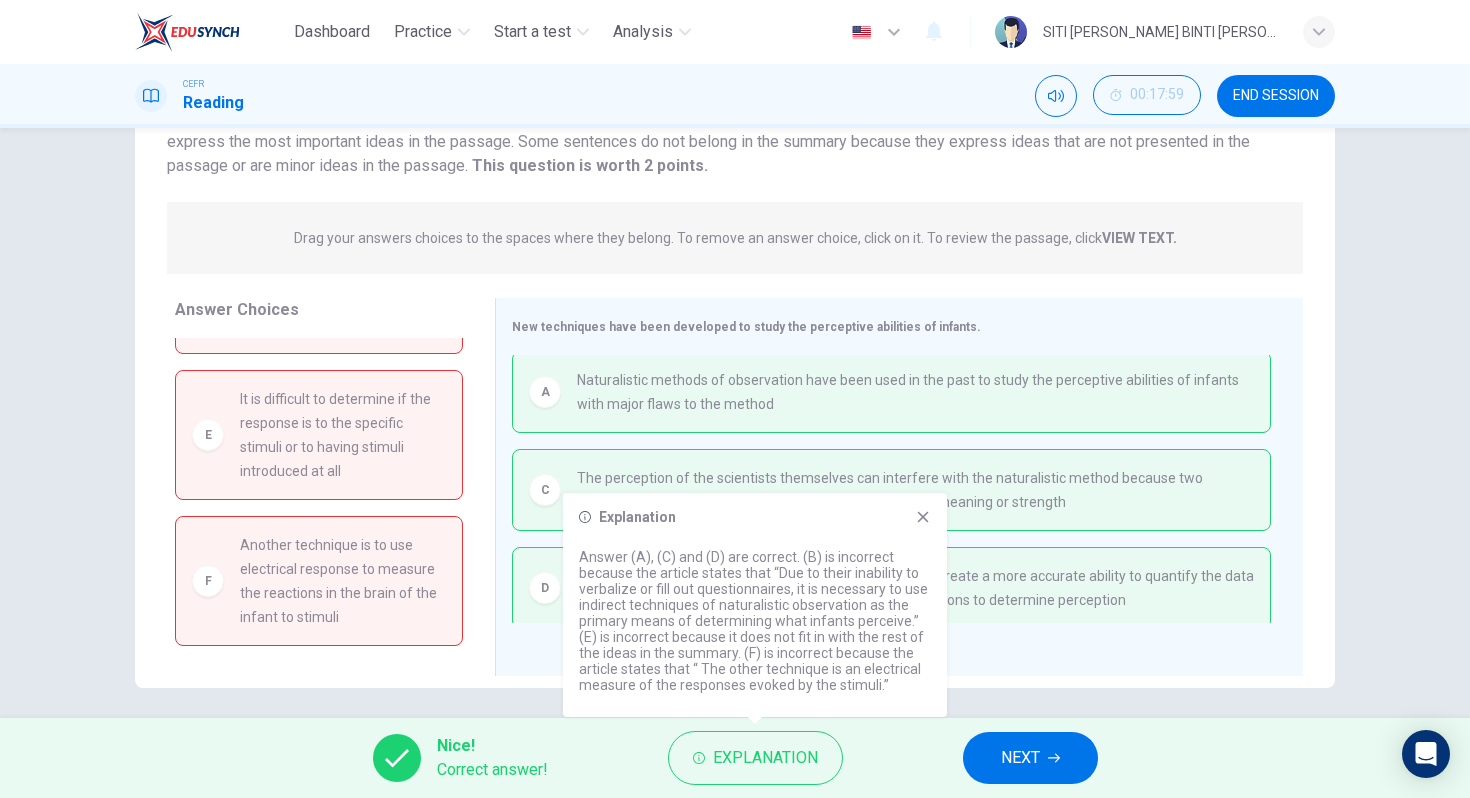 click 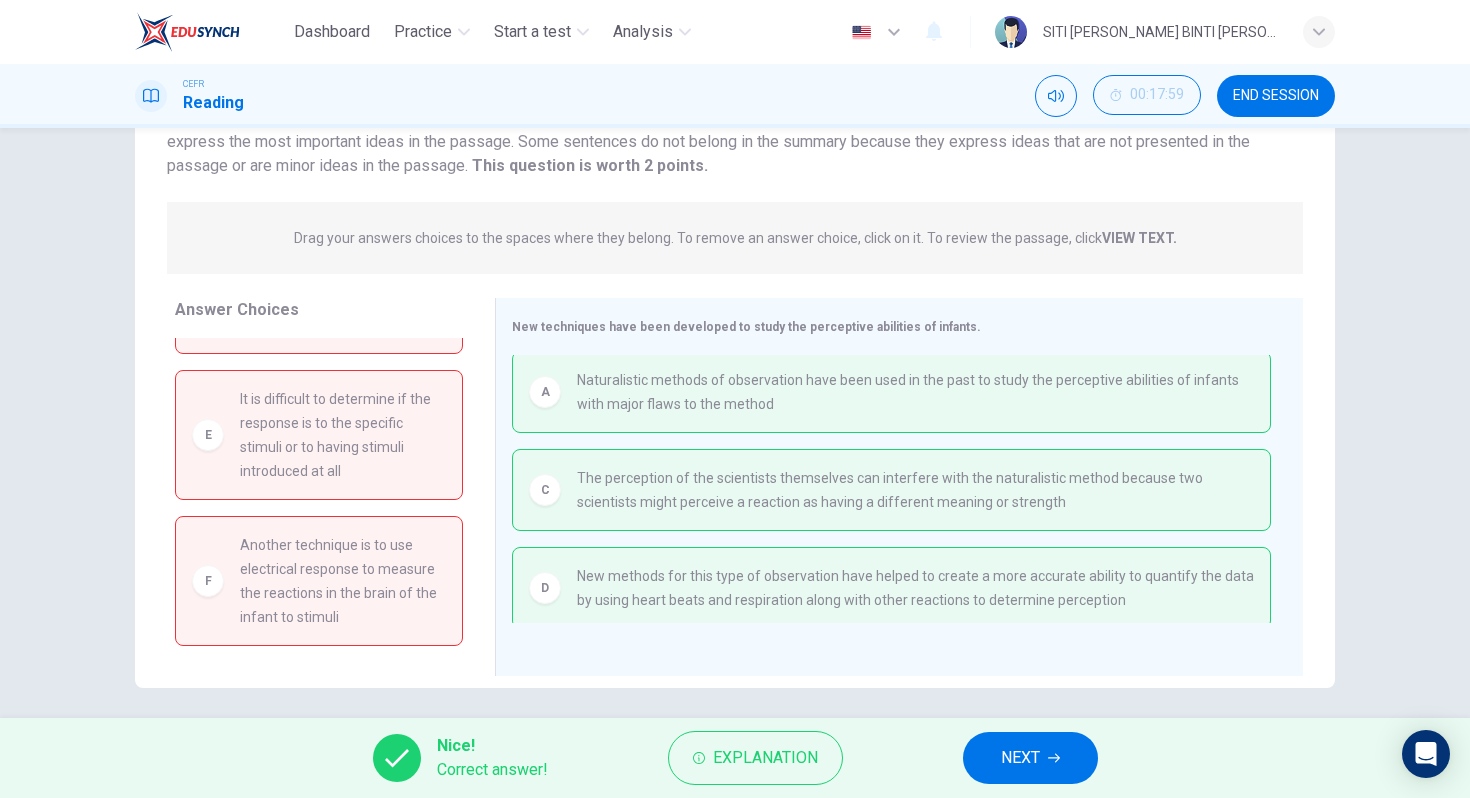click on "NEXT" at bounding box center (1030, 758) 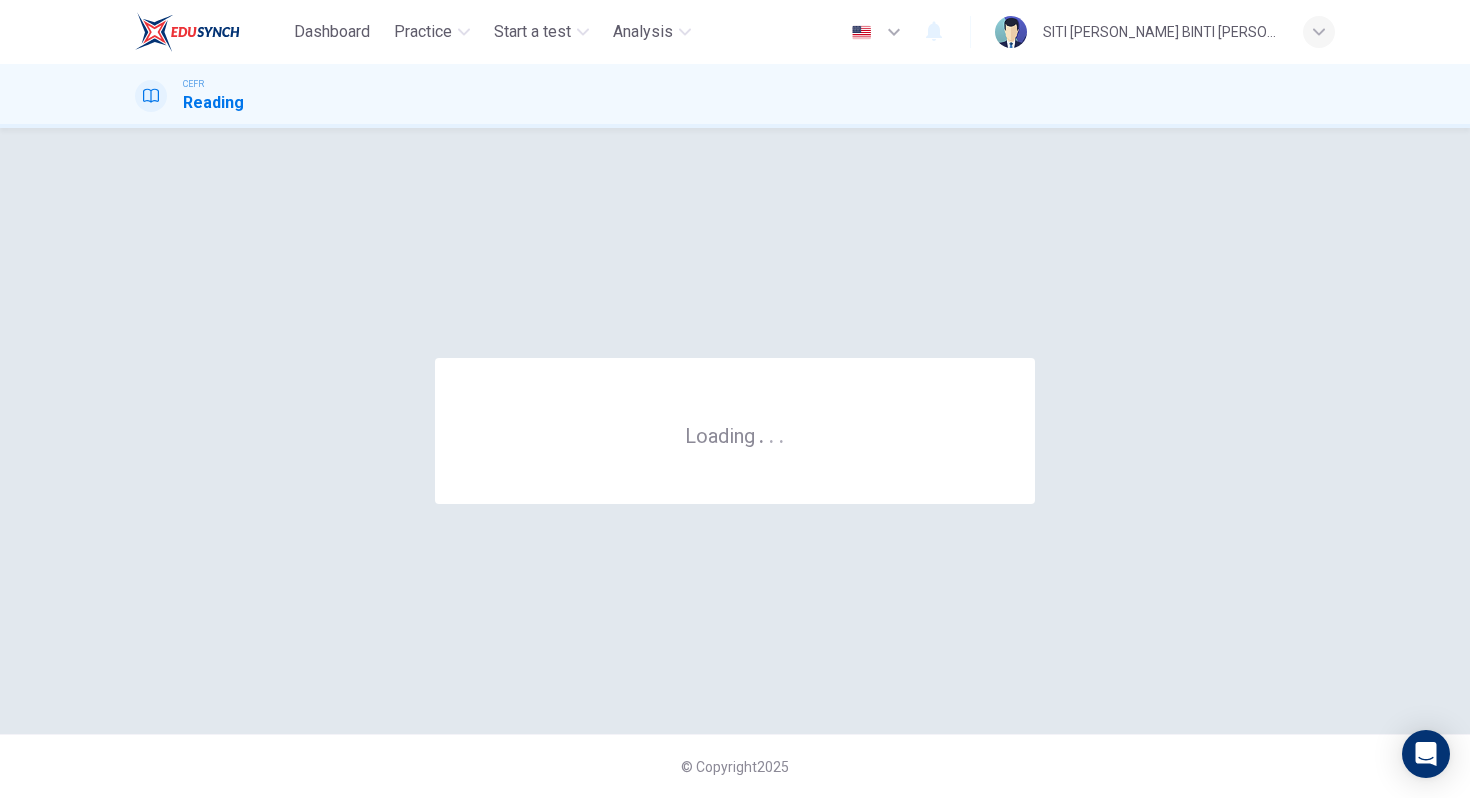 scroll, scrollTop: 0, scrollLeft: 0, axis: both 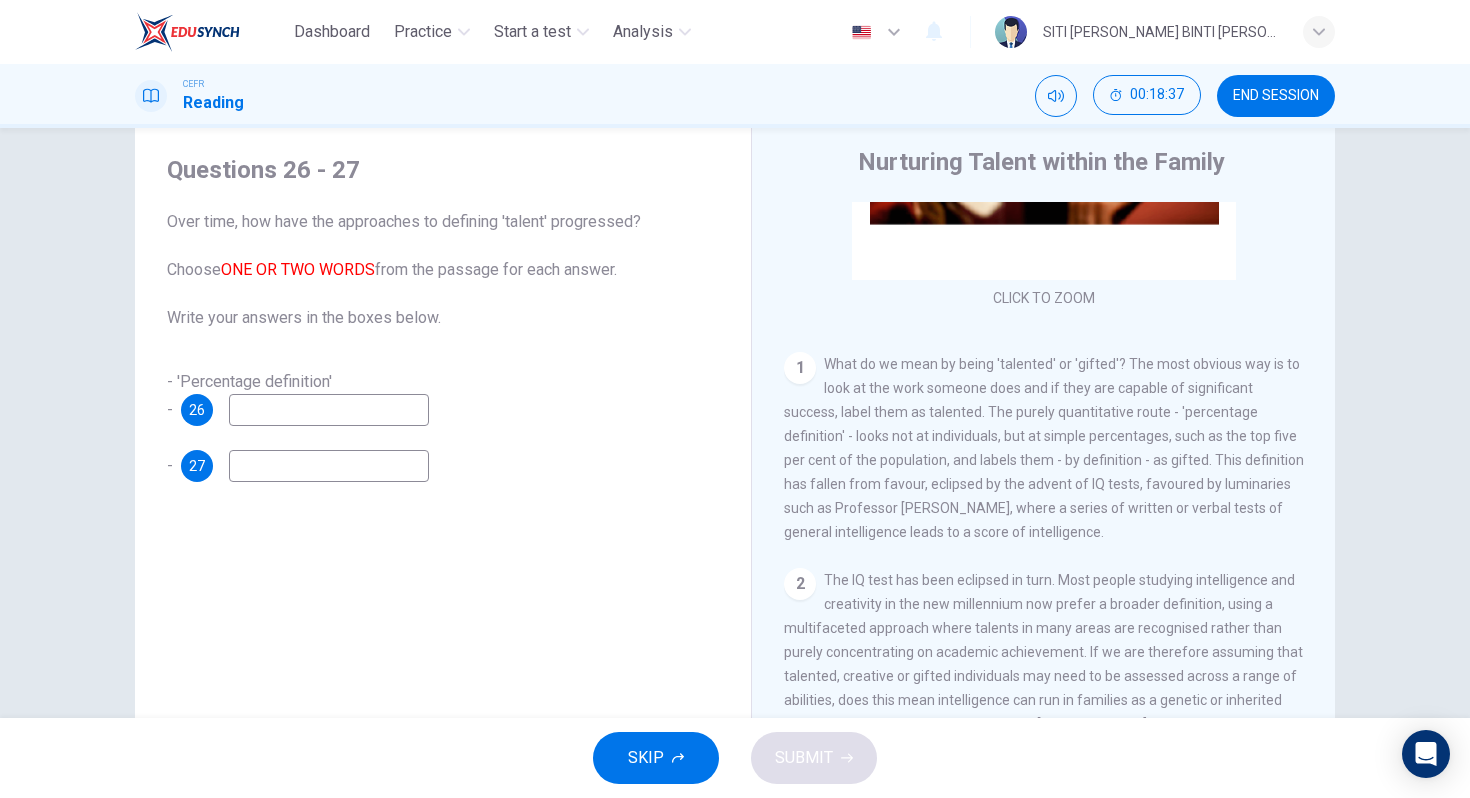 click at bounding box center [329, 410] 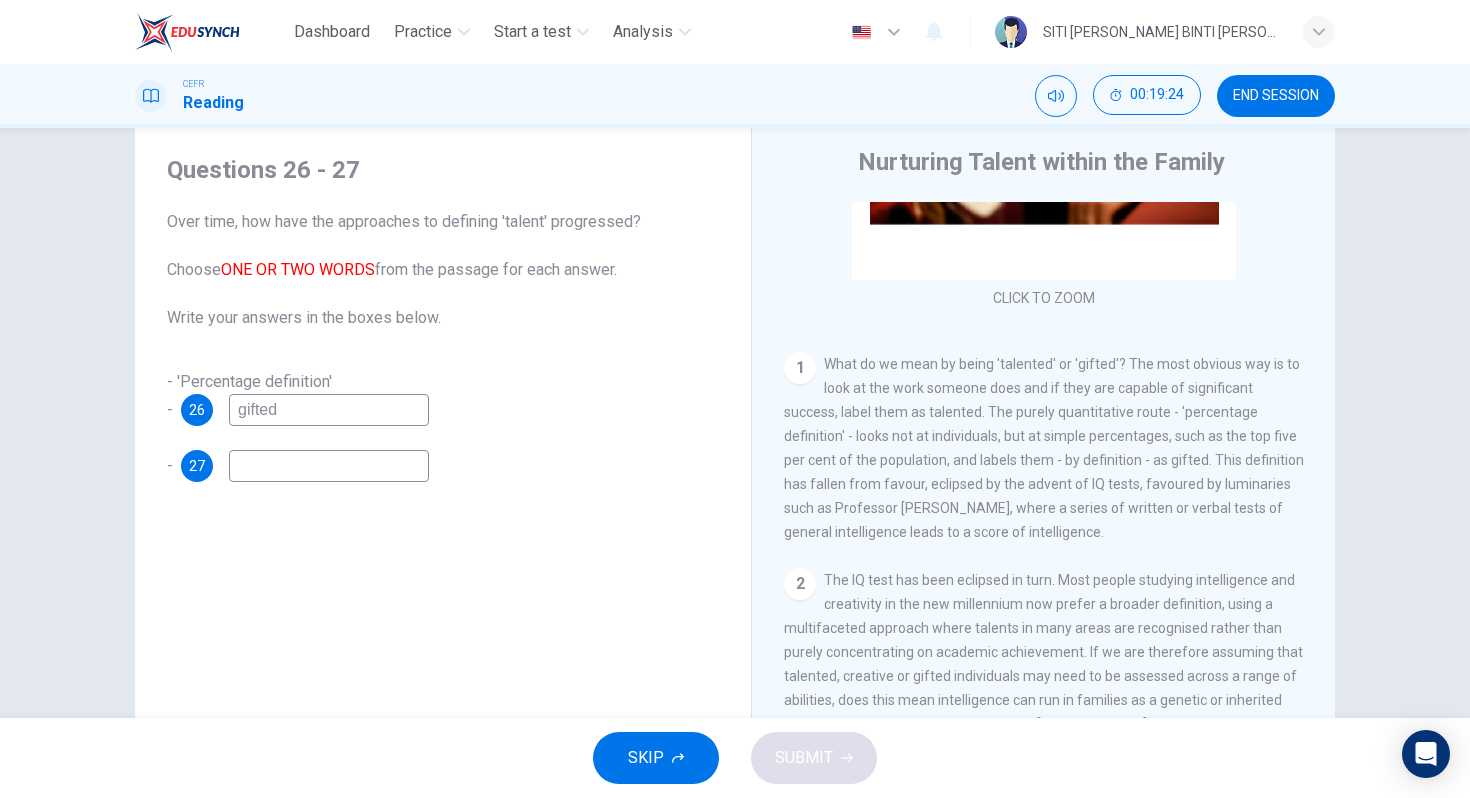 type on "gifted" 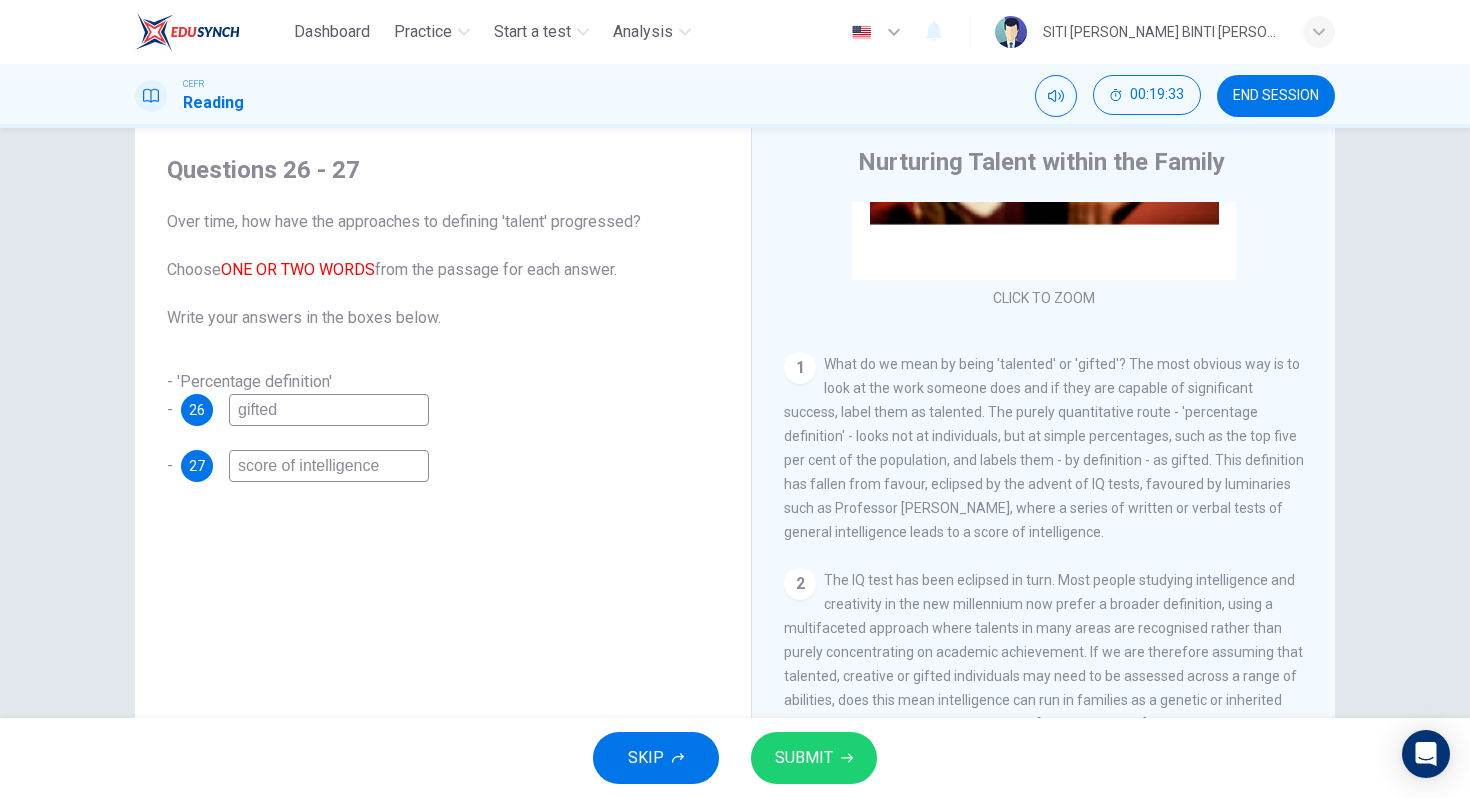 type on "score of intelligence" 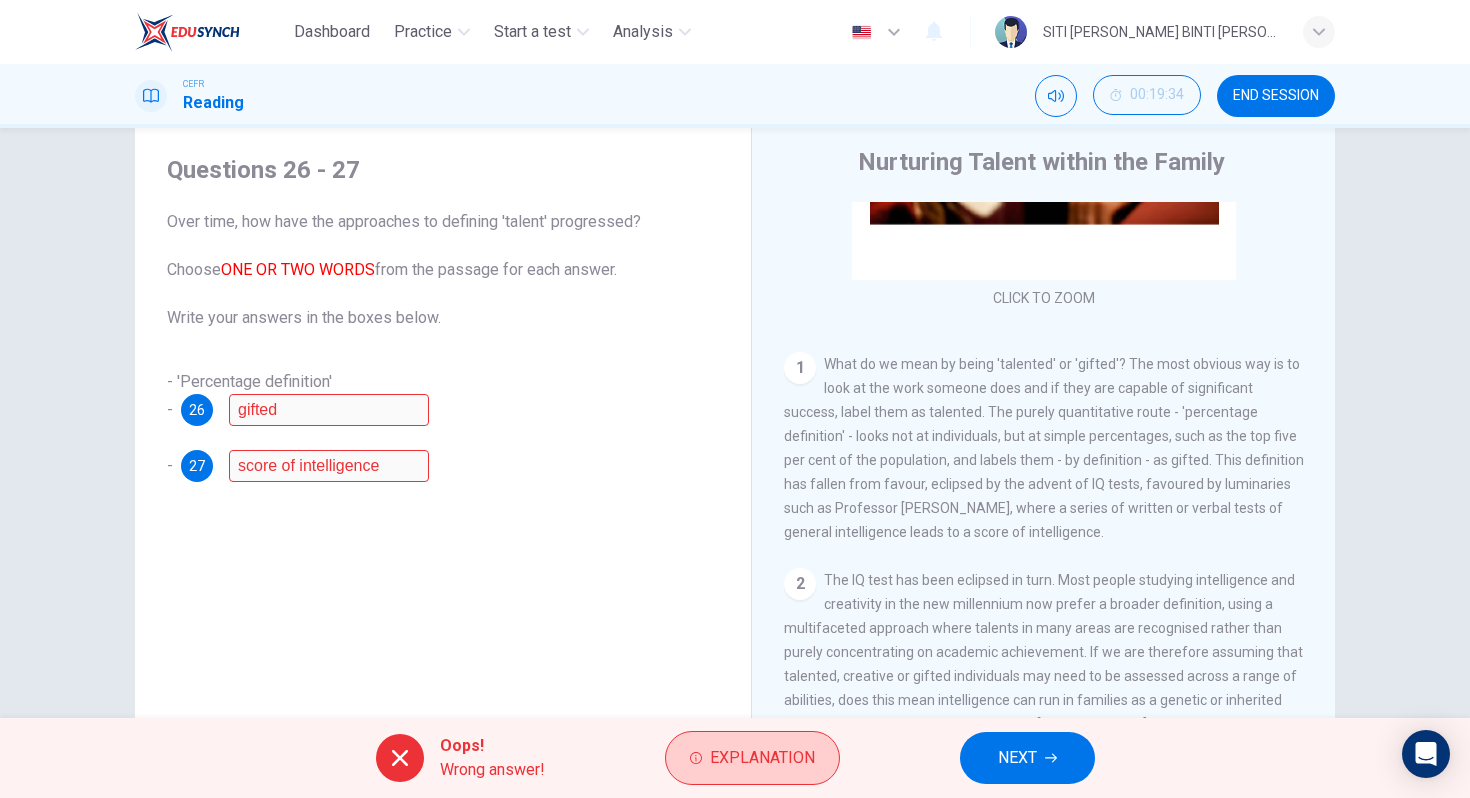 click on "Explanation" at bounding box center [752, 758] 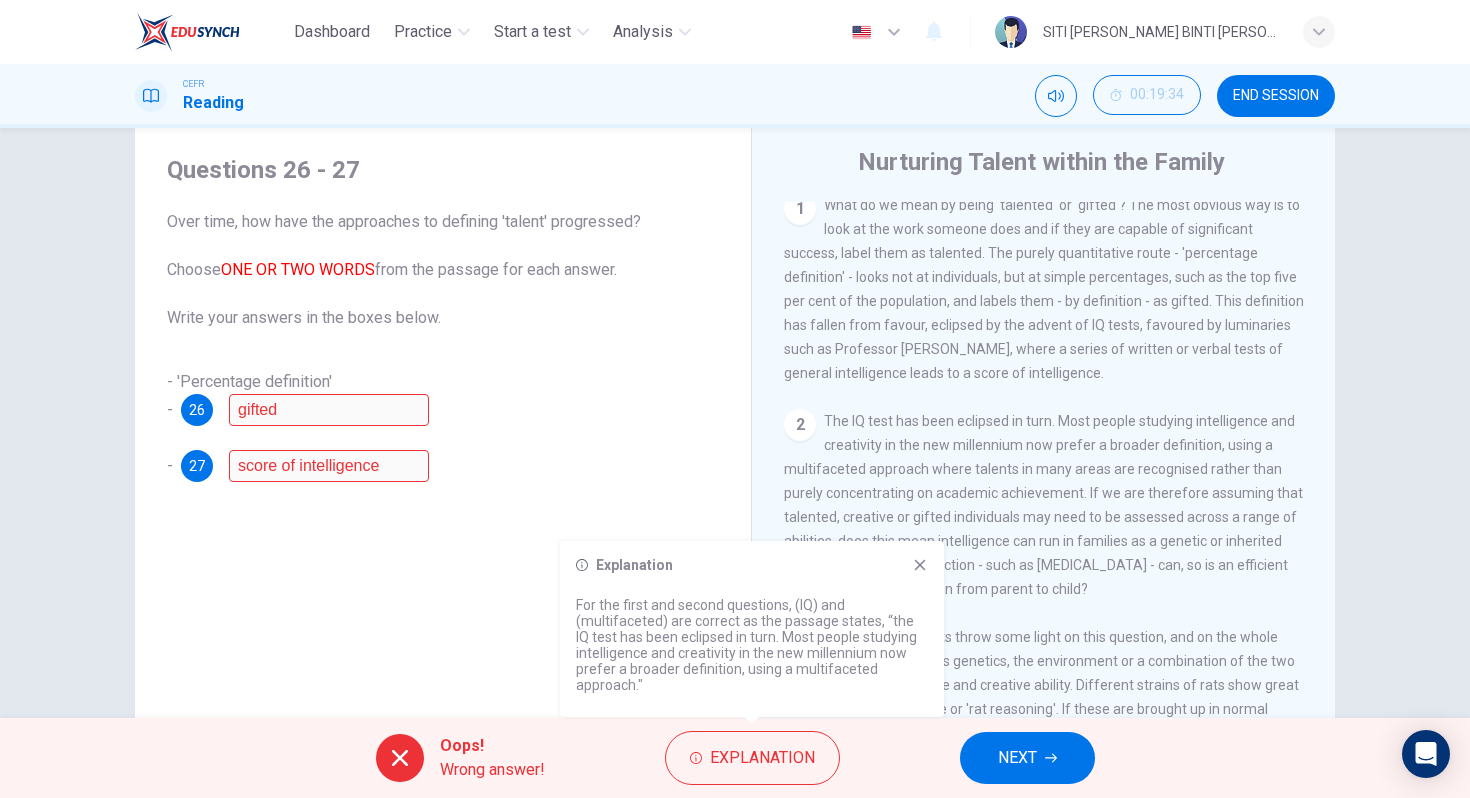 scroll, scrollTop: 476, scrollLeft: 0, axis: vertical 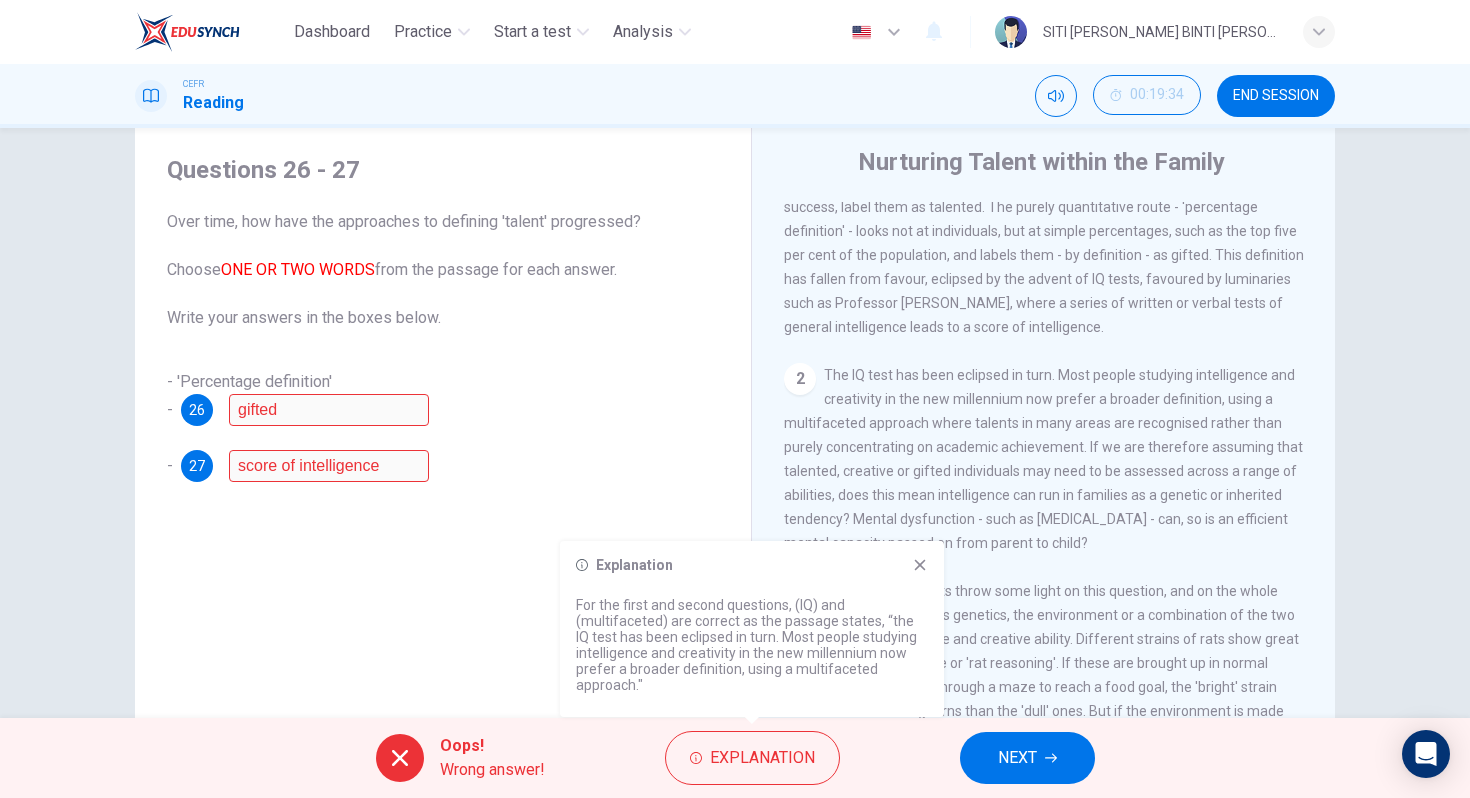 click 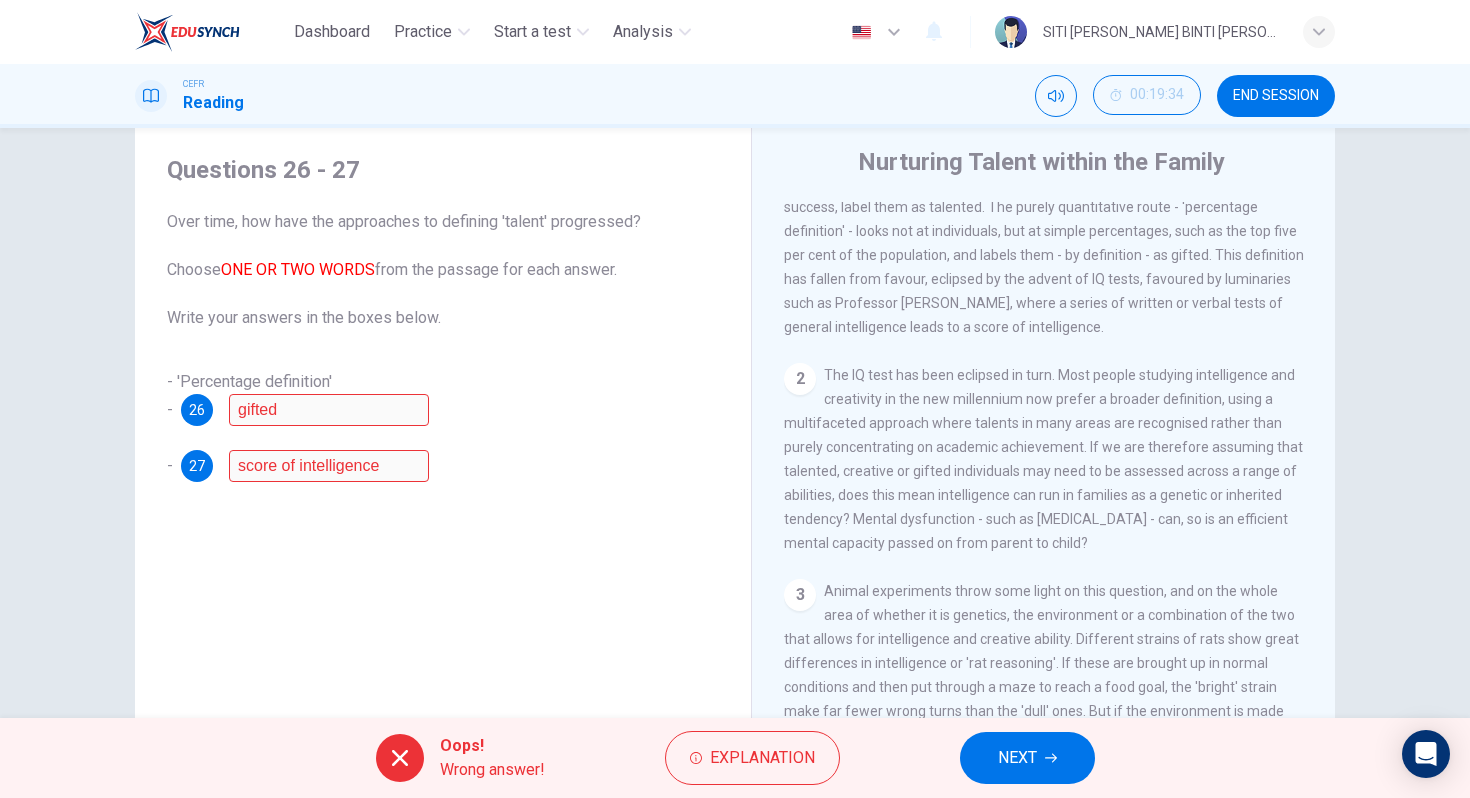 click on "NEXT" at bounding box center (1017, 758) 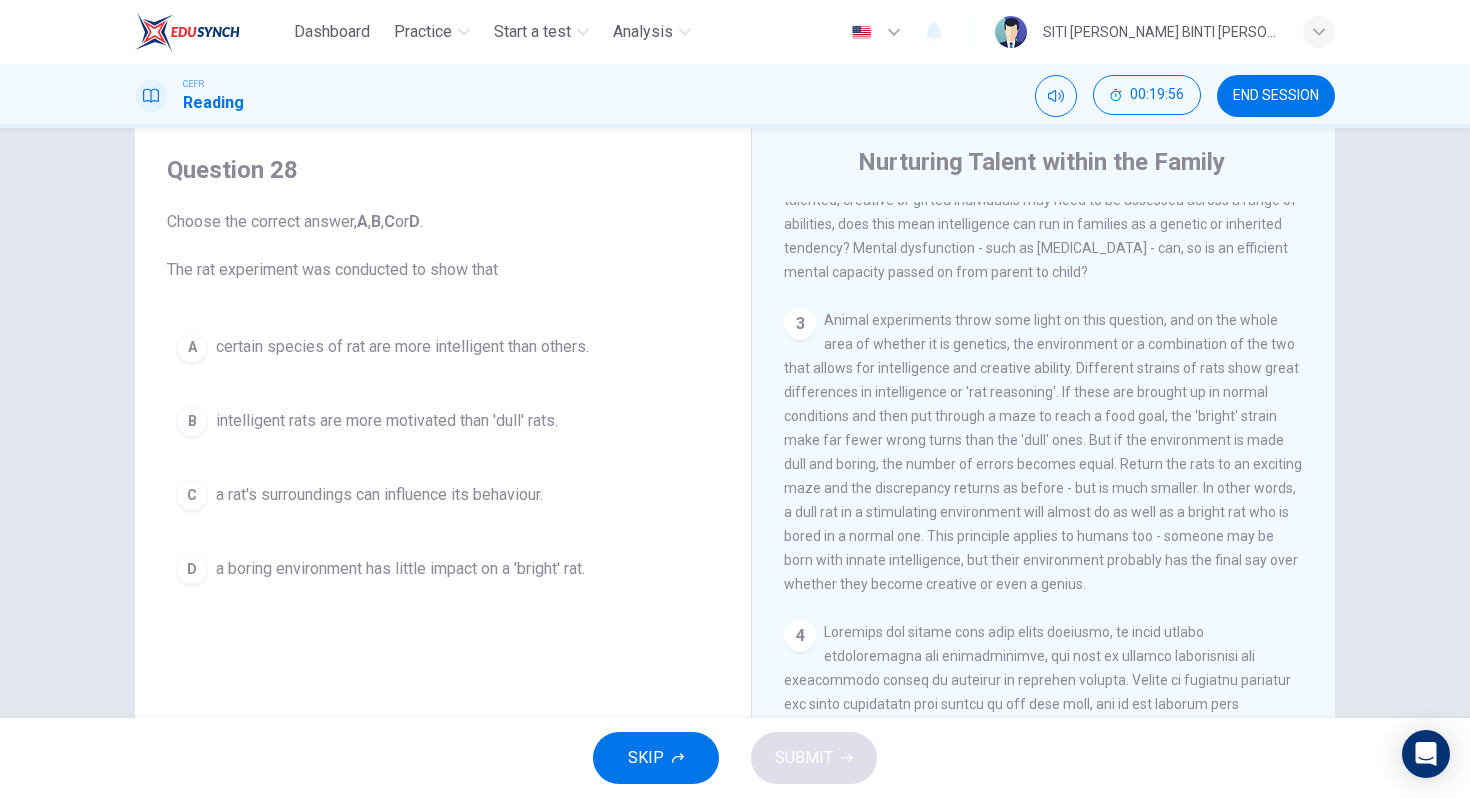 scroll, scrollTop: 749, scrollLeft: 0, axis: vertical 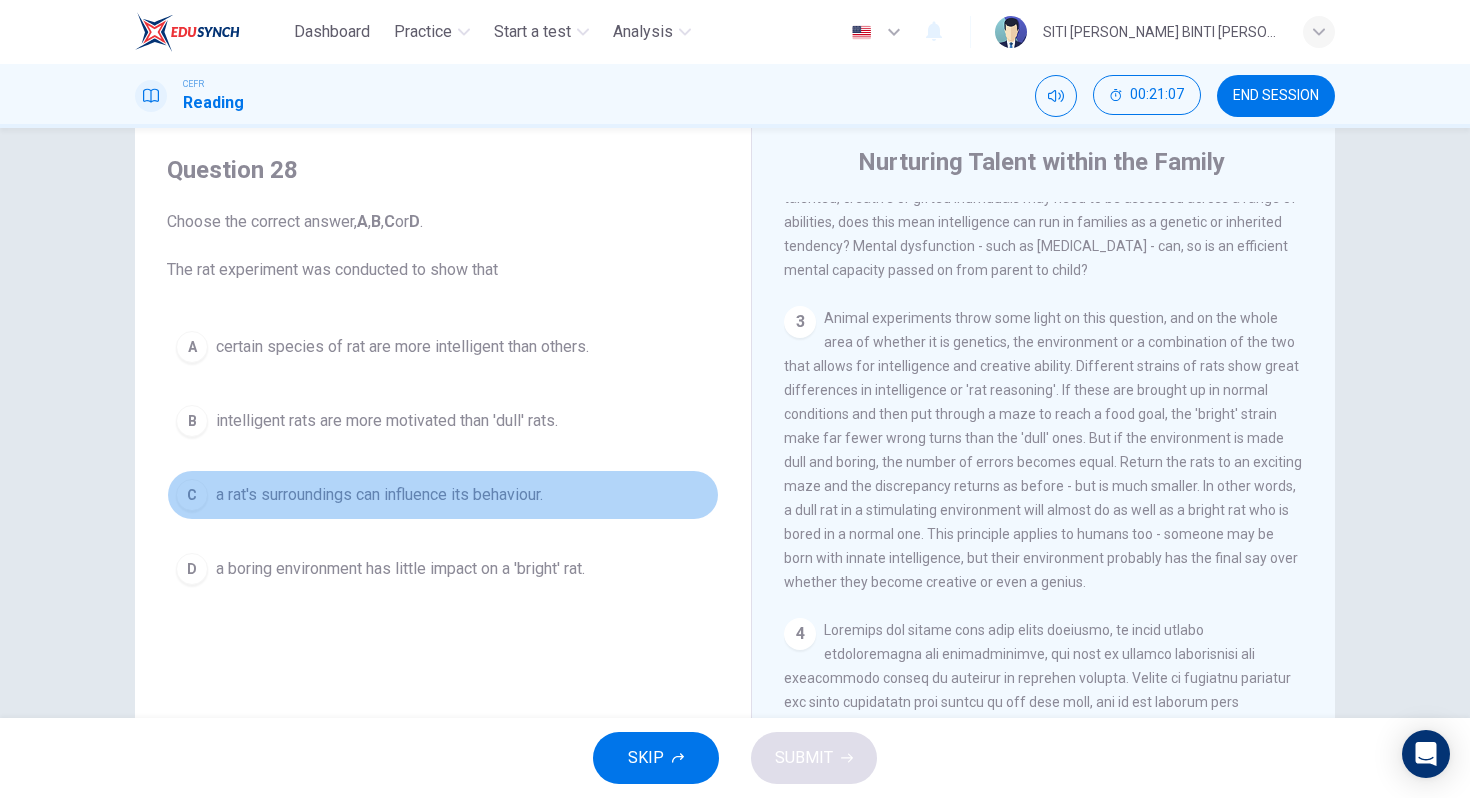 click on "C a rat's surroundings can influence its behaviour." at bounding box center [443, 495] 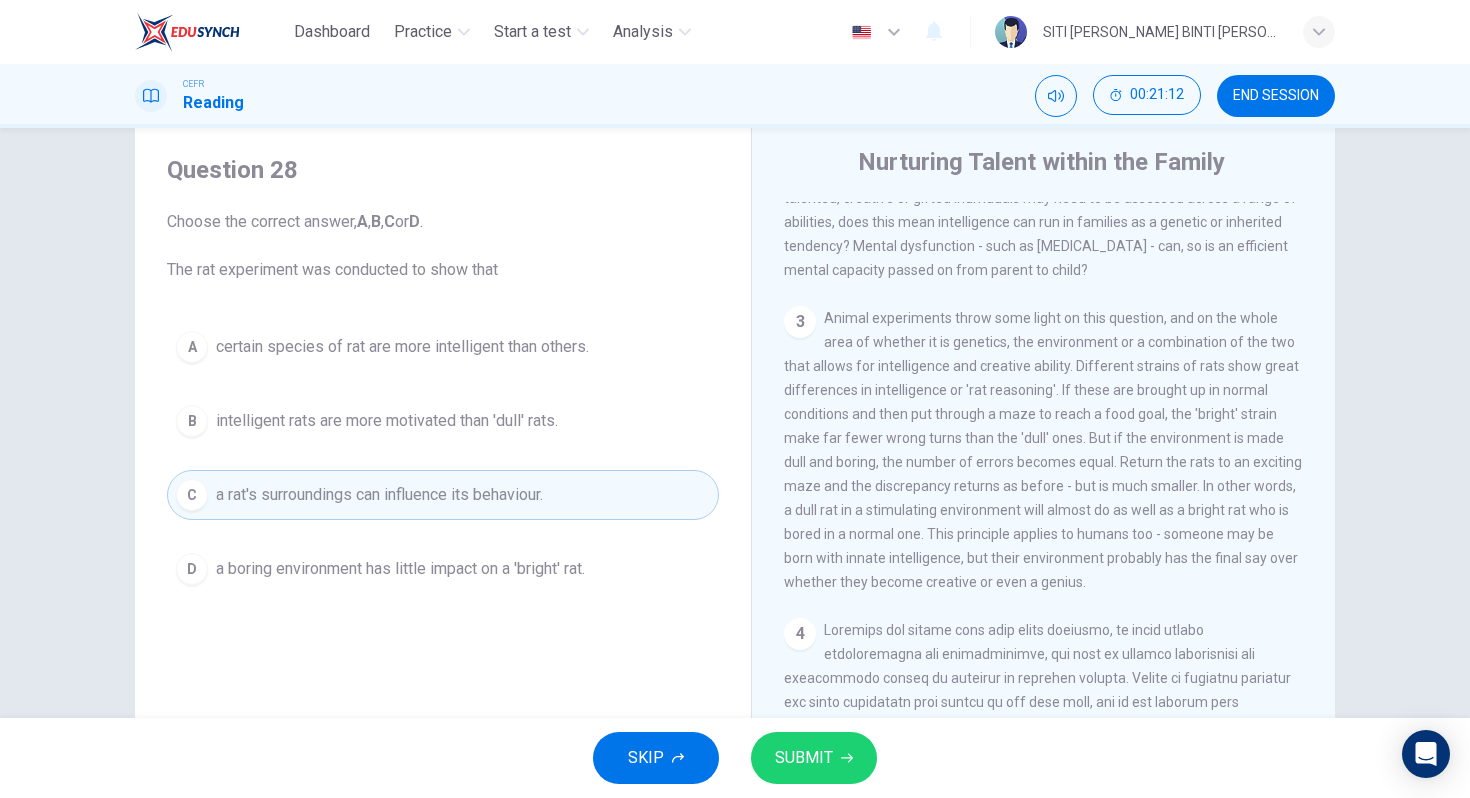 click on "SKIP SUBMIT" at bounding box center (735, 758) 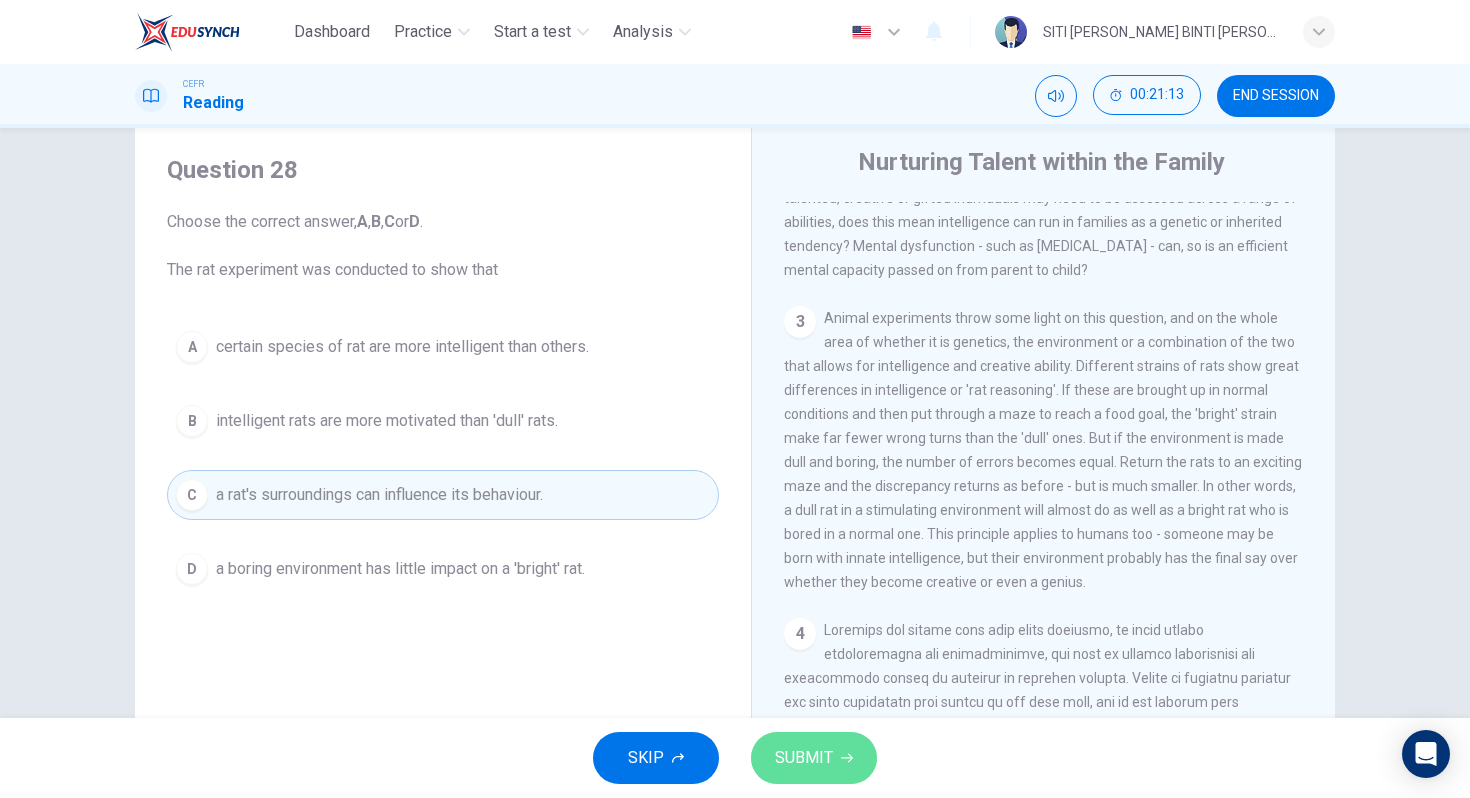click on "SUBMIT" at bounding box center (814, 758) 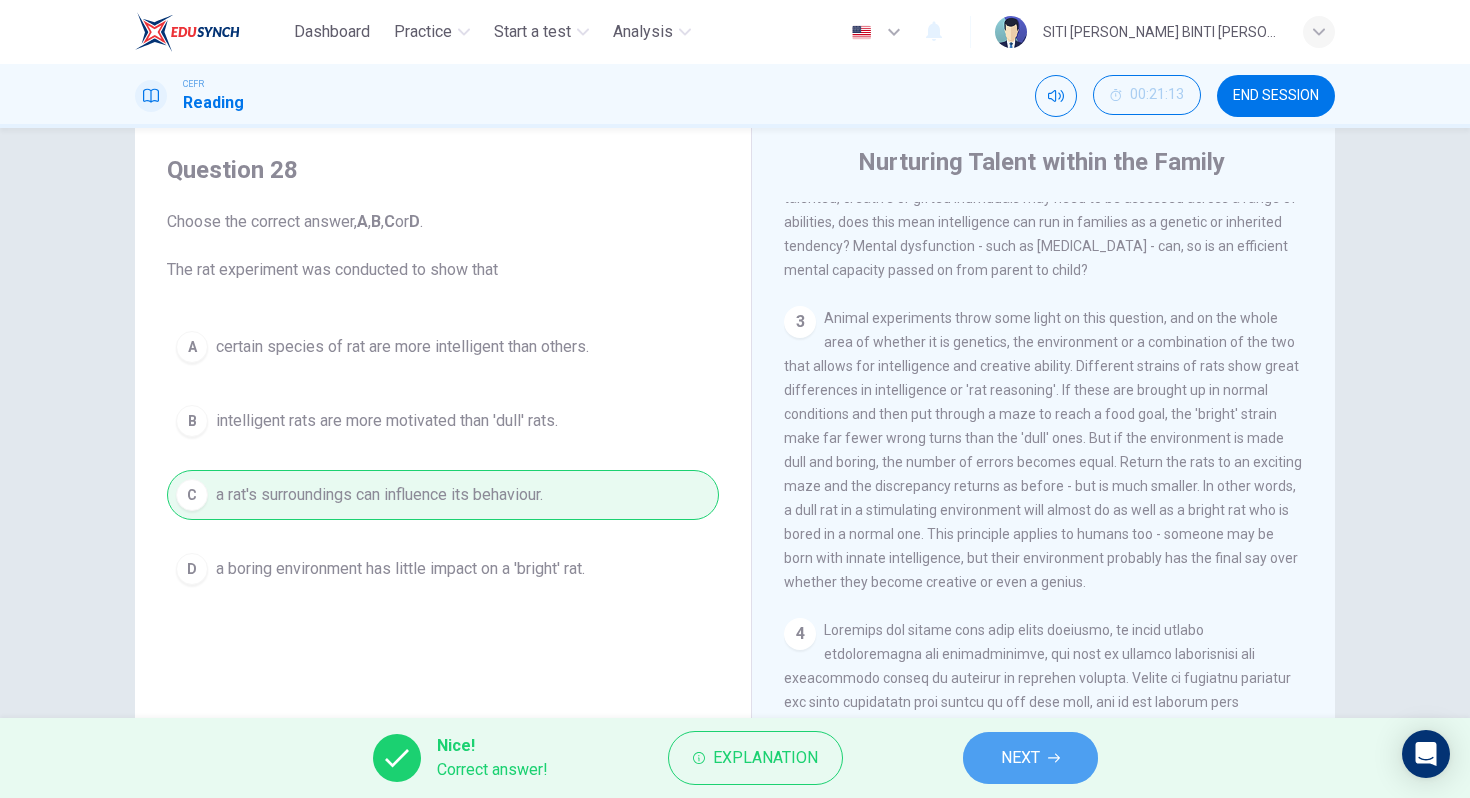 click on "NEXT" at bounding box center [1020, 758] 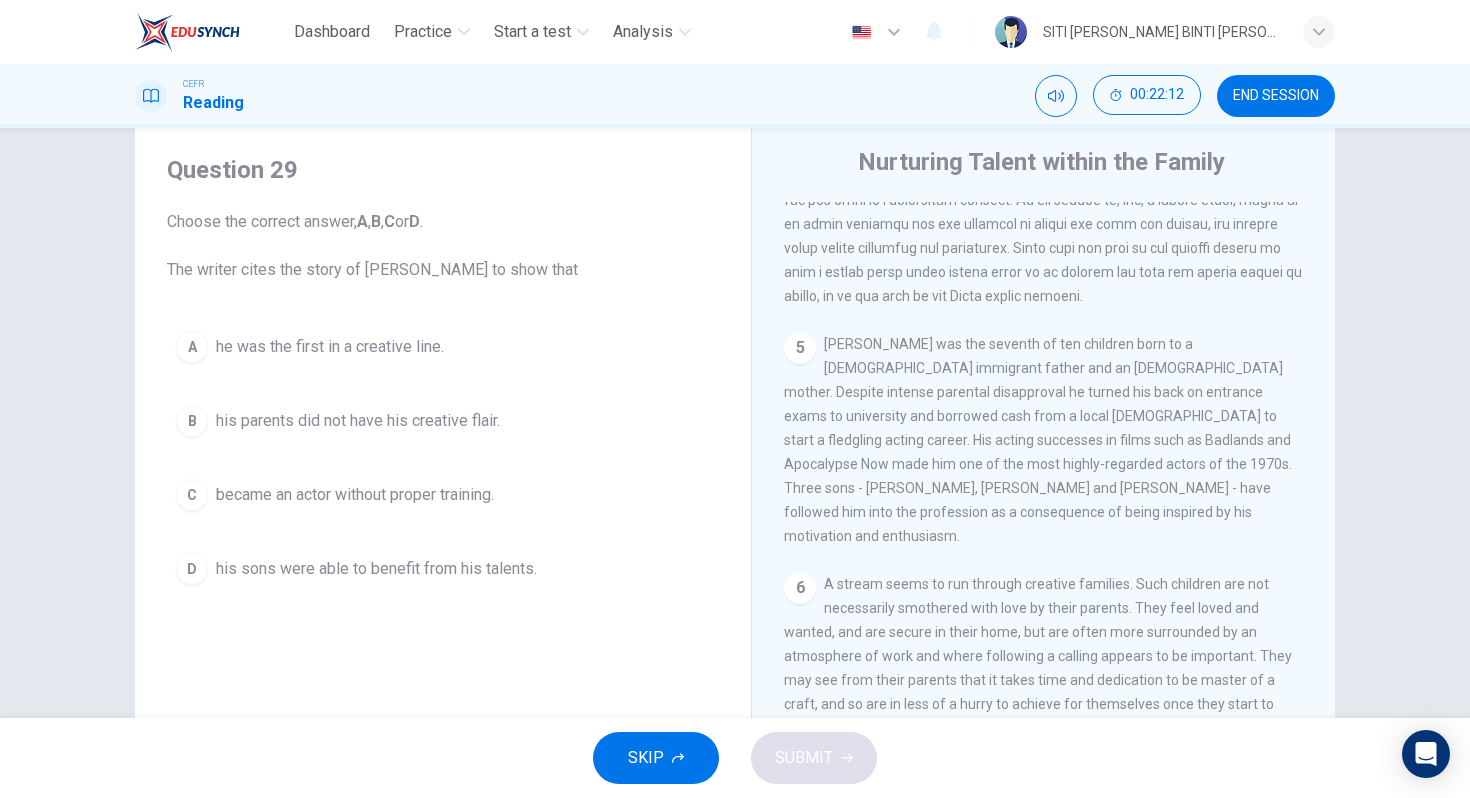 scroll, scrollTop: 1471, scrollLeft: 0, axis: vertical 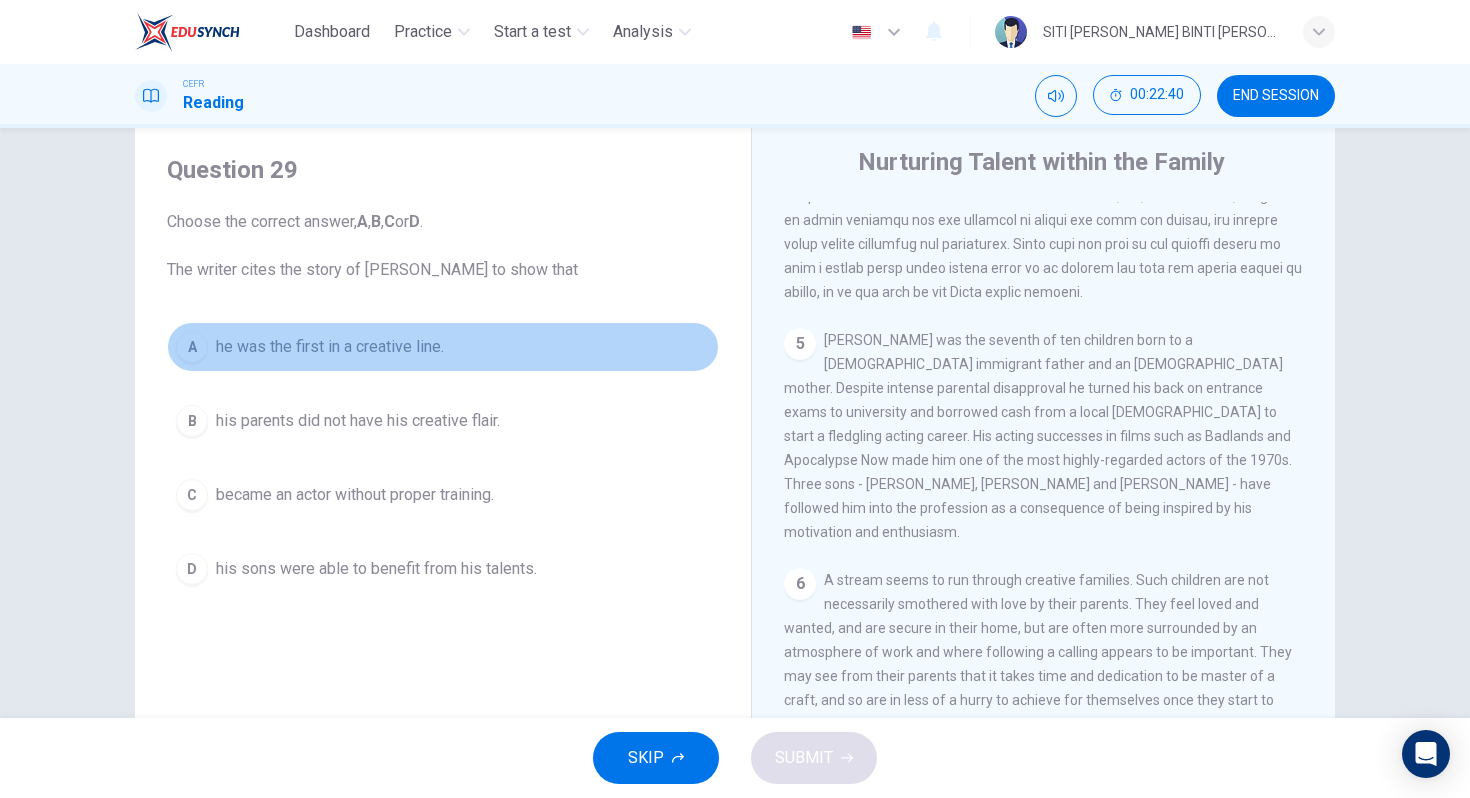 click on "he was the first in a creative line." at bounding box center [330, 347] 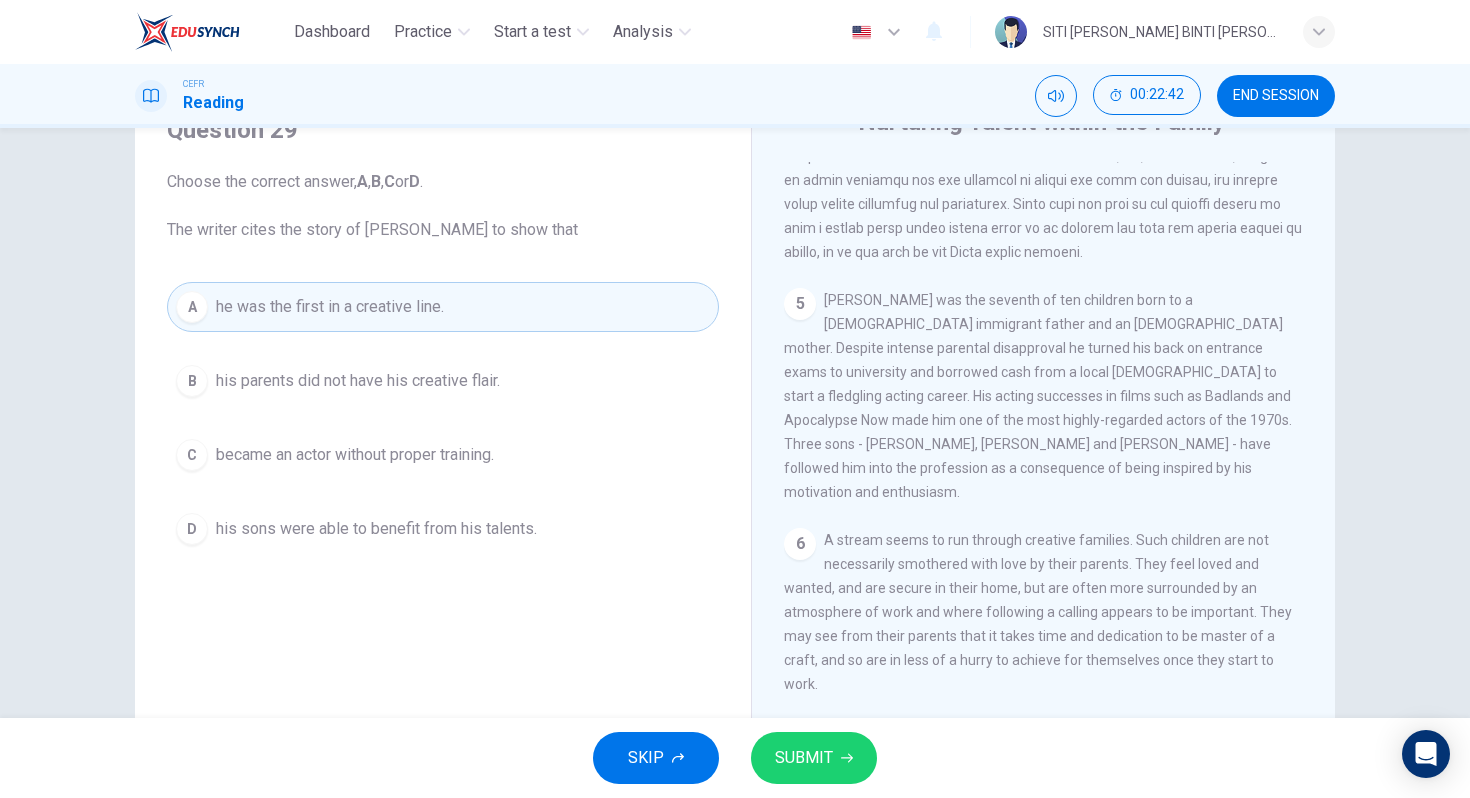 scroll, scrollTop: 95, scrollLeft: 0, axis: vertical 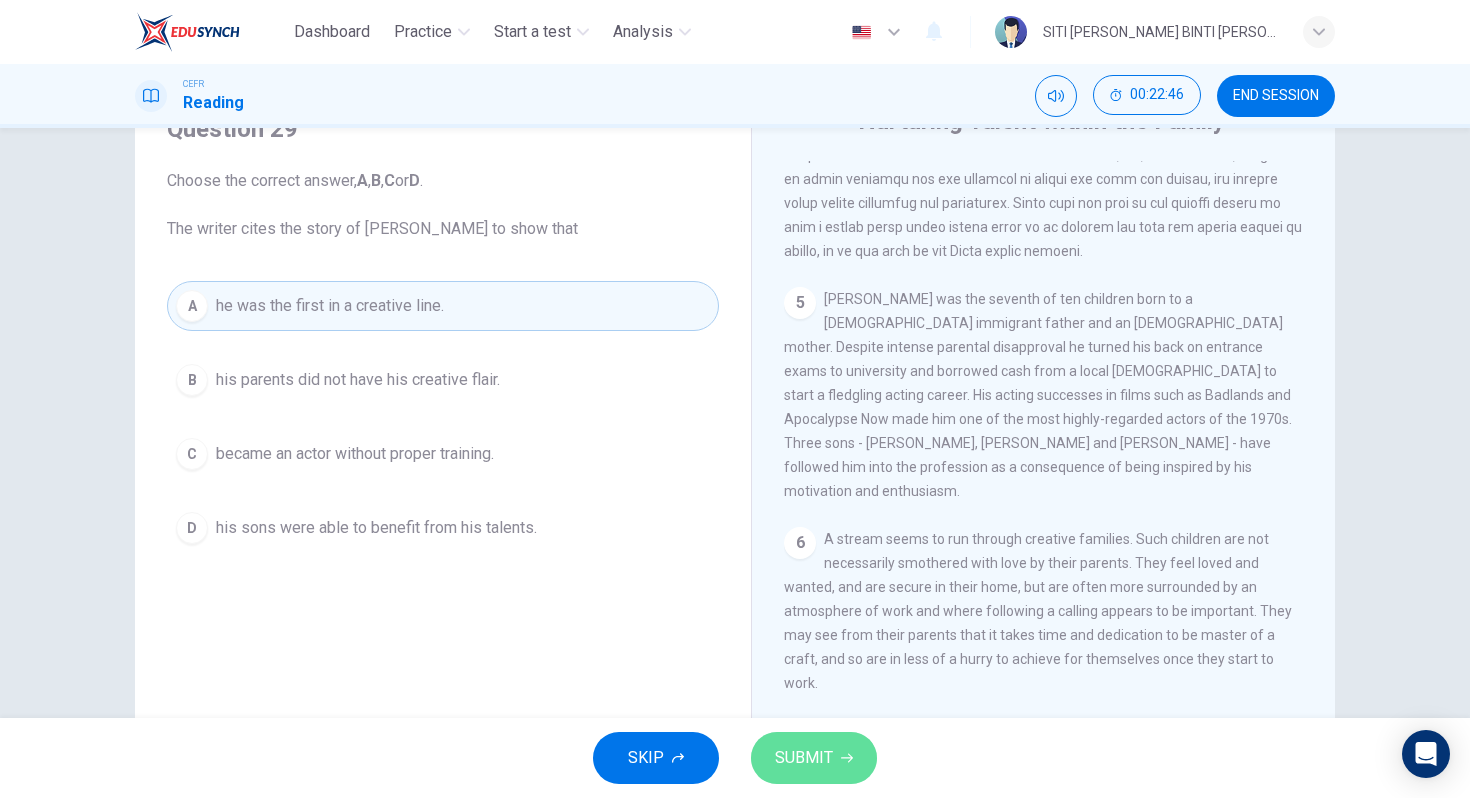click on "SUBMIT" at bounding box center (804, 758) 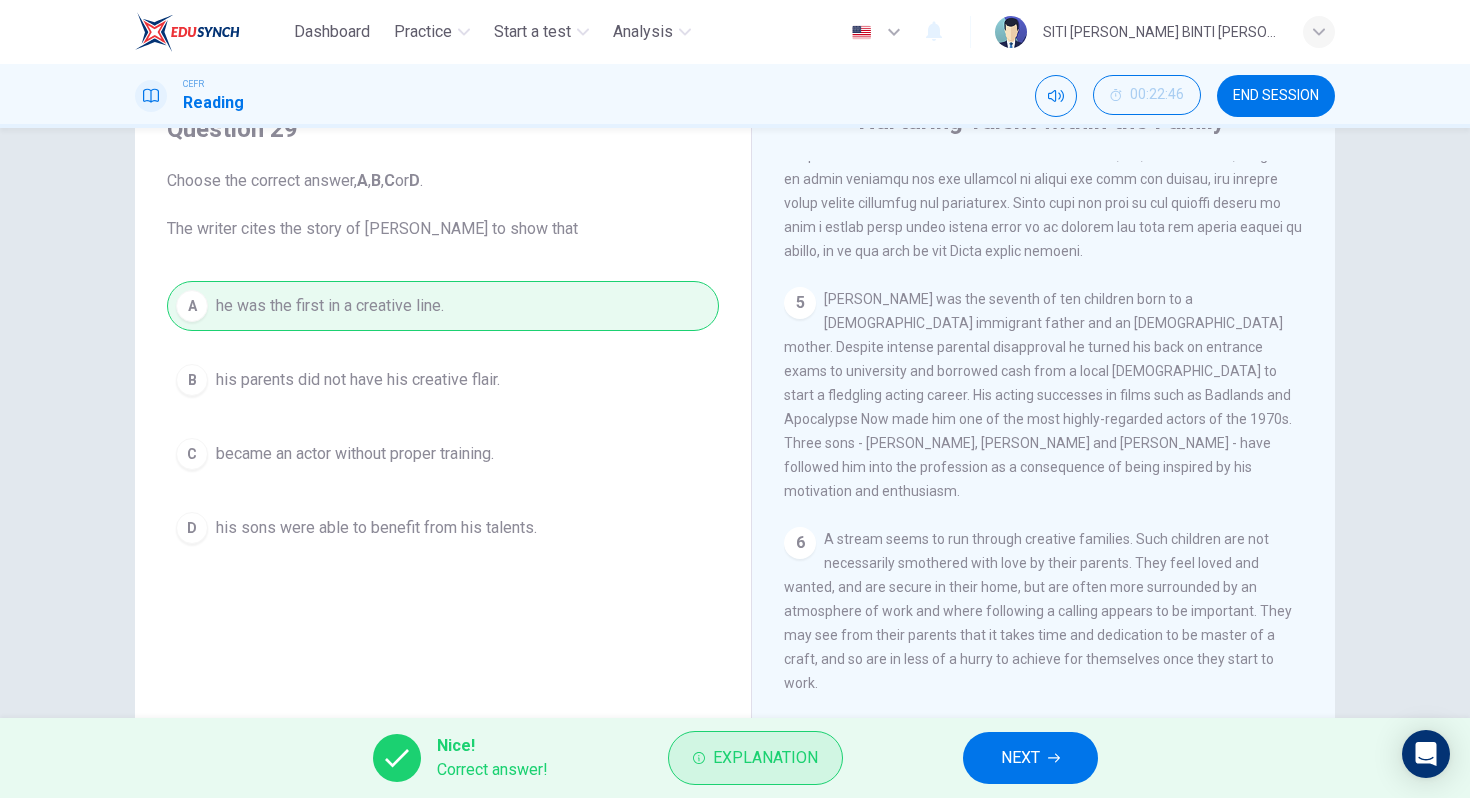 click on "Explanation" at bounding box center [755, 758] 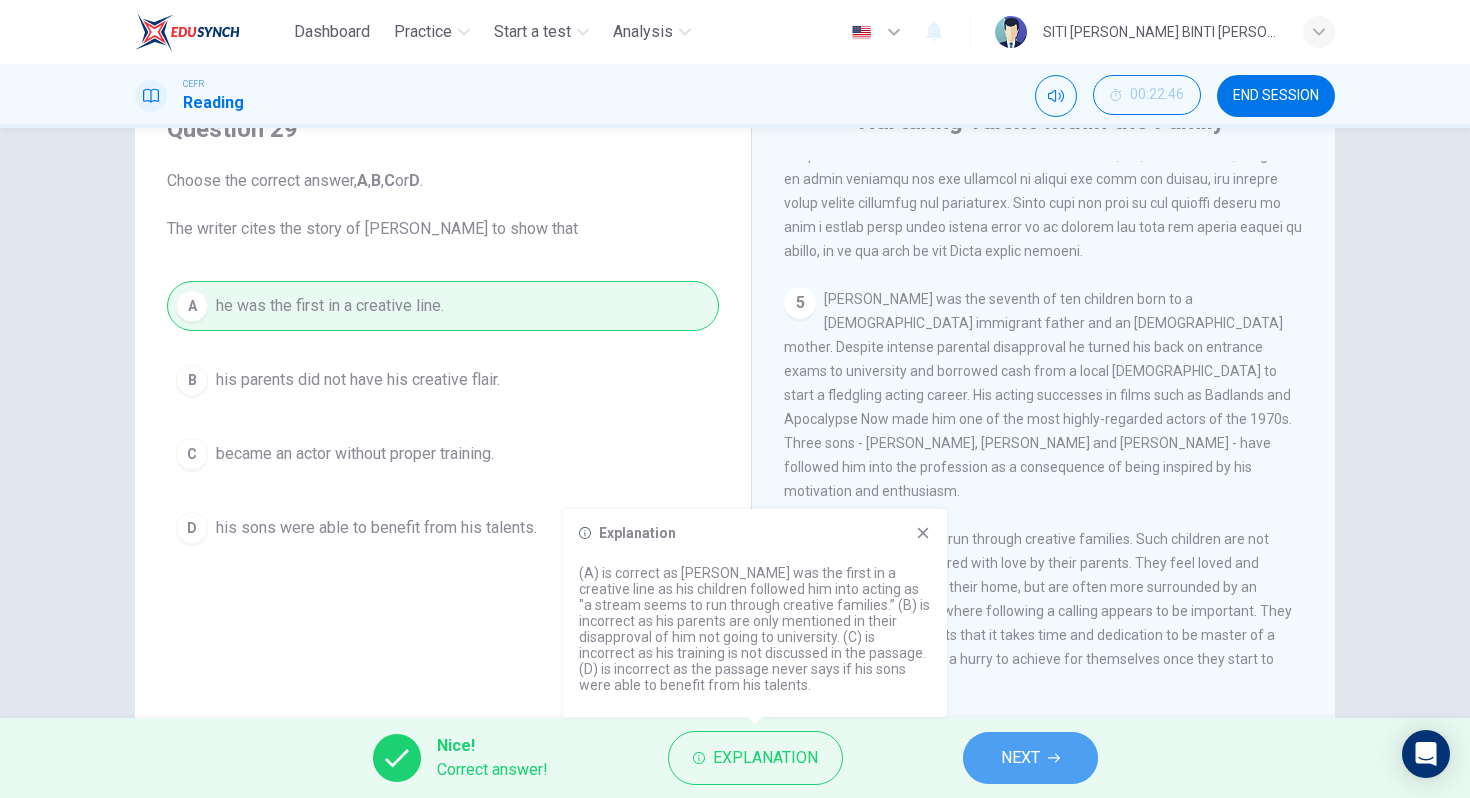 click on "NEXT" at bounding box center [1030, 758] 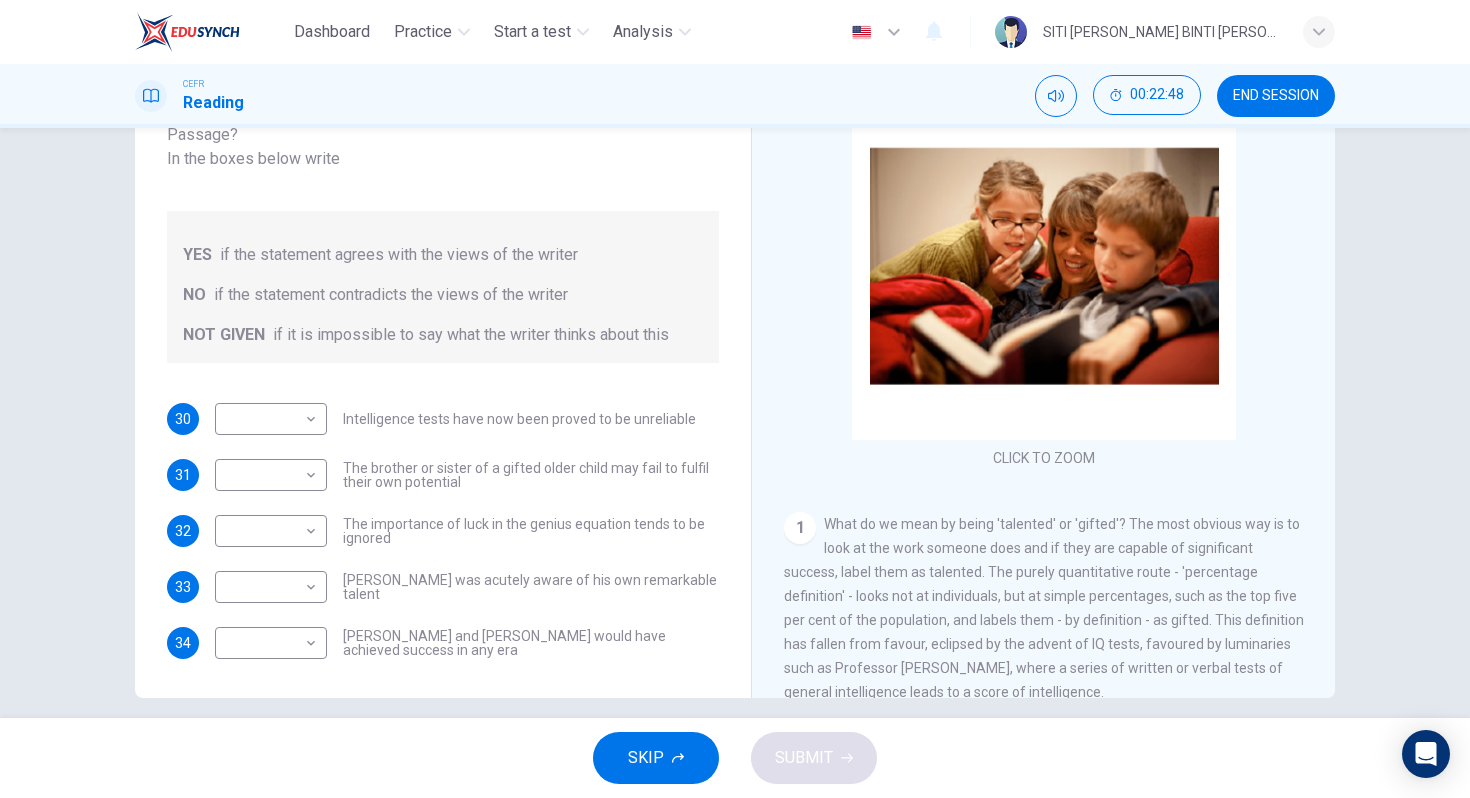 scroll, scrollTop: 151, scrollLeft: 0, axis: vertical 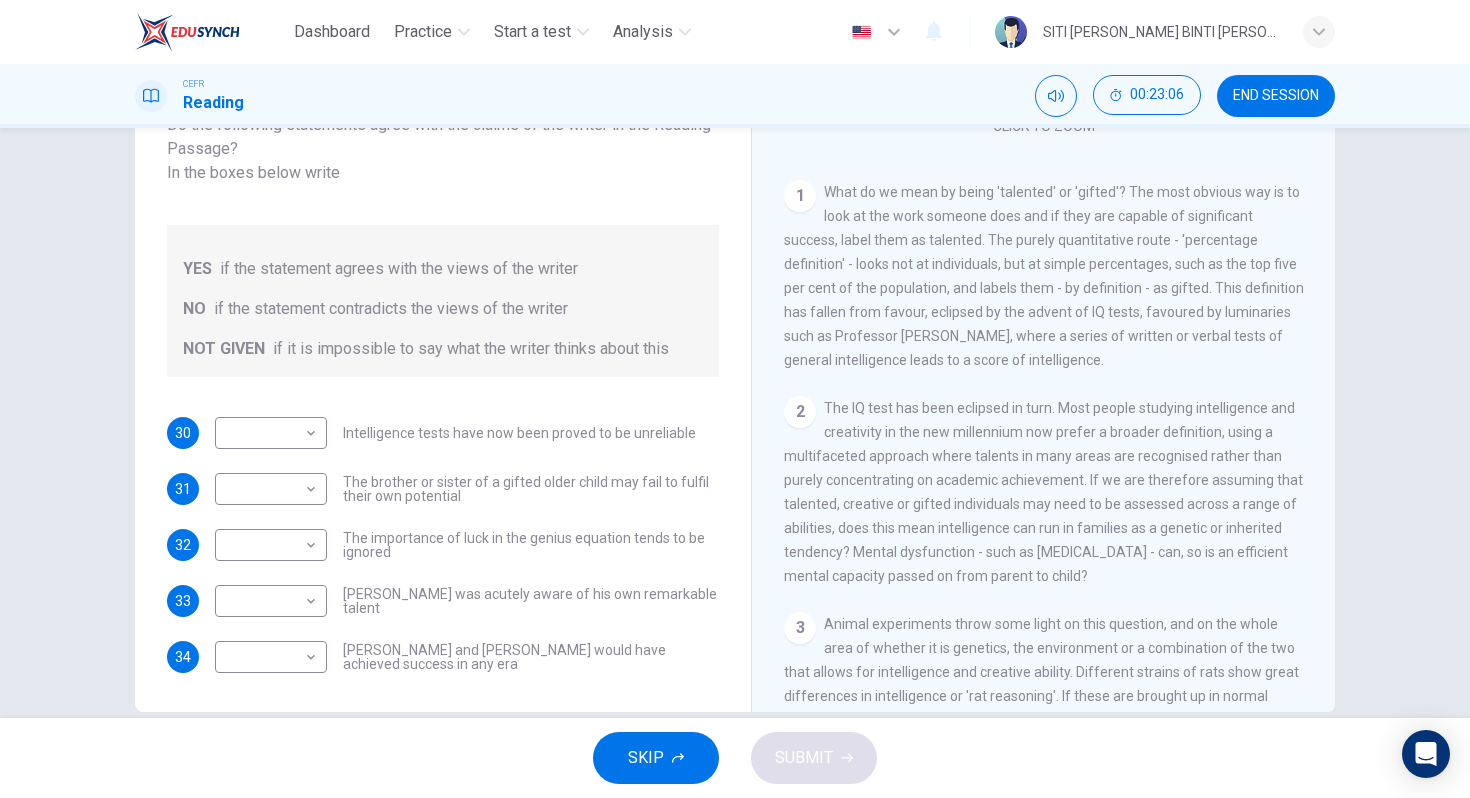 click on "Dashboard Practice Start a test Analysis English en ​ SITI [PERSON_NAME] BINTI [PERSON_NAME]" at bounding box center [735, 32] 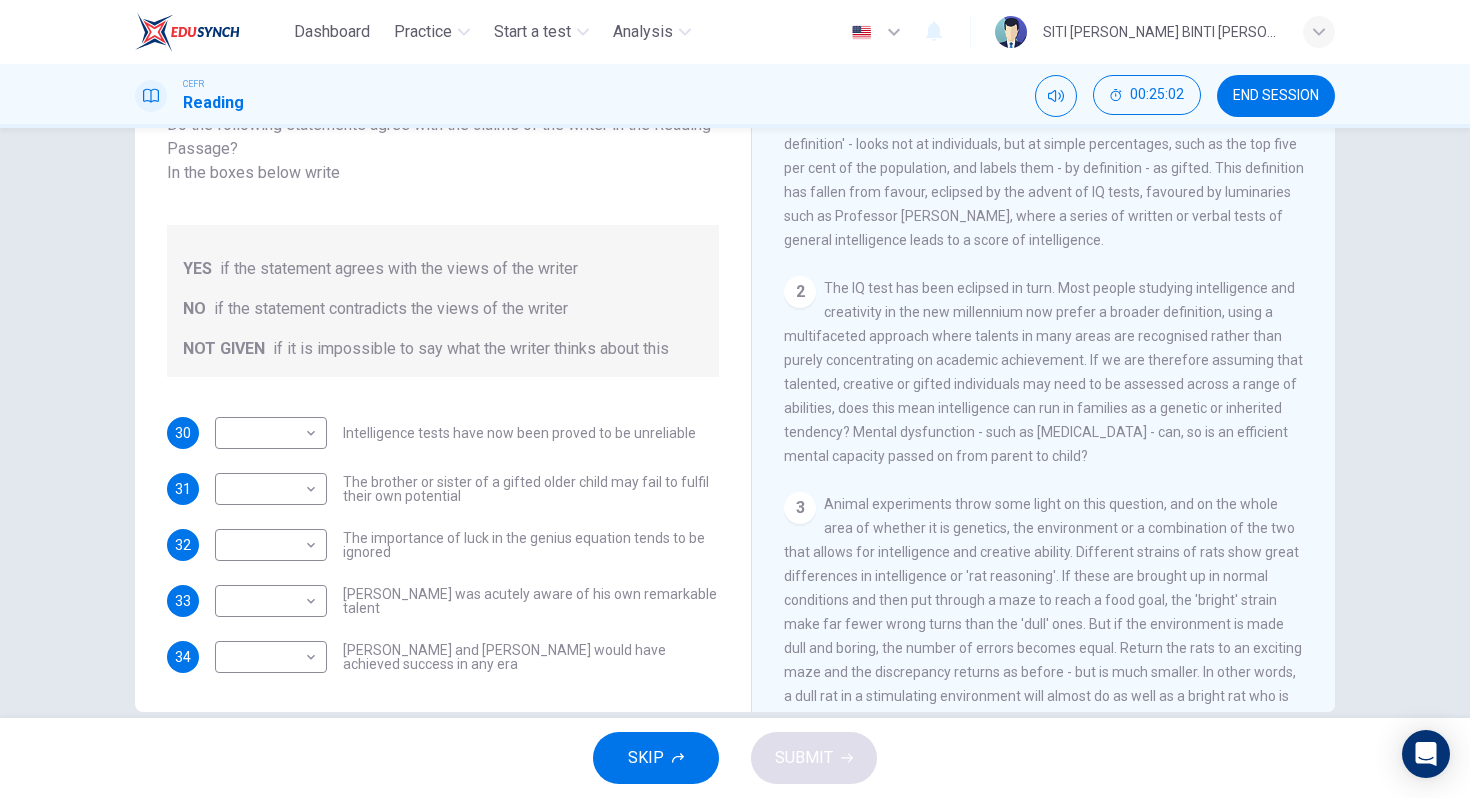 scroll, scrollTop: 488, scrollLeft: 0, axis: vertical 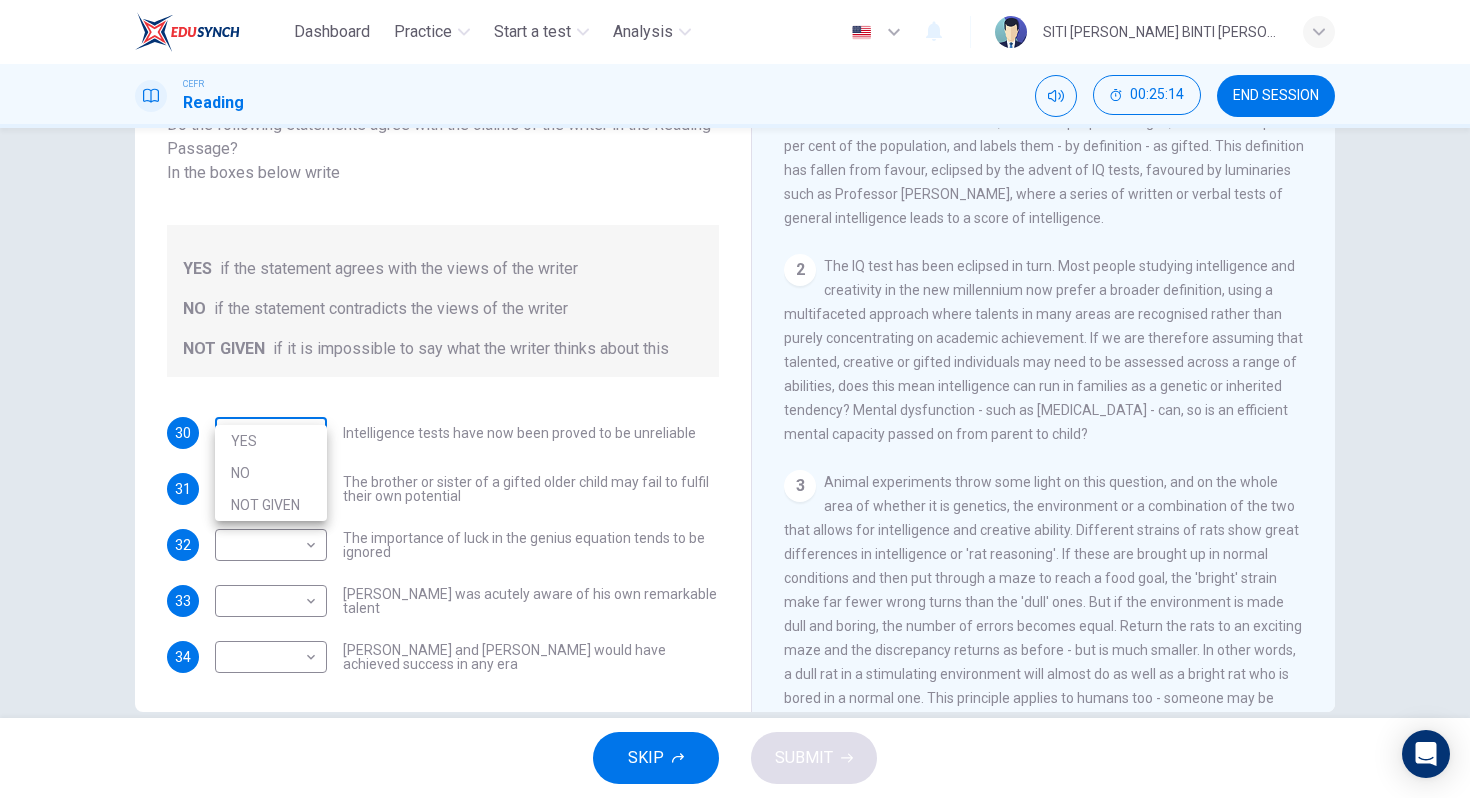 click on "Dashboard Practice Start a test Analysis English en ​ SITI [PERSON_NAME] BINTI [PERSON_NAME] CEFR Reading 00:25:14 END SESSION Questions 30 - 34 Do the following statements agree with the claims of the writer in the Reading Passage?
In the boxes below write YES if the statement agrees with the views of the writer NO if the statement contradicts the views of the writer NOT GIVEN if it is impossible to say what the writer thinks about this 30 ​ ​ Intelligence tests have now been proved to be unreliable 31 ​ ​ The brother or sister of a gifted older child may fail to fulfil their own potential 32 ​ ​ The importance of luck in the genius equation tends to be ignored 33 ​ ​ [PERSON_NAME] was acutely aware of his own remarkable talent 34 ​ ​ [PERSON_NAME] and [PERSON_NAME] would have achieved success in any era Nurturing Talent within the Family CLICK TO ZOOM Click to Zoom 1 2 3 4 5 6 7 8 SKIP SUBMIT EduSynch - Online Language Proficiency Testing
Dashboard Practice Start a test Analysis Notifications © Copyright" at bounding box center [735, 399] 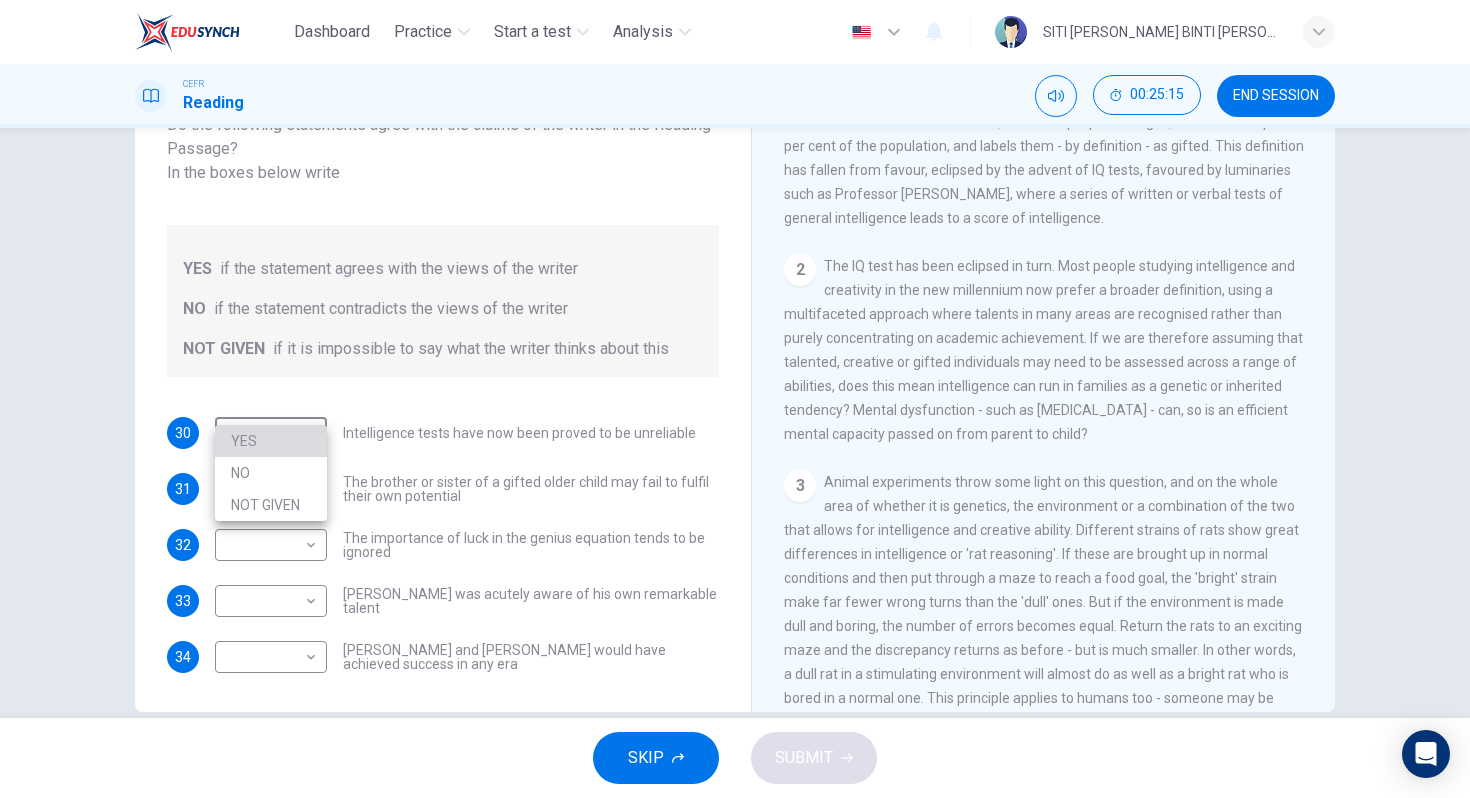 click on "YES" at bounding box center [271, 441] 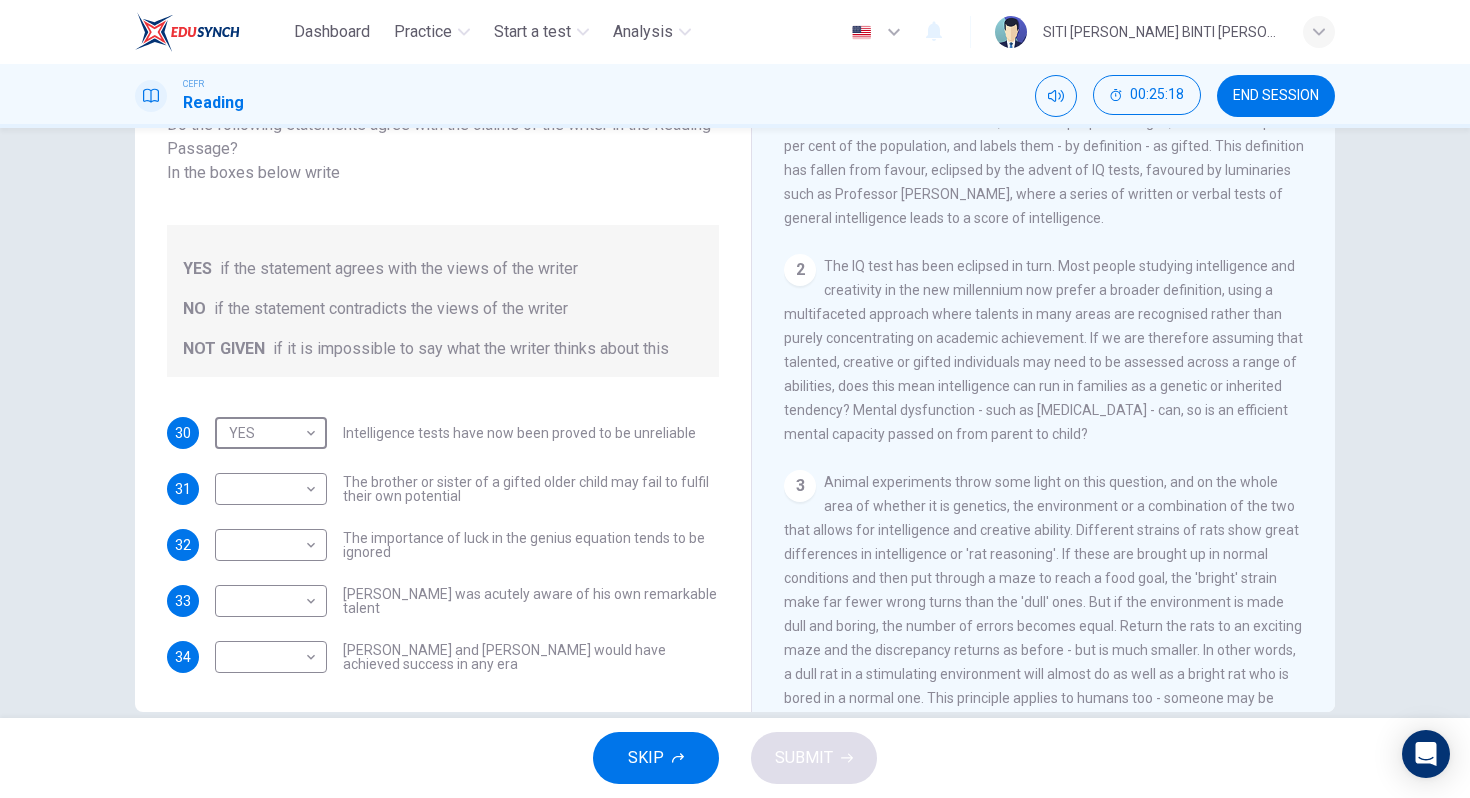 scroll, scrollTop: 174, scrollLeft: 0, axis: vertical 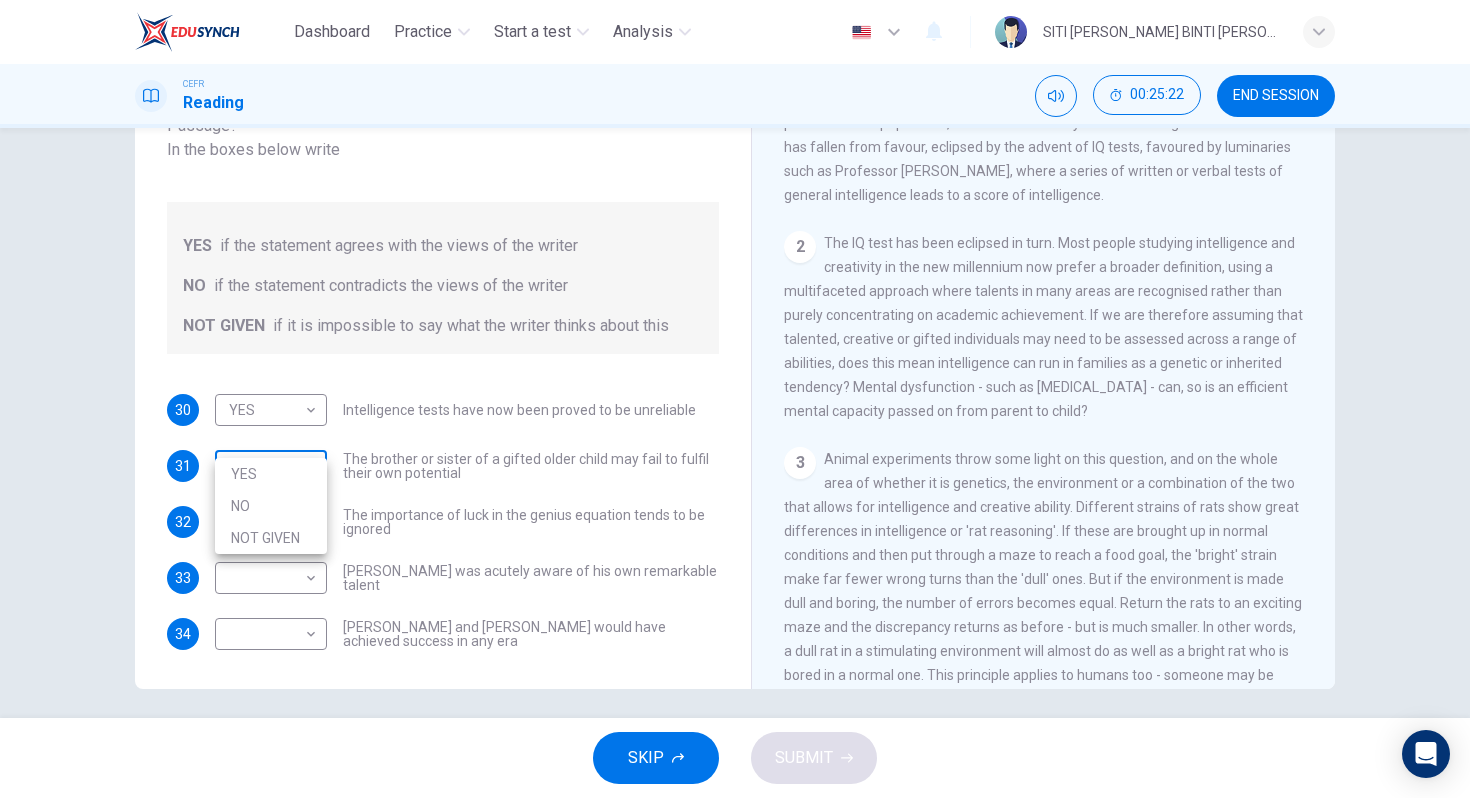 click on "Dashboard Practice Start a test Analysis English en ​ SITI [PERSON_NAME] BINTI [PERSON_NAME] CEFR Reading 00:25:22 END SESSION Questions 30 - 34 Do the following statements agree with the claims of the writer in the Reading Passage?
In the boxes below write YES if the statement agrees with the views of the writer NO if the statement contradicts the views of the writer NOT GIVEN if it is impossible to say what the writer thinks about this 30 YES YES ​ Intelligence tests have now been proved to be unreliable 31 ​ ​ The brother or sister of a gifted older child may fail to fulfil their own potential 32 ​ ​ The importance of luck in the genius equation tends to be ignored 33 ​ ​ [PERSON_NAME] was acutely aware of his own remarkable talent 34 ​ ​ [PERSON_NAME] and [PERSON_NAME] would have achieved success in any era Nurturing Talent within the Family CLICK TO ZOOM Click to Zoom 1 2 3 4 5 6 7 8 SKIP SUBMIT EduSynch - Online Language Proficiency Testing
Dashboard Practice Start a test Analysis Notifications 2025 YES" at bounding box center [735, 399] 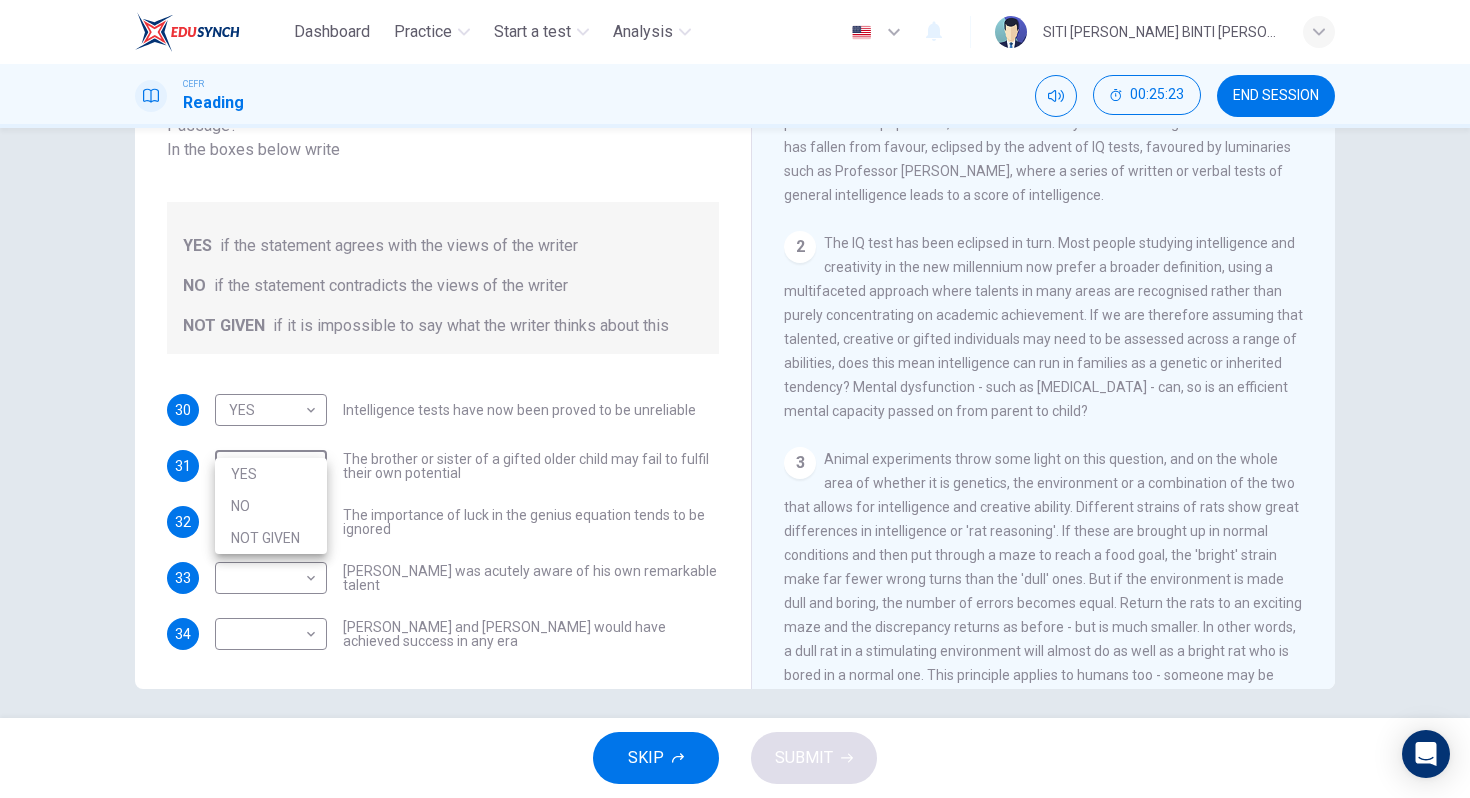 click on "NOT GIVEN" at bounding box center [271, 538] 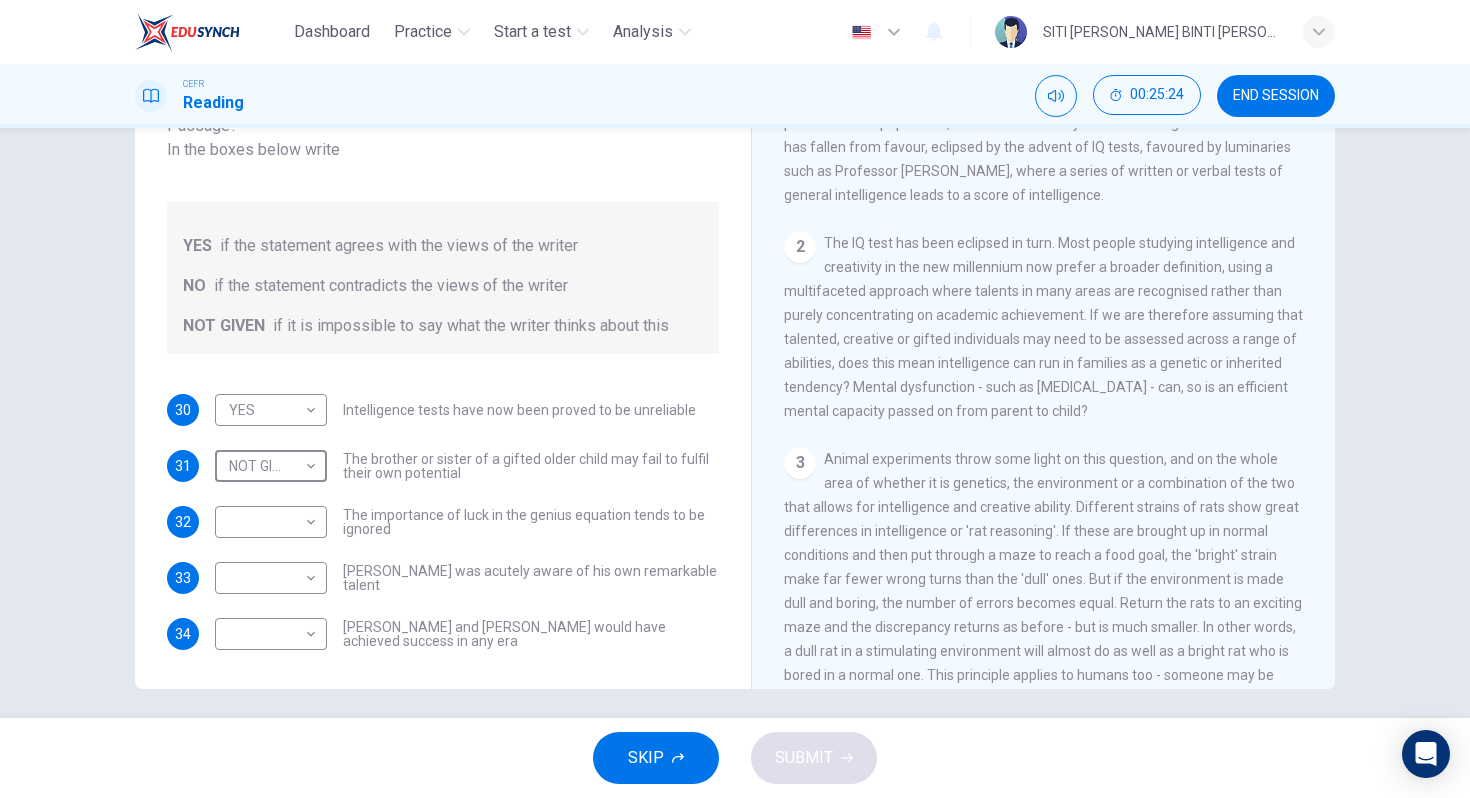 scroll, scrollTop: 185, scrollLeft: 0, axis: vertical 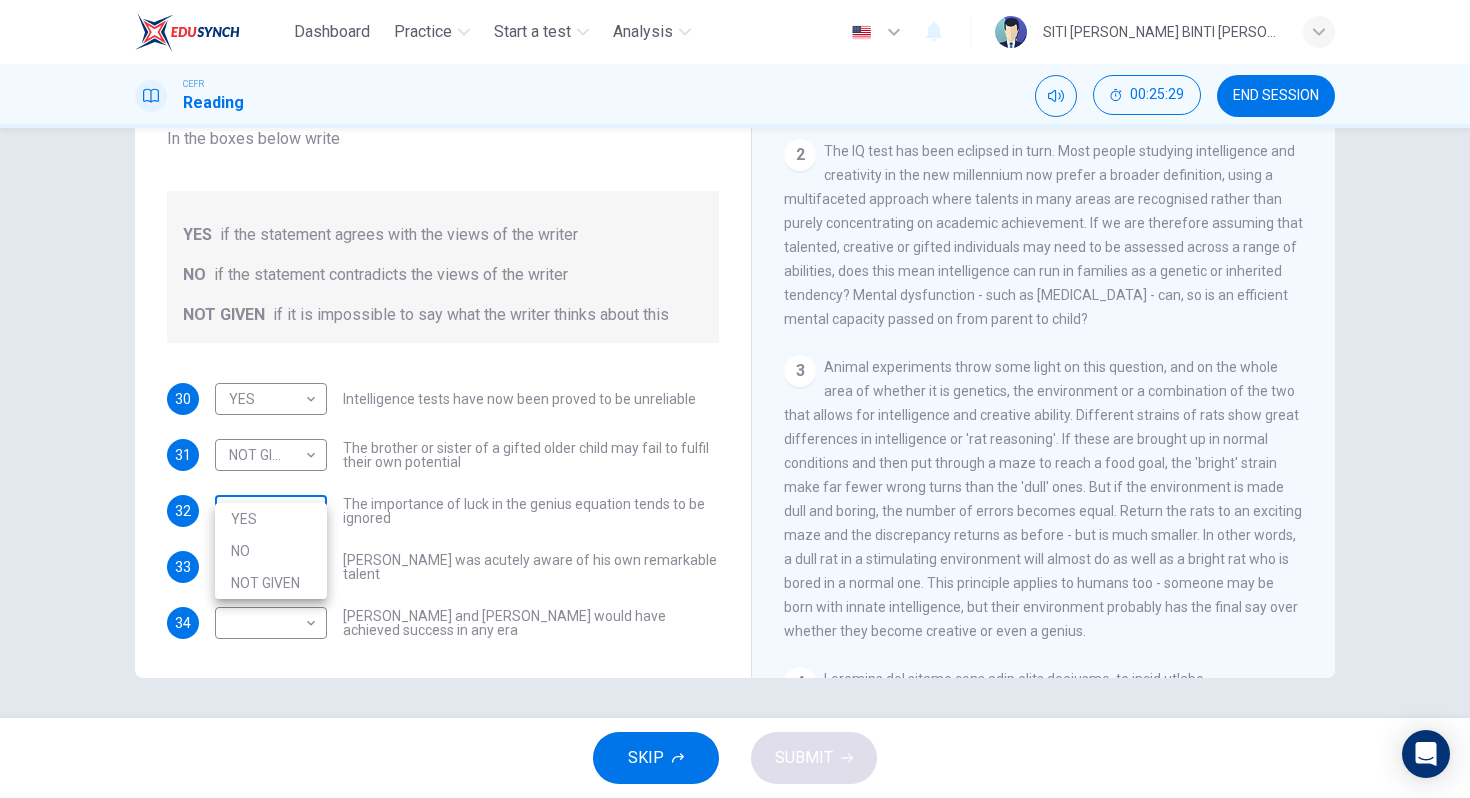 click on "Dashboard Practice Start a test Analysis English en ​ SITI [PERSON_NAME] BINTI [PERSON_NAME] CEFR Reading 00:25:29 END SESSION Questions 30 - 34 Do the following statements agree with the claims of the writer in the Reading Passage?
In the boxes below write YES if the statement agrees with the views of the writer NO if the statement contradicts the views of the writer NOT GIVEN if it is impossible to say what the writer thinks about this 30 YES YES ​ Intelligence tests have now been proved to be unreliable 31 NOT GIVEN NOT GIVEN ​ The brother or sister of a gifted older child may fail to fulfil their own potential 32 ​ ​ The importance of luck in the genius equation tends to be ignored 33 ​ ​ [PERSON_NAME] was acutely aware of his own remarkable talent 34 ​ ​ [PERSON_NAME] and [PERSON_NAME] would have achieved success in any era Nurturing Talent within the Family CLICK TO ZOOM Click to Zoom 1 2 3 4 5 6 7 8 SKIP SUBMIT EduSynch - Online Language Proficiency Testing
Dashboard Practice Start a test Analysis 2025 YES" at bounding box center (735, 399) 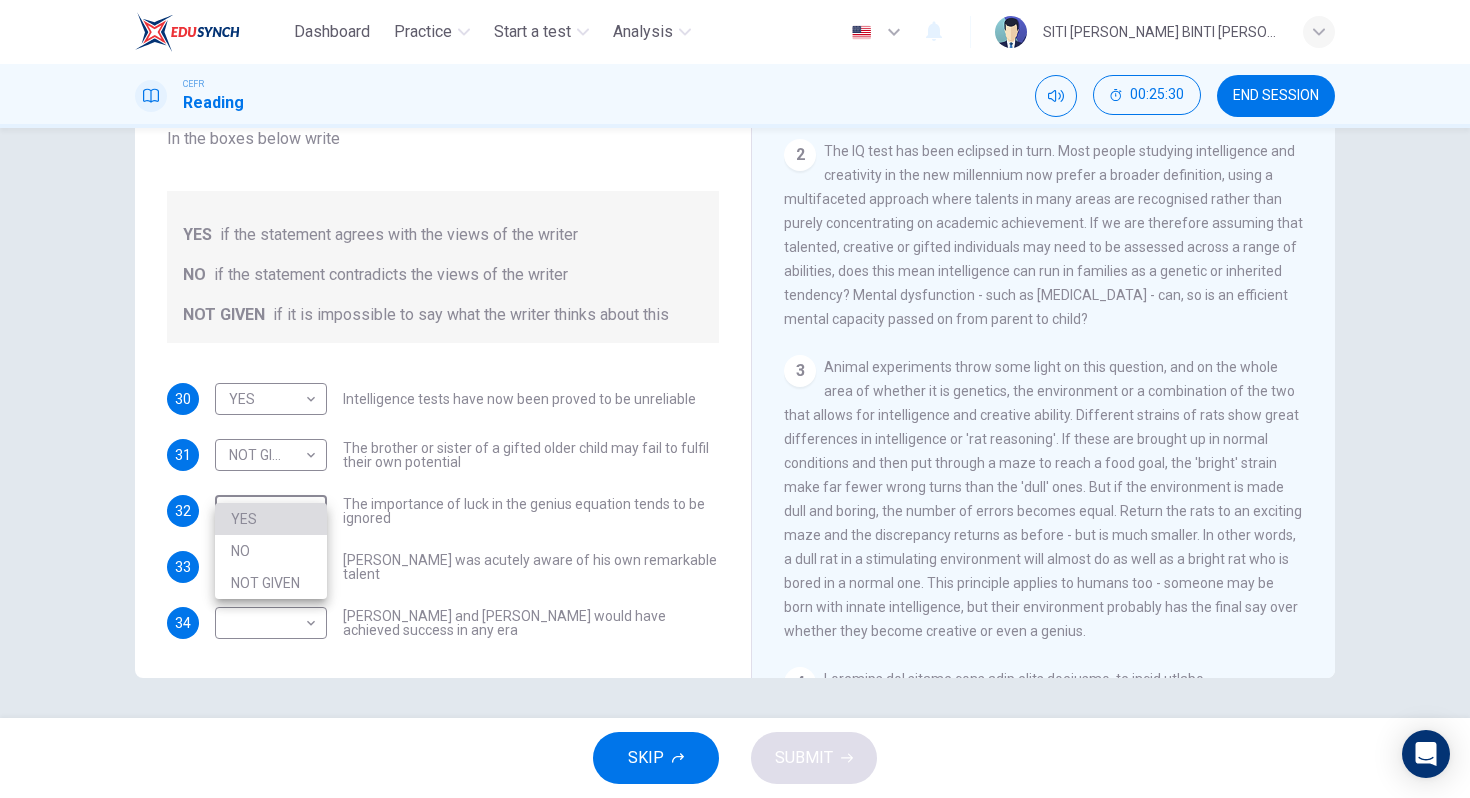 click on "YES" at bounding box center (271, 519) 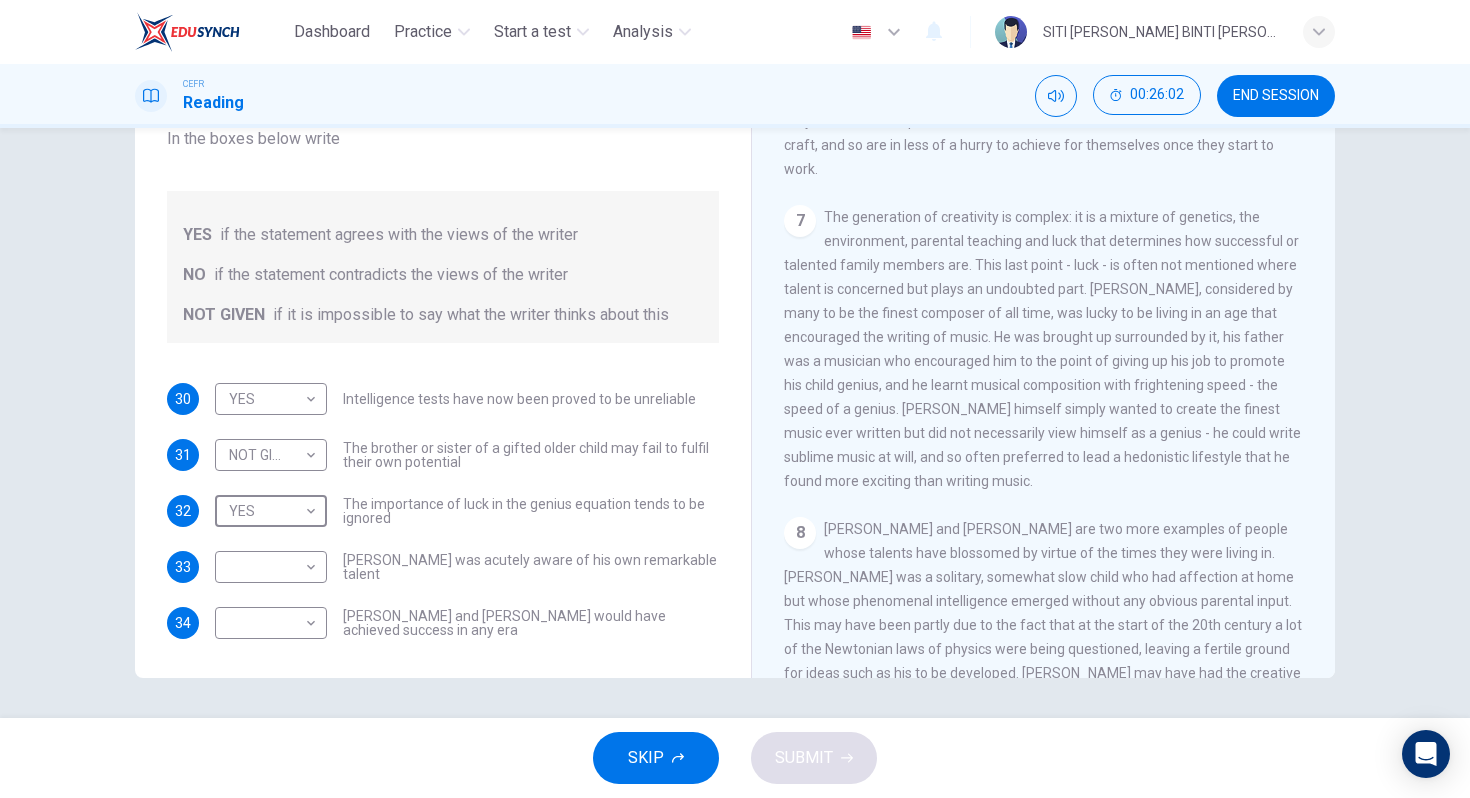 scroll, scrollTop: 1897, scrollLeft: 0, axis: vertical 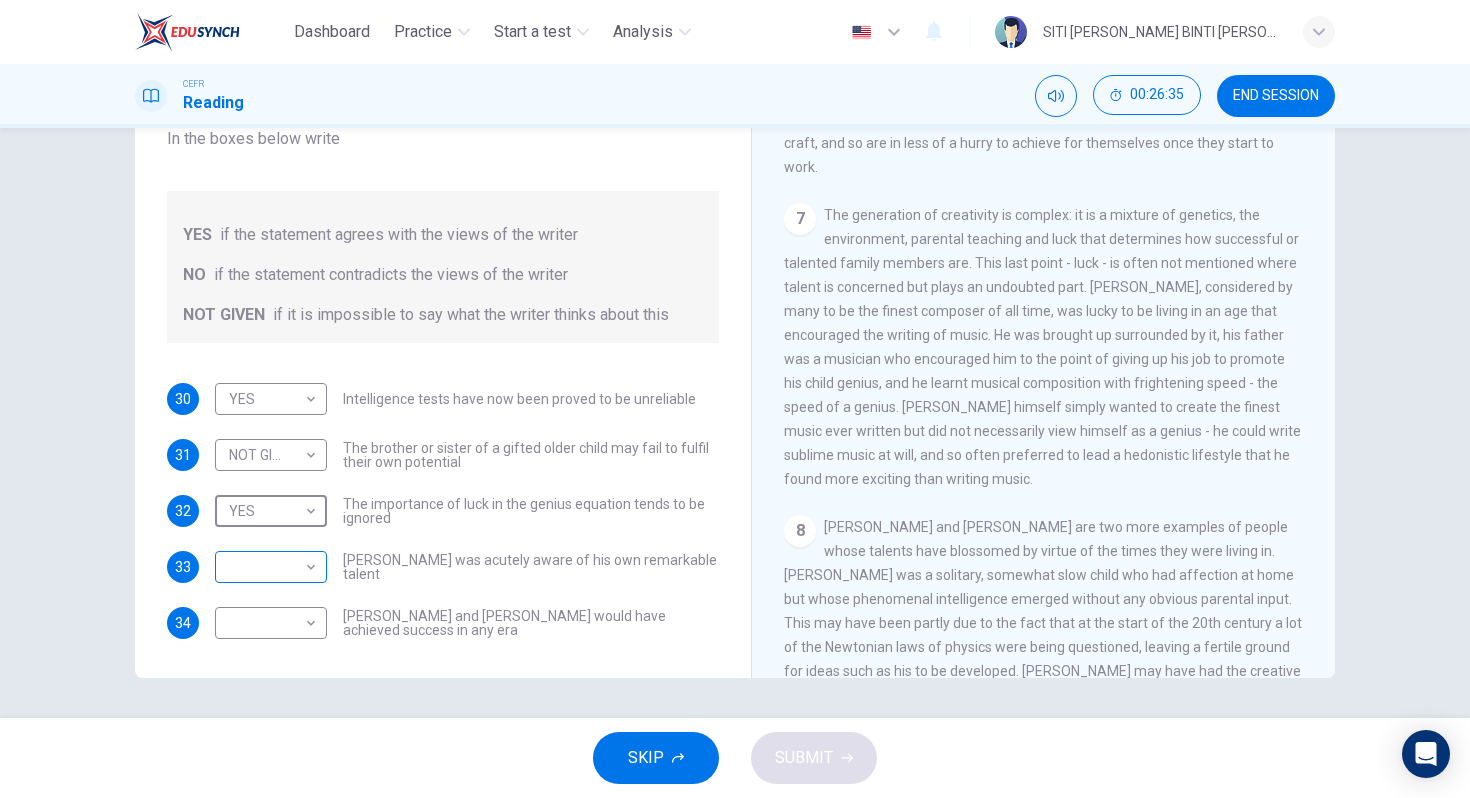click on "Dashboard Practice Start a test Analysis English en ​ SITI [PERSON_NAME] BINTI [PERSON_NAME] CEFR Reading 00:26:35 END SESSION Questions 30 - 34 Do the following statements agree with the claims of the writer in the Reading Passage?
In the boxes below write YES if the statement agrees with the views of the writer NO if the statement contradicts the views of the writer NOT GIVEN if it is impossible to say what the writer thinks about this 30 YES YES ​ Intelligence tests have now been proved to be unreliable 31 NOT GIVEN NOT GIVEN ​ The brother or sister of a gifted older child may fail to fulfil their own potential 32 YES YES ​ The importance of luck in the genius equation tends to be ignored 33 ​ ​ [PERSON_NAME] was acutely aware of his own remarkable talent 34 ​ ​ [PERSON_NAME] and [PERSON_NAME] would have achieved success in any era Nurturing Talent within the Family CLICK TO ZOOM Click to Zoom 1 2 3 4 5 6 7 8 SKIP SUBMIT EduSynch - Online Language Proficiency Testing
Dashboard Practice Start a test Analysis 2025" at bounding box center (735, 399) 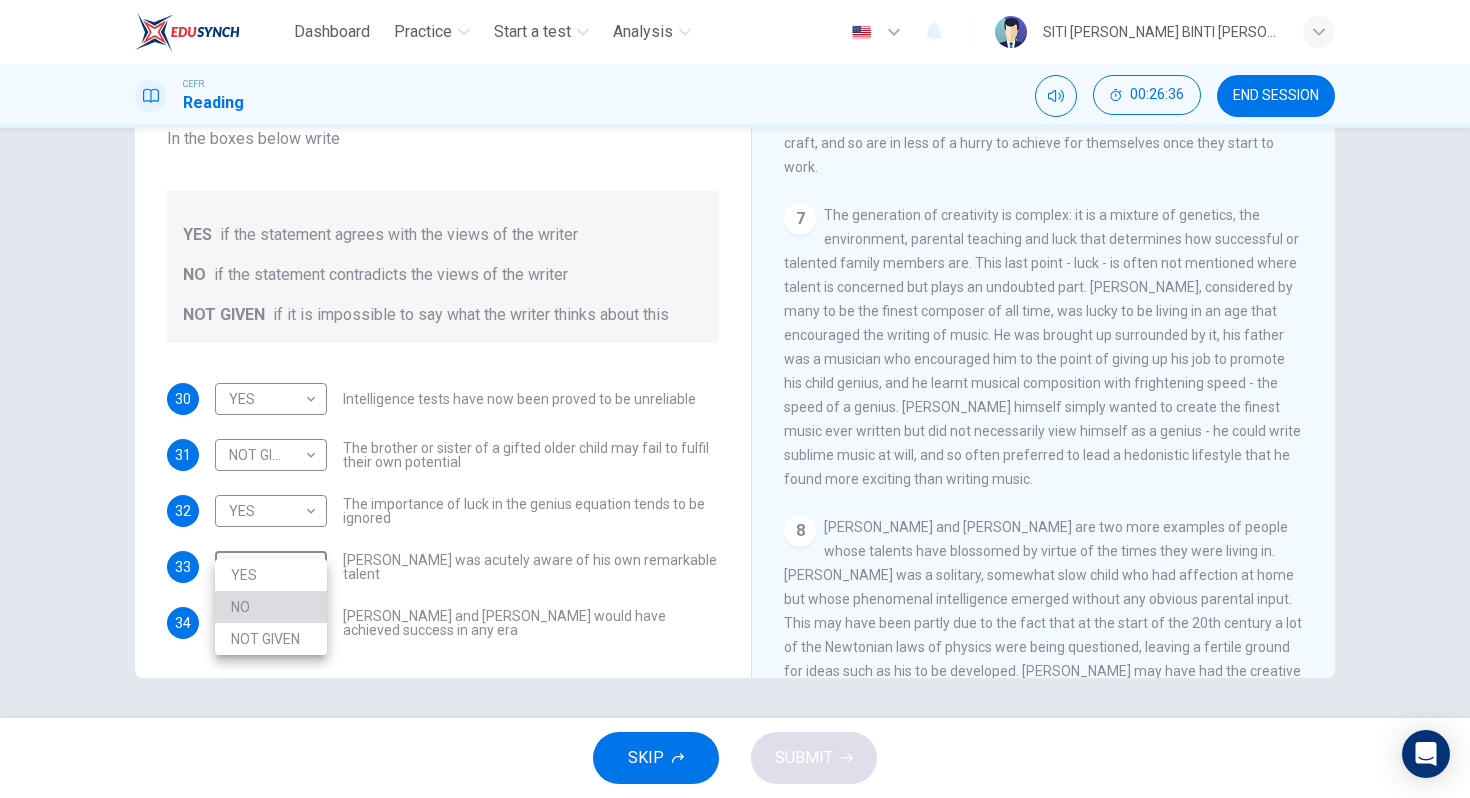 click on "NO" at bounding box center (271, 607) 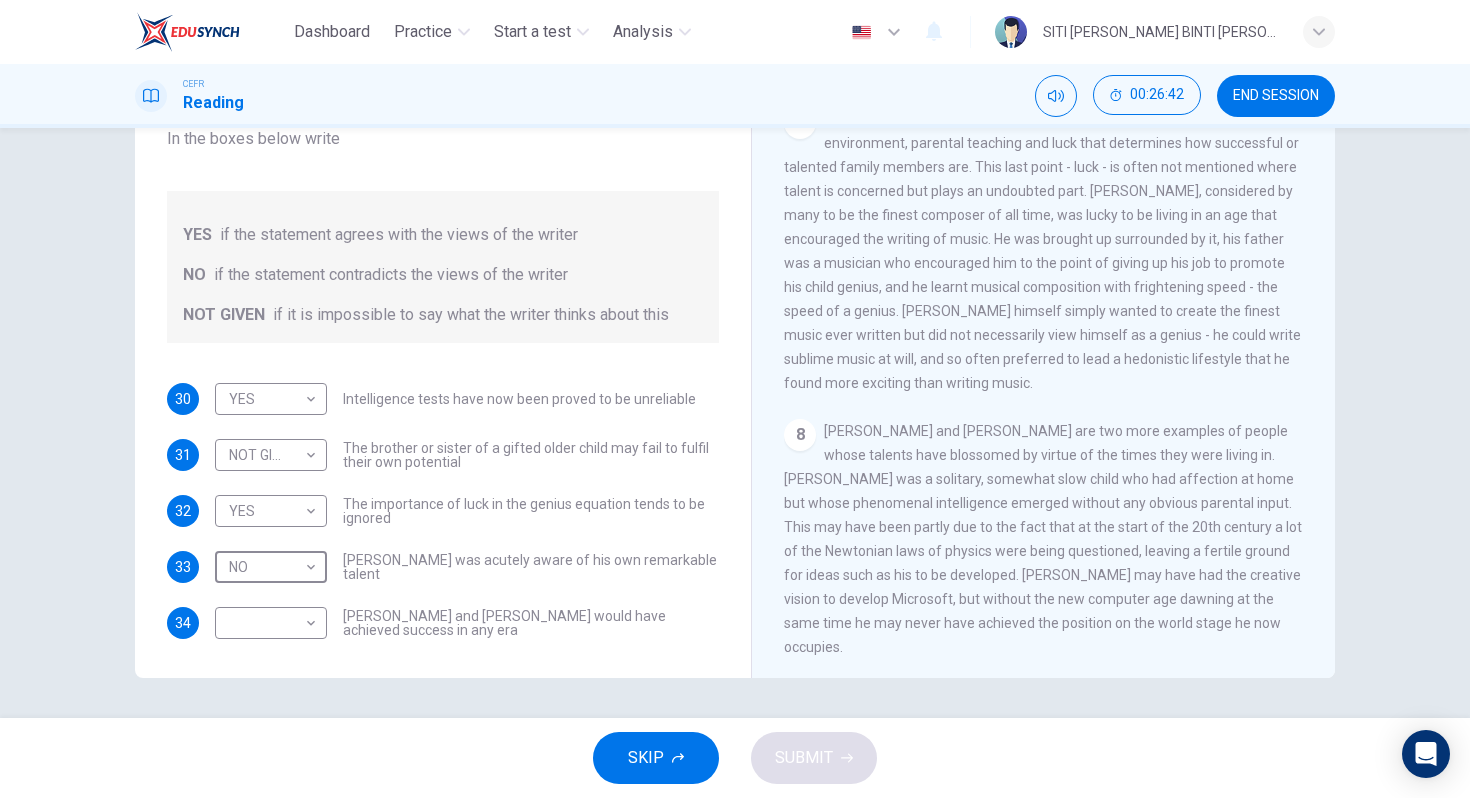 scroll, scrollTop: 2006, scrollLeft: 0, axis: vertical 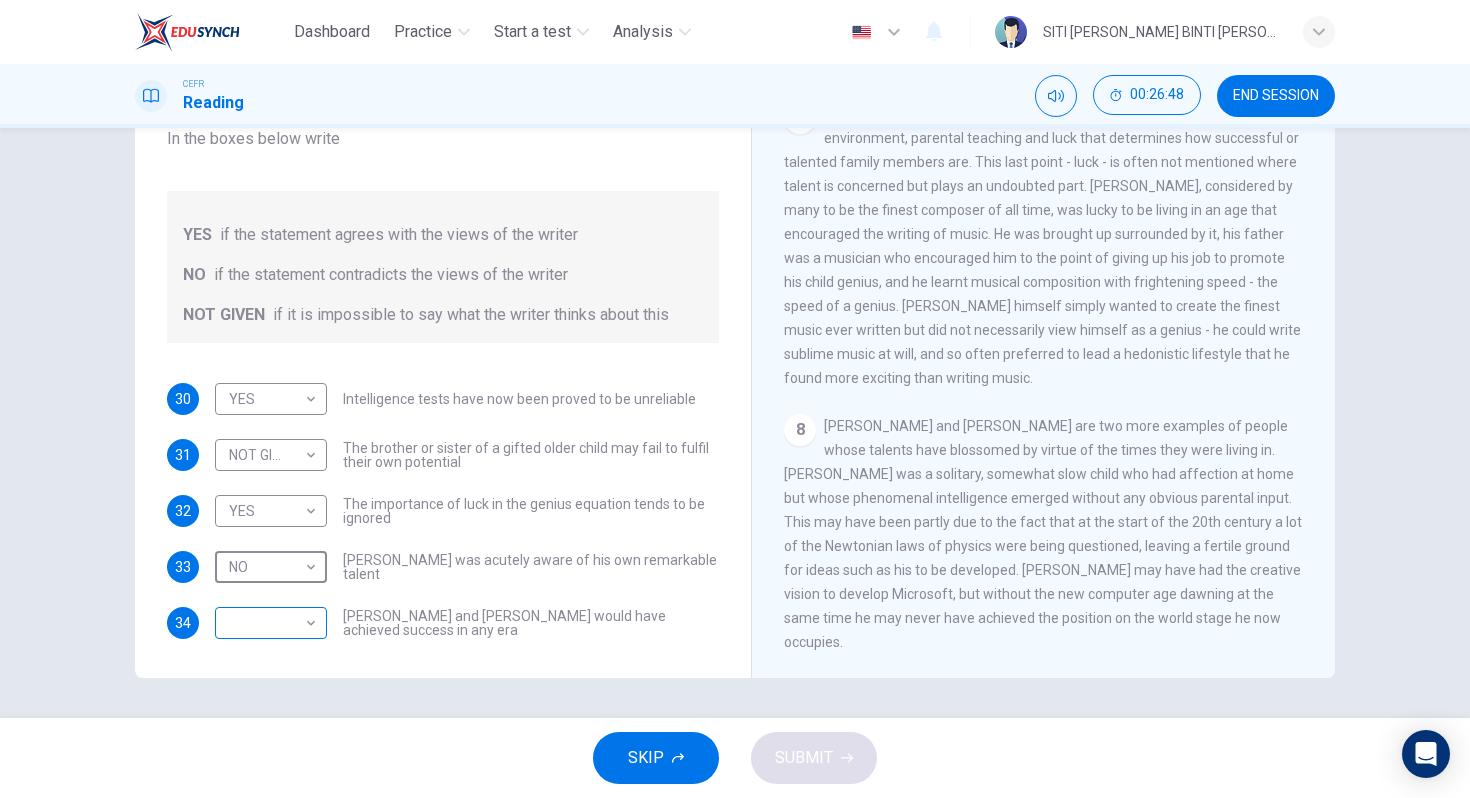 click on "Dashboard Practice Start a test Analysis English en ​ SITI [PERSON_NAME] BINTI [PERSON_NAME] CEFR Reading 00:26:48 END SESSION Questions 30 - 34 Do the following statements agree with the claims of the writer in the Reading Passage?
In the boxes below write YES if the statement agrees with the views of the writer NO if the statement contradicts the views of the writer NOT GIVEN if it is impossible to say what the writer thinks about this 30 YES YES ​ Intelligence tests have now been proved to be unreliable 31 NOT GIVEN NOT GIVEN ​ The brother or sister of a gifted older child may fail to fulfil their own potential 32 YES YES ​ The importance of luck in the genius equation tends to be ignored 33 NO NO ​ [PERSON_NAME] was acutely aware of his own remarkable talent 34 ​ ​ [PERSON_NAME] and [PERSON_NAME] would have achieved success in any era Nurturing Talent within the Family CLICK TO ZOOM Click to Zoom 1 2 3 4 5 6 7 8 SKIP SUBMIT EduSynch - Online Language Proficiency Testing
Dashboard Practice Start a test Analysis" at bounding box center [735, 399] 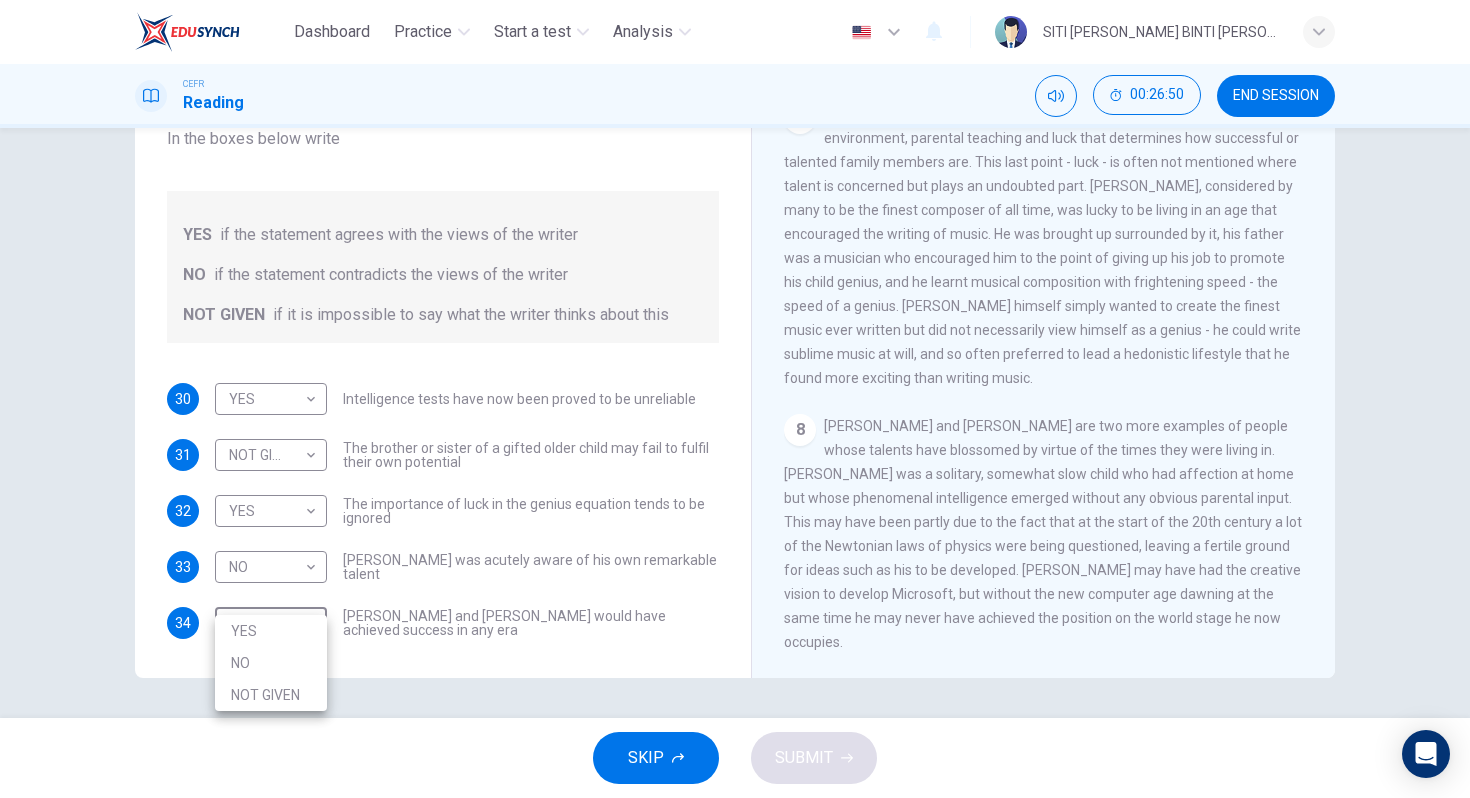 click on "NO" at bounding box center [271, 663] 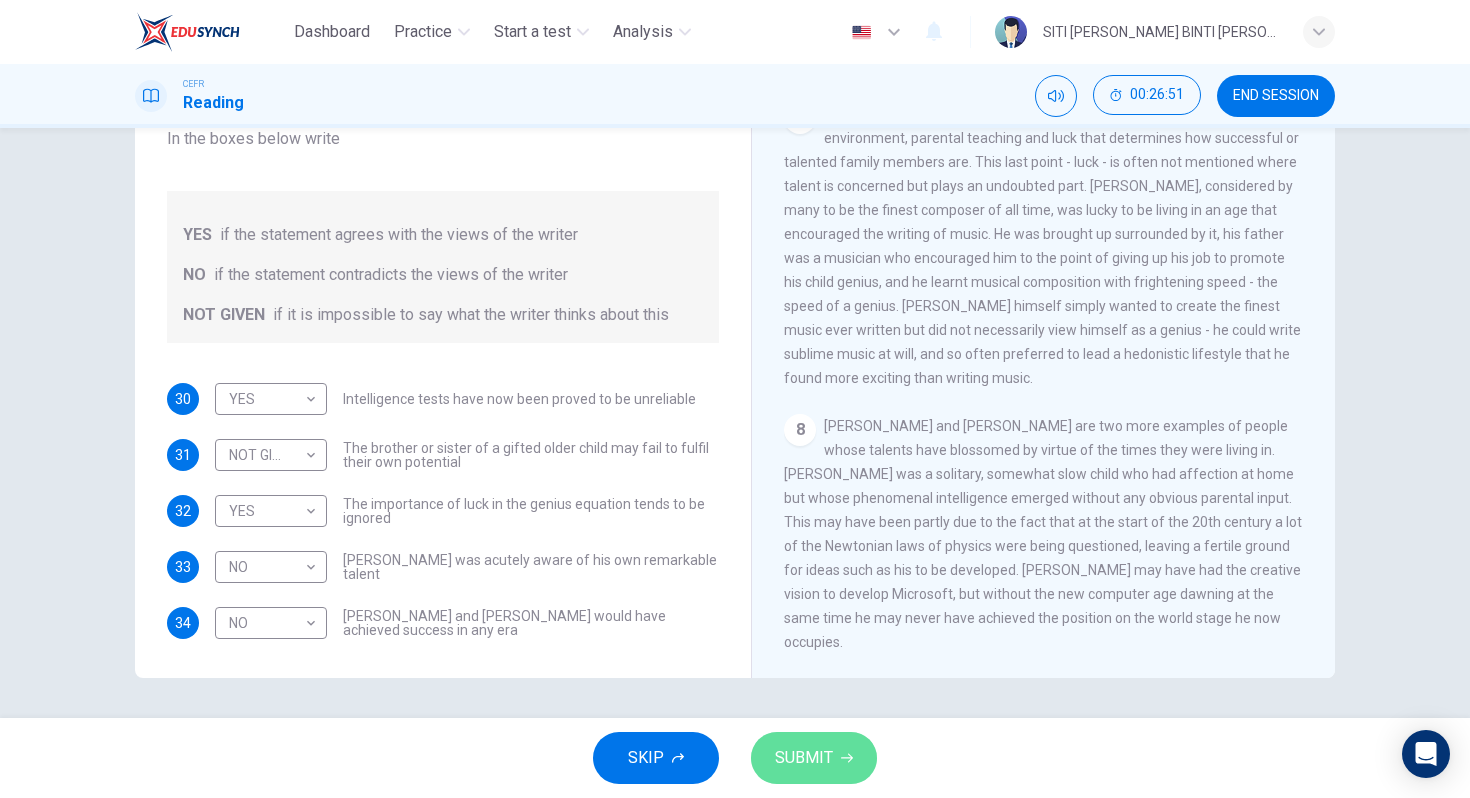click on "SUBMIT" at bounding box center (804, 758) 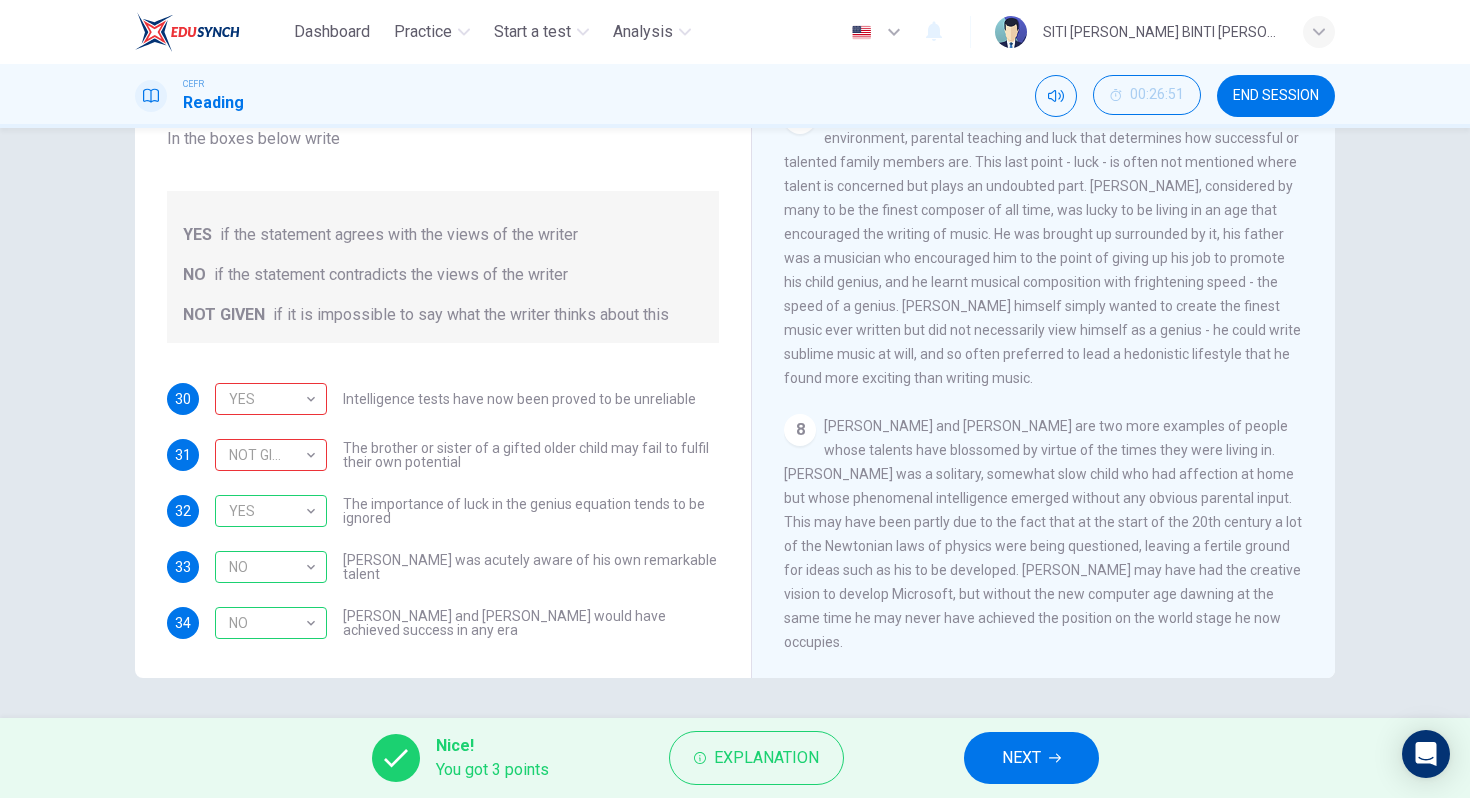 scroll, scrollTop: 1964, scrollLeft: 0, axis: vertical 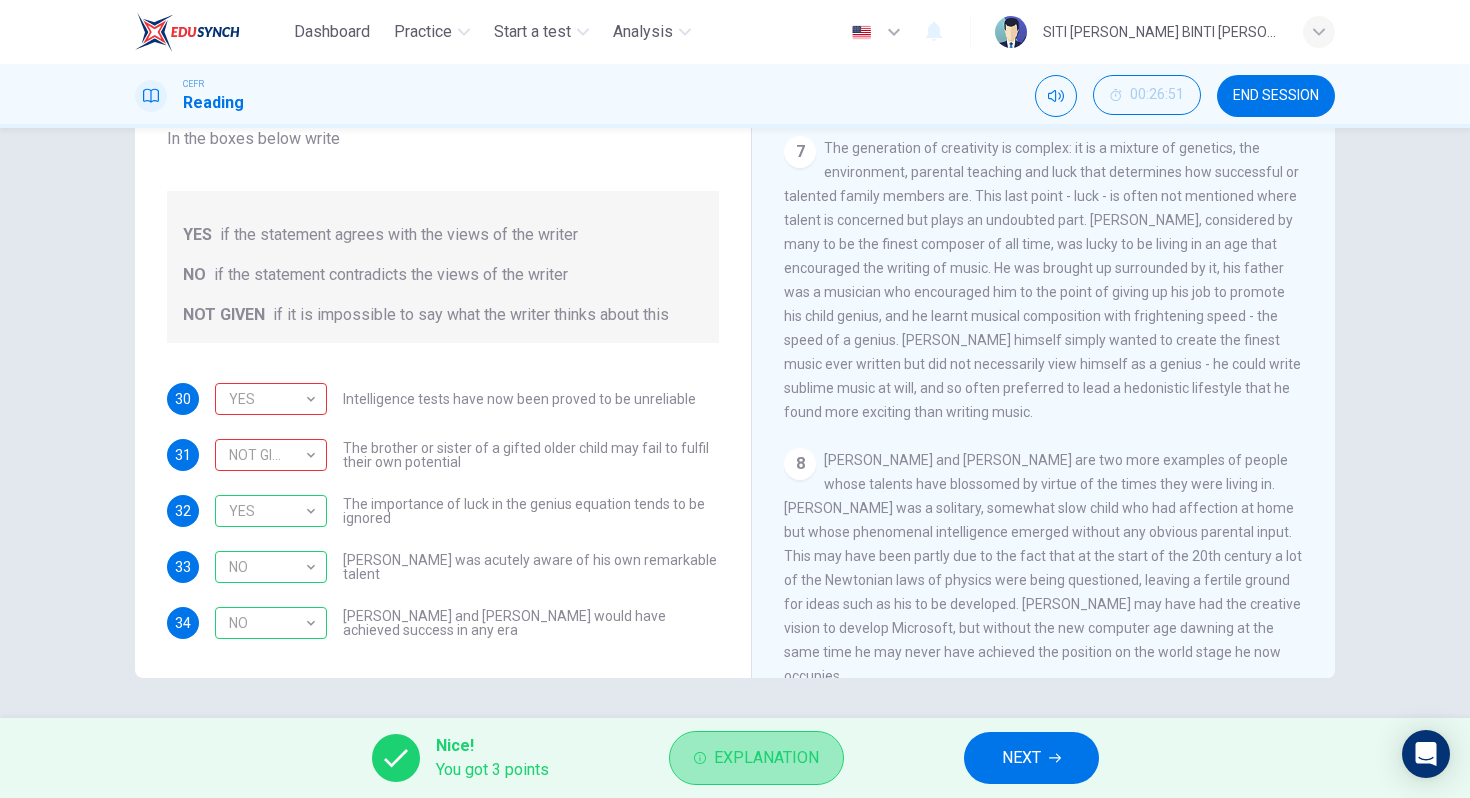 click on "Explanation" at bounding box center (766, 758) 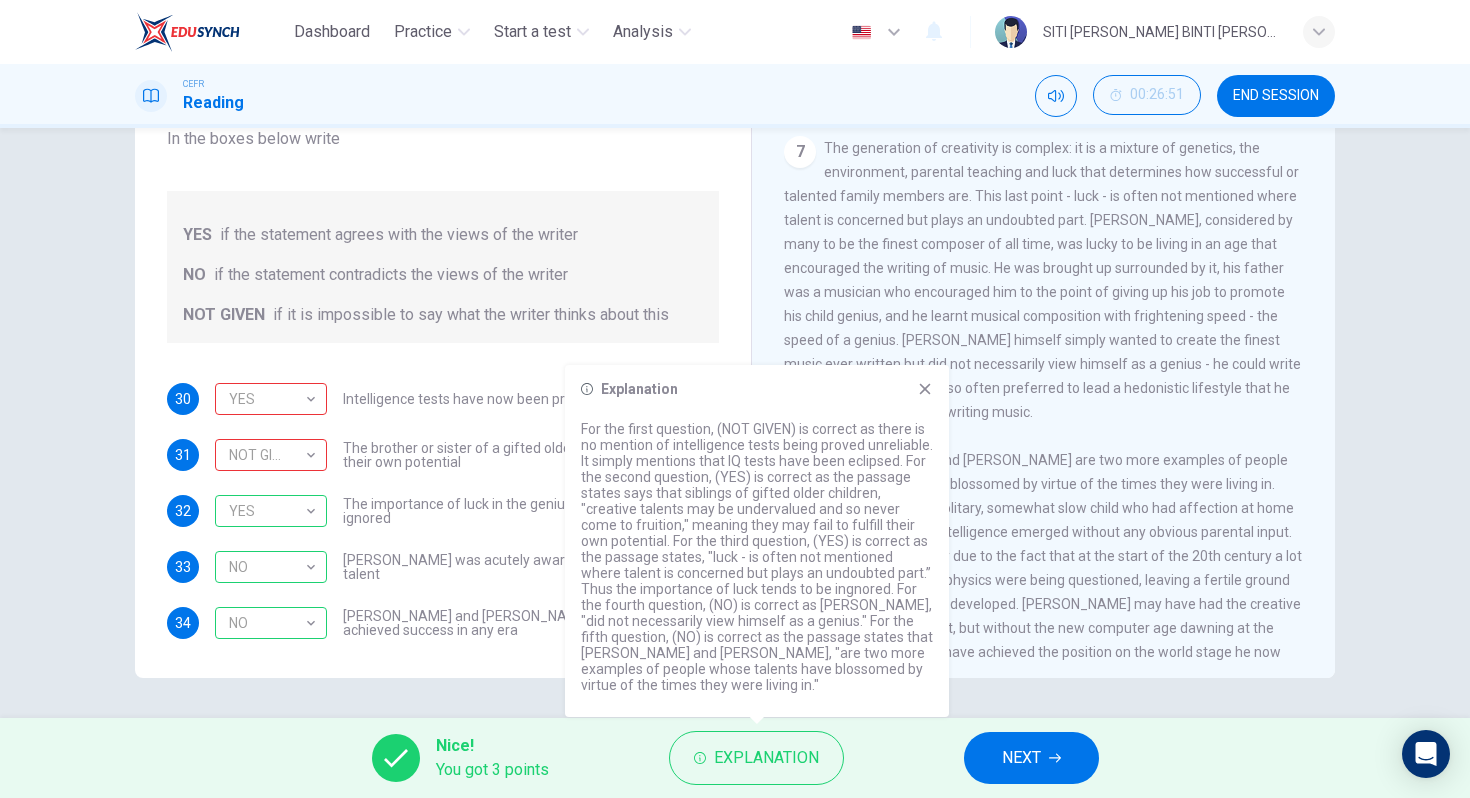 click on "Explanation For the first question, (NOT GIVEN) is correct as there is no mention of intelligence tests being proved unreliable. It simply mentions that IQ tests have been eclipsed.
For the second question, (YES) is correct as the passage states says that siblings of gifted older children, "creative talents may be undervalued and so never come to fruition," meaning they may fail to fulfill their own potential.
For the third question, (YES) is correct as the passage states, "luck - is often not mentioned where talent is concerned but plays an undoubted part.” Thus the importance of luck tends to be ingnored.
For the fourth question, (NO) is correct as [PERSON_NAME], "did not necessarily view himself as a genius."
For the fifth question, (NO) is correct as the passage states that [PERSON_NAME] and [PERSON_NAME], "are two more examples of people whose talents have blossomed by virtue of the times they were living in."" at bounding box center (757, 541) 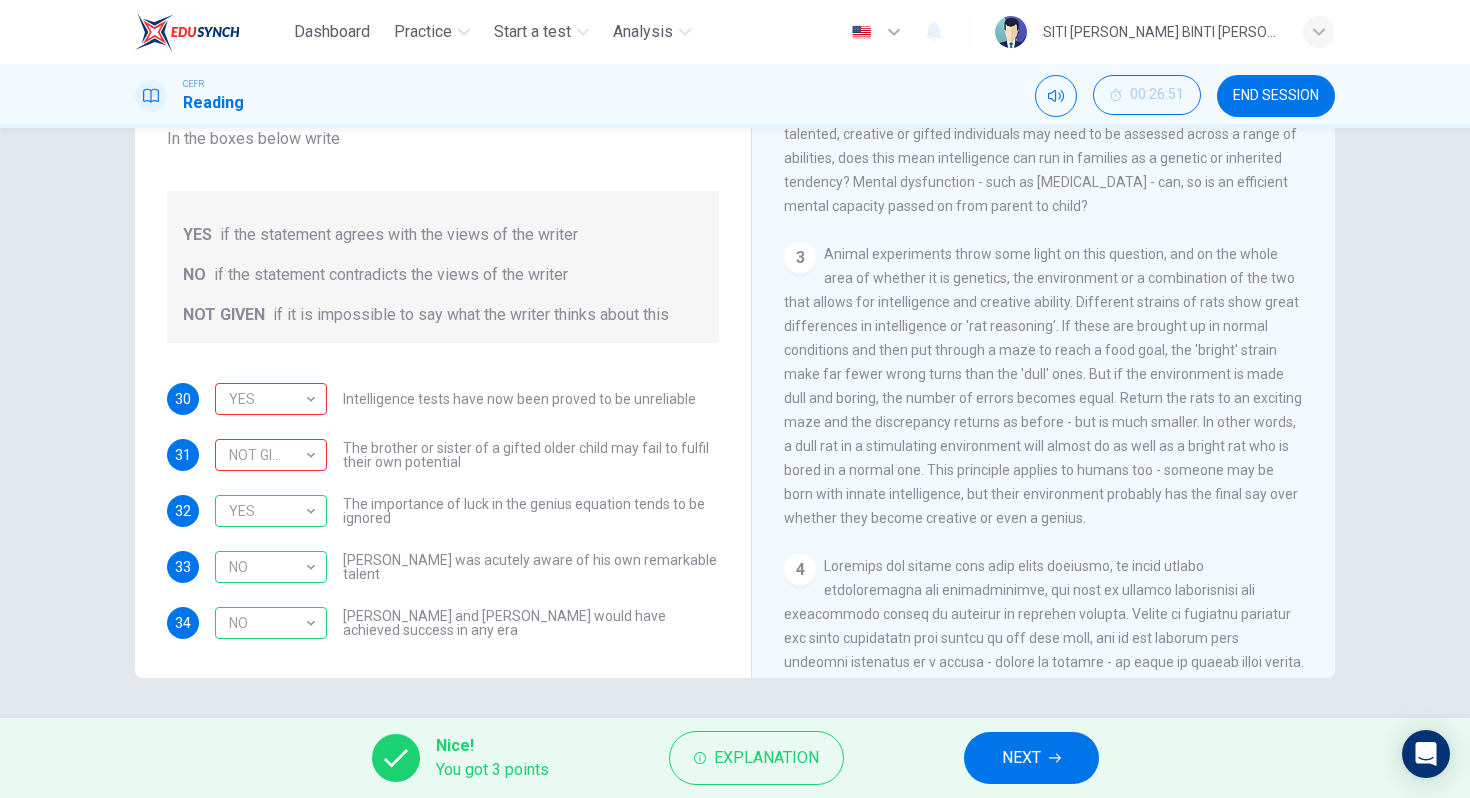 scroll, scrollTop: 617, scrollLeft: 0, axis: vertical 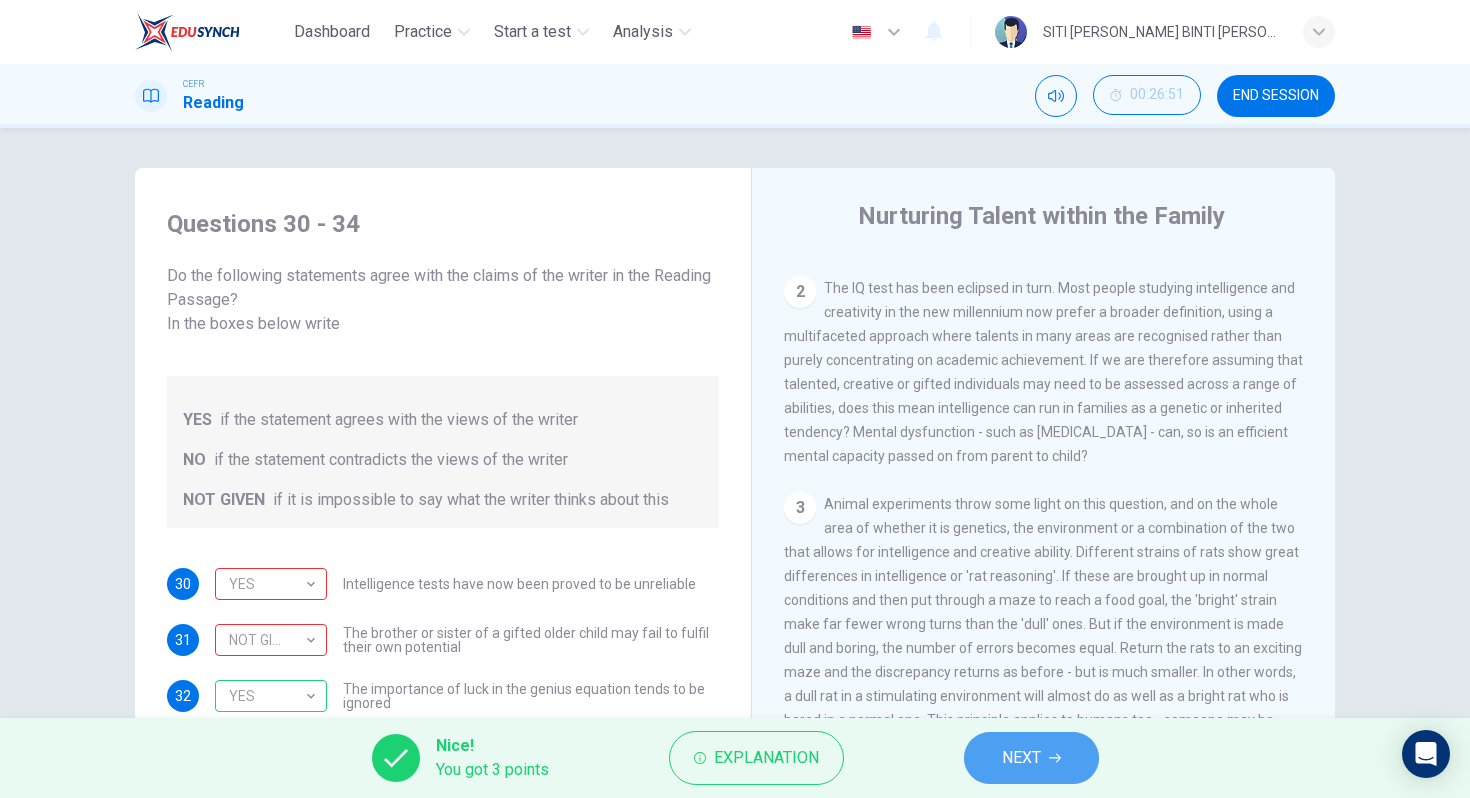 click on "NEXT" at bounding box center [1021, 758] 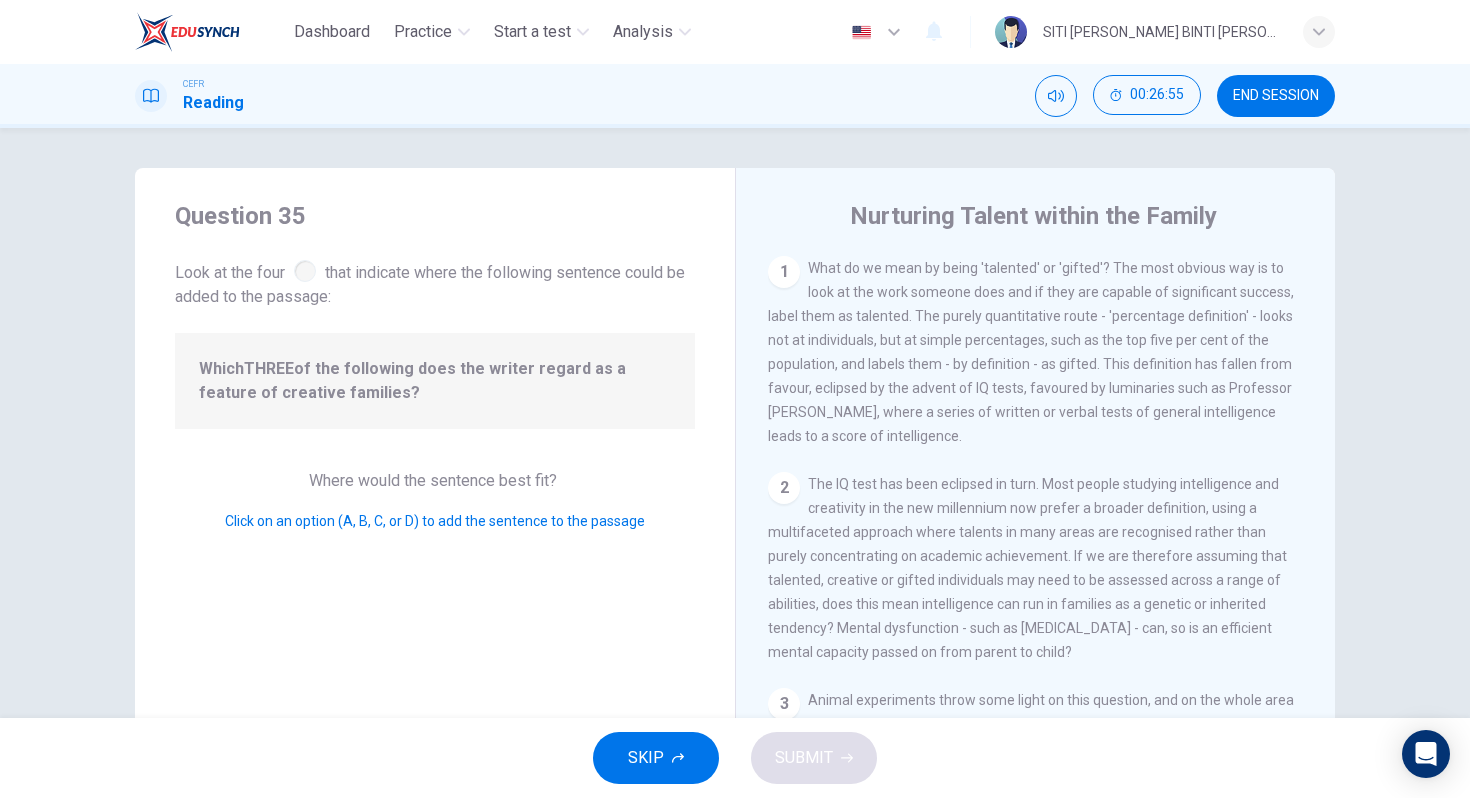 scroll, scrollTop: 1567, scrollLeft: 0, axis: vertical 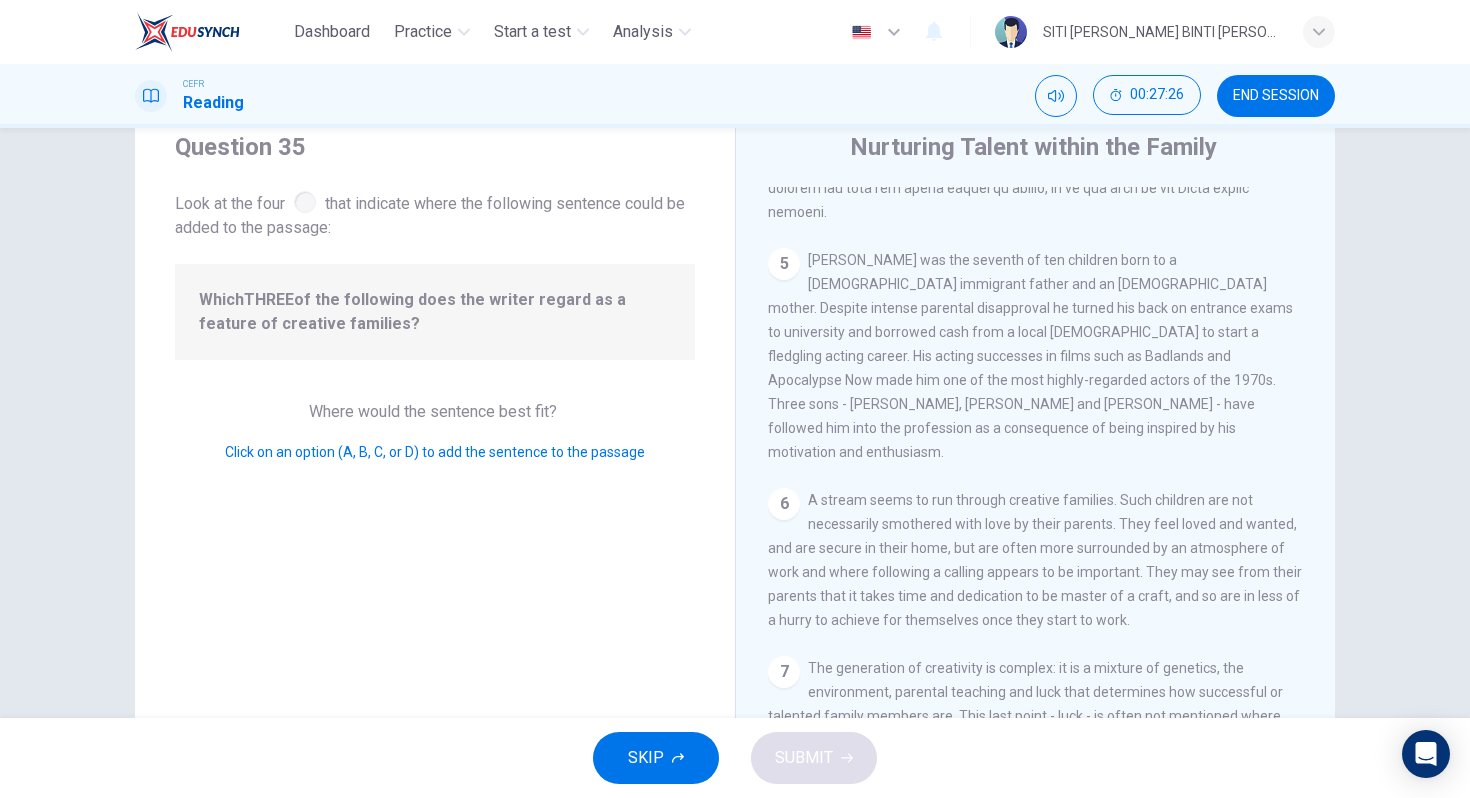 click on "5" at bounding box center (784, 264) 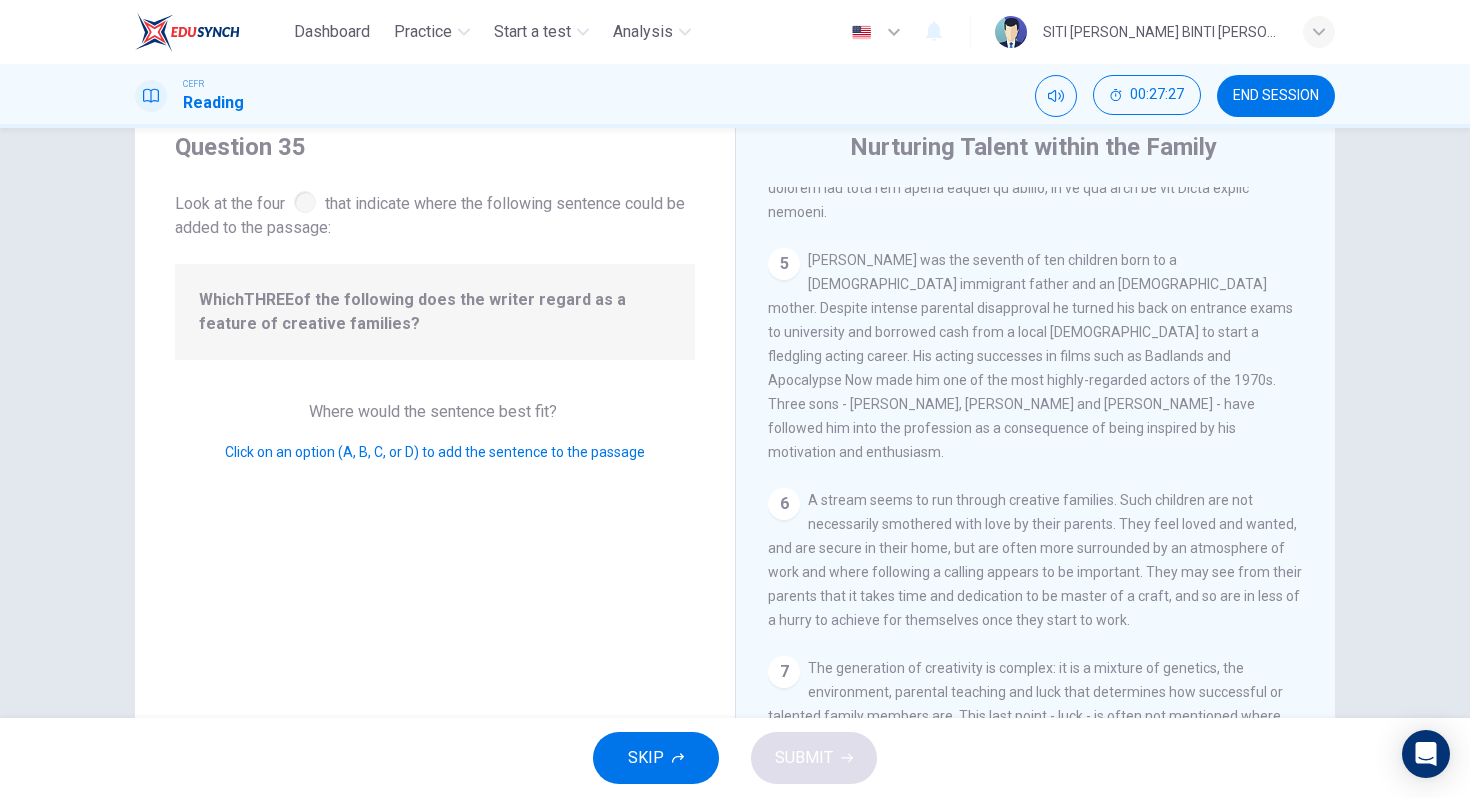 click on "5" at bounding box center (784, 264) 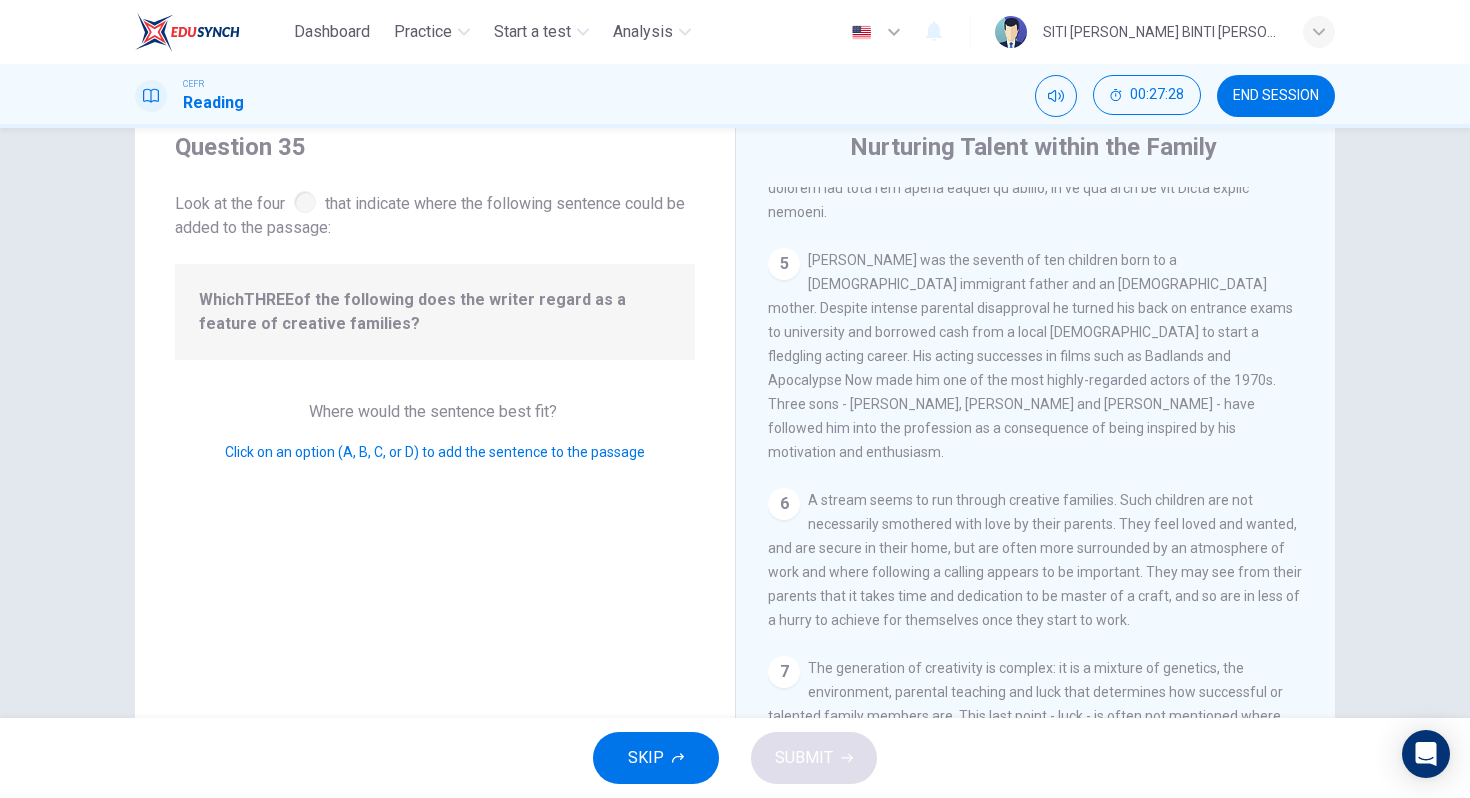 click on "[PERSON_NAME] was the seventh of ten children born to a [DEMOGRAPHIC_DATA] immigrant father and an [DEMOGRAPHIC_DATA] mother. Despite intense parental disapproval he turned his back on entrance exams to university and borrowed cash from a local [DEMOGRAPHIC_DATA] to start a fledgling acting career. His acting successes in films such as Badlands and Apocalypse Now made him one of the most highly-regarded actors of the 1970s. Three sons - [PERSON_NAME], [PERSON_NAME] and [PERSON_NAME] - have followed him into the profession as a consequence of being inspired by his motivation and enthusiasm." at bounding box center (1030, 356) 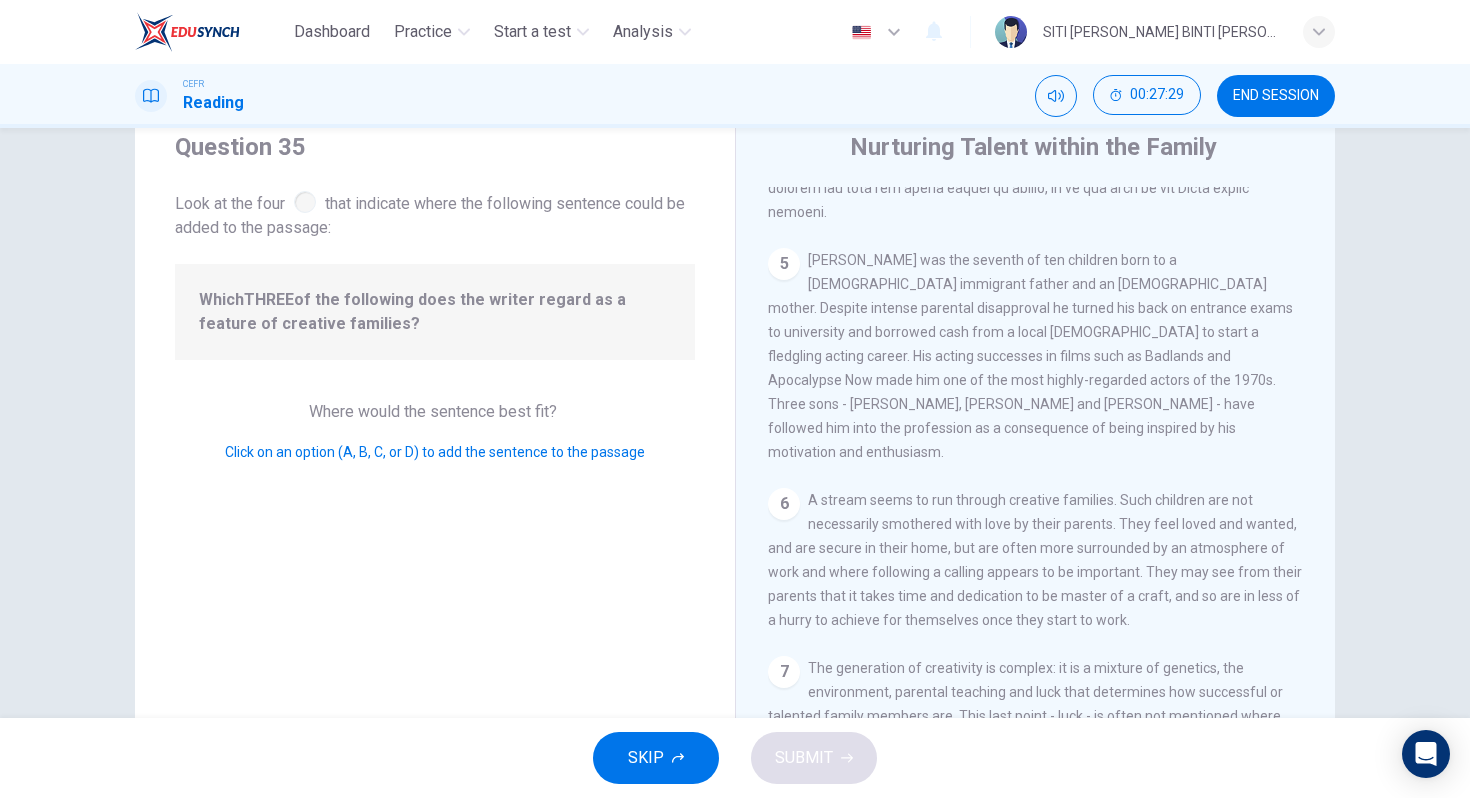 drag, startPoint x: 300, startPoint y: 318, endPoint x: 801, endPoint y: 350, distance: 502.0209 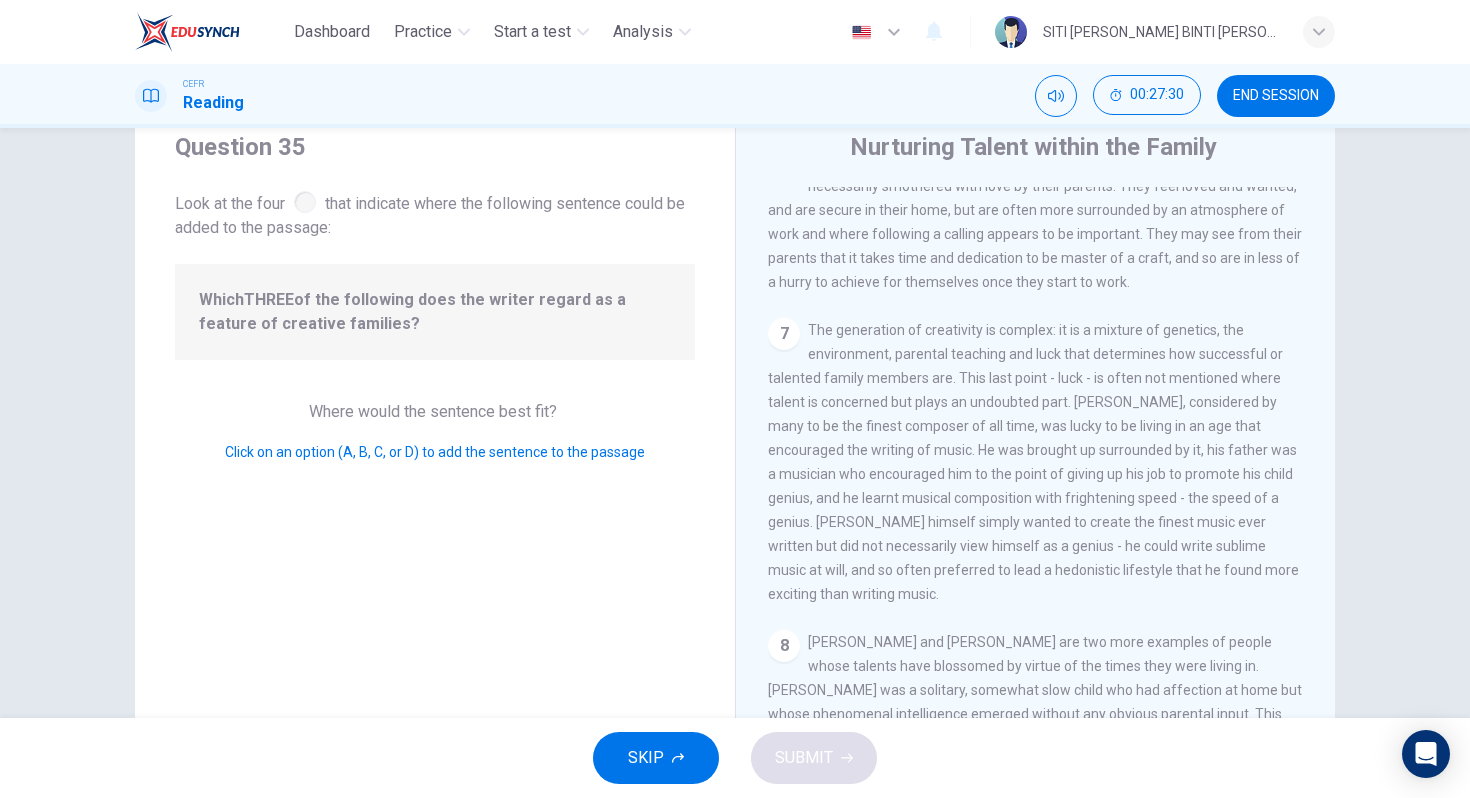 scroll, scrollTop: 1567, scrollLeft: 0, axis: vertical 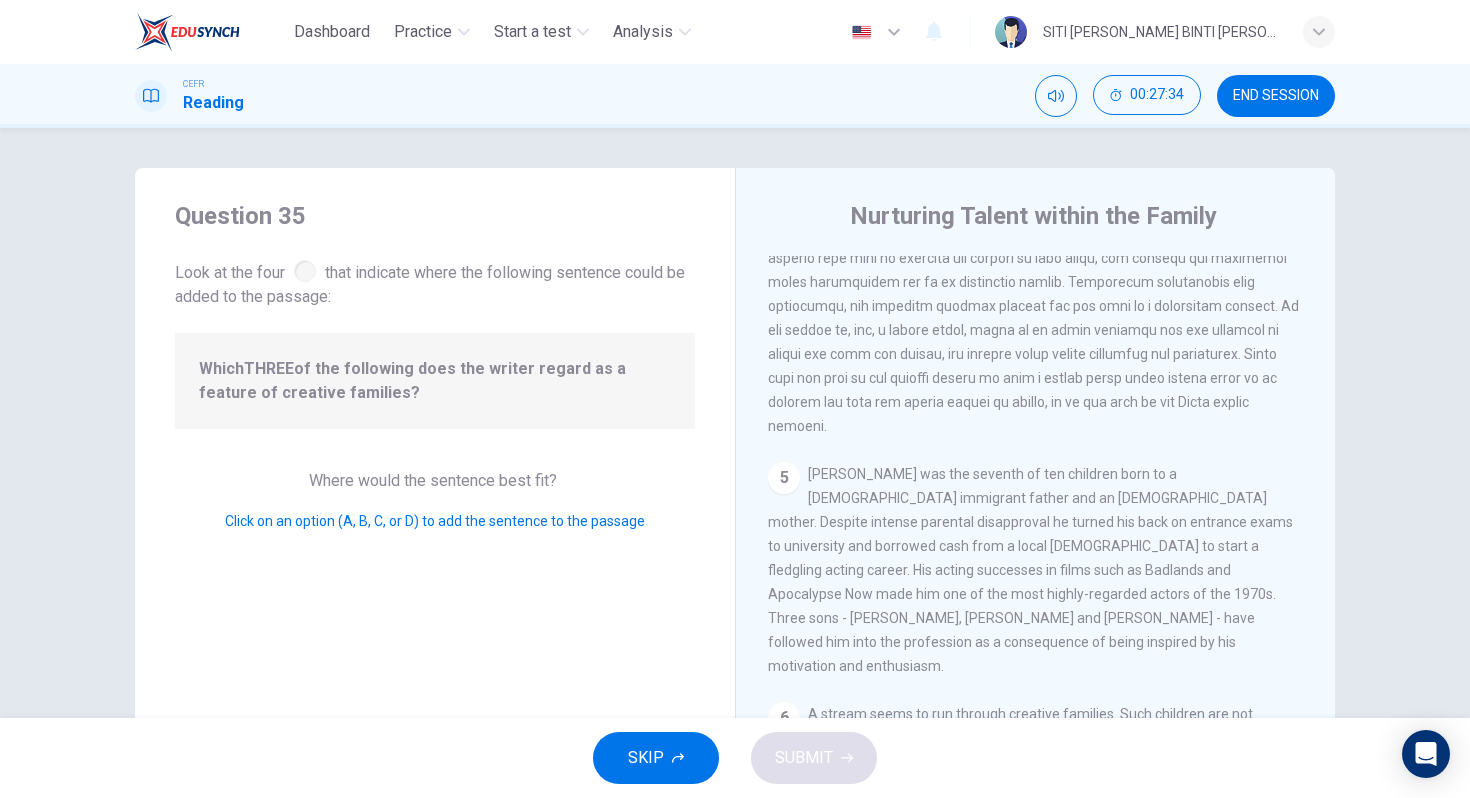 click on "5 [PERSON_NAME] was the seventh of ten children born to a [DEMOGRAPHIC_DATA] immigrant father and an [DEMOGRAPHIC_DATA] mother. Despite intense parental disapproval he turned his back on entrance exams to university and borrowed cash from a local [DEMOGRAPHIC_DATA] to start a fledgling acting career. His acting successes in films such as Badlands and Apocalypse Now made him one of the most highly-regarded actors of the 1970s. Three sons - [PERSON_NAME], [PERSON_NAME] and [PERSON_NAME] - have followed him into the profession as a consequence of being inspired by his motivation and enthusiasm." at bounding box center (1036, 570) 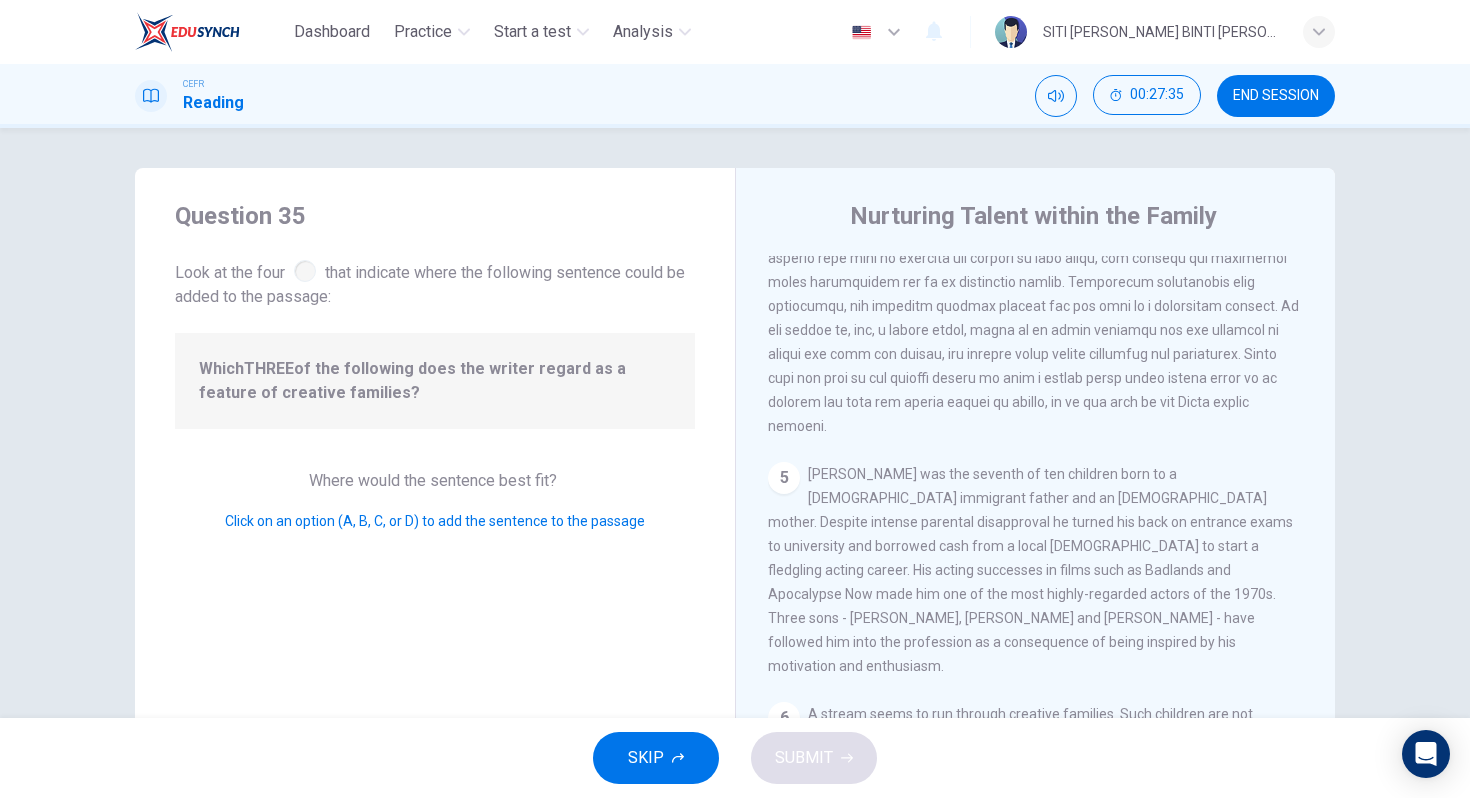 click on "5 [PERSON_NAME] was the seventh of ten children born to a [DEMOGRAPHIC_DATA] immigrant father and an [DEMOGRAPHIC_DATA] mother. Despite intense parental disapproval he turned his back on entrance exams to university and borrowed cash from a local [DEMOGRAPHIC_DATA] to start a fledgling acting career. His acting successes in films such as Badlands and Apocalypse Now made him one of the most highly-regarded actors of the 1970s. Three sons - [PERSON_NAME], [PERSON_NAME] and [PERSON_NAME] - have followed him into the profession as a consequence of being inspired by his motivation and enthusiasm." at bounding box center [1036, 570] 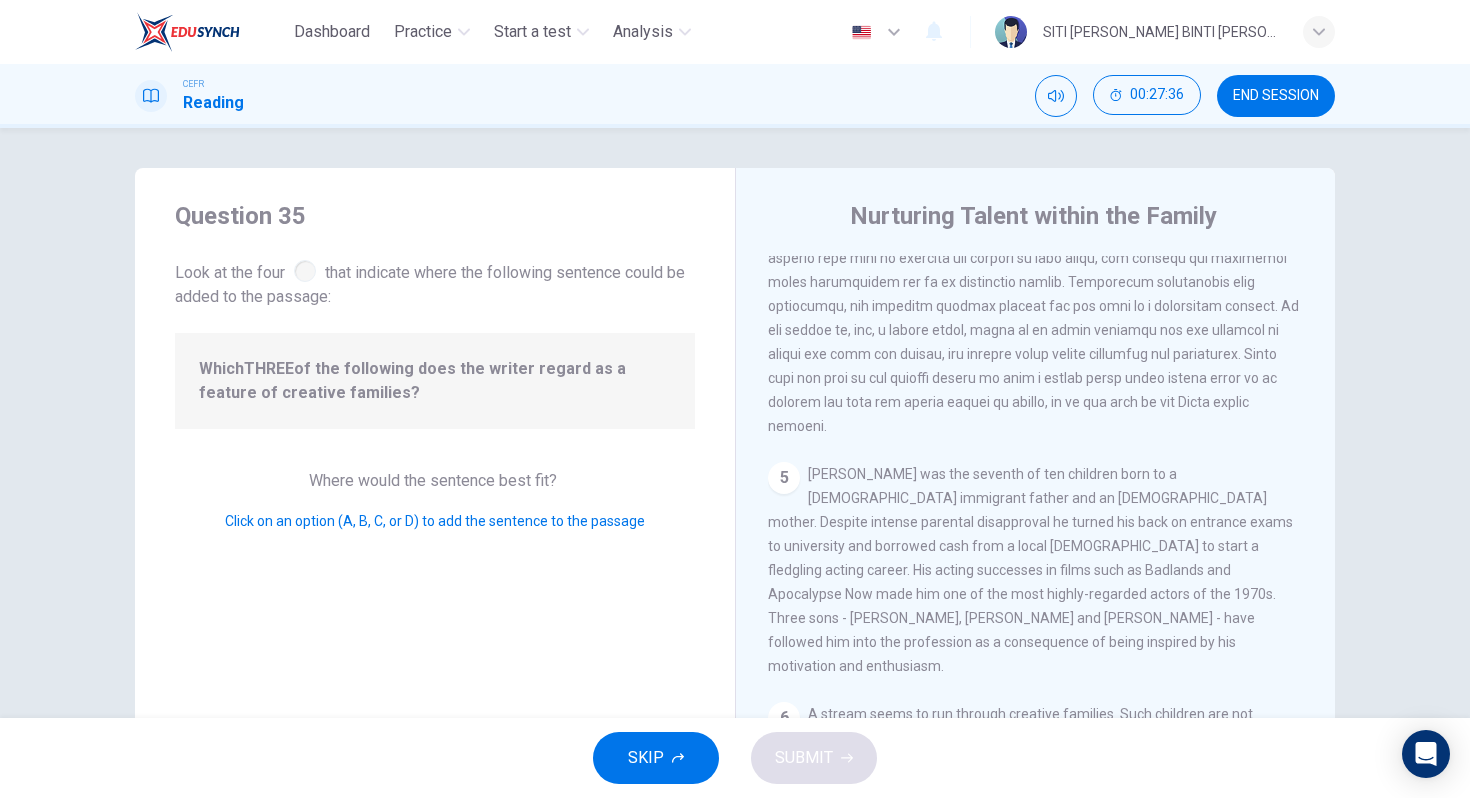 drag, startPoint x: 900, startPoint y: 545, endPoint x: 1193, endPoint y: 645, distance: 309.5949 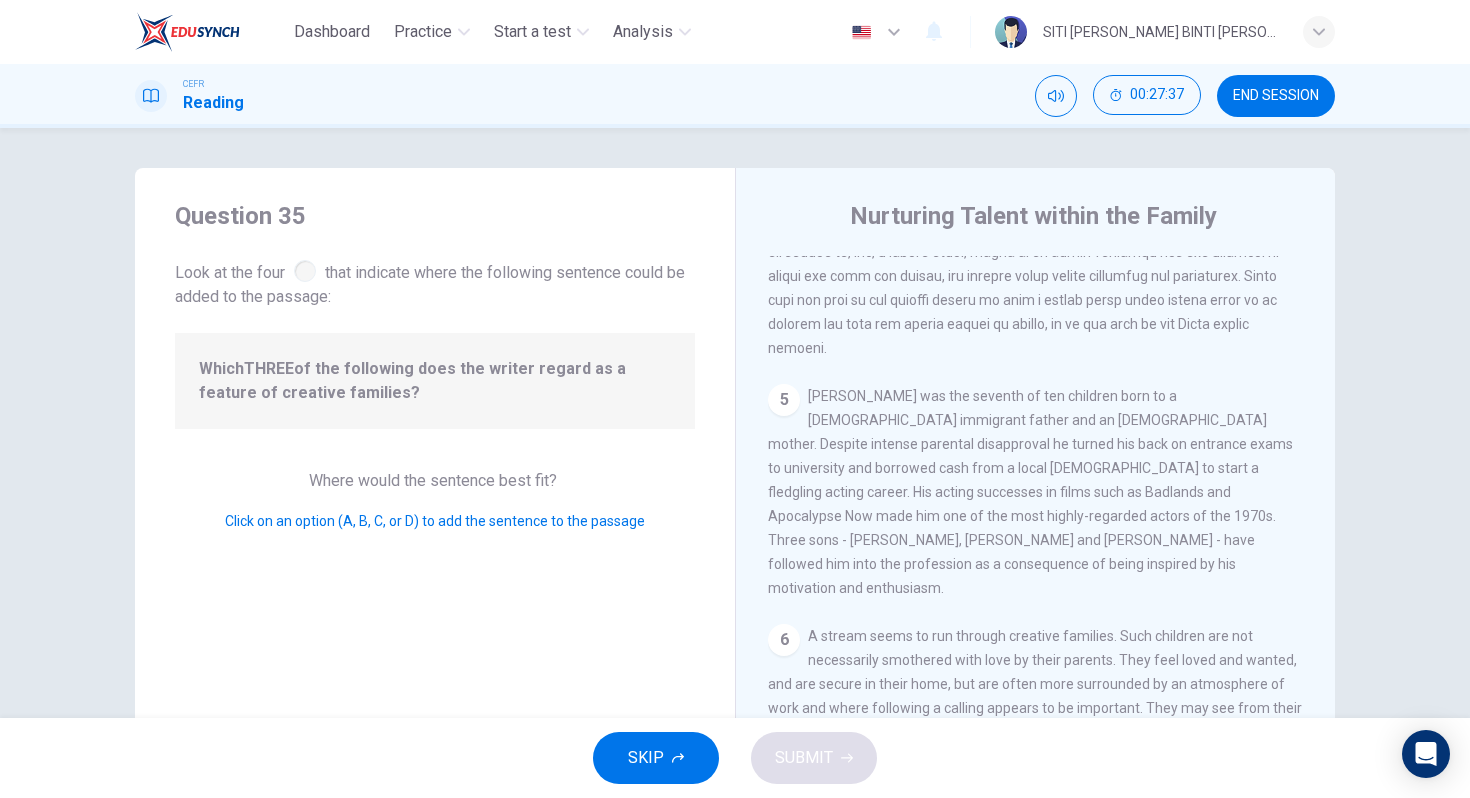 scroll, scrollTop: 1084, scrollLeft: 0, axis: vertical 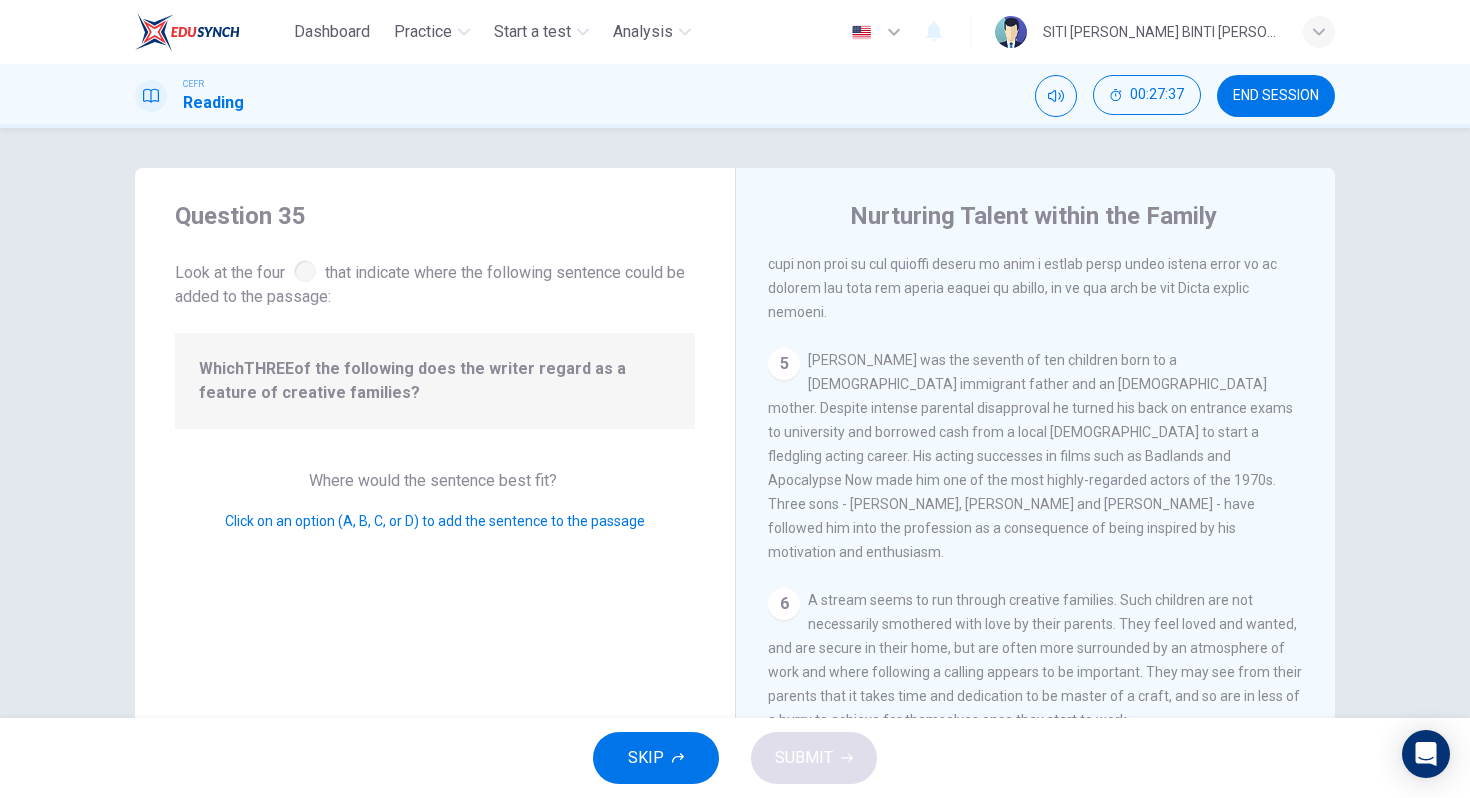 click on "5 [PERSON_NAME] was the seventh of ten children born to a [DEMOGRAPHIC_DATA] immigrant father and an [DEMOGRAPHIC_DATA] mother. Despite intense parental disapproval he turned his back on entrance exams to university and borrowed cash from a local [DEMOGRAPHIC_DATA] to start a fledgling acting career. His acting successes in films such as Badlands and Apocalypse Now made him one of the most highly-regarded actors of the 1970s. Three sons - [PERSON_NAME], [PERSON_NAME] and [PERSON_NAME] - have followed him into the profession as a consequence of being inspired by his motivation and enthusiasm." at bounding box center [1036, 456] 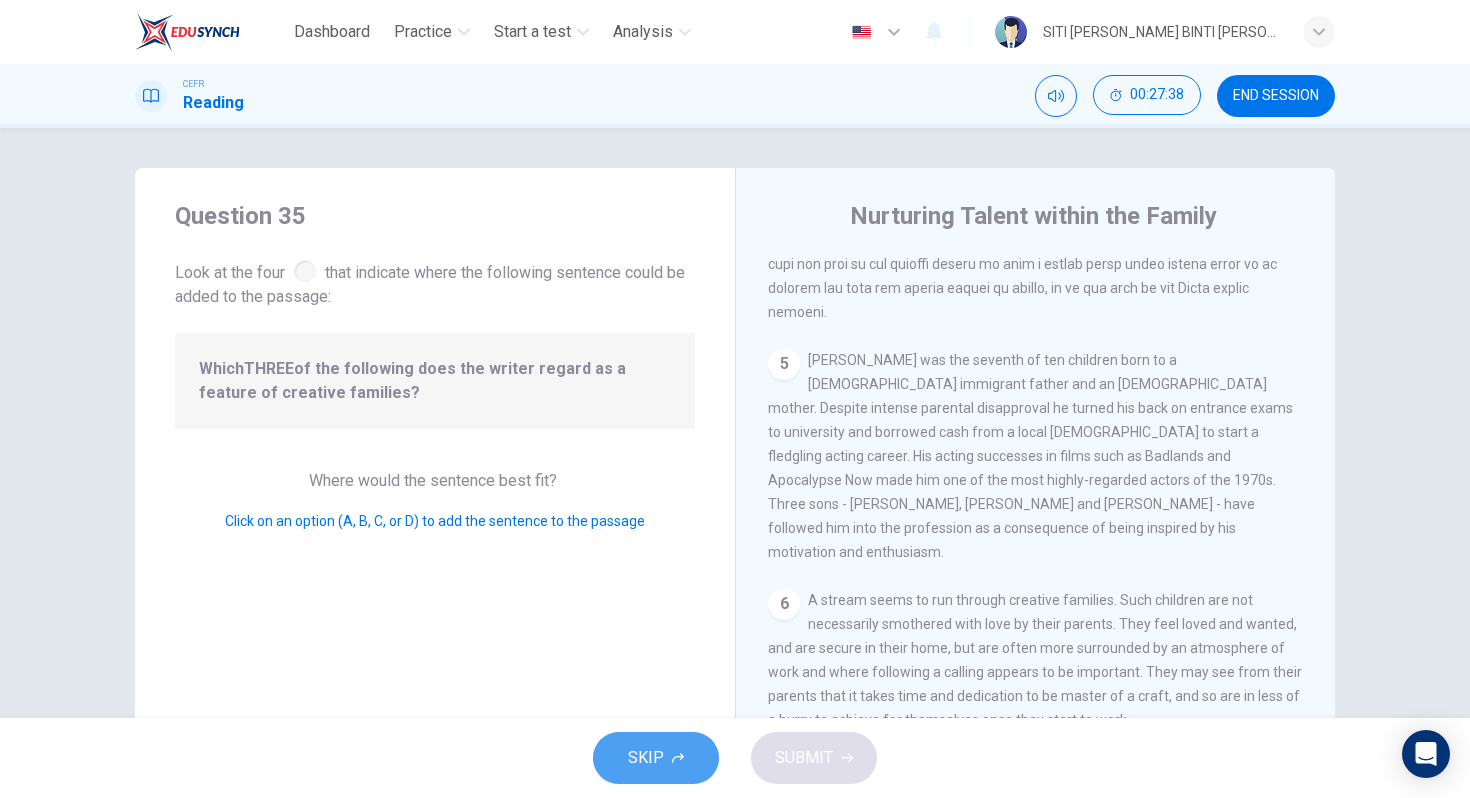 click on "SKIP" at bounding box center [646, 758] 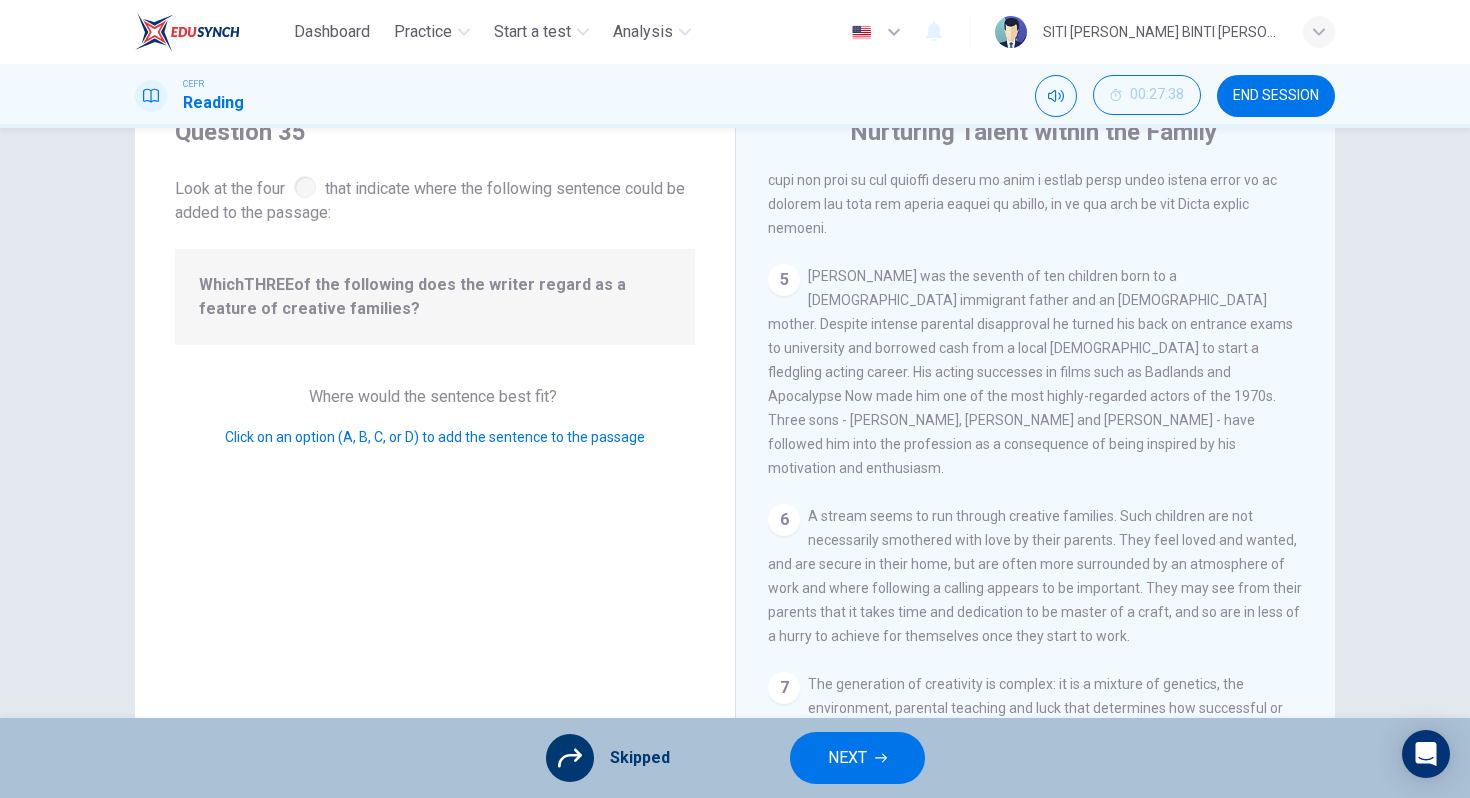 scroll, scrollTop: 86, scrollLeft: 0, axis: vertical 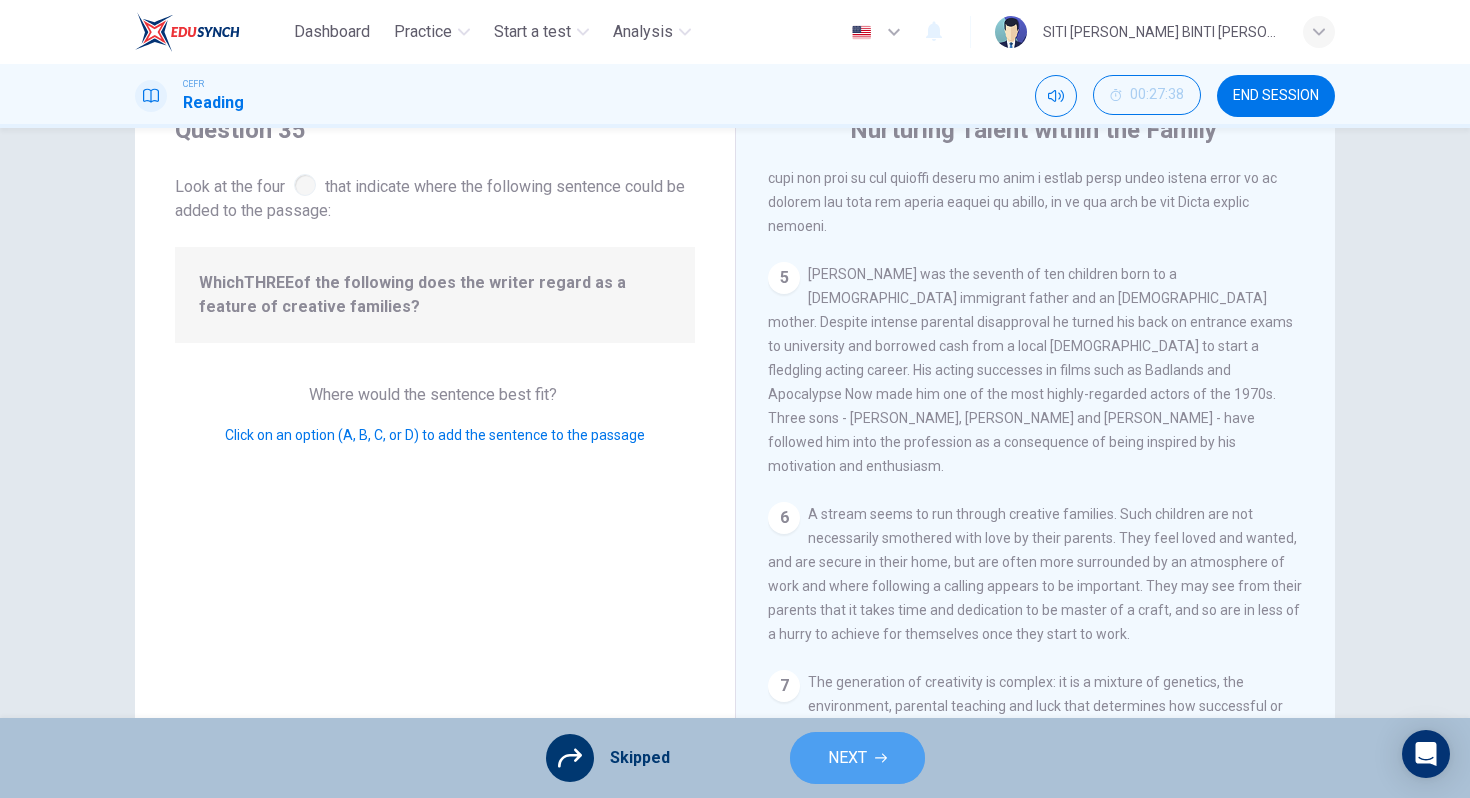 click on "NEXT" at bounding box center (847, 758) 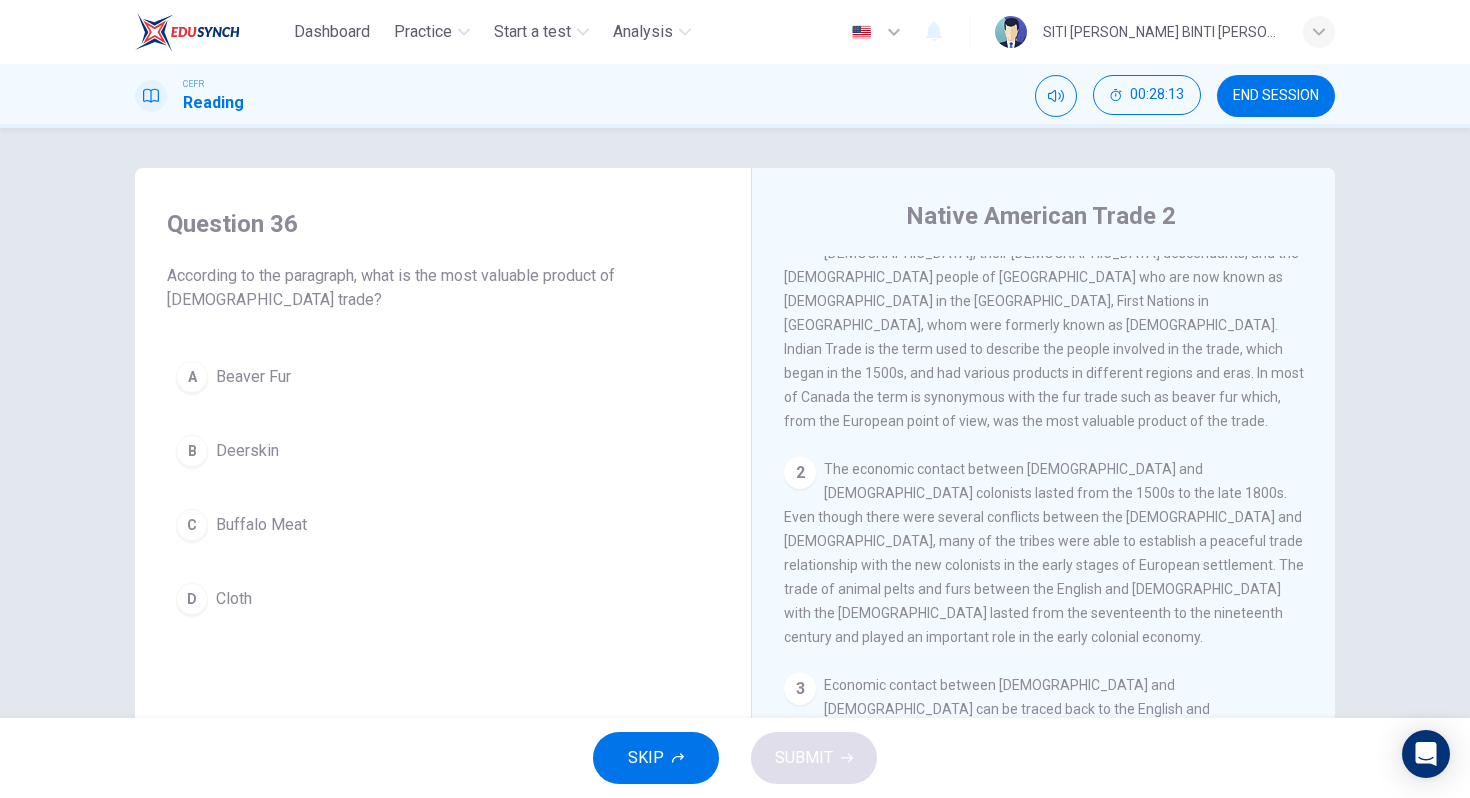 scroll, scrollTop: 44, scrollLeft: 0, axis: vertical 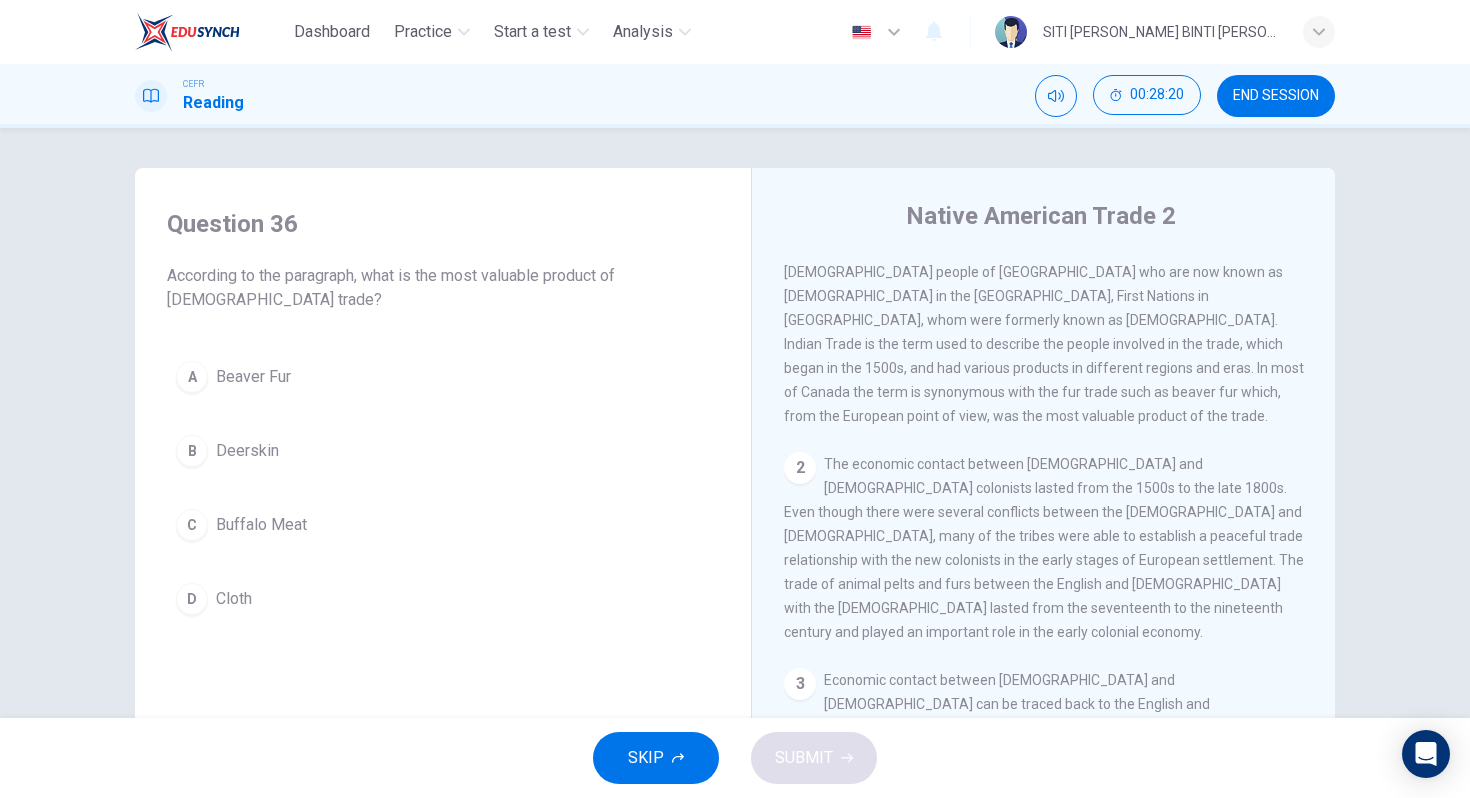 click on "Beaver Fur" at bounding box center (253, 377) 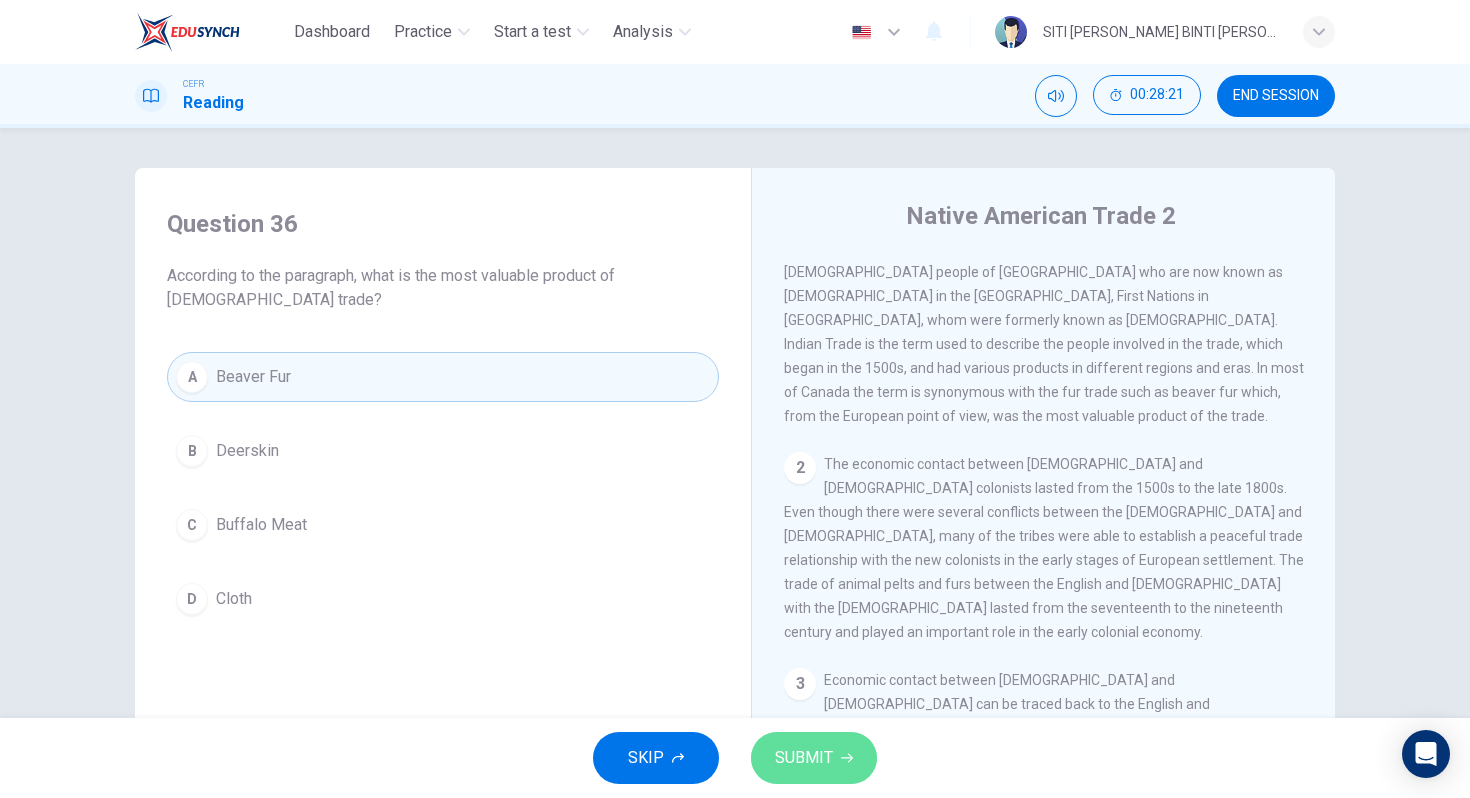 click on "SUBMIT" at bounding box center [814, 758] 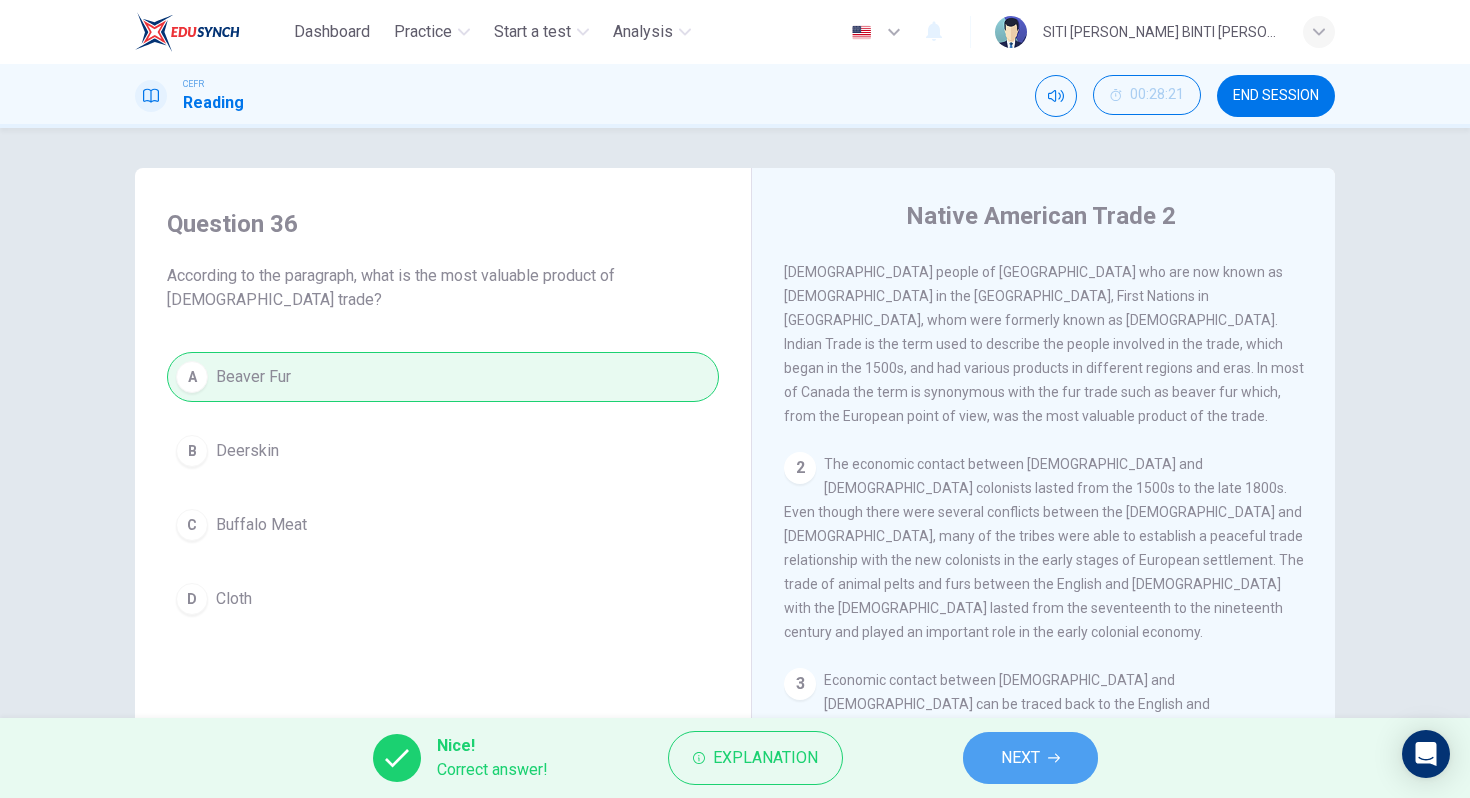 click on "NEXT" at bounding box center (1030, 758) 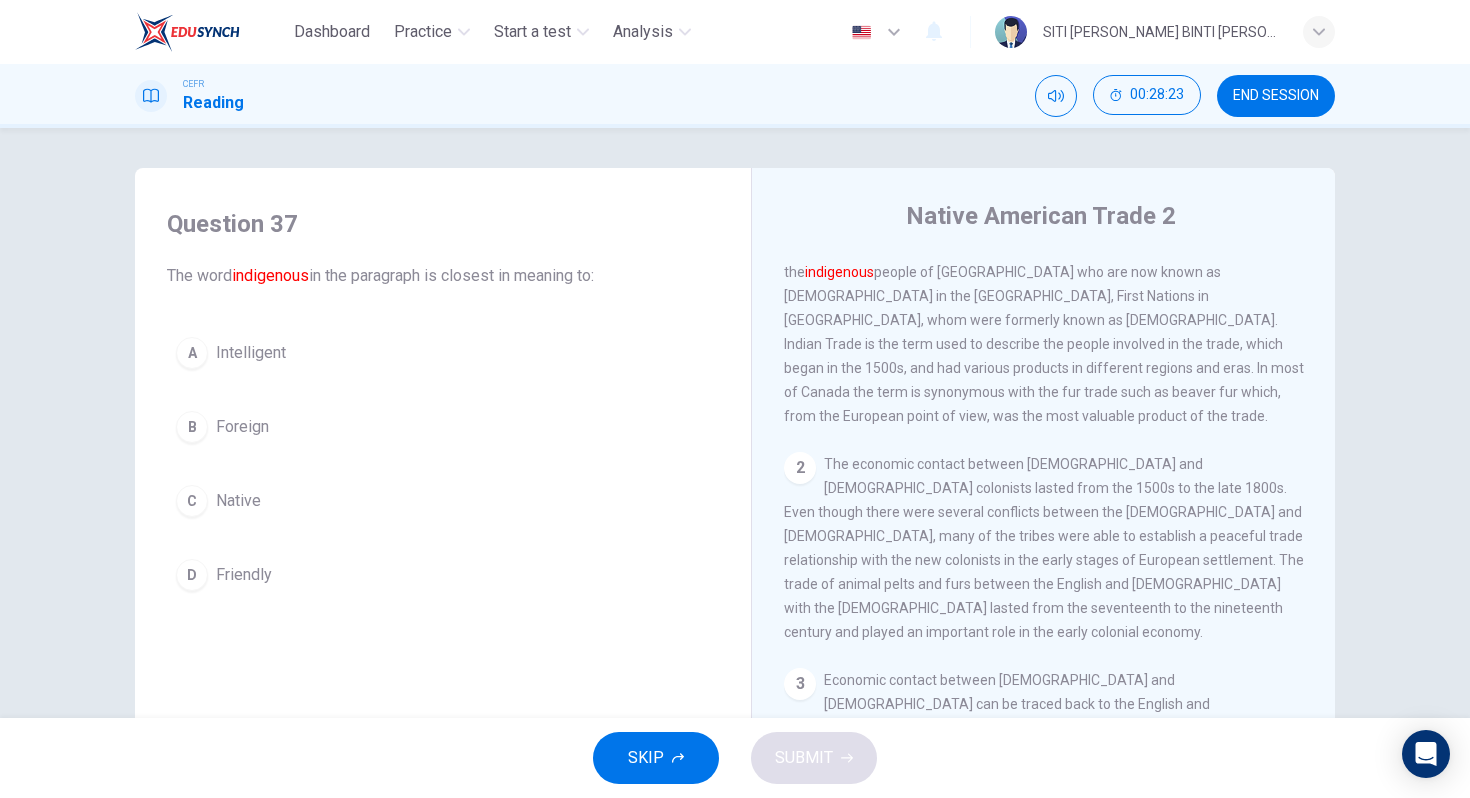 scroll, scrollTop: 0, scrollLeft: 0, axis: both 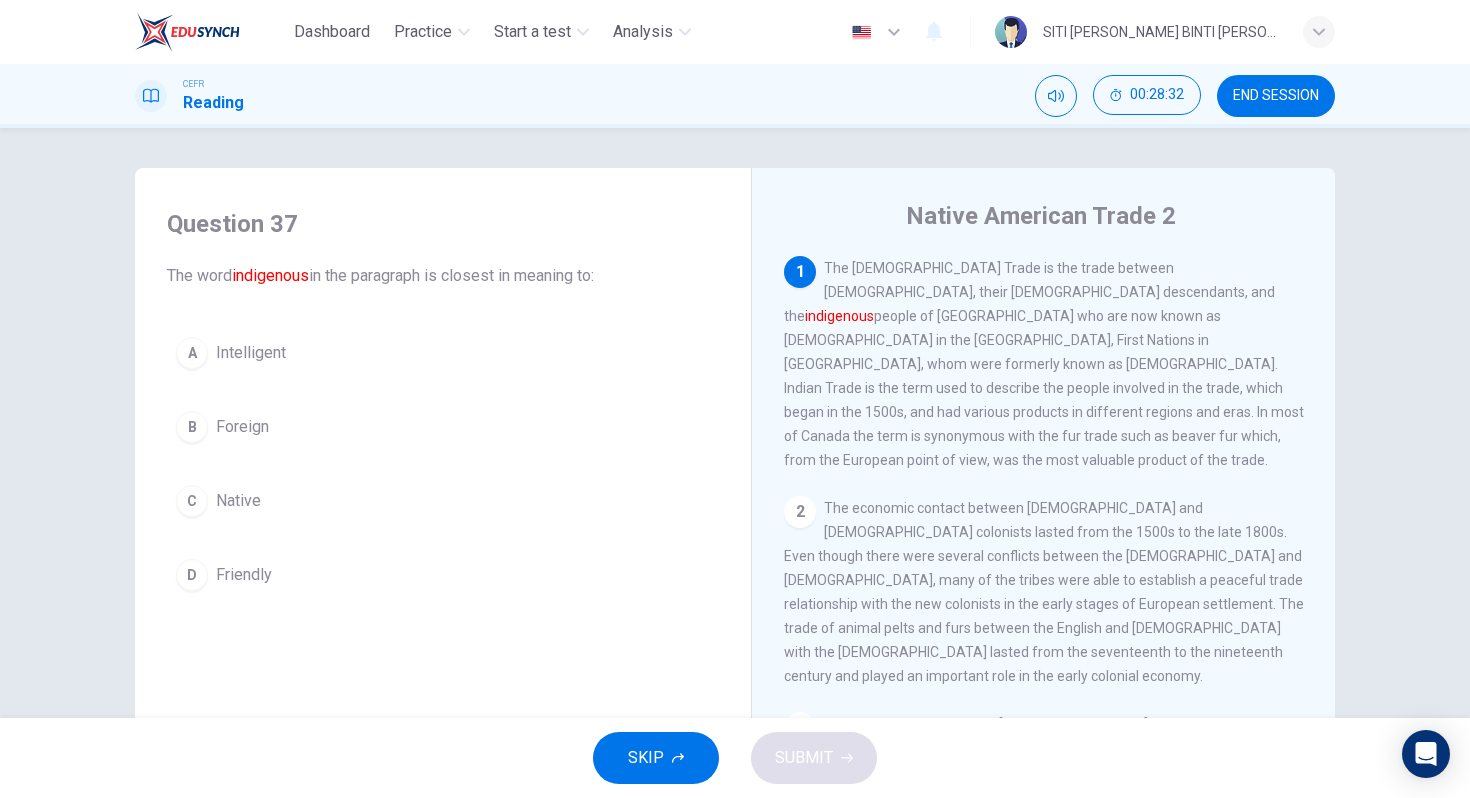 click on "C Native" at bounding box center [443, 501] 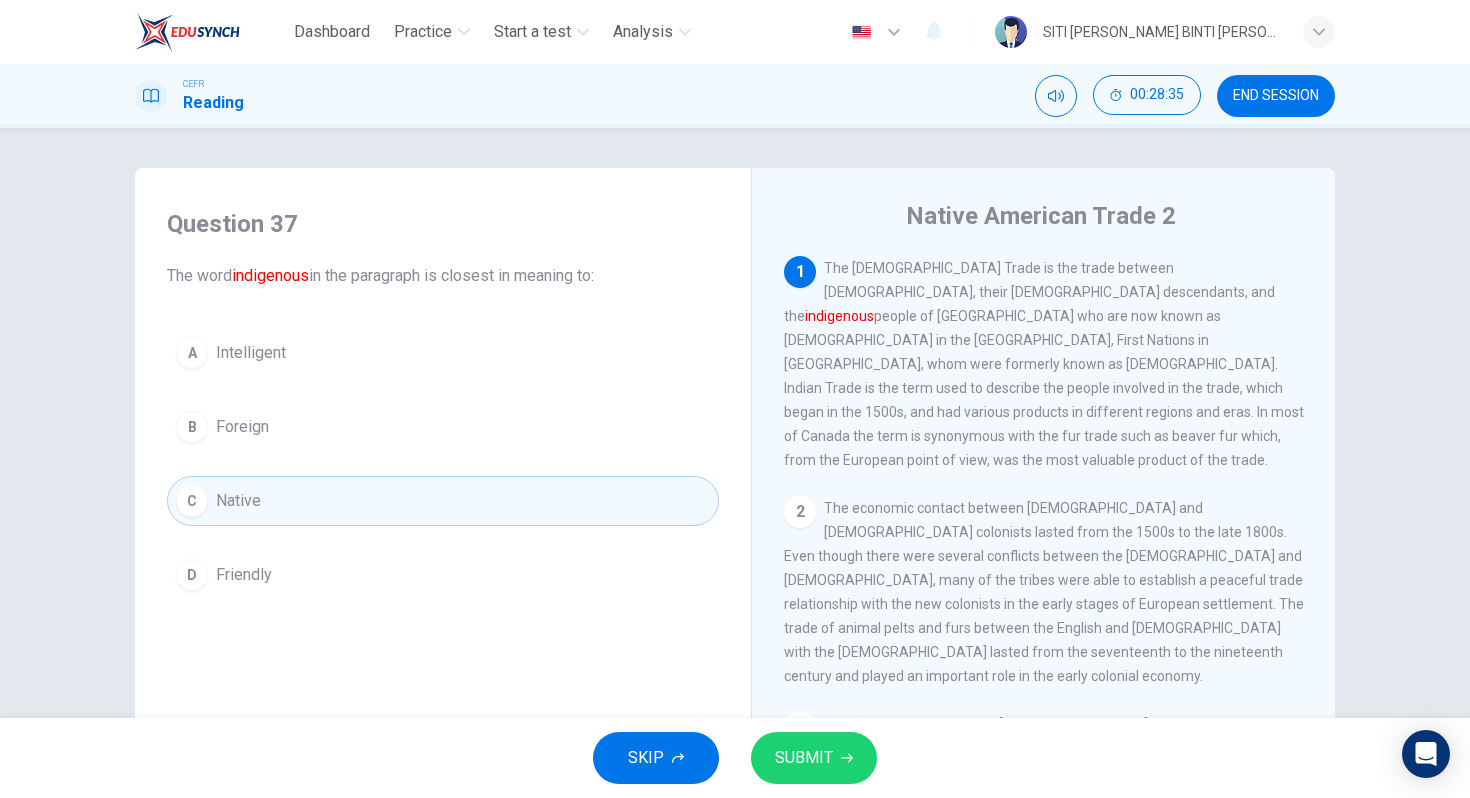 click on "SUBMIT" at bounding box center (814, 758) 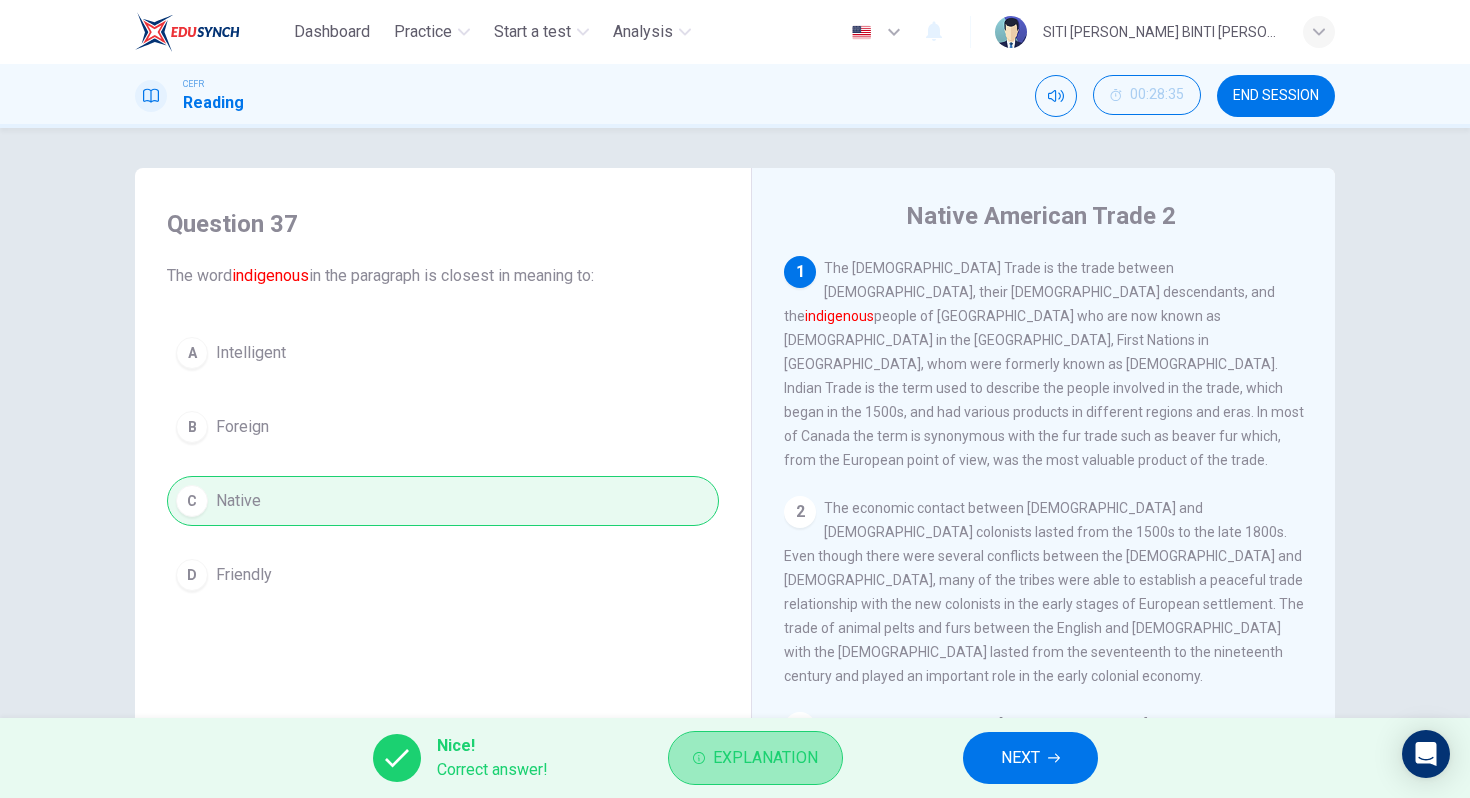 click on "Explanation" at bounding box center (765, 758) 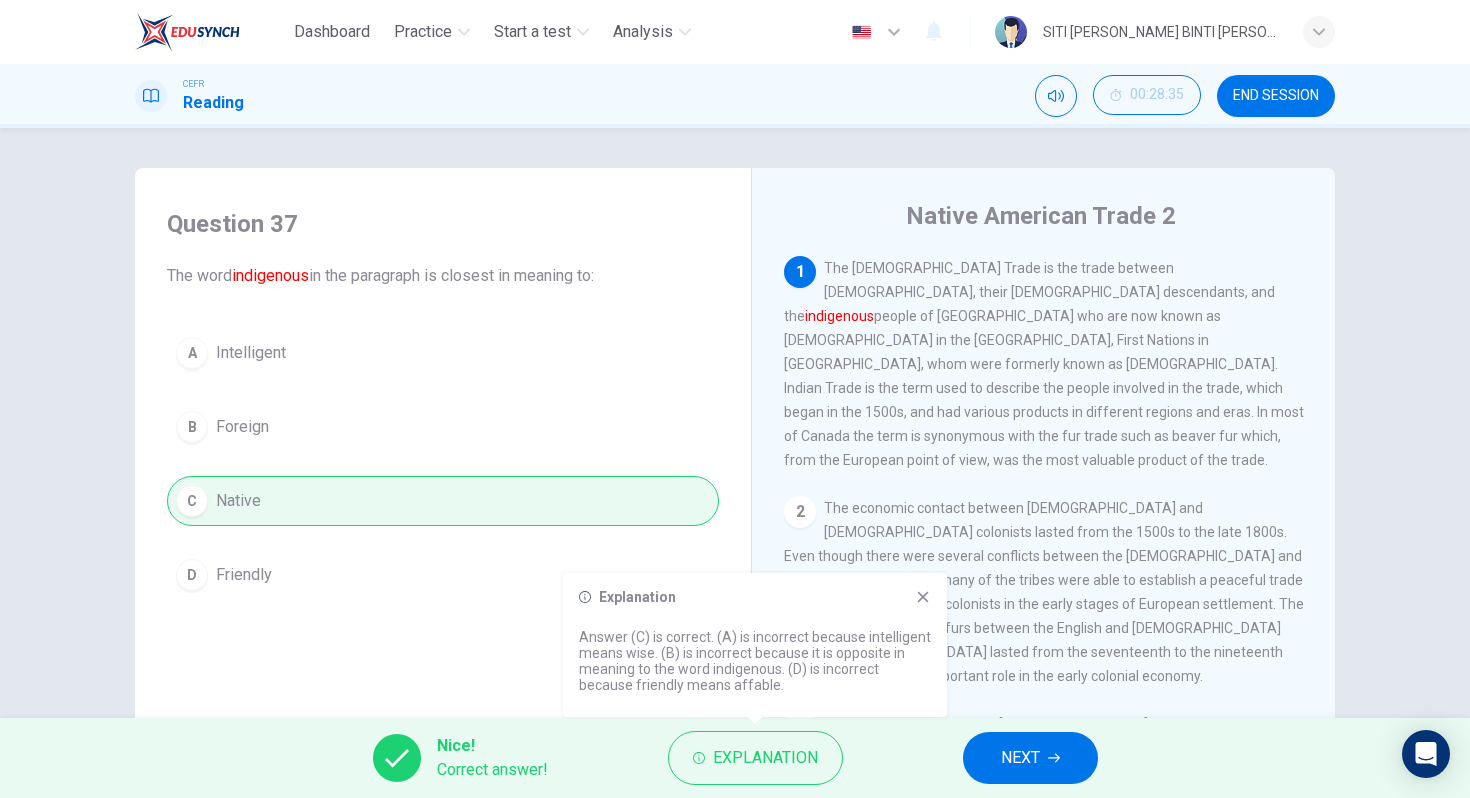 click 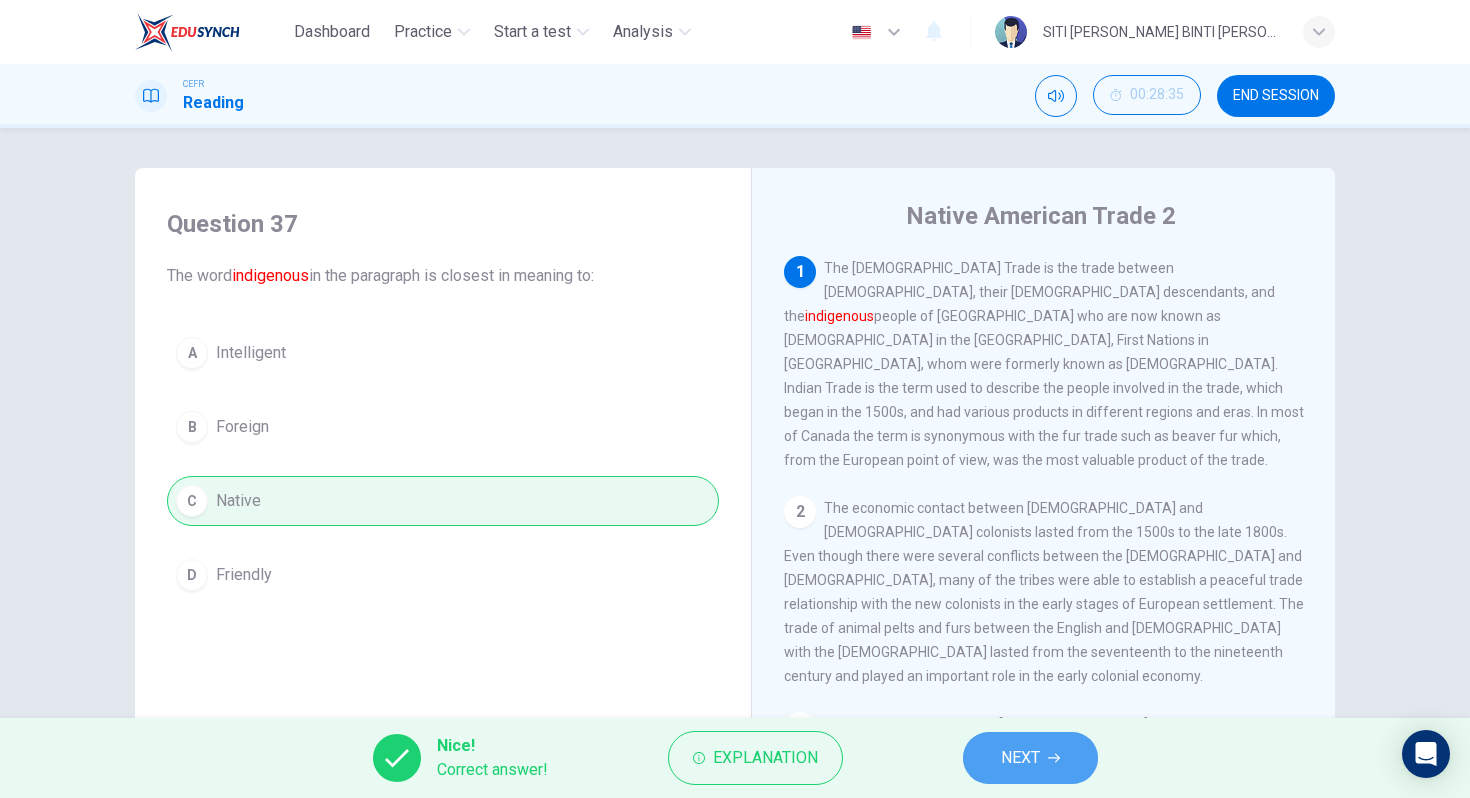 click on "NEXT" at bounding box center [1020, 758] 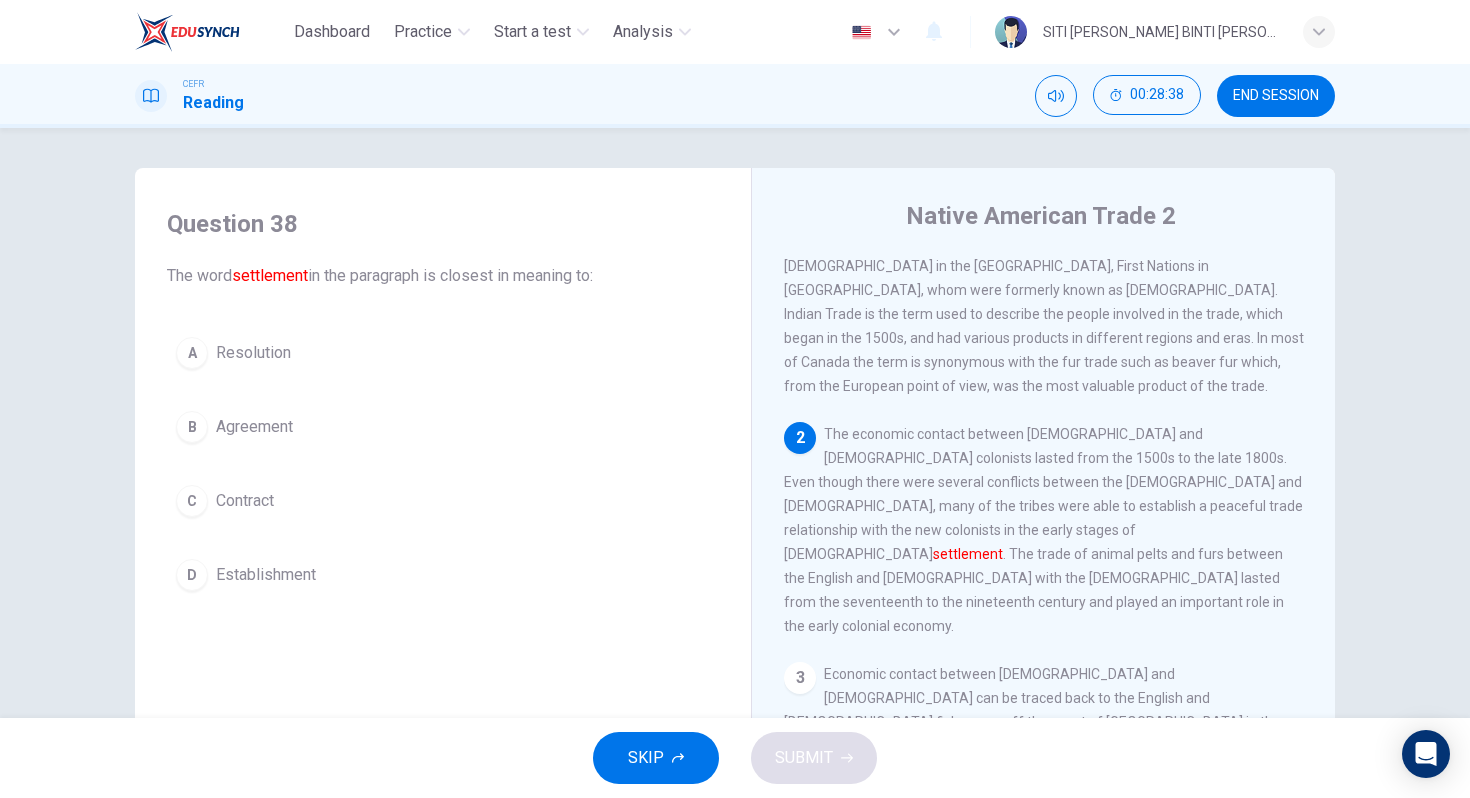 scroll, scrollTop: 76, scrollLeft: 0, axis: vertical 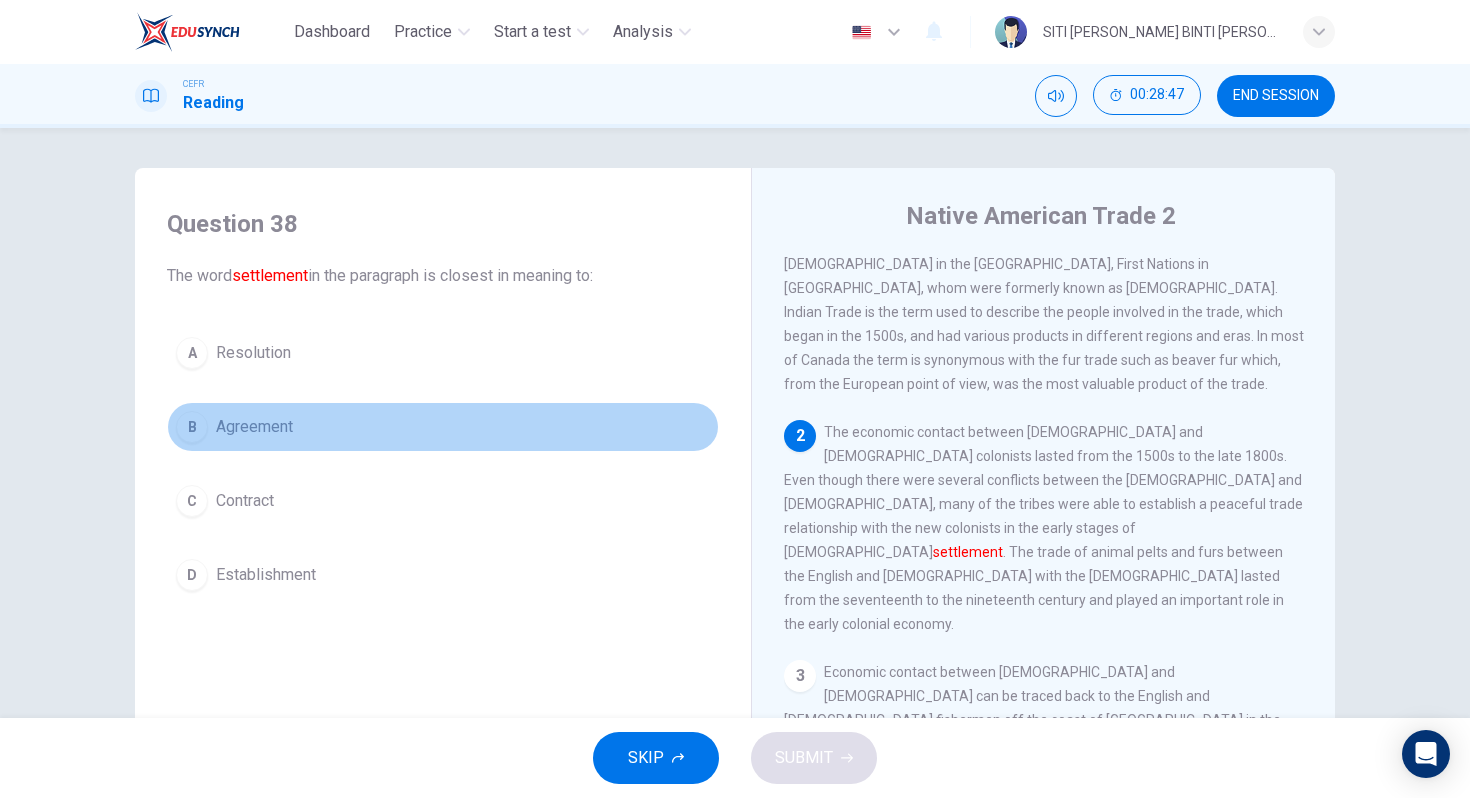 click on "B Agreement" at bounding box center [443, 427] 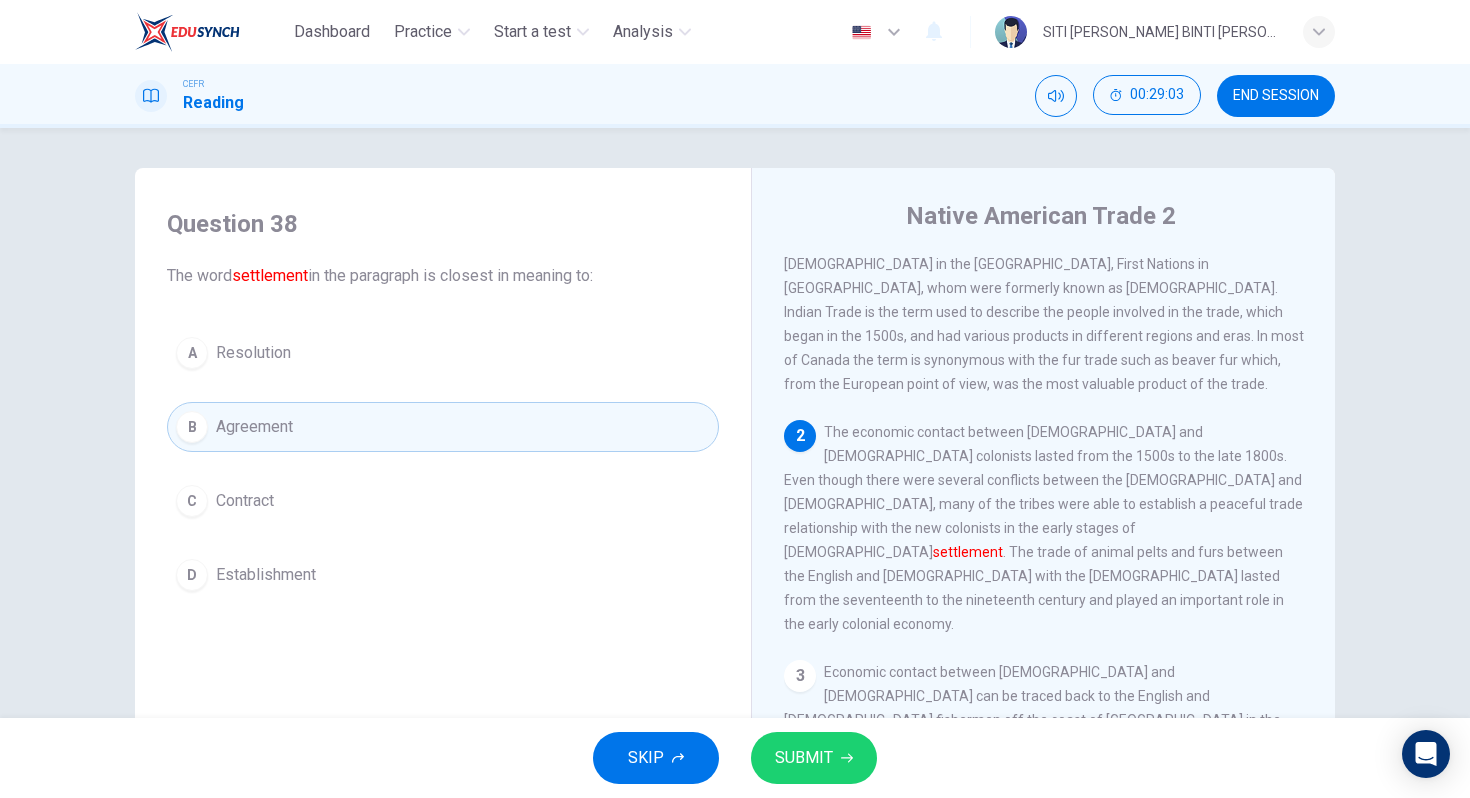 click on "Establishment" at bounding box center (266, 575) 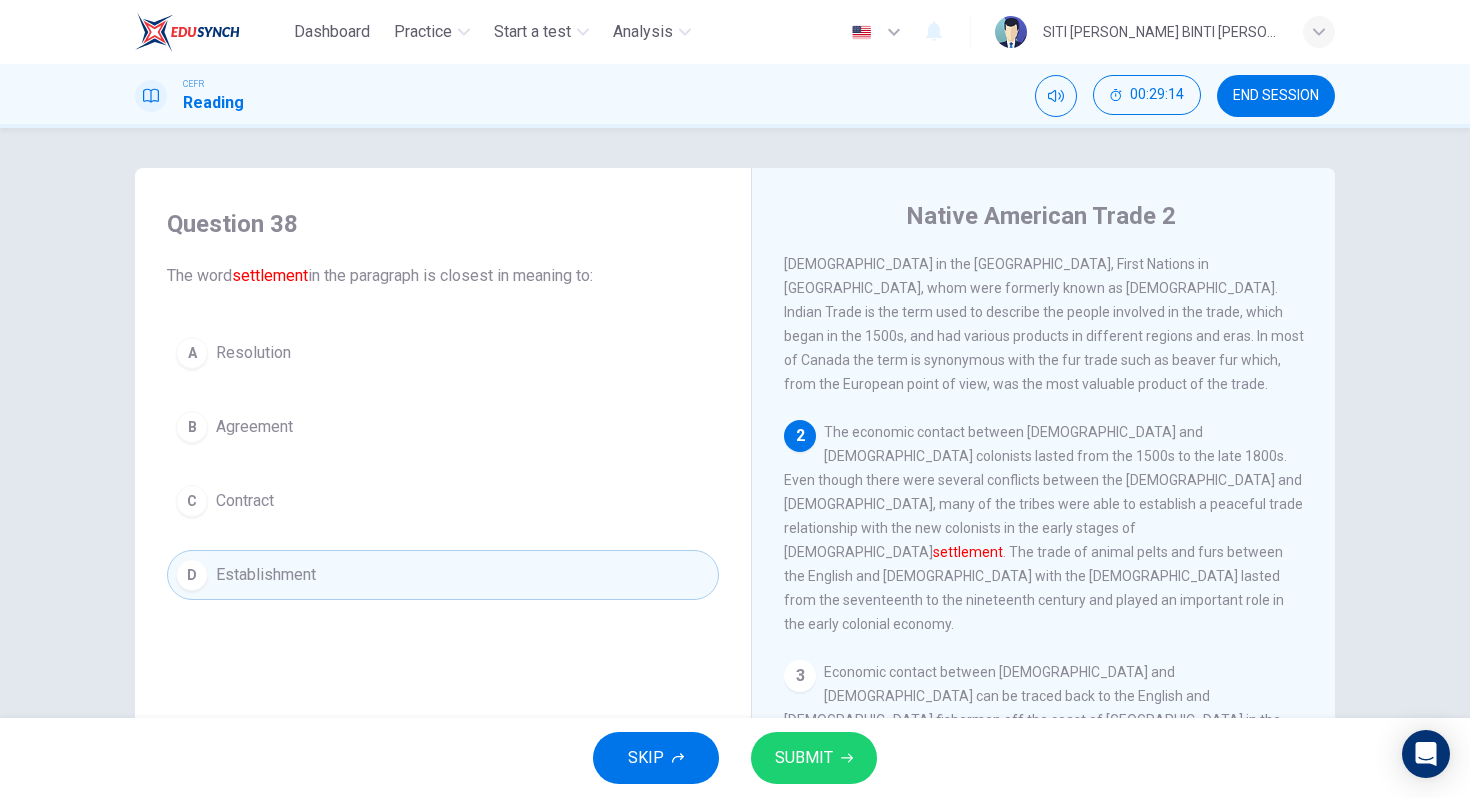 click on "SUBMIT" at bounding box center (804, 758) 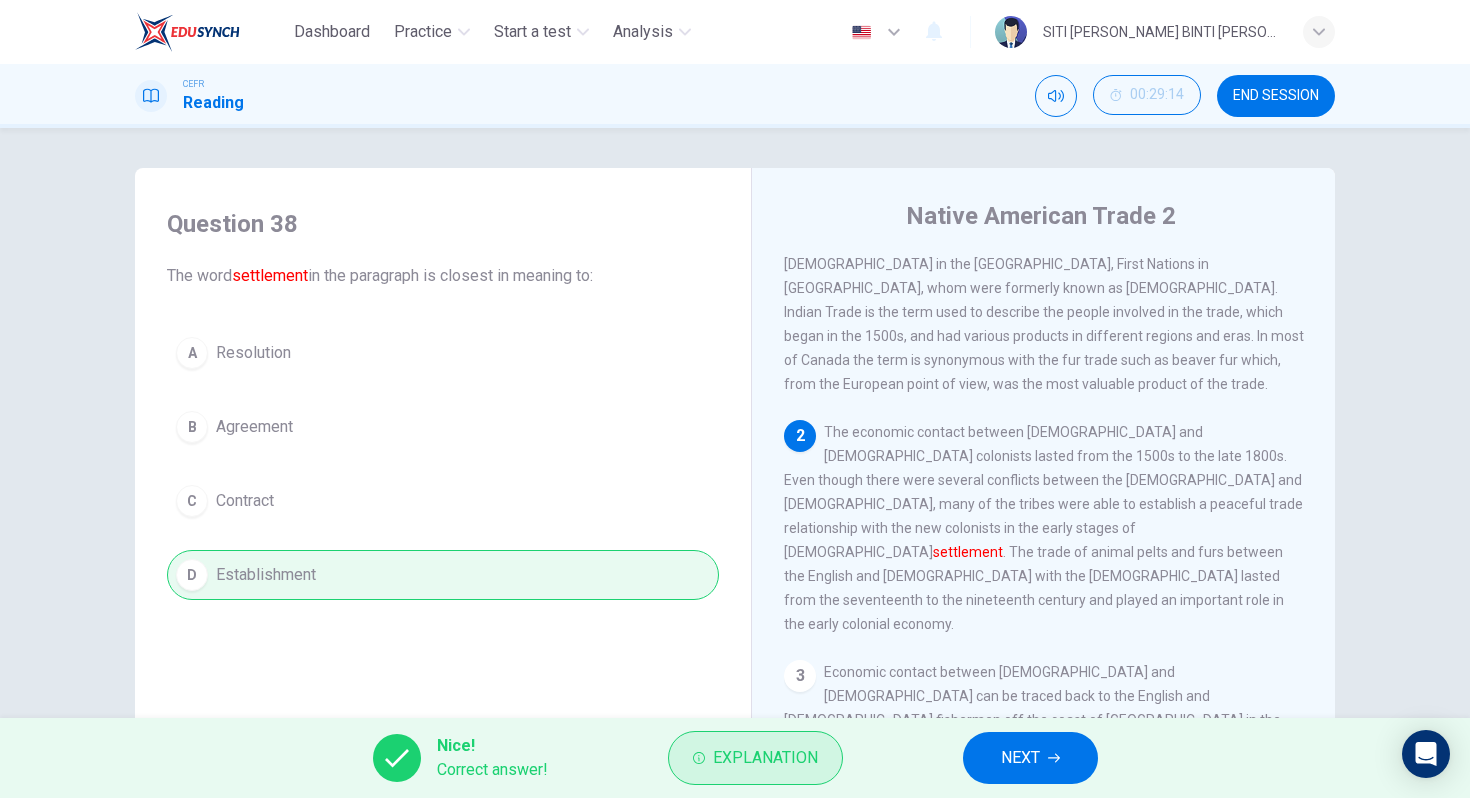 click on "Explanation" at bounding box center [765, 758] 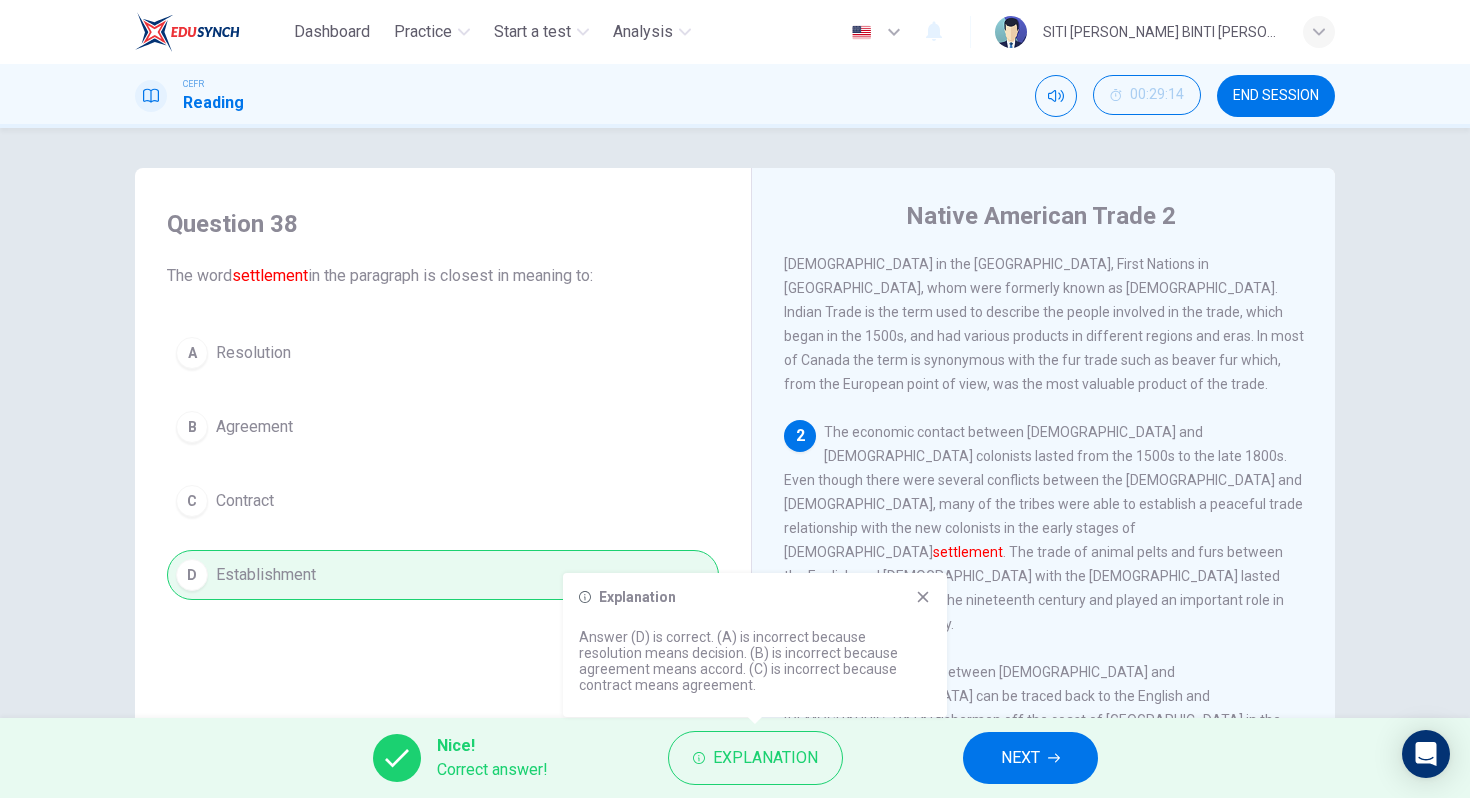 click on "Explanation Answer (D) is correct. (A) is incorrect because resolution means decision. (B) is incorrect because agreement means accord. (C) is incorrect because contract means agreement." at bounding box center (755, 645) 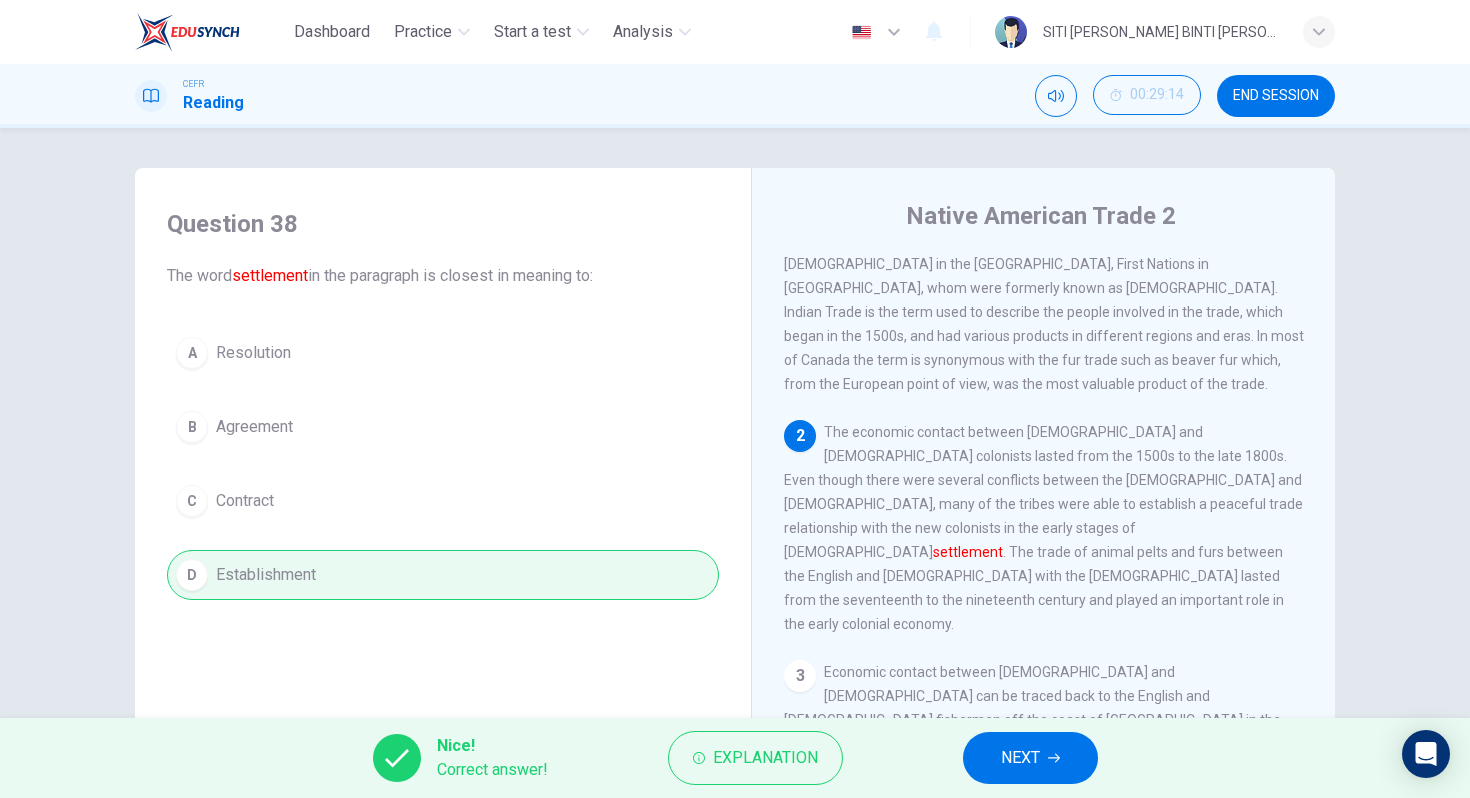 click on "NEXT" at bounding box center (1030, 758) 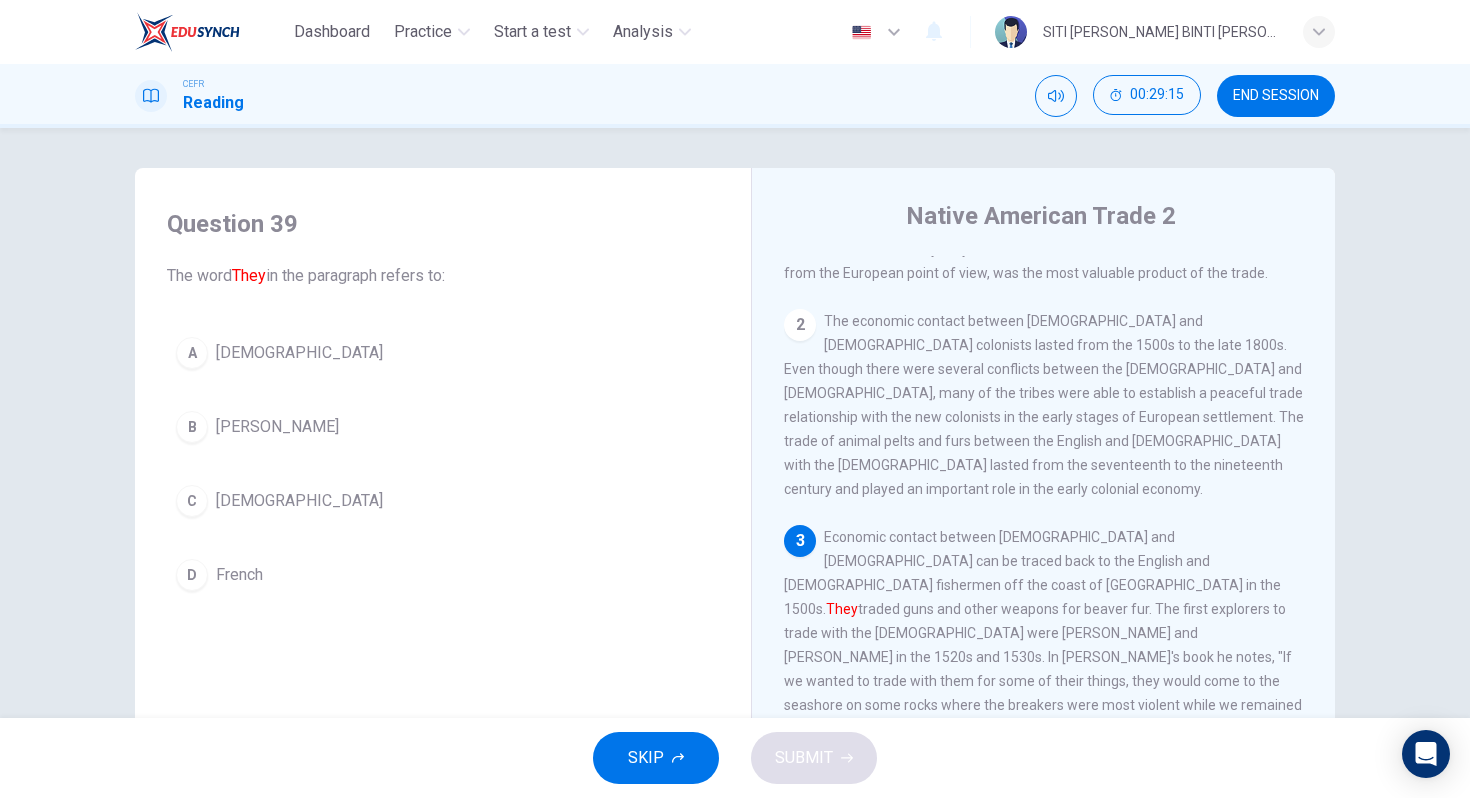 scroll, scrollTop: 193, scrollLeft: 0, axis: vertical 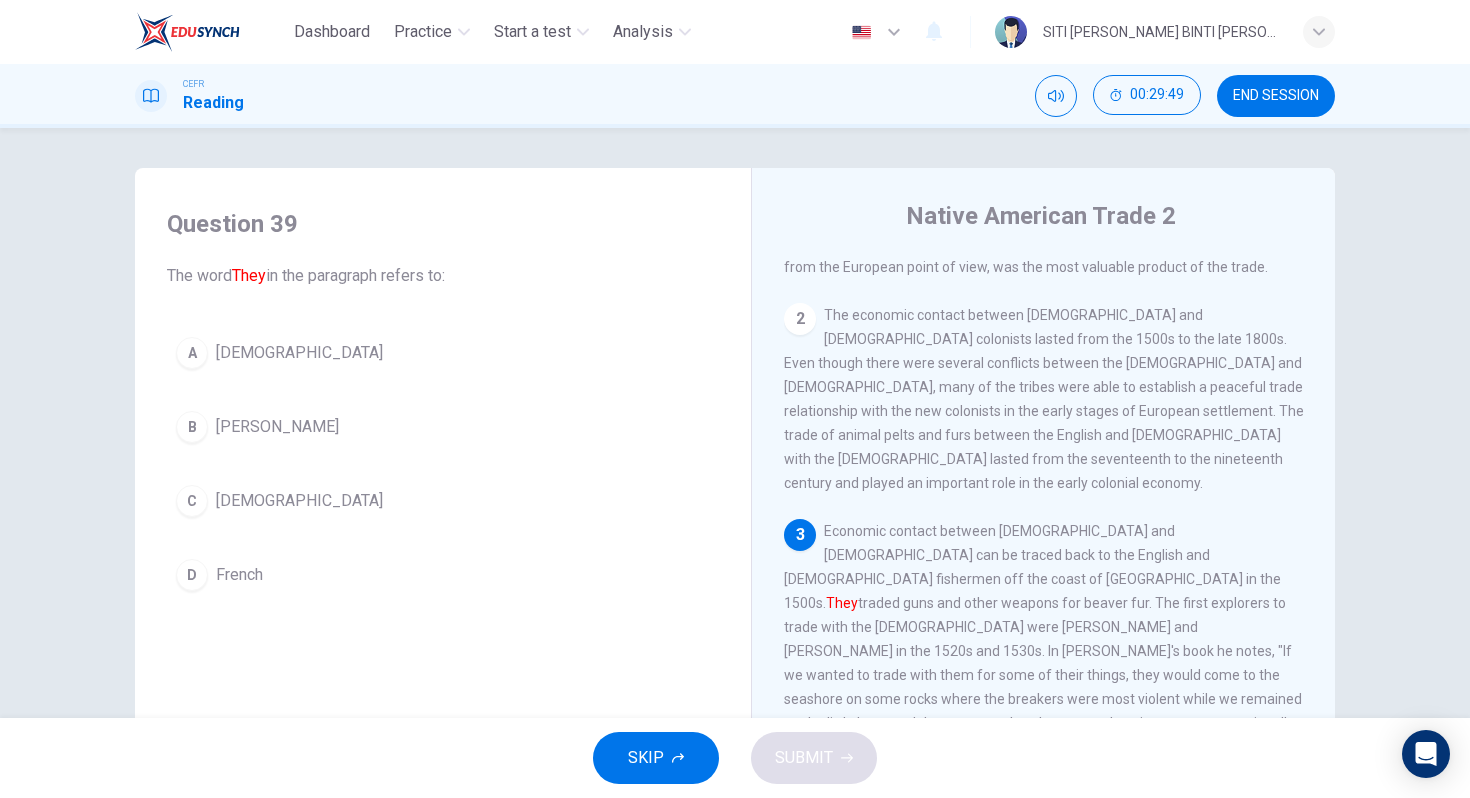 click on "[PERSON_NAME]" at bounding box center (277, 427) 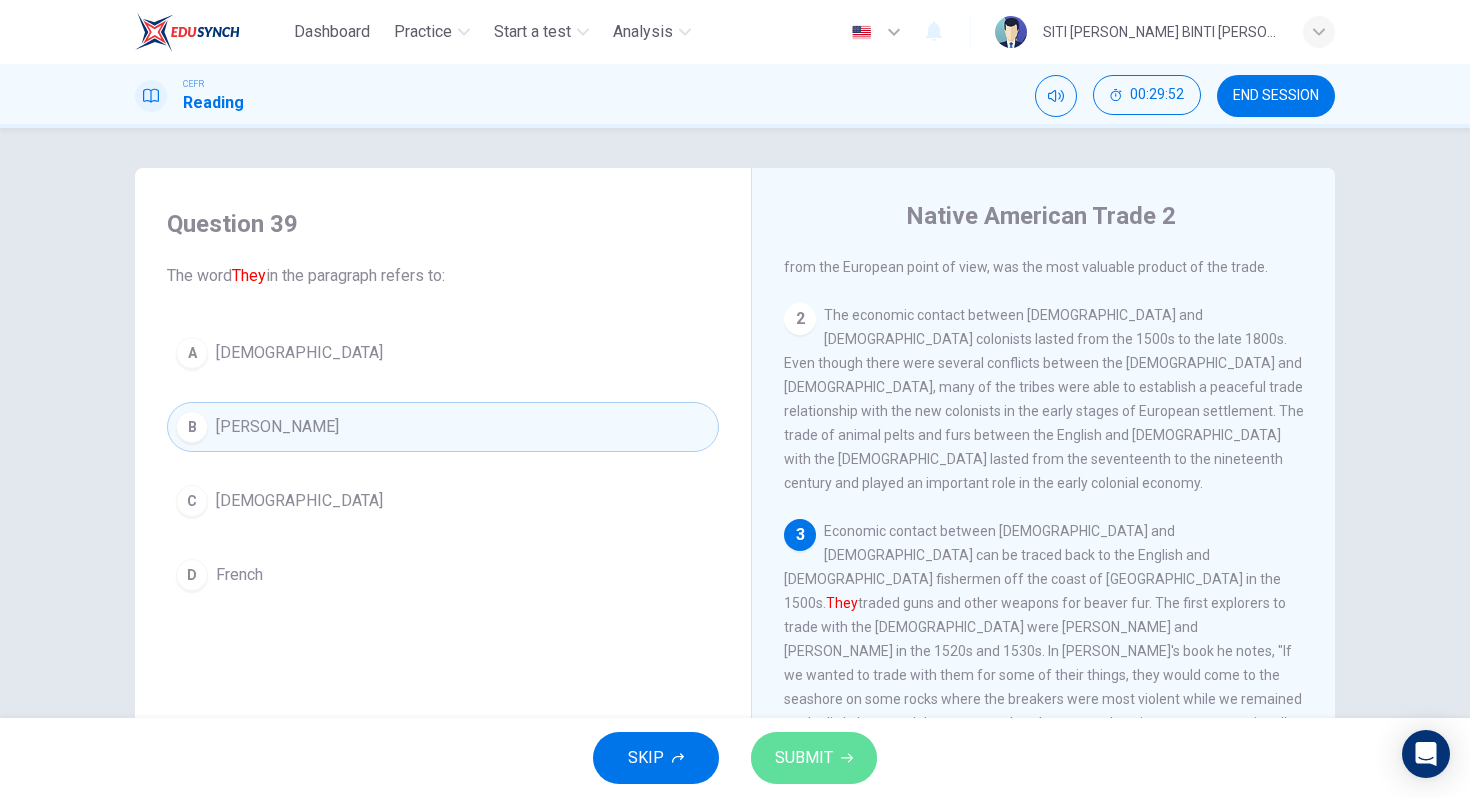 click on "SUBMIT" at bounding box center (814, 758) 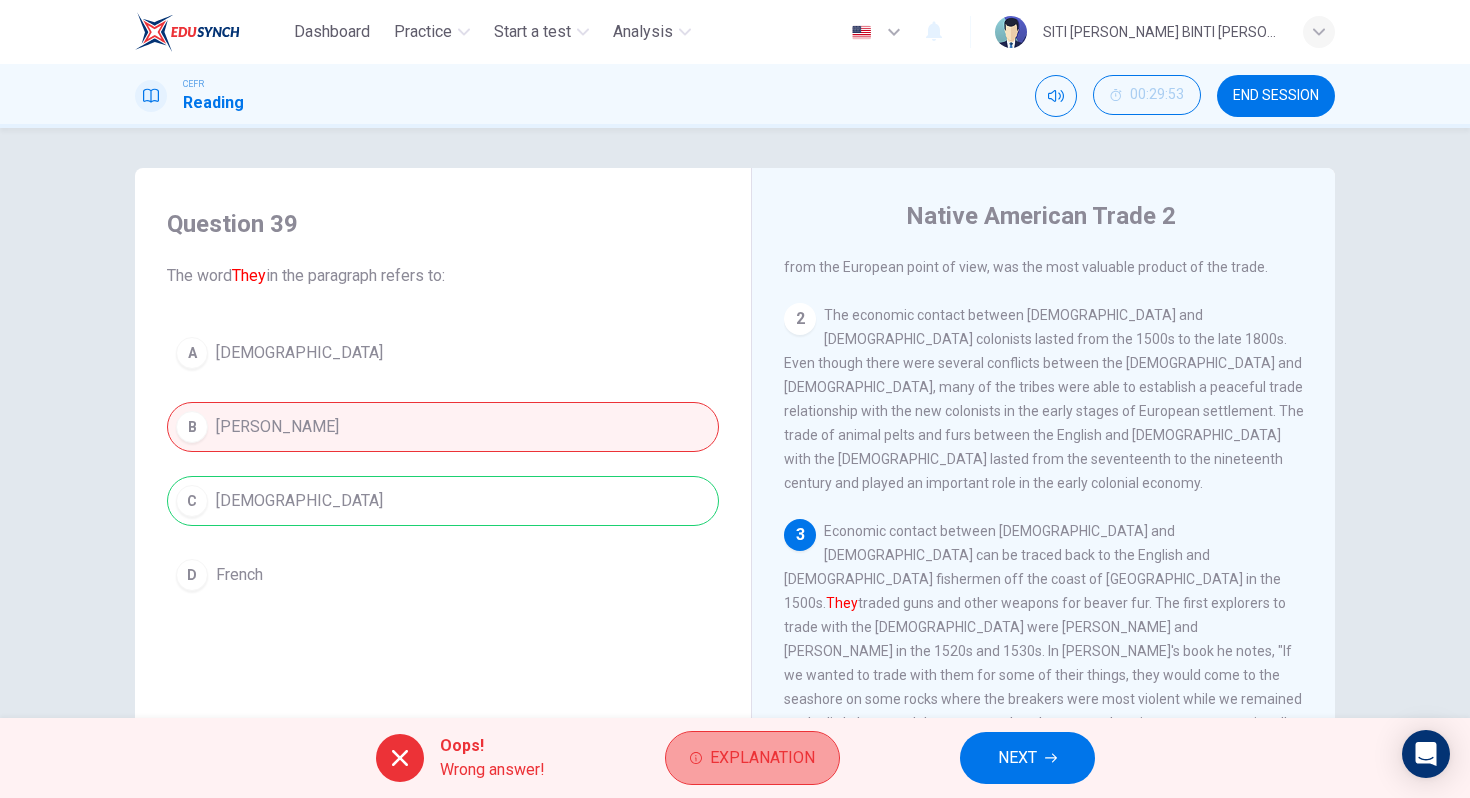click on "Explanation" at bounding box center [762, 758] 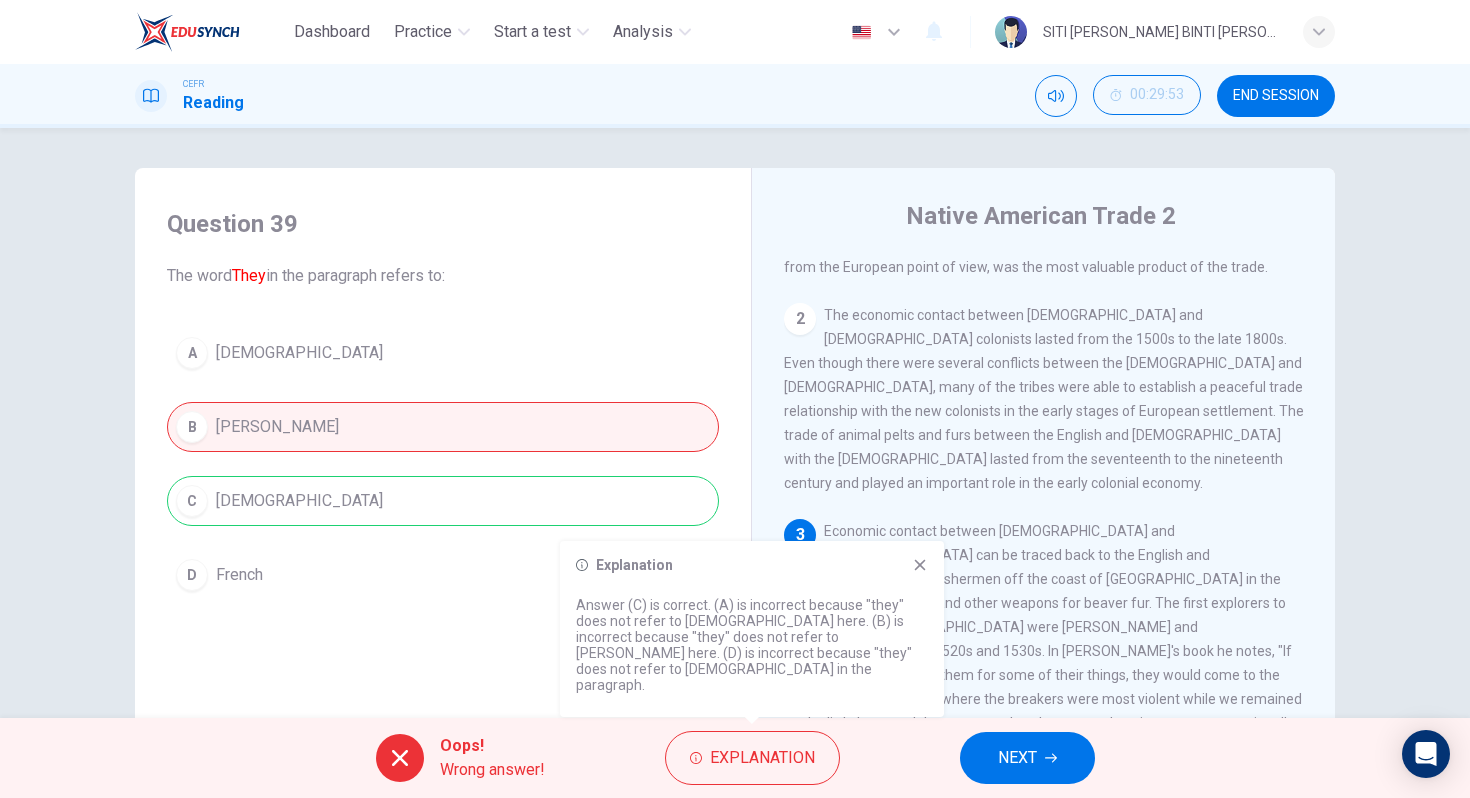 click 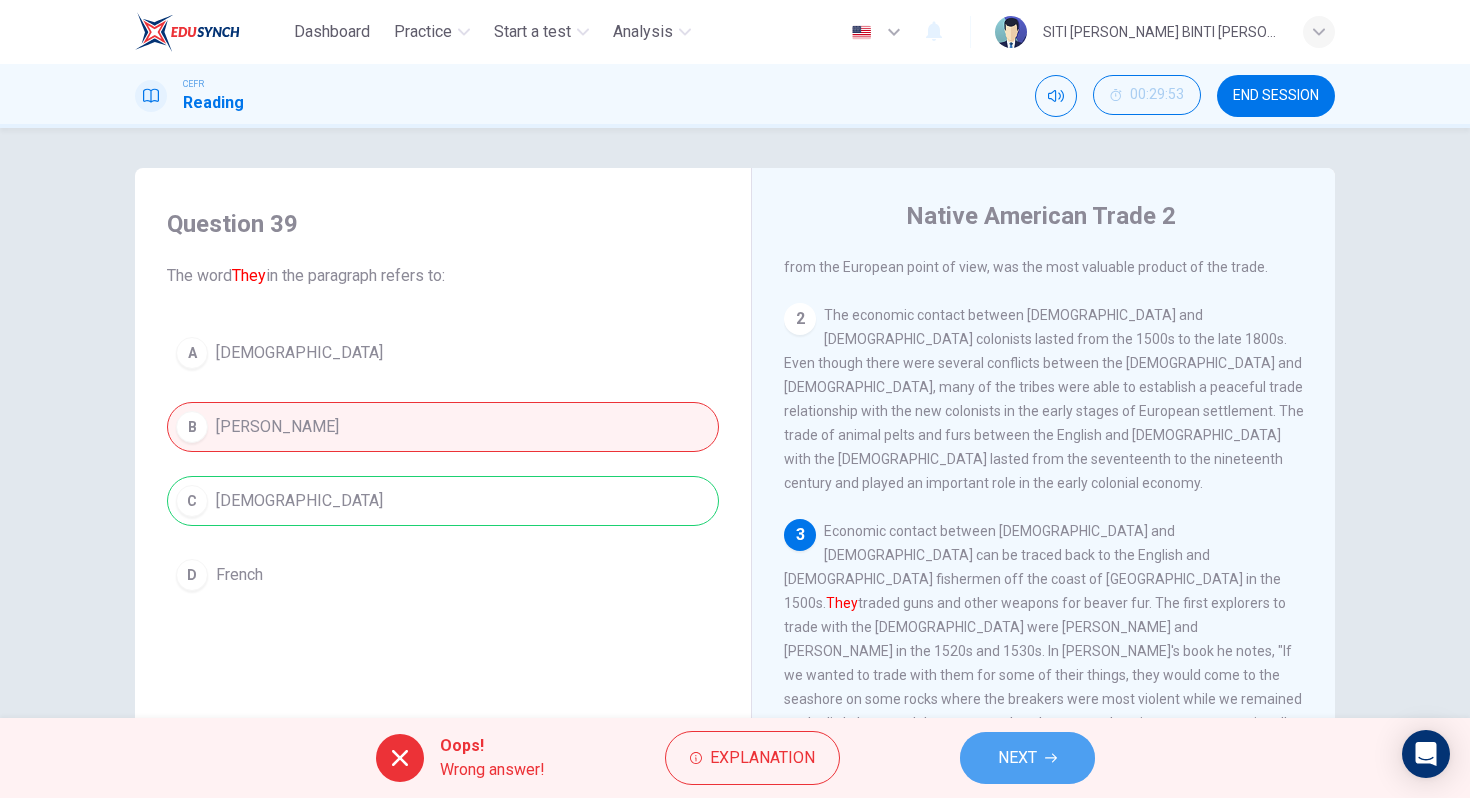 click on "NEXT" at bounding box center [1027, 758] 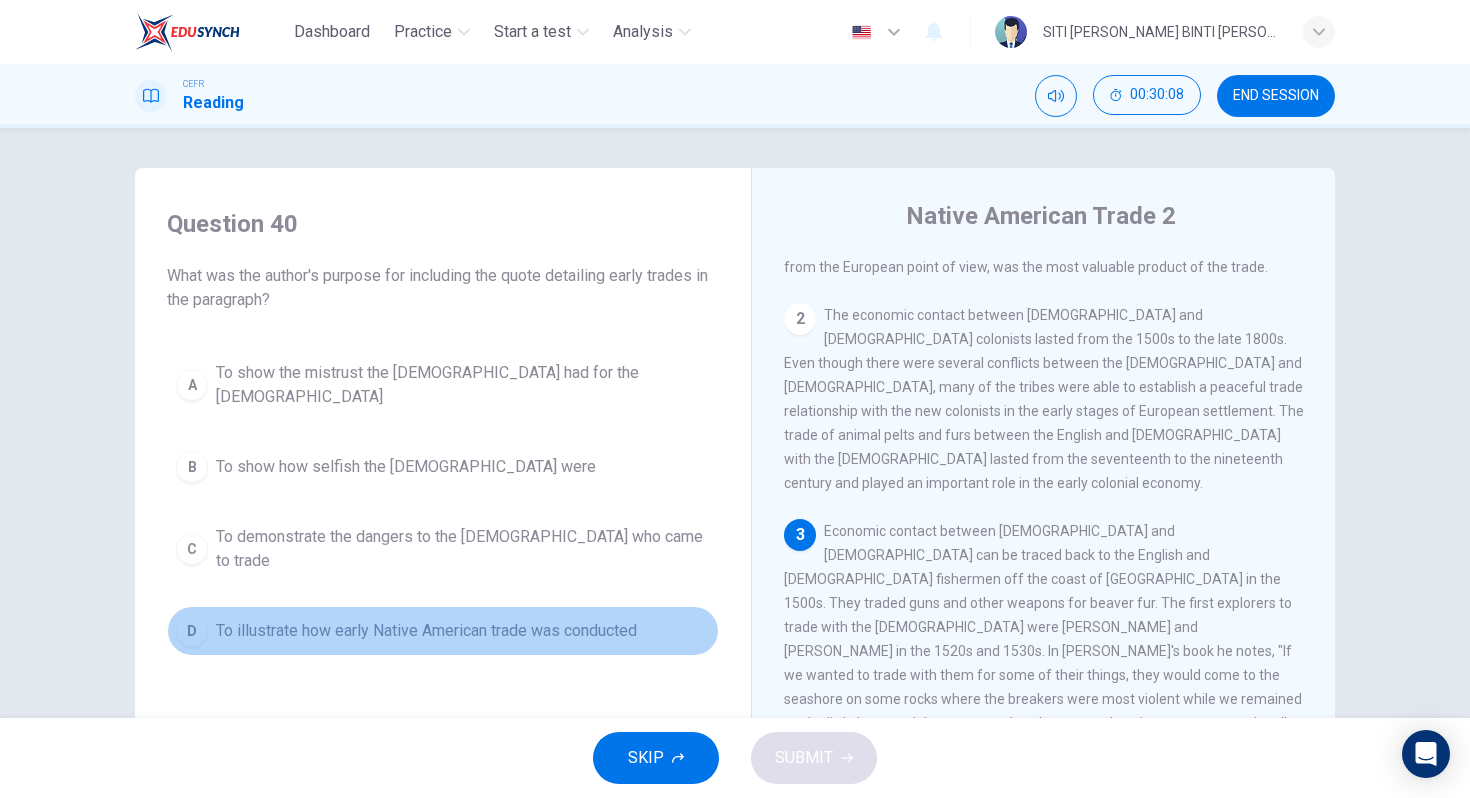 click on "To illustrate how early Native American trade was conducted" at bounding box center [426, 631] 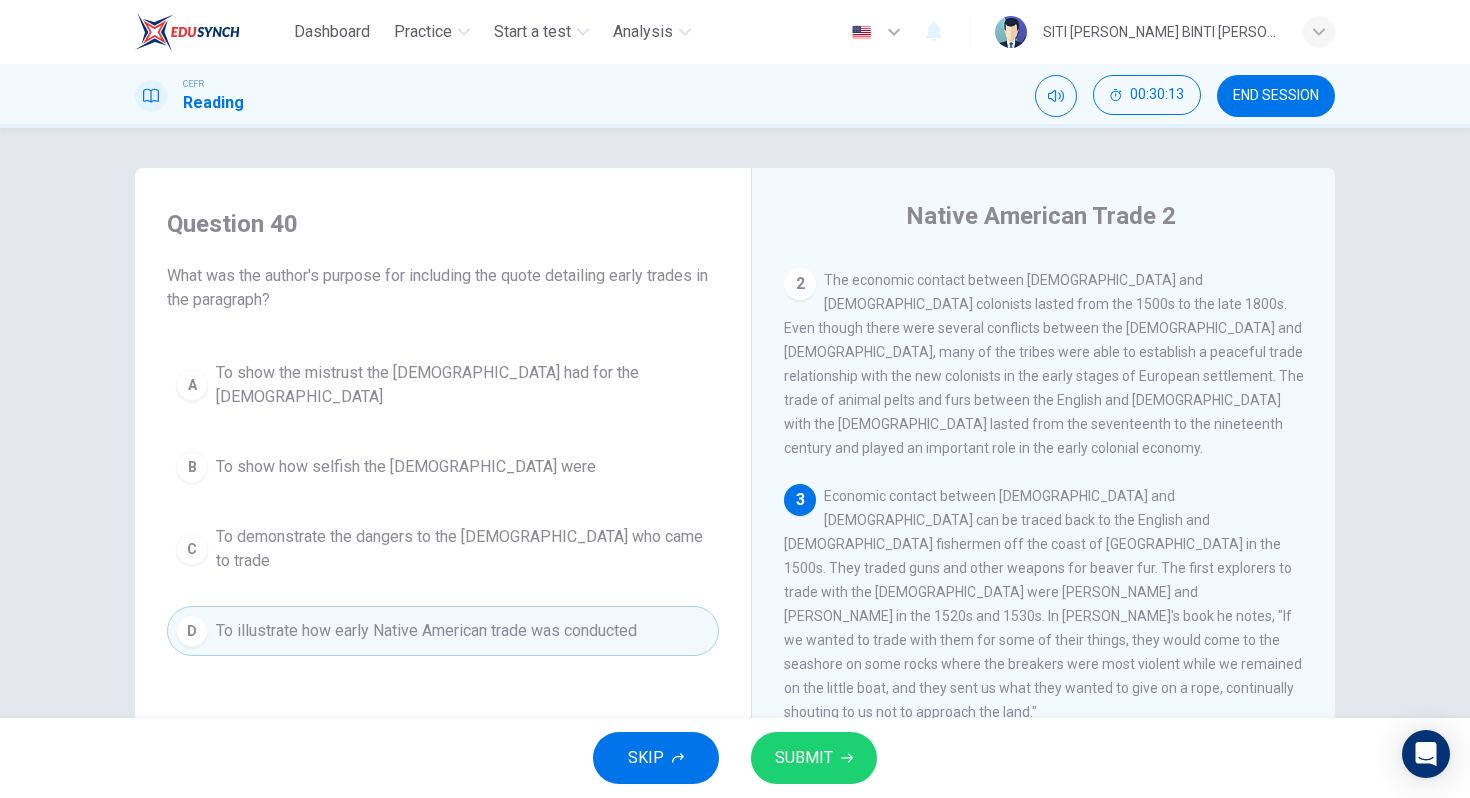 scroll, scrollTop: 230, scrollLeft: 0, axis: vertical 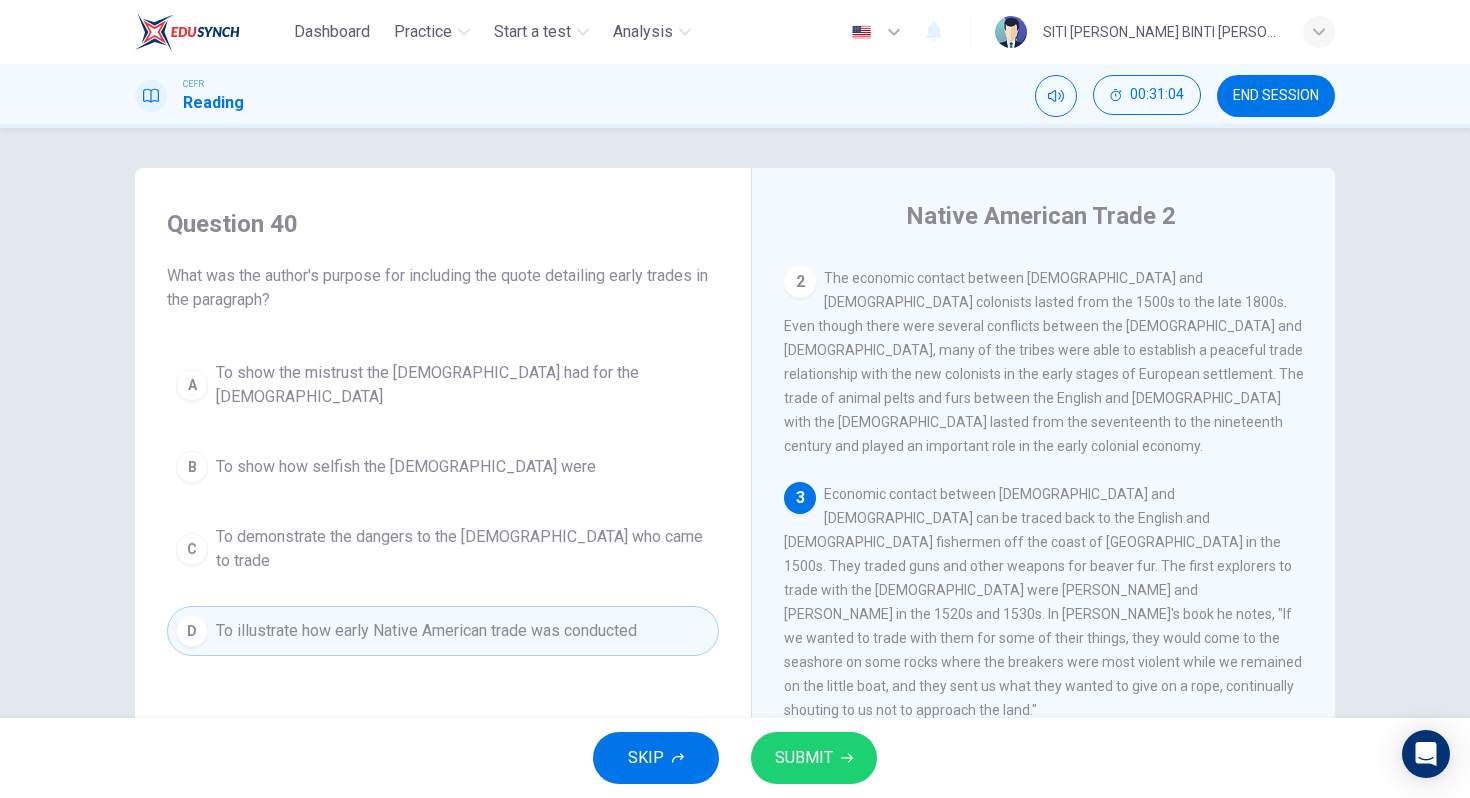 click on "To demonstrate the dangers to the [DEMOGRAPHIC_DATA] who came to trade" at bounding box center (463, 549) 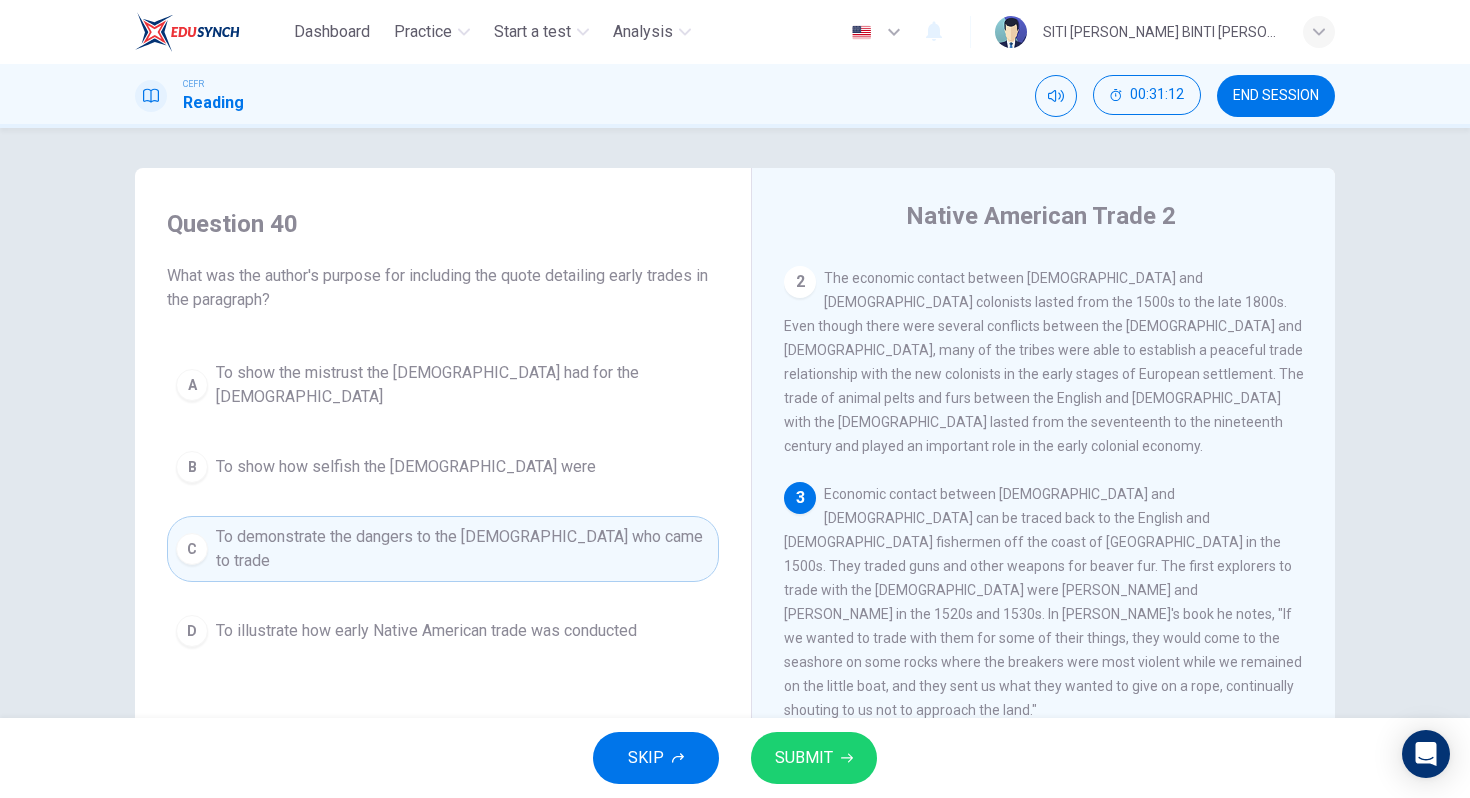 click on "SUBMIT" at bounding box center [814, 758] 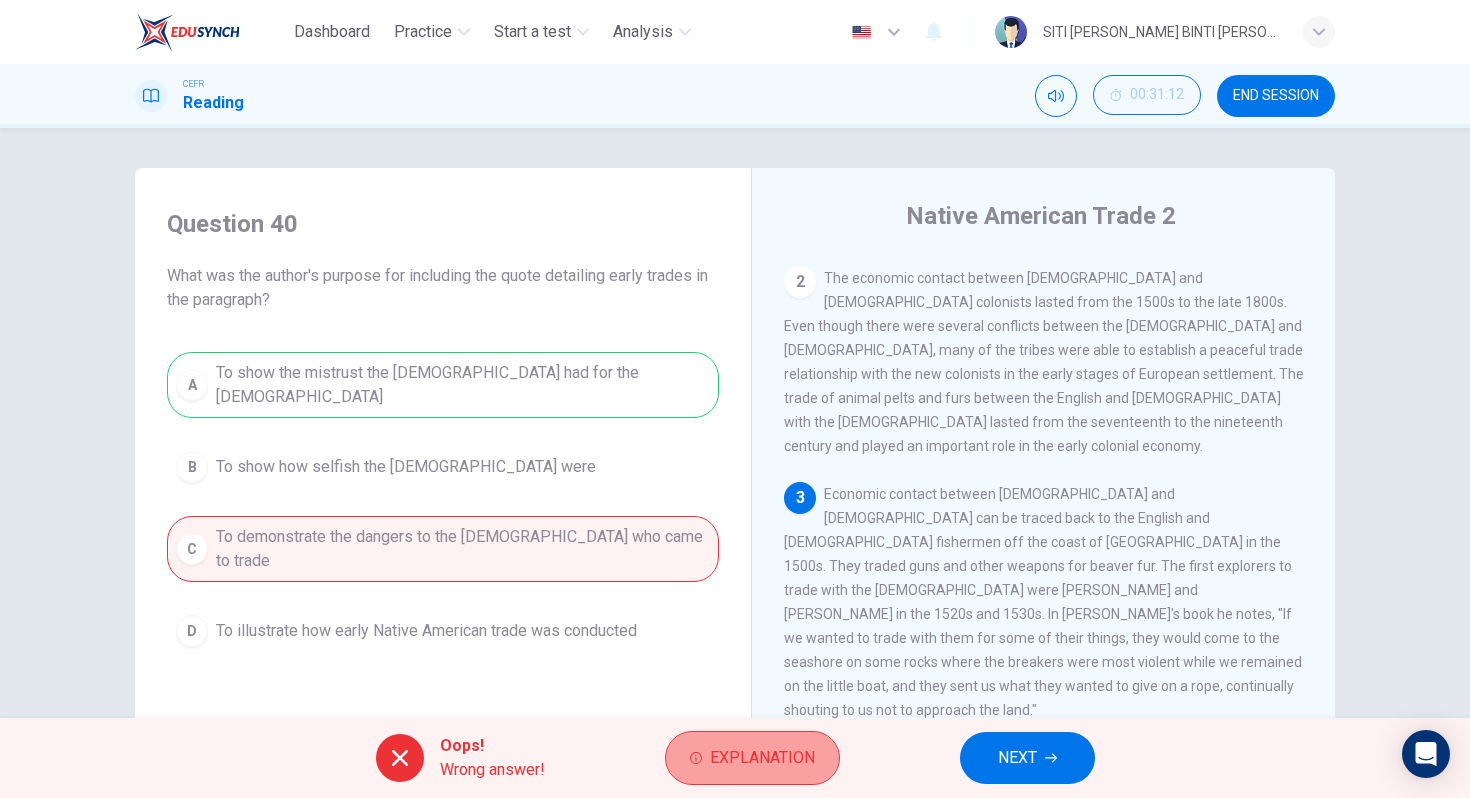 click on "Explanation" at bounding box center [762, 758] 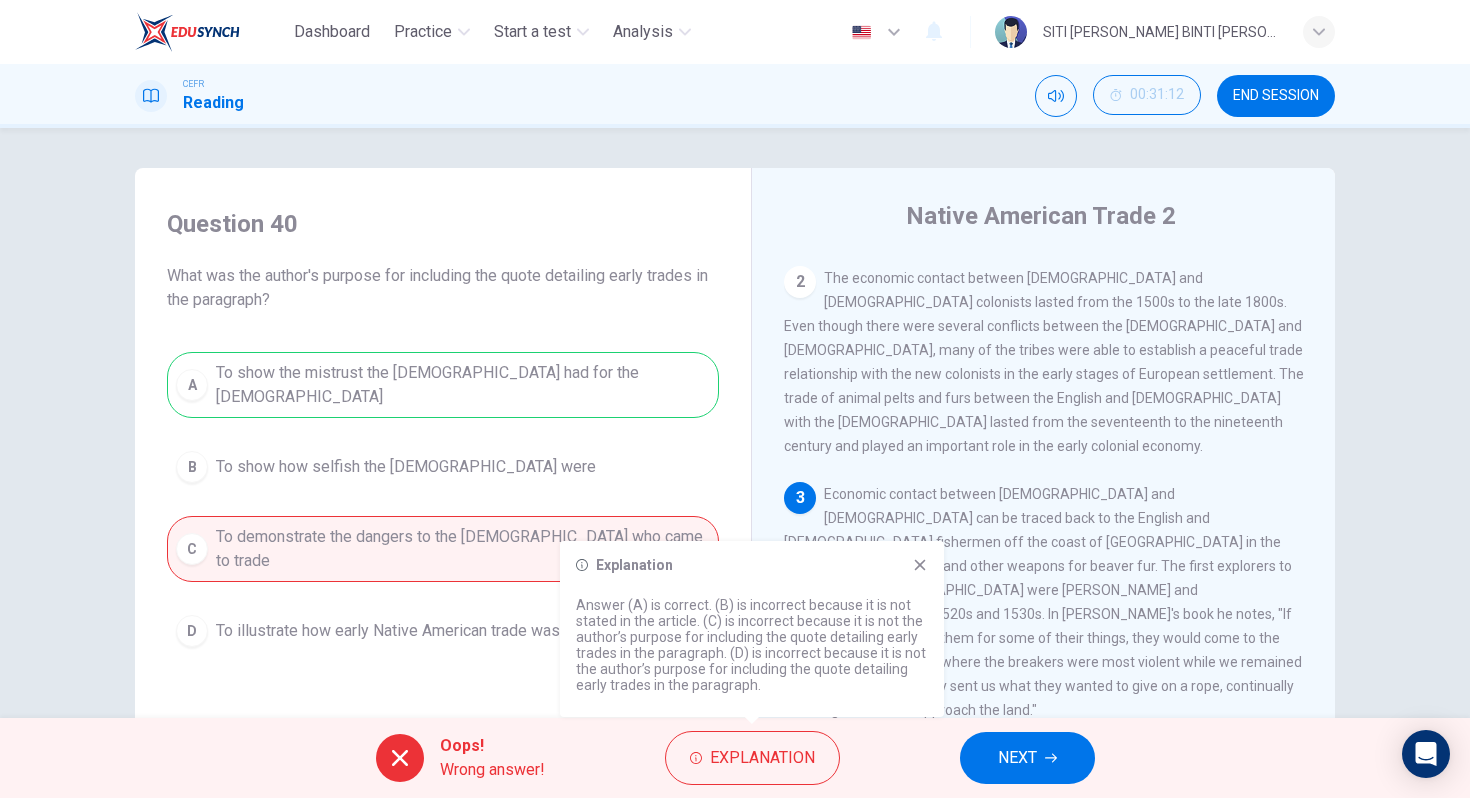 click 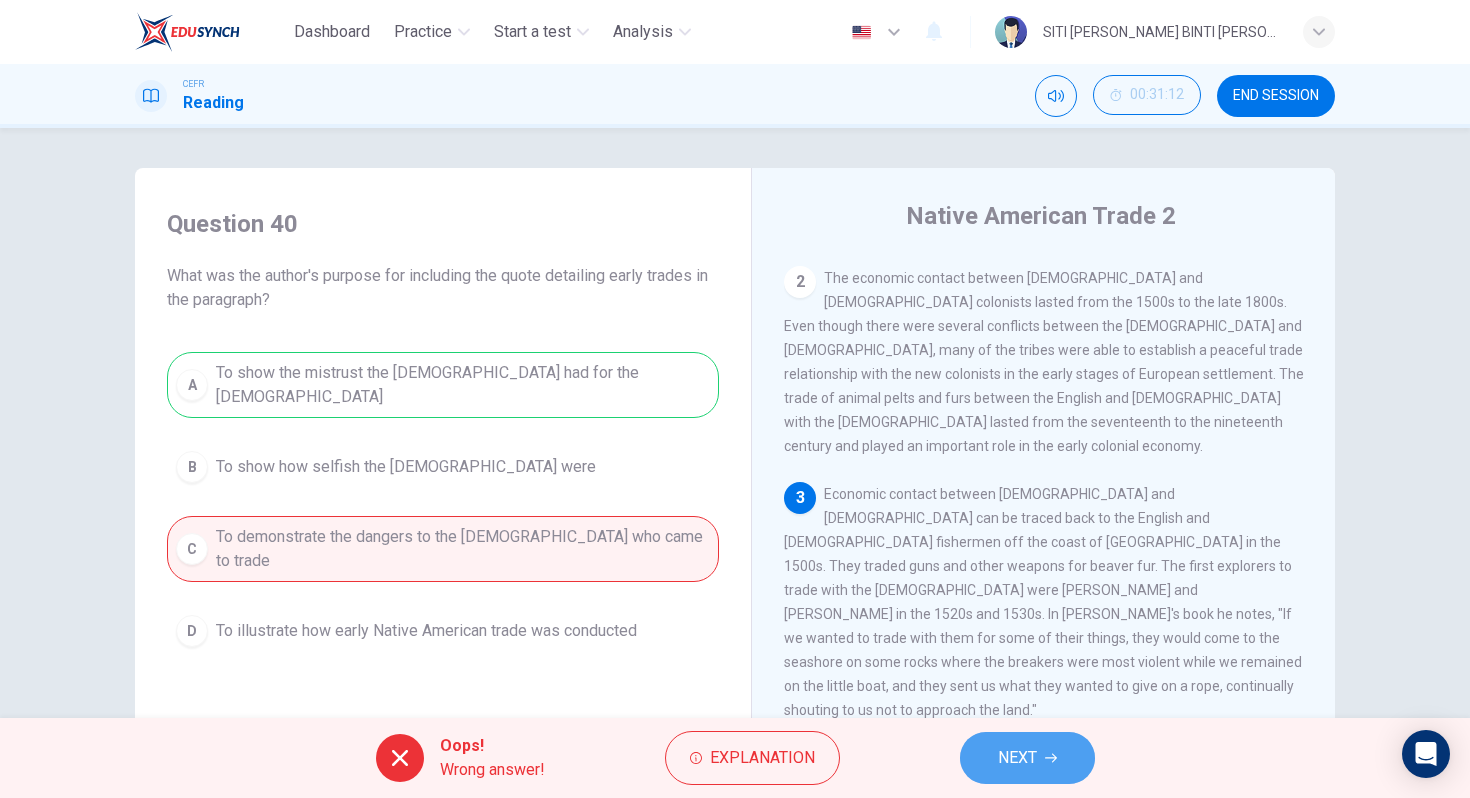 click on "NEXT" at bounding box center [1017, 758] 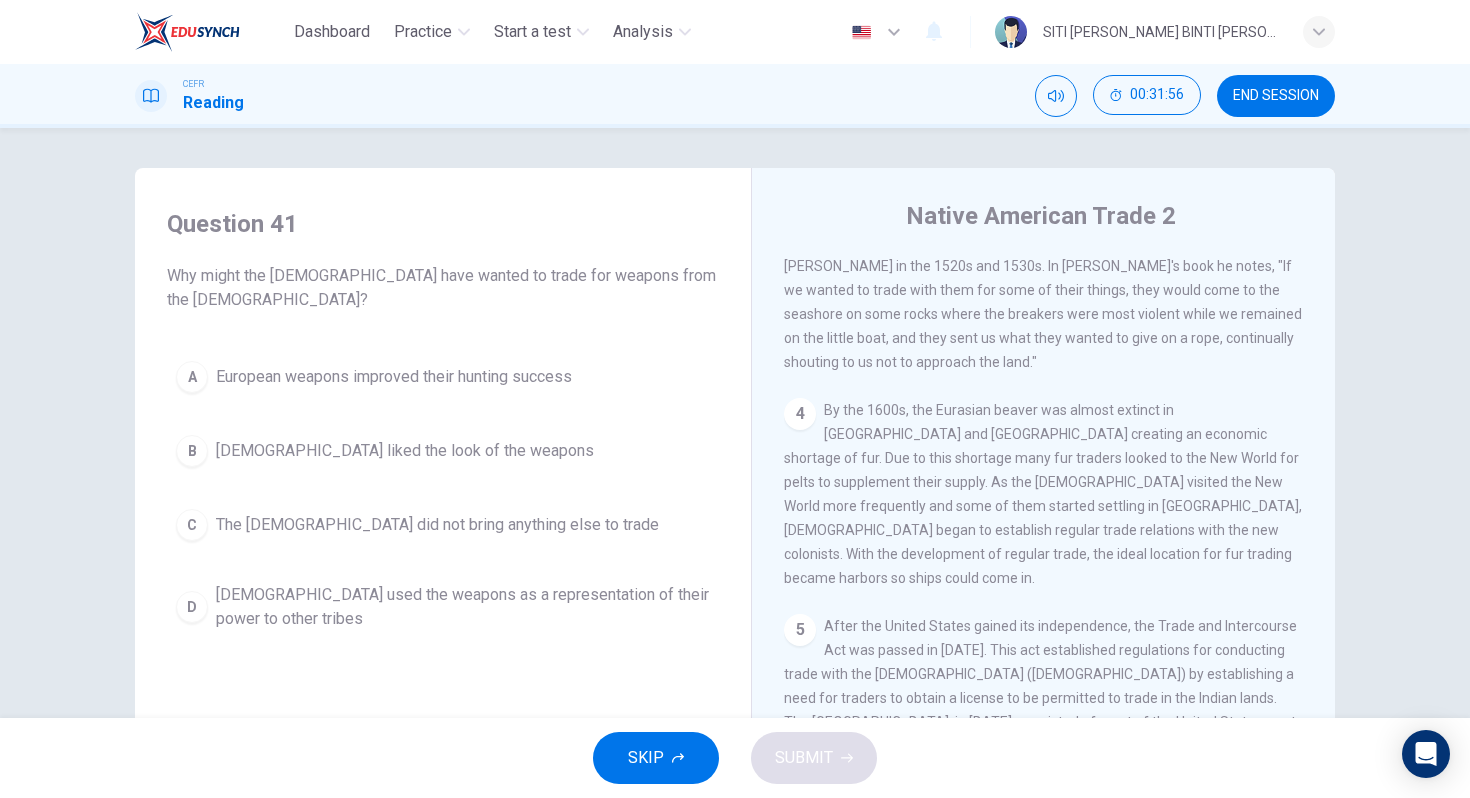 scroll, scrollTop: 581, scrollLeft: 0, axis: vertical 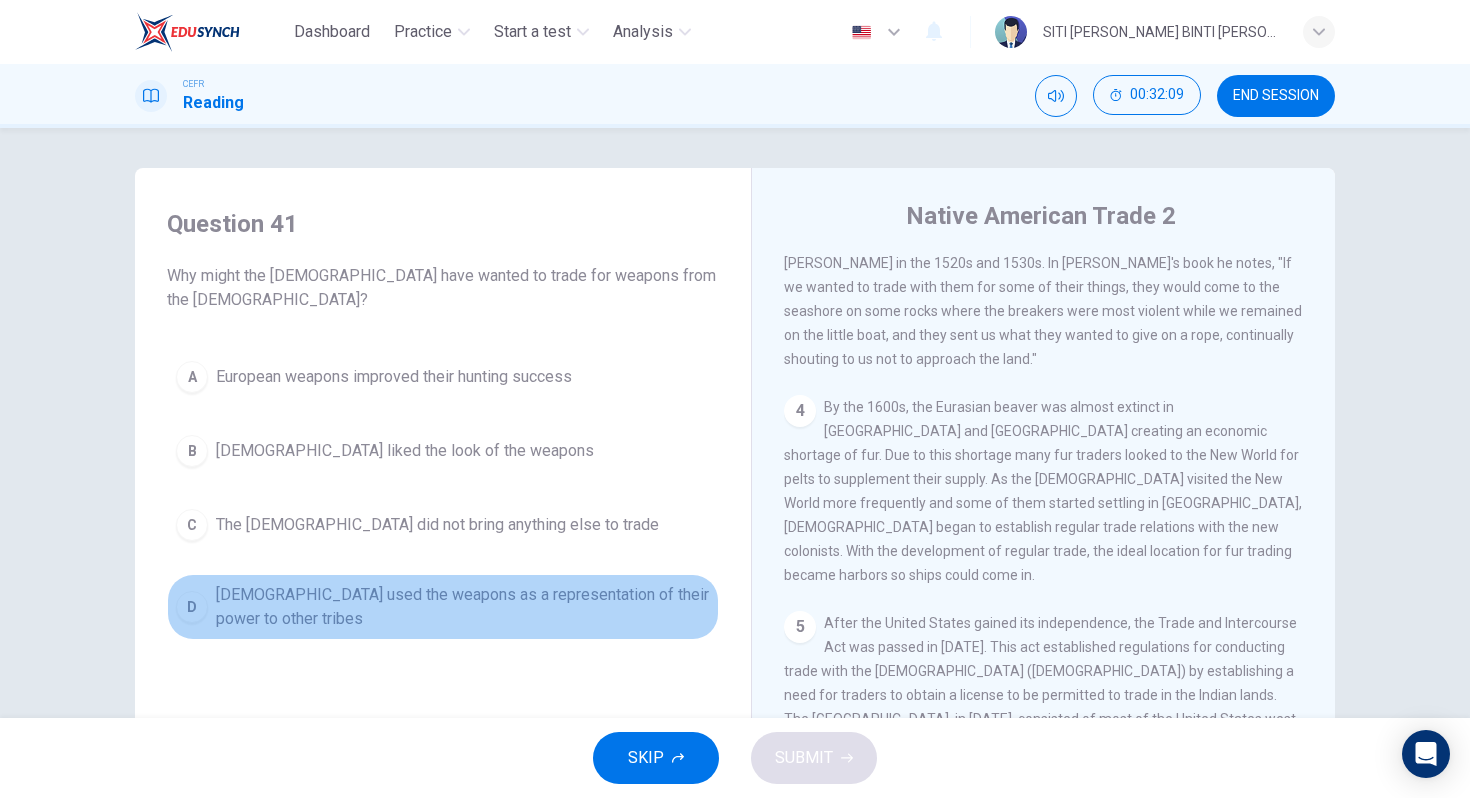 click on "D [DEMOGRAPHIC_DATA] used the weapons as a representation of their power to other tribes" at bounding box center (443, 607) 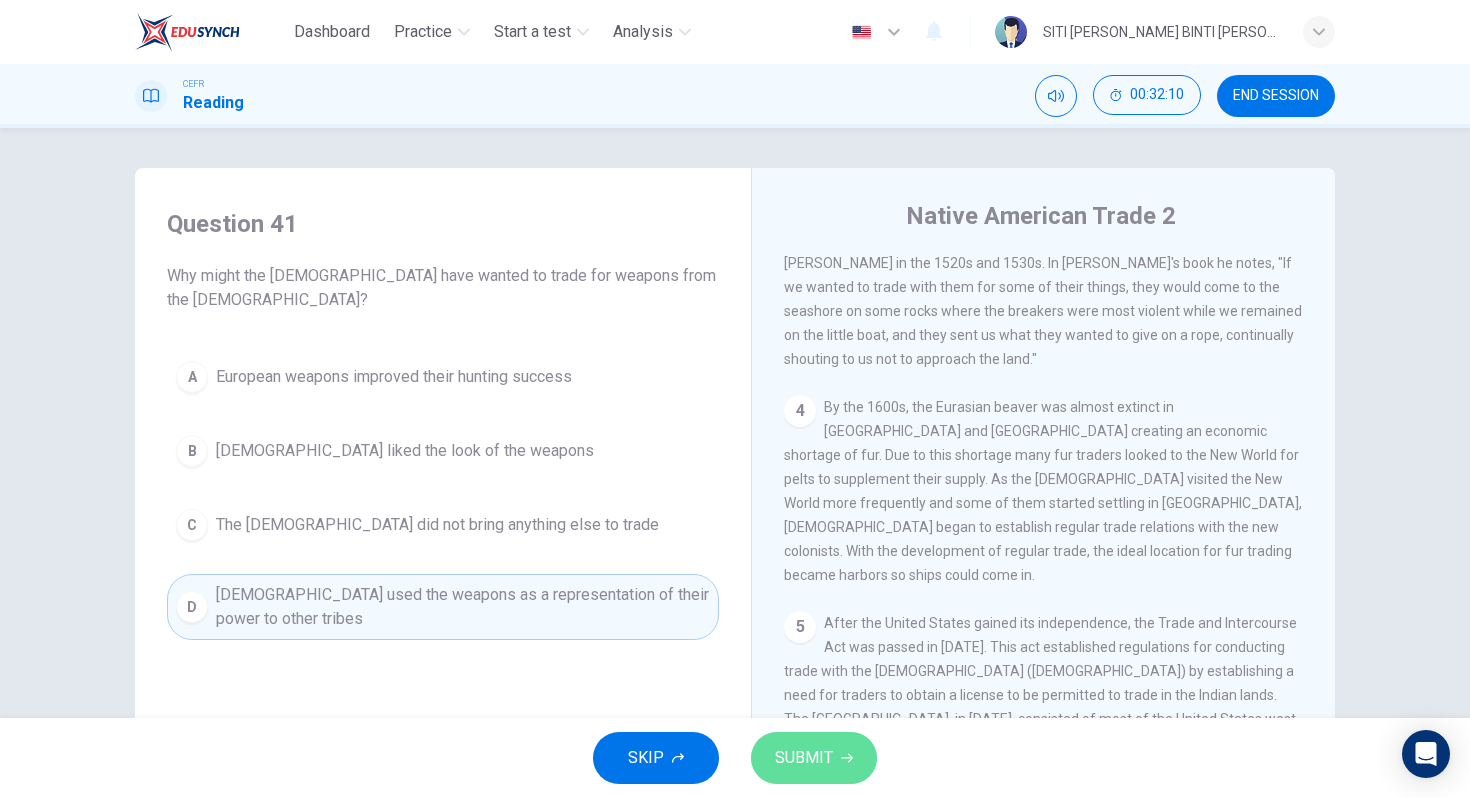 click on "SUBMIT" at bounding box center [804, 758] 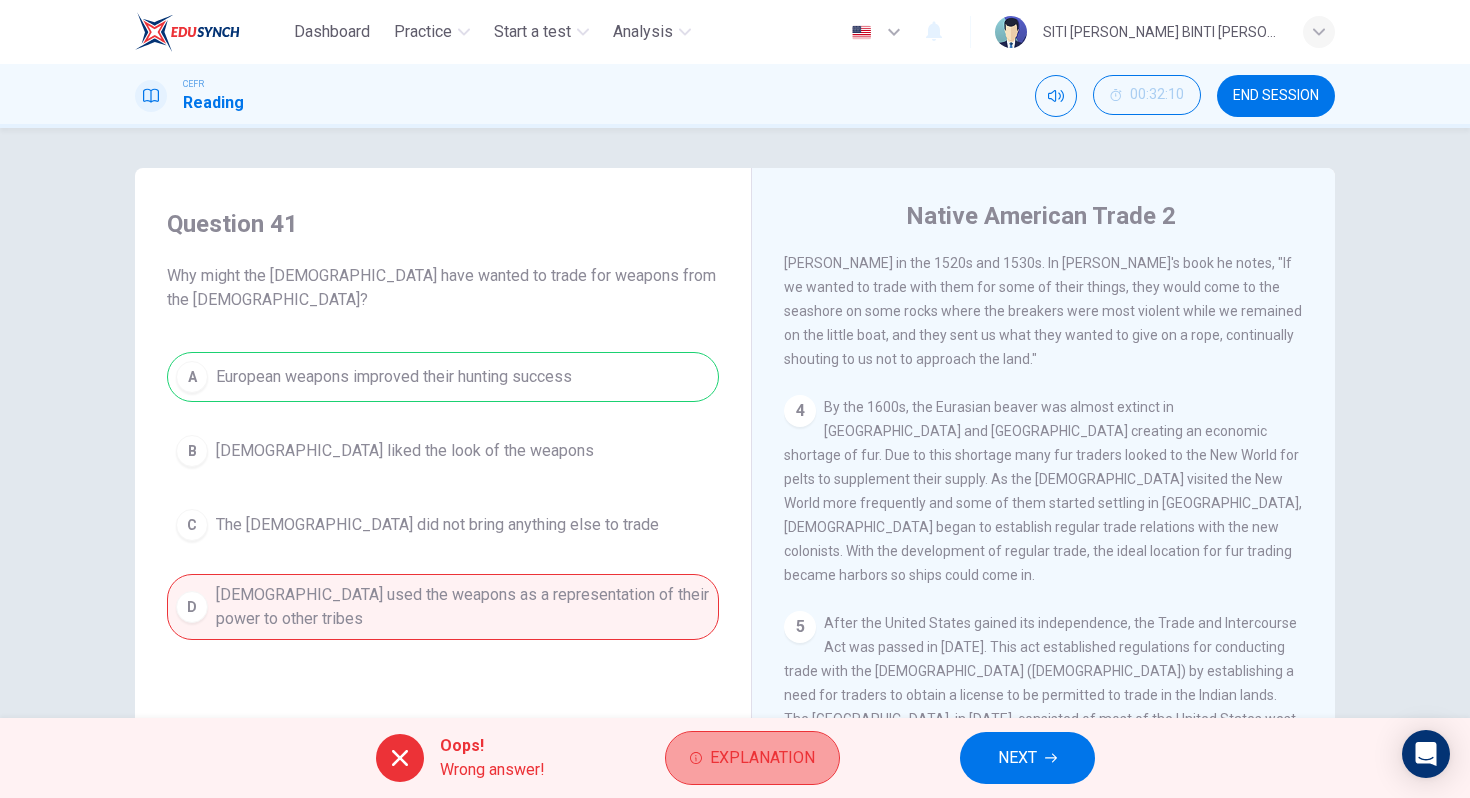 click on "Explanation" at bounding box center [752, 758] 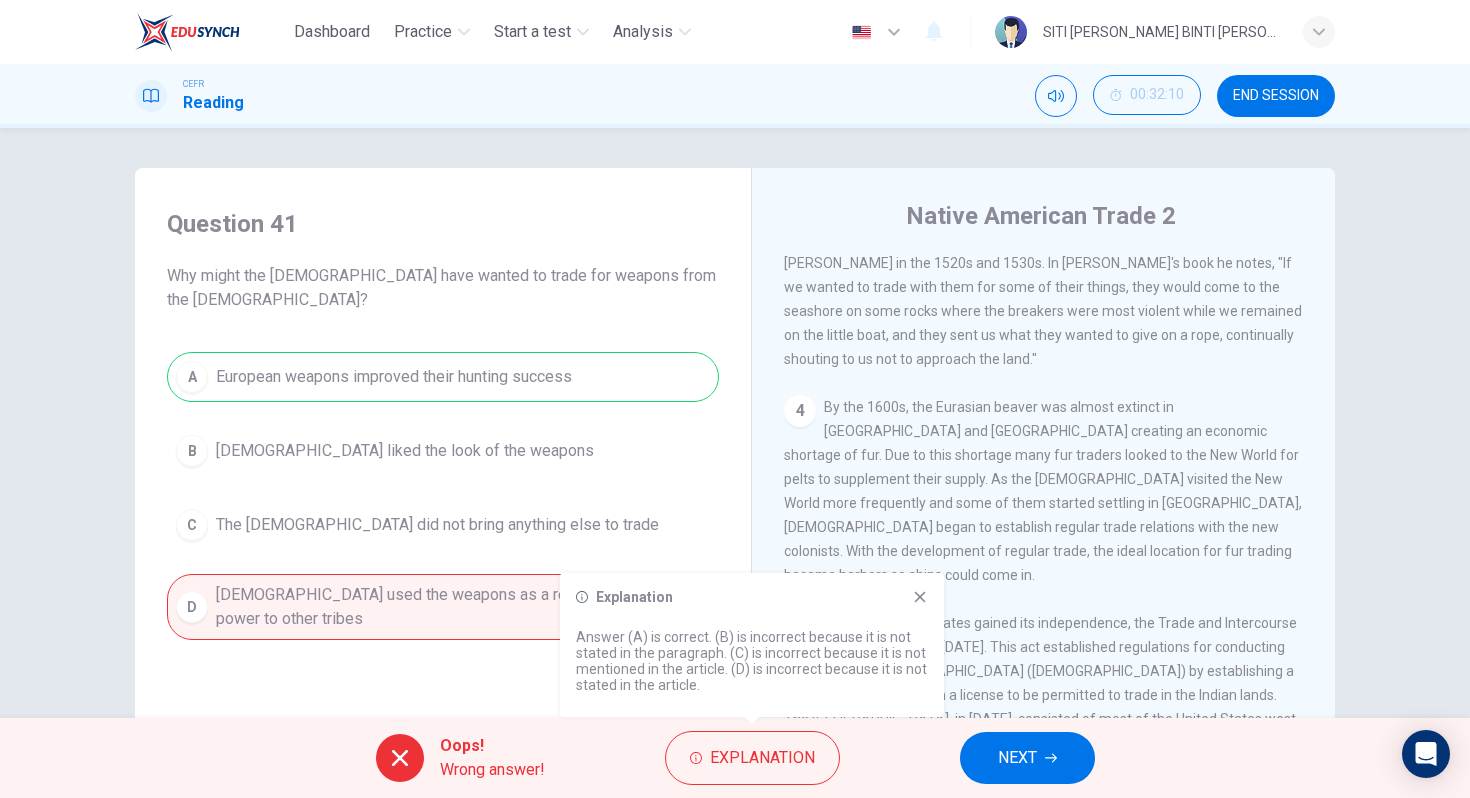 click 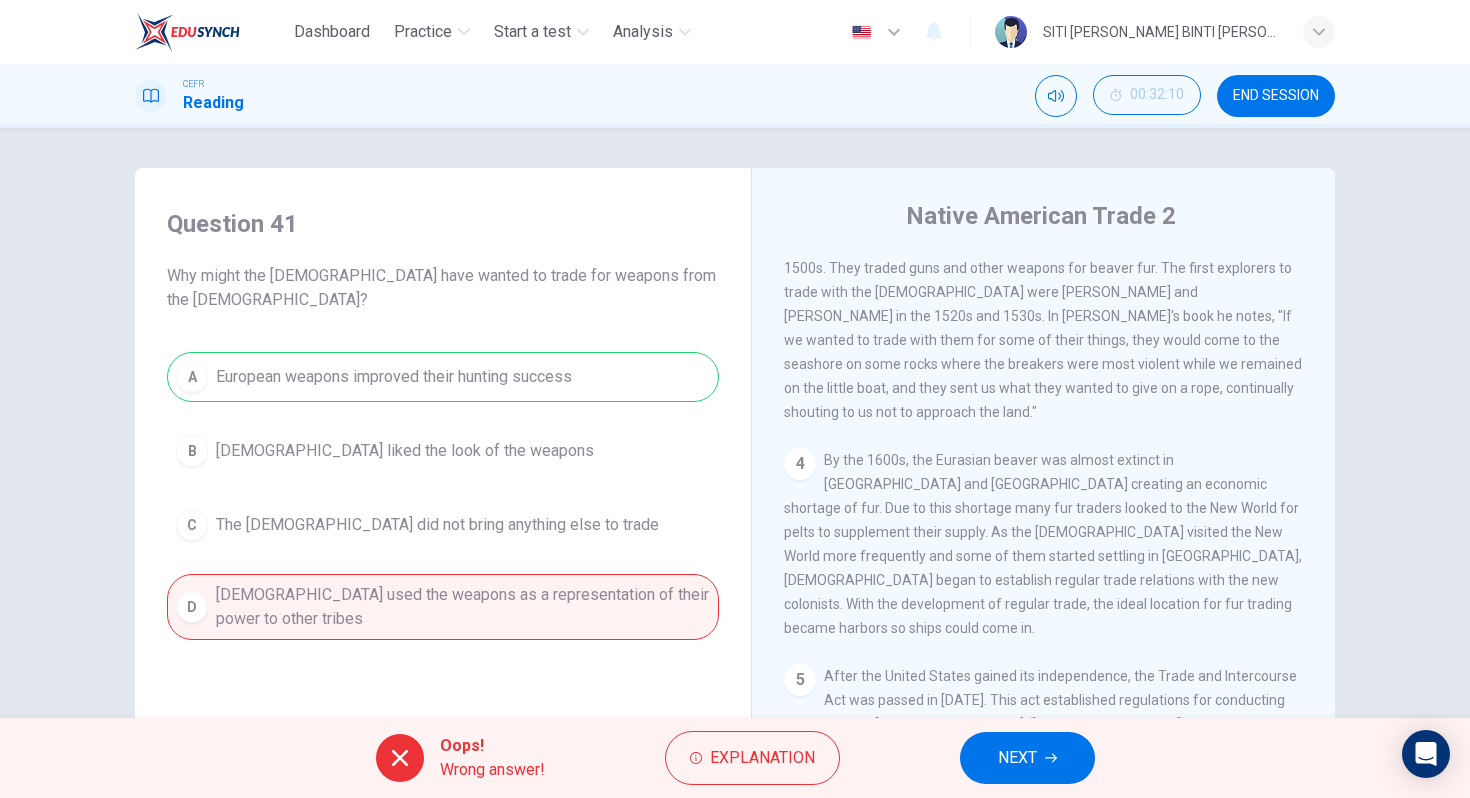 scroll, scrollTop: 737, scrollLeft: 0, axis: vertical 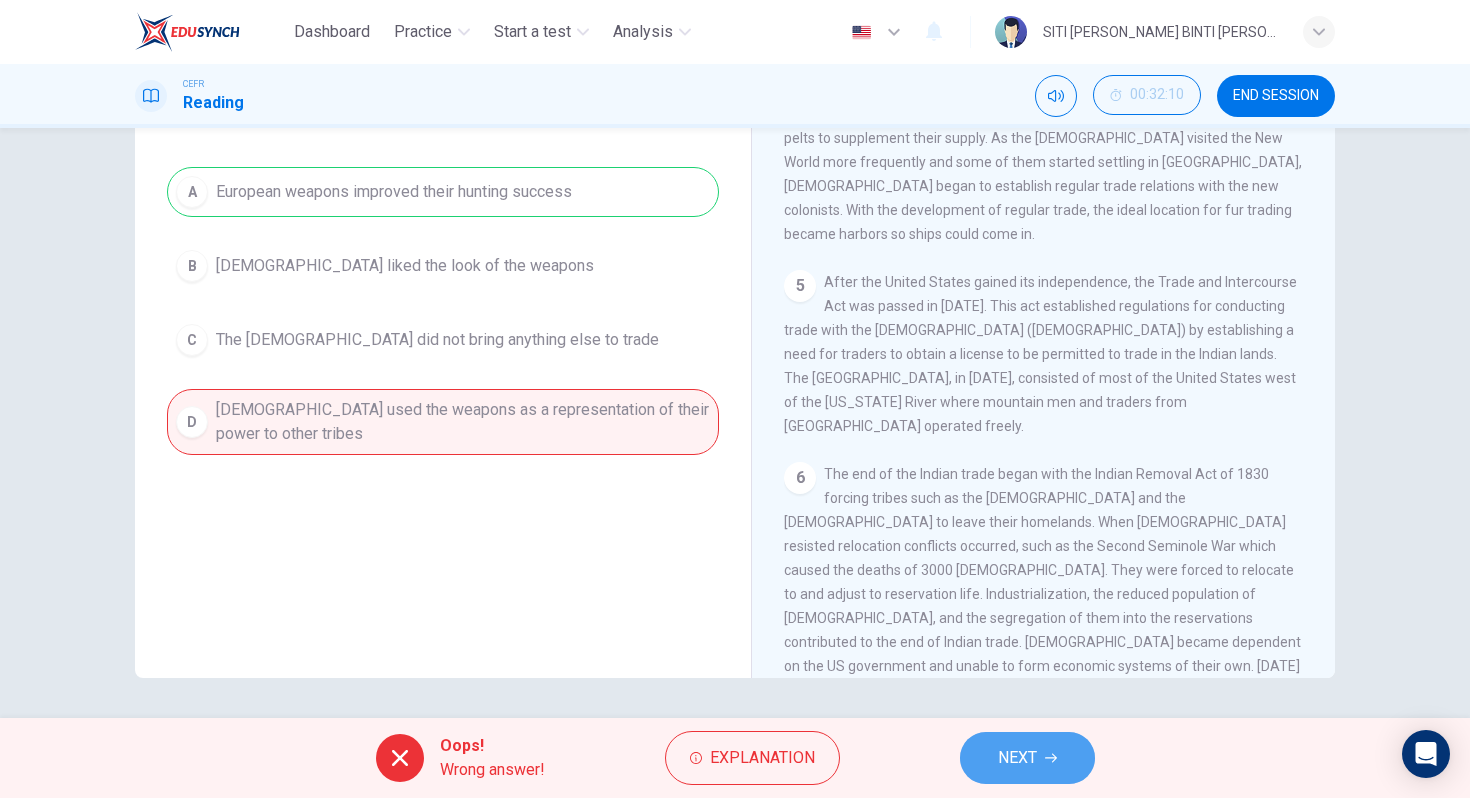 click on "NEXT" at bounding box center [1017, 758] 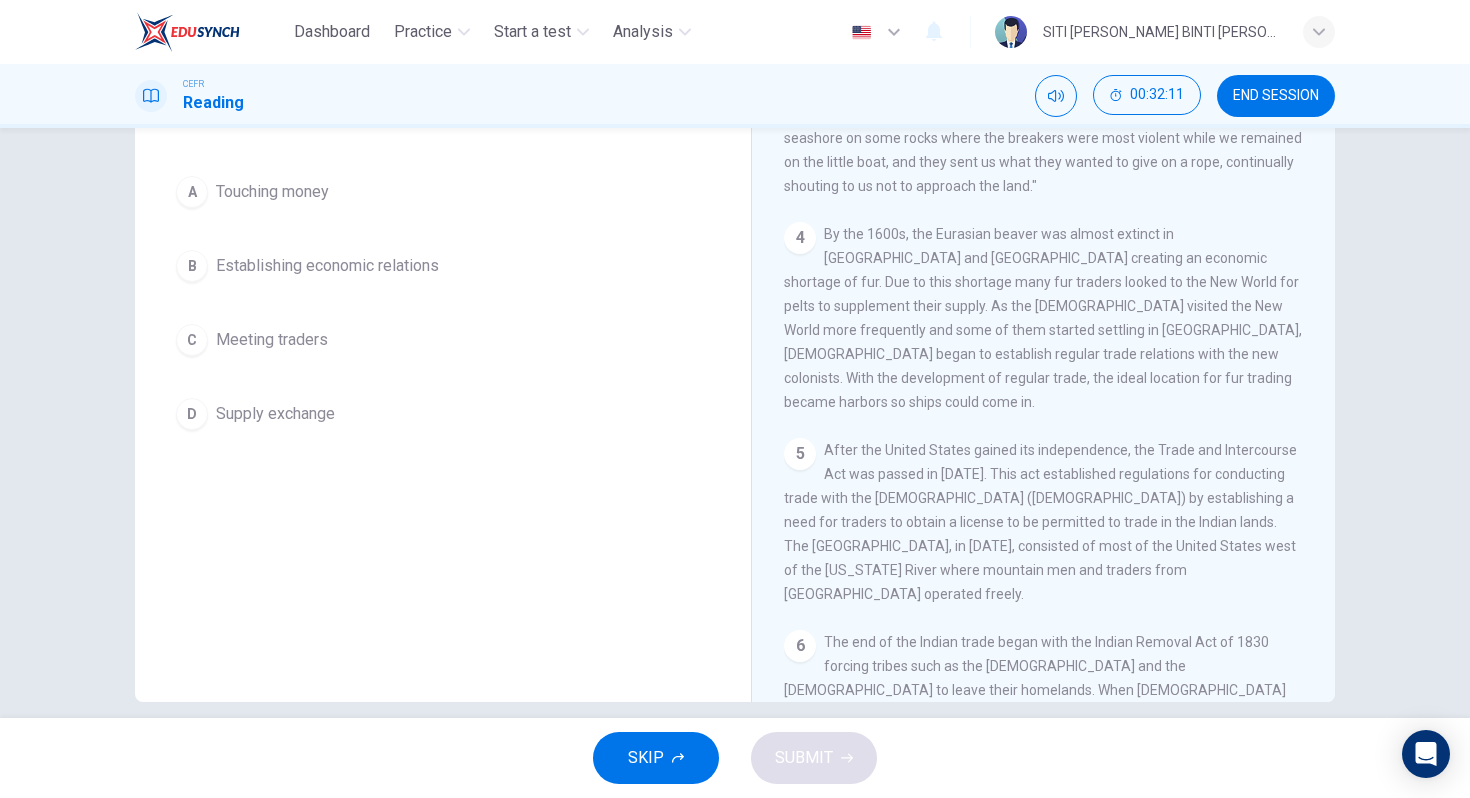 scroll, scrollTop: 541, scrollLeft: 0, axis: vertical 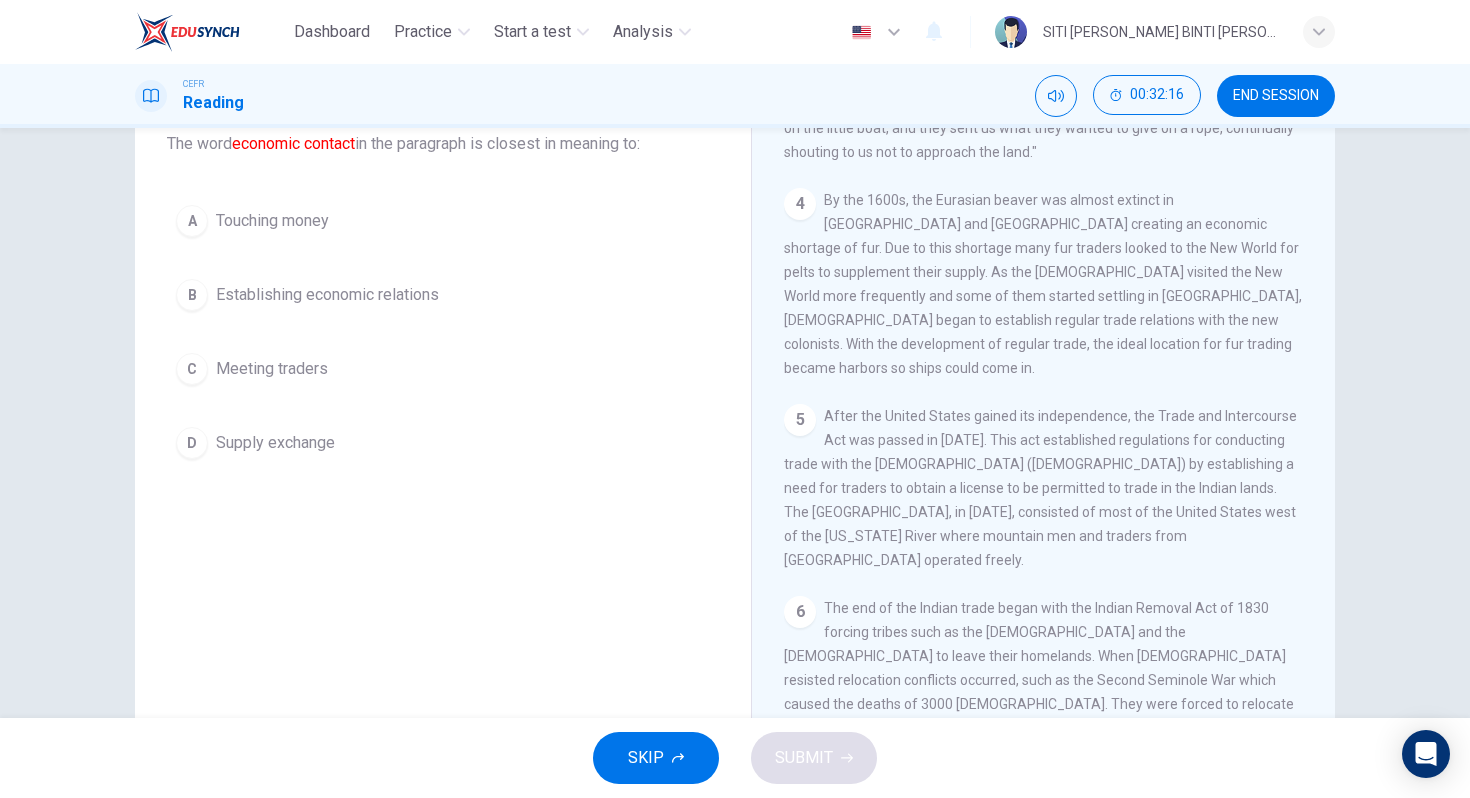 click on "[DEMOGRAPHIC_DATA] Establishing economic relations" at bounding box center (443, 295) 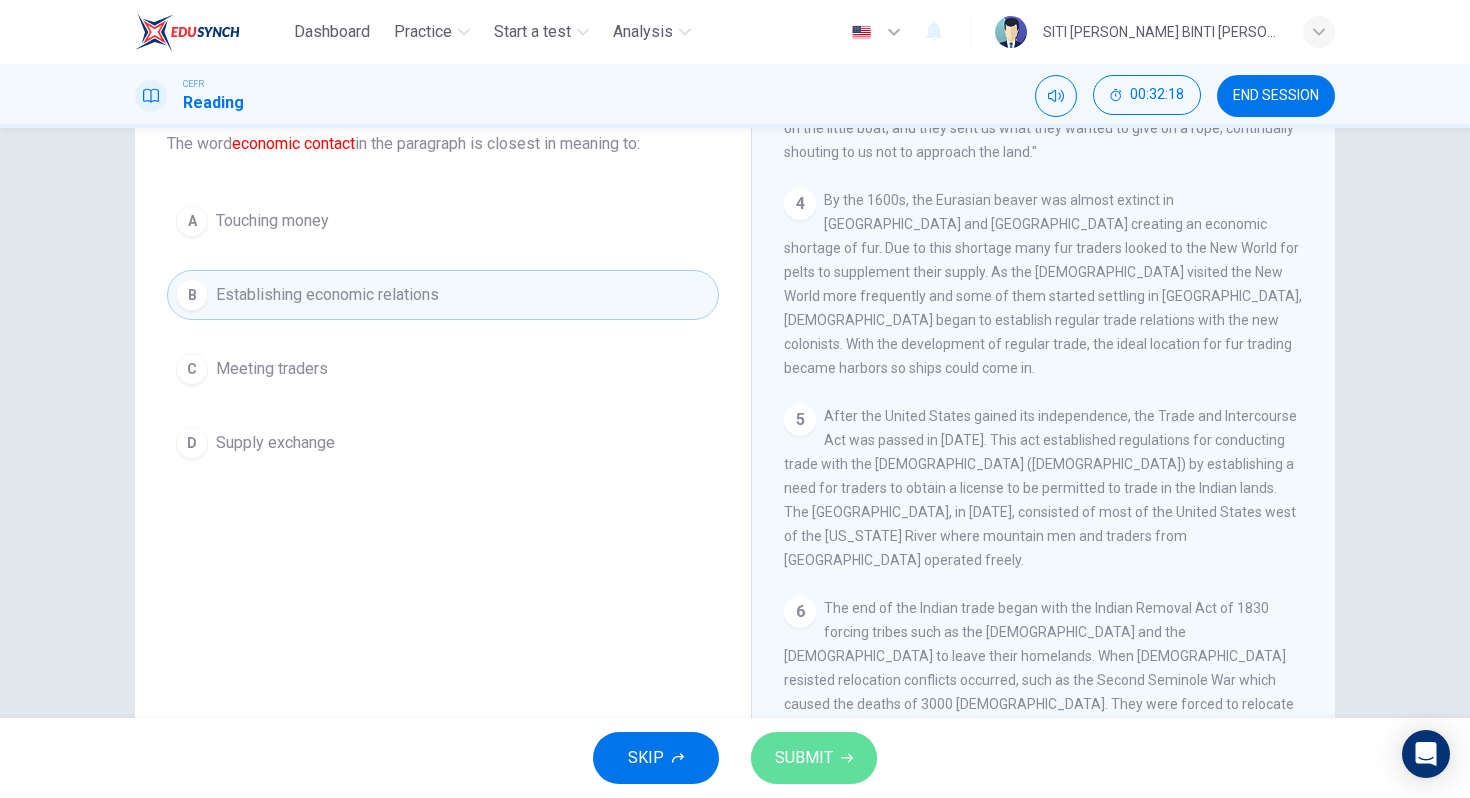 click on "SUBMIT" at bounding box center (804, 758) 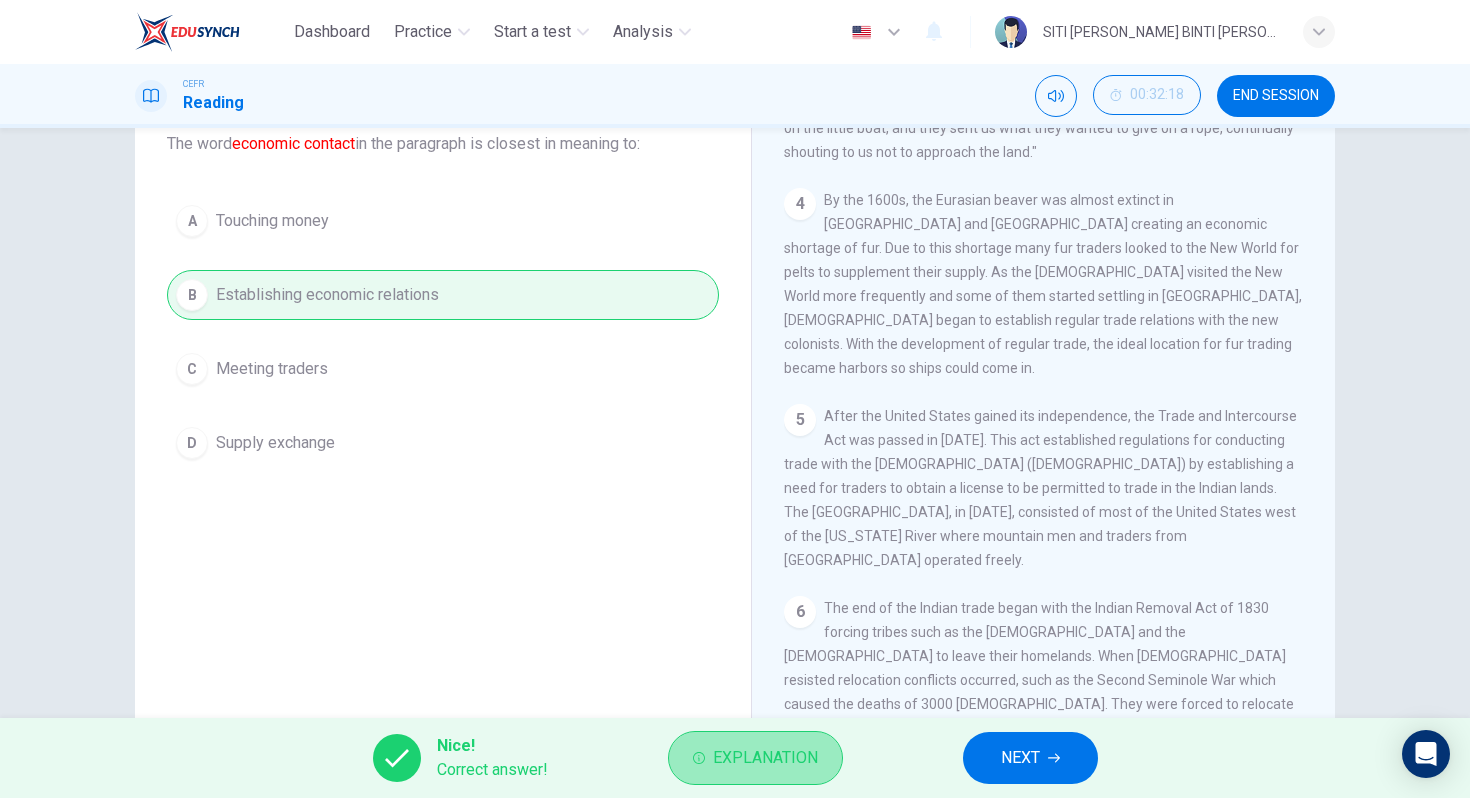 click on "Explanation" at bounding box center [765, 758] 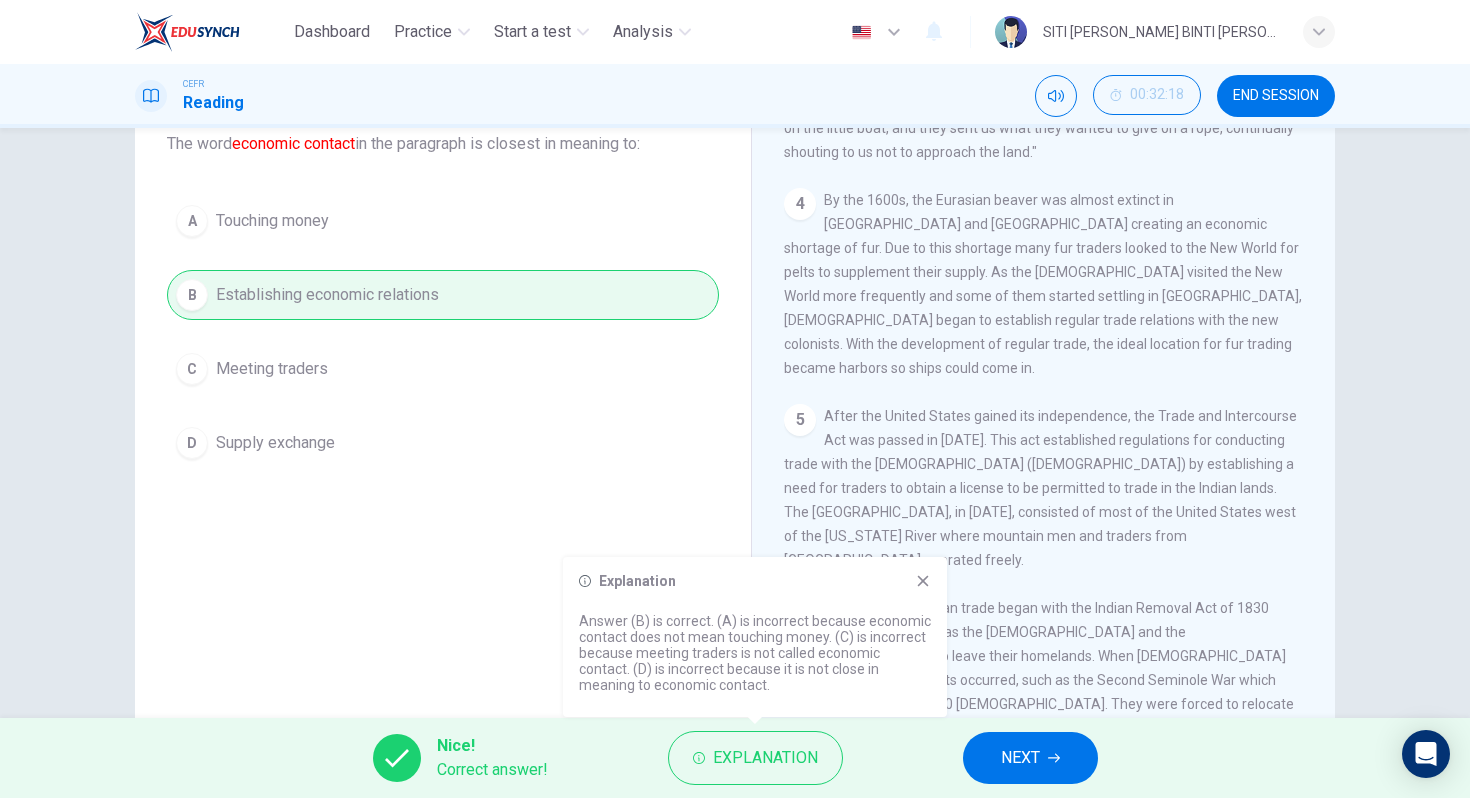 click 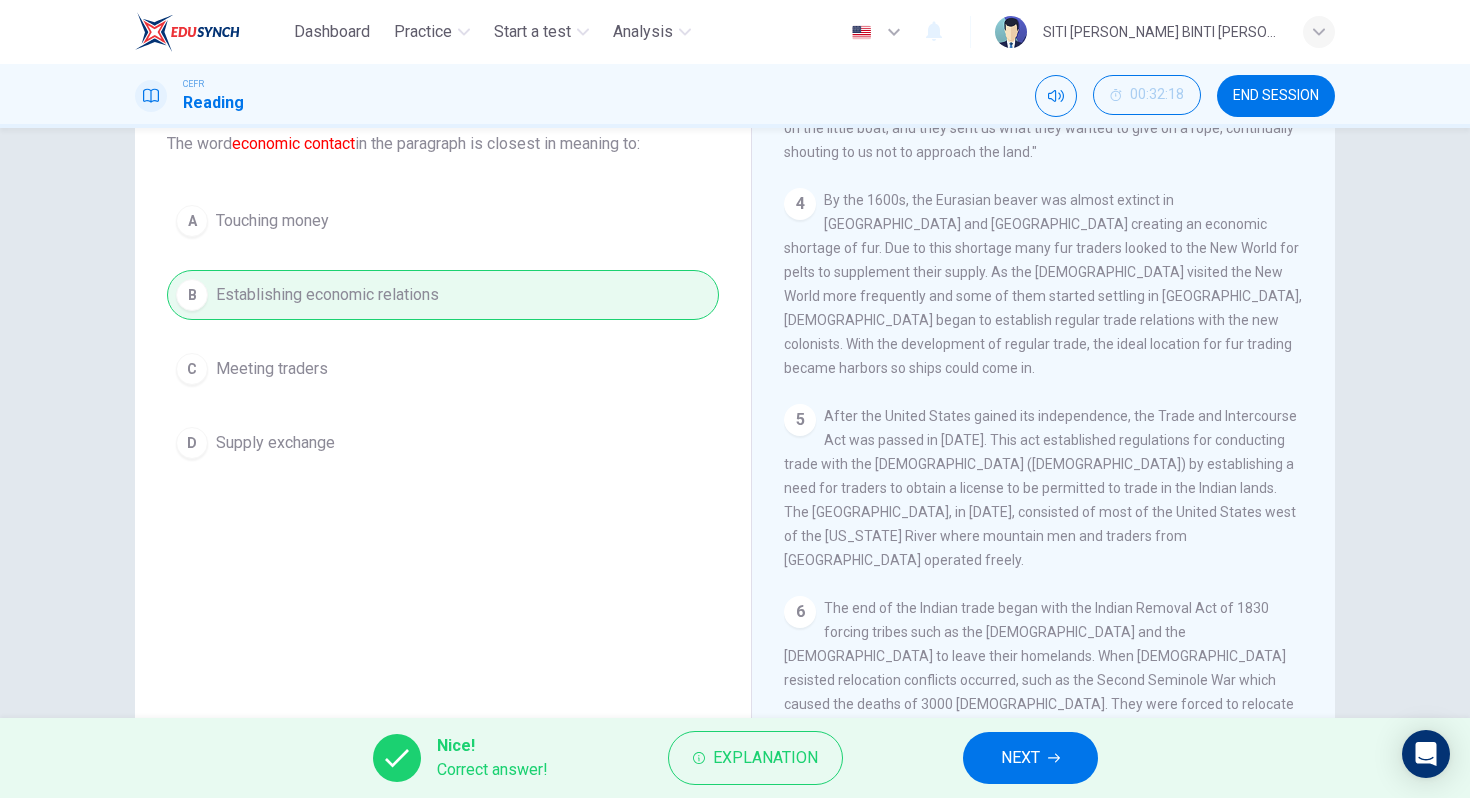 click on "NEXT" at bounding box center [1020, 758] 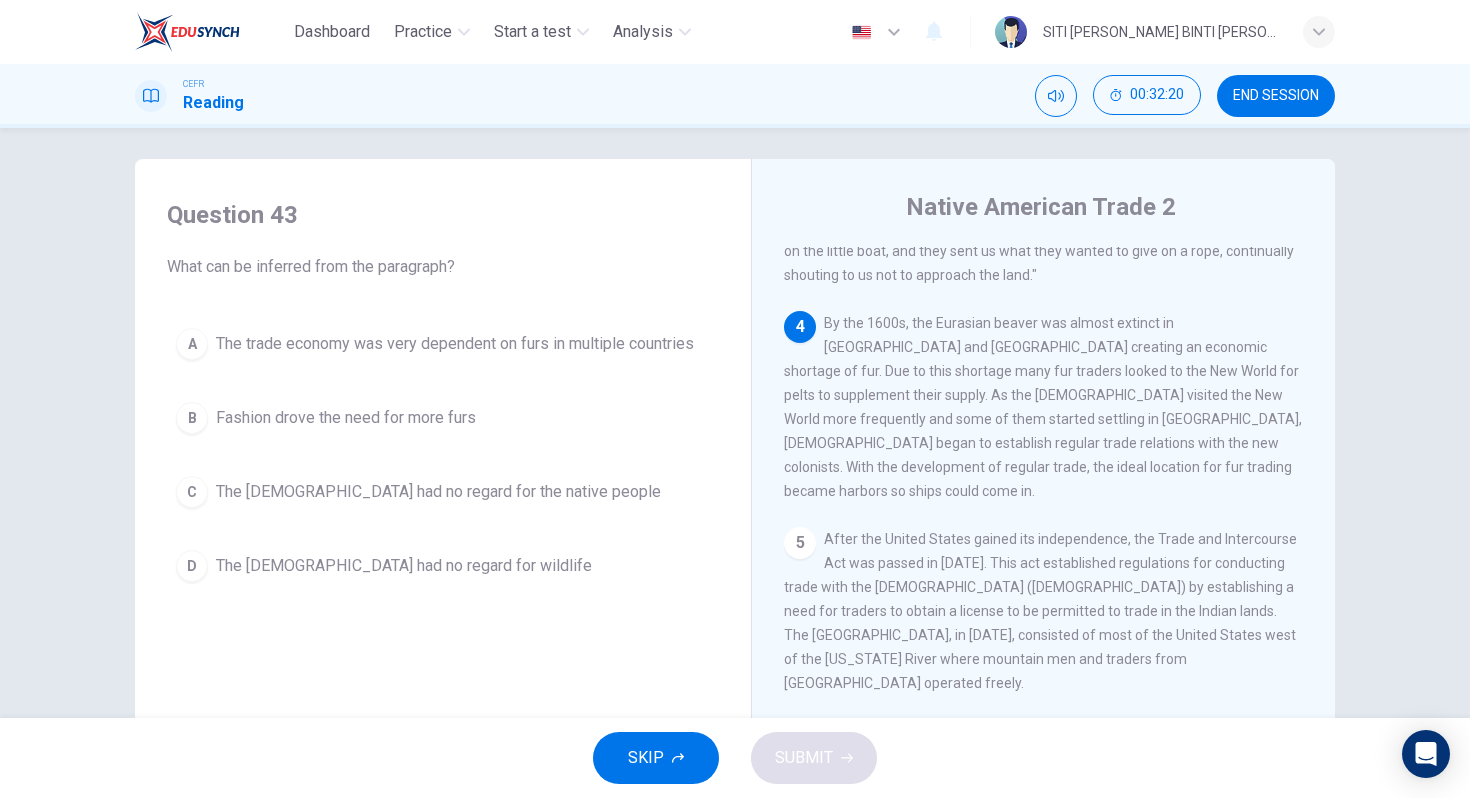 scroll, scrollTop: 3, scrollLeft: 0, axis: vertical 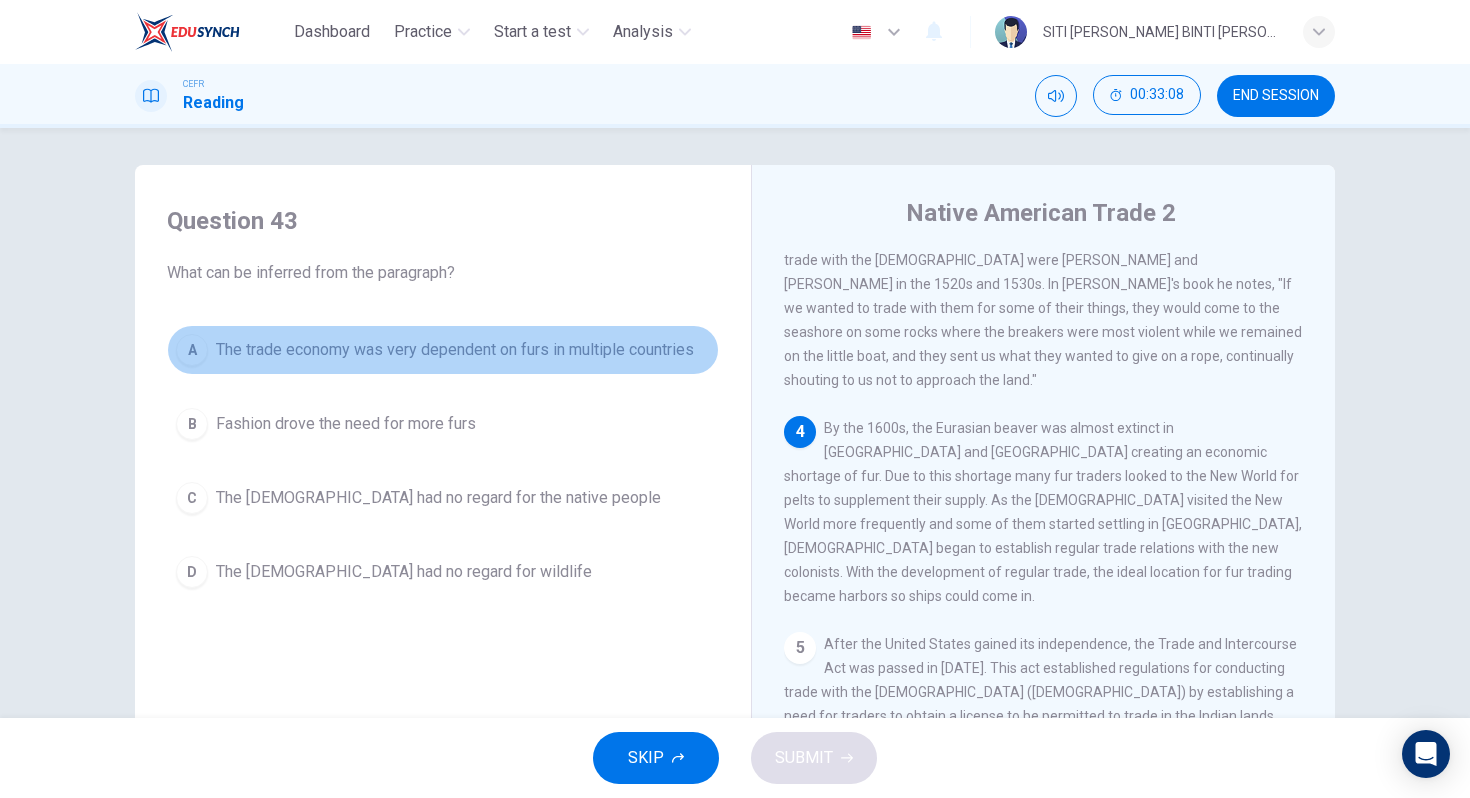 click on "A The trade economy was very dependent on furs in multiple countries" at bounding box center (443, 350) 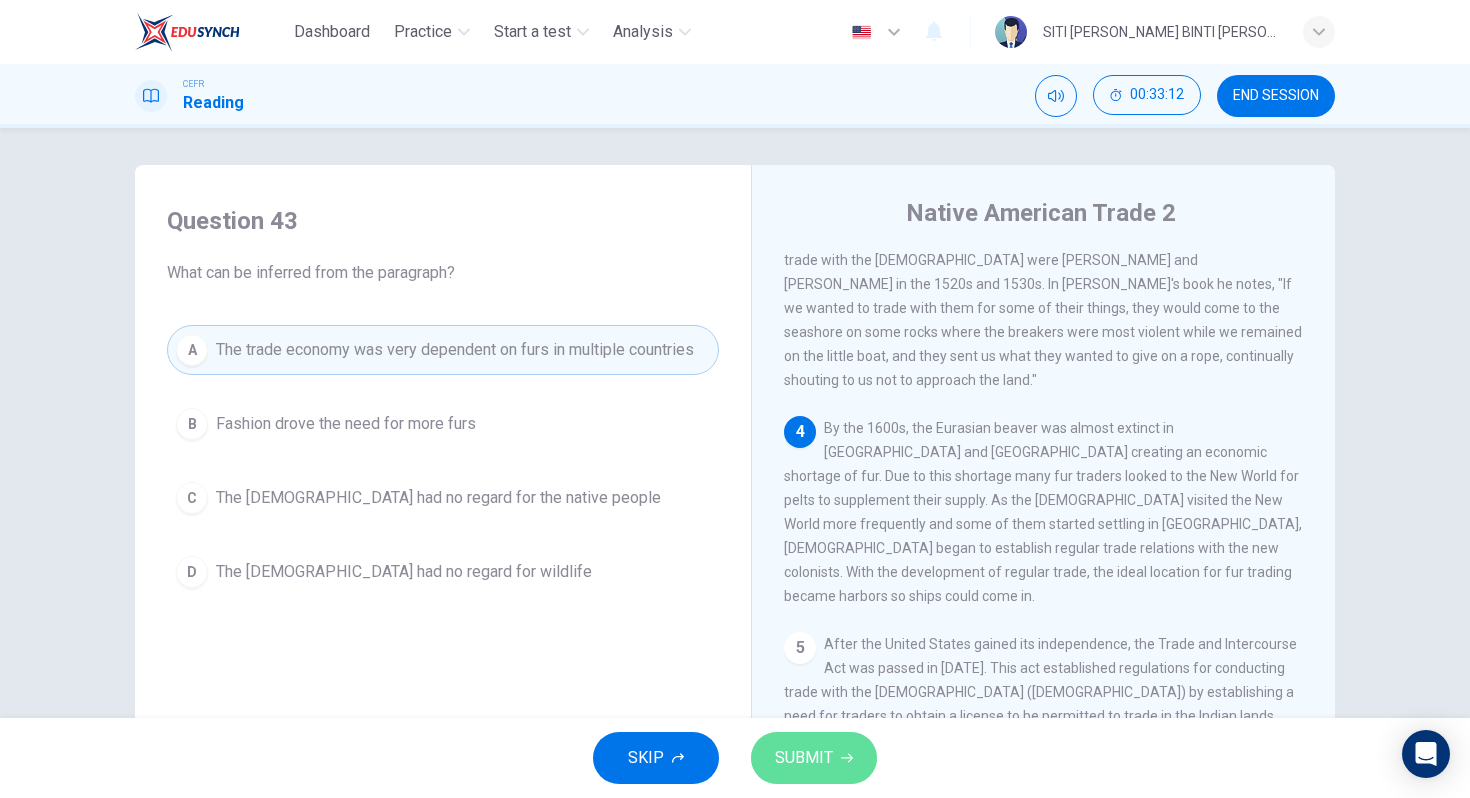 click on "SUBMIT" at bounding box center [814, 758] 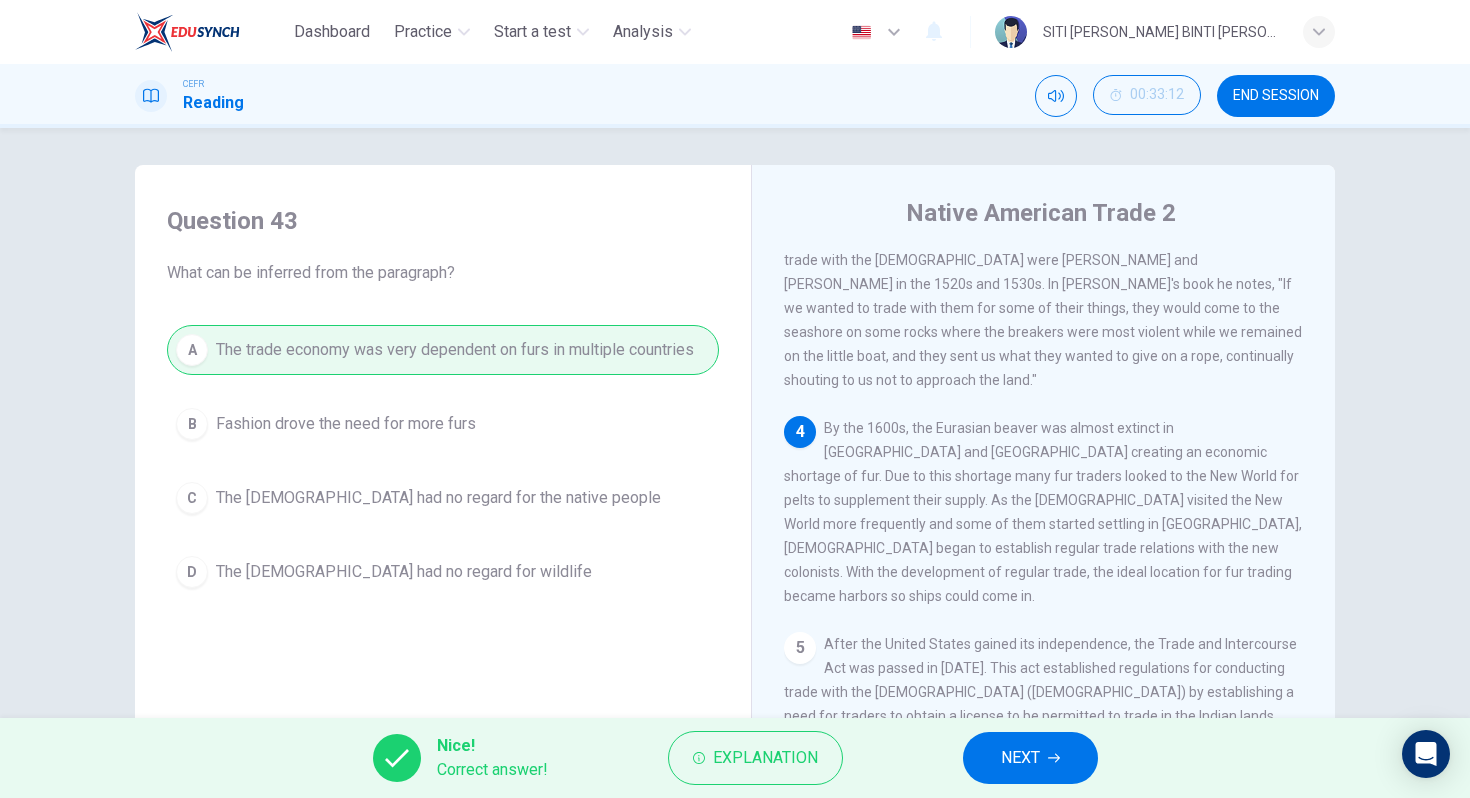 click on "NEXT" at bounding box center (1030, 758) 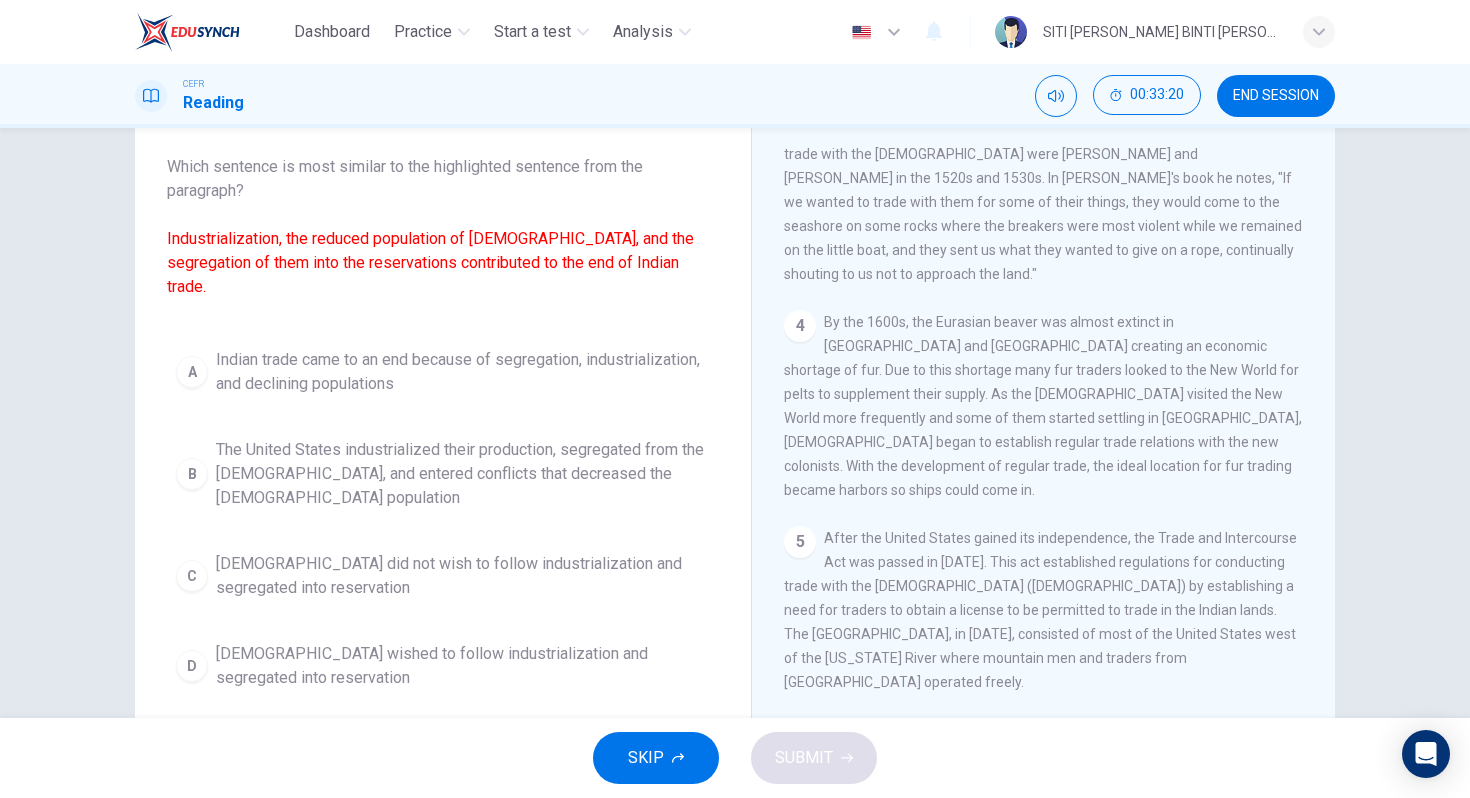 scroll, scrollTop: 104, scrollLeft: 0, axis: vertical 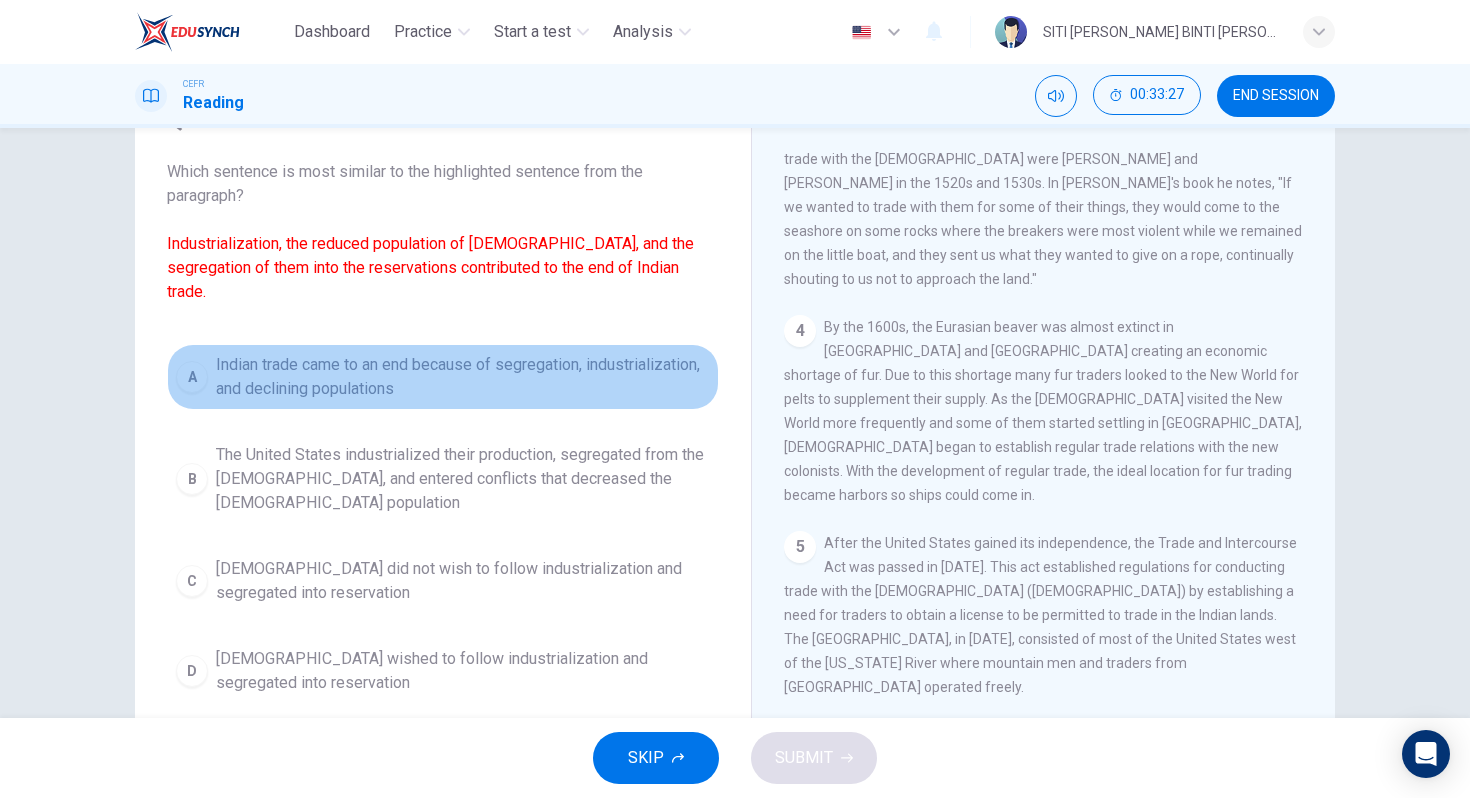 click on "Indian trade came to an end because of segregation, industrialization, and declining populations" at bounding box center (463, 377) 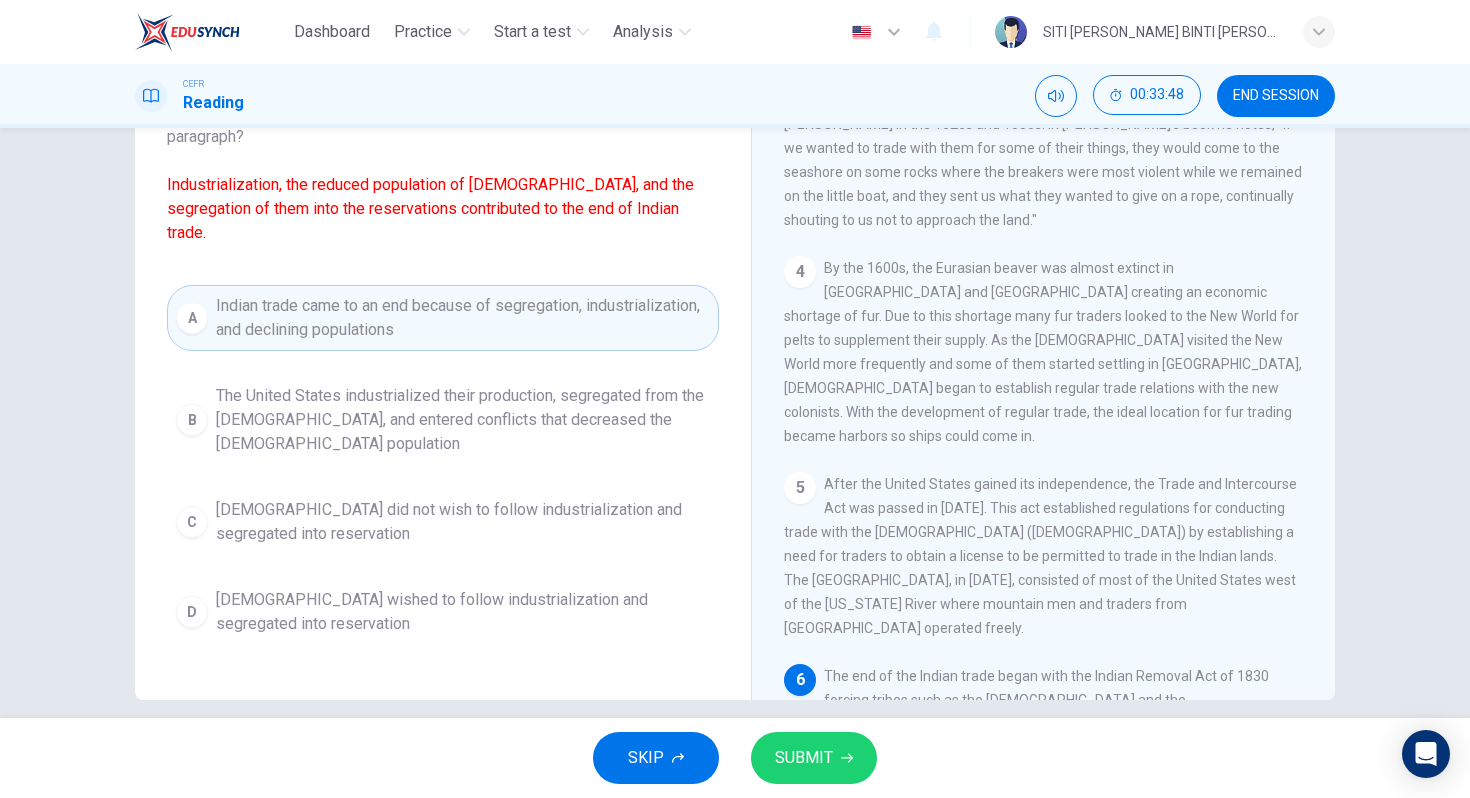 scroll, scrollTop: 170, scrollLeft: 0, axis: vertical 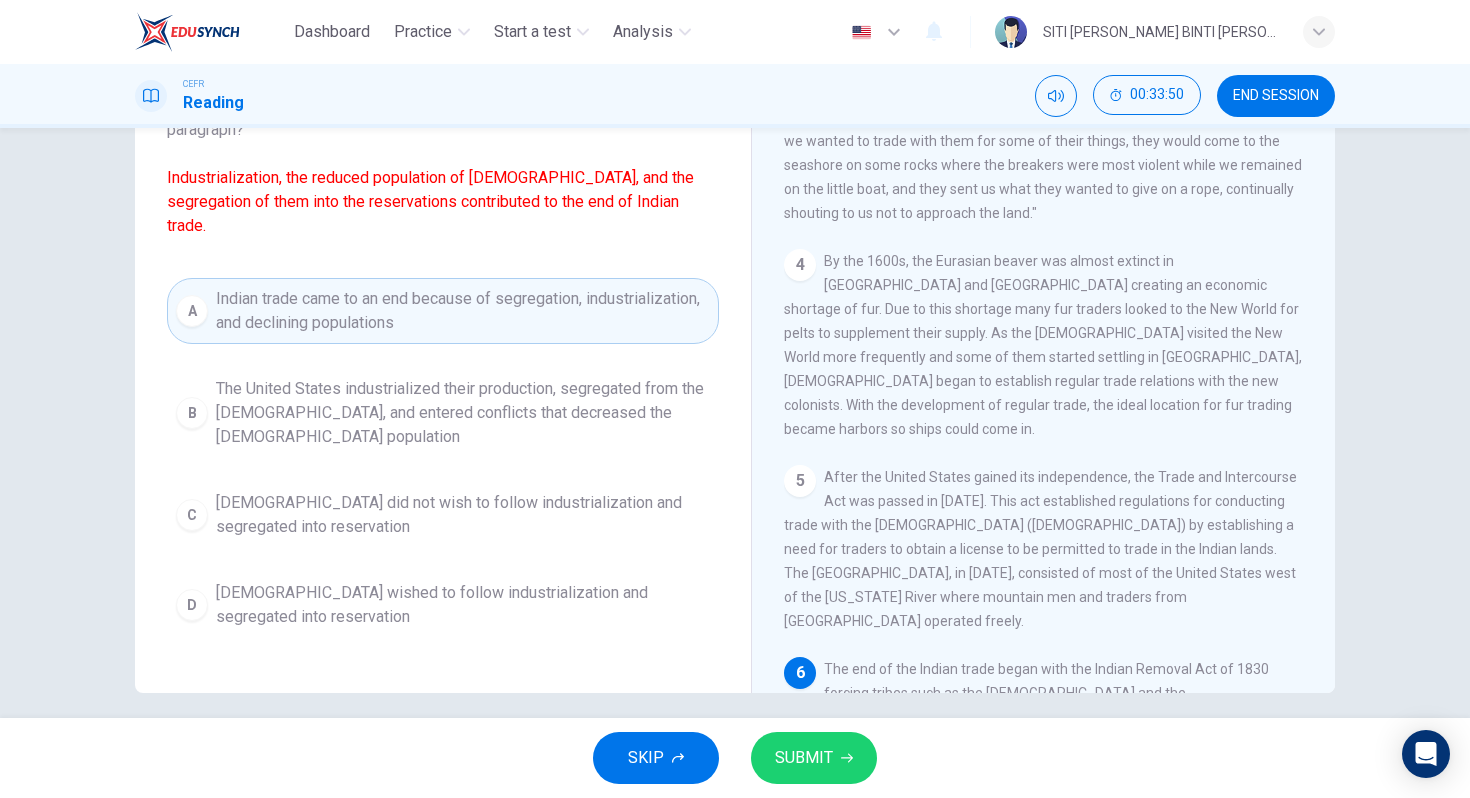 click on "SUBMIT" at bounding box center [804, 758] 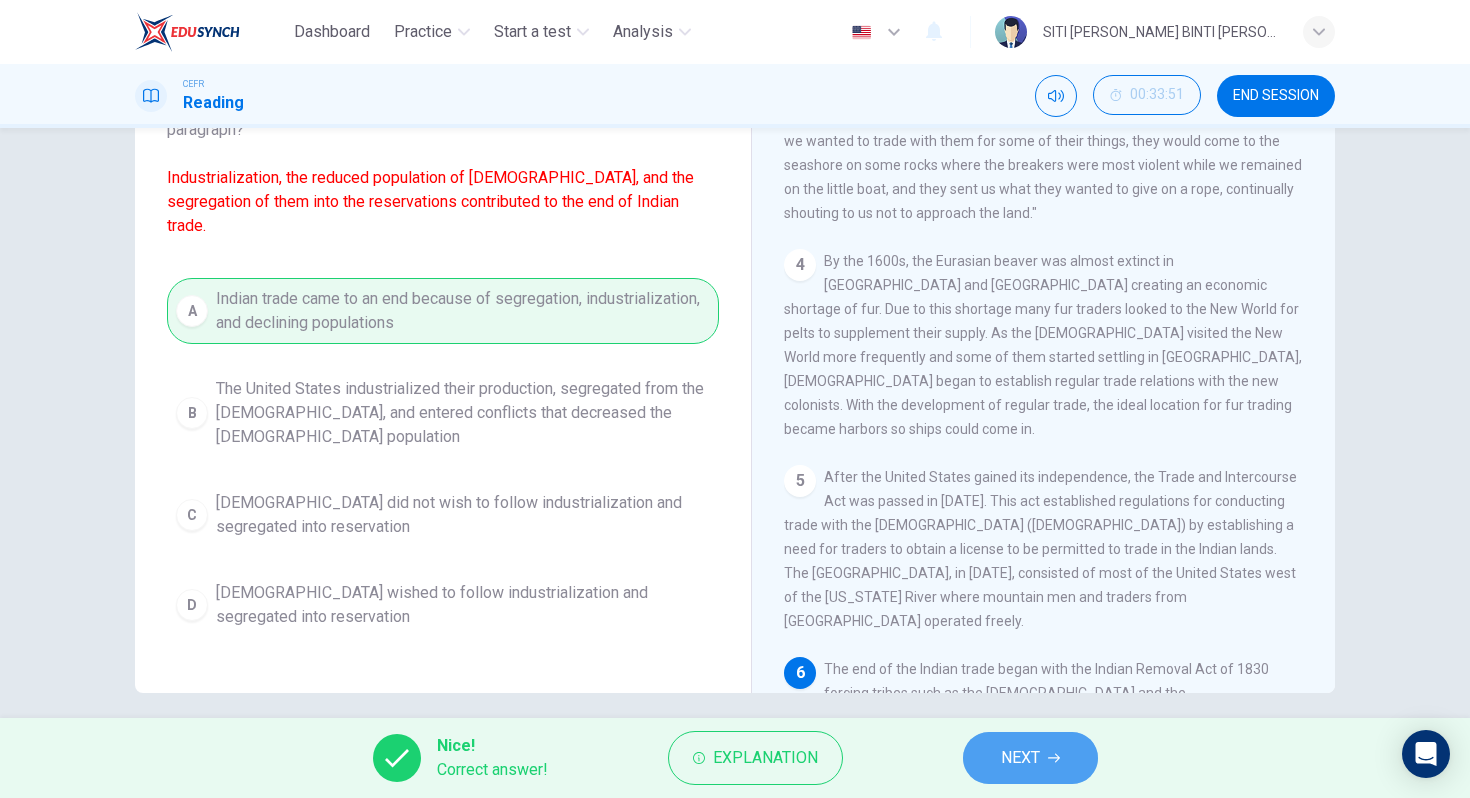 click on "NEXT" at bounding box center [1020, 758] 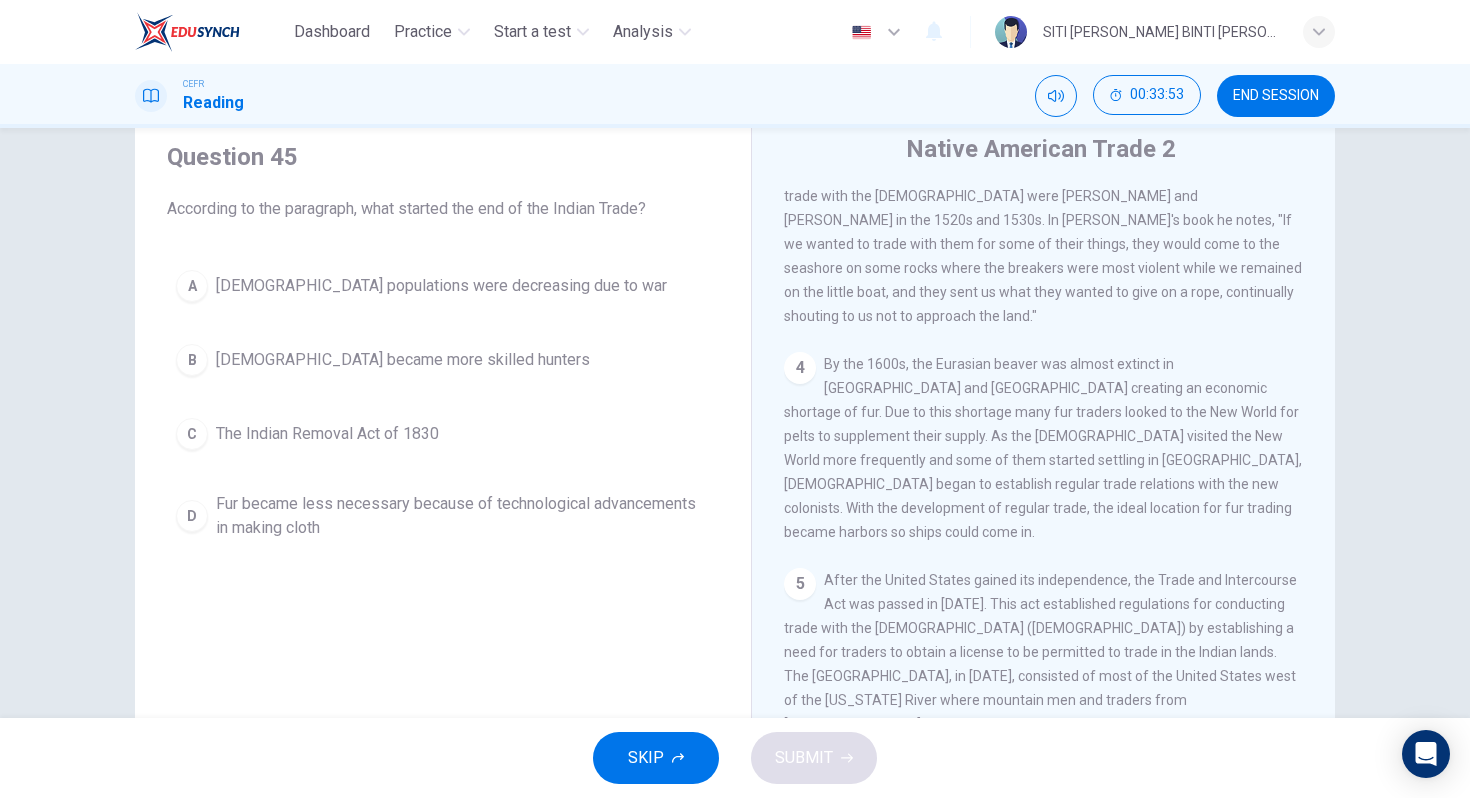 scroll, scrollTop: 100, scrollLeft: 0, axis: vertical 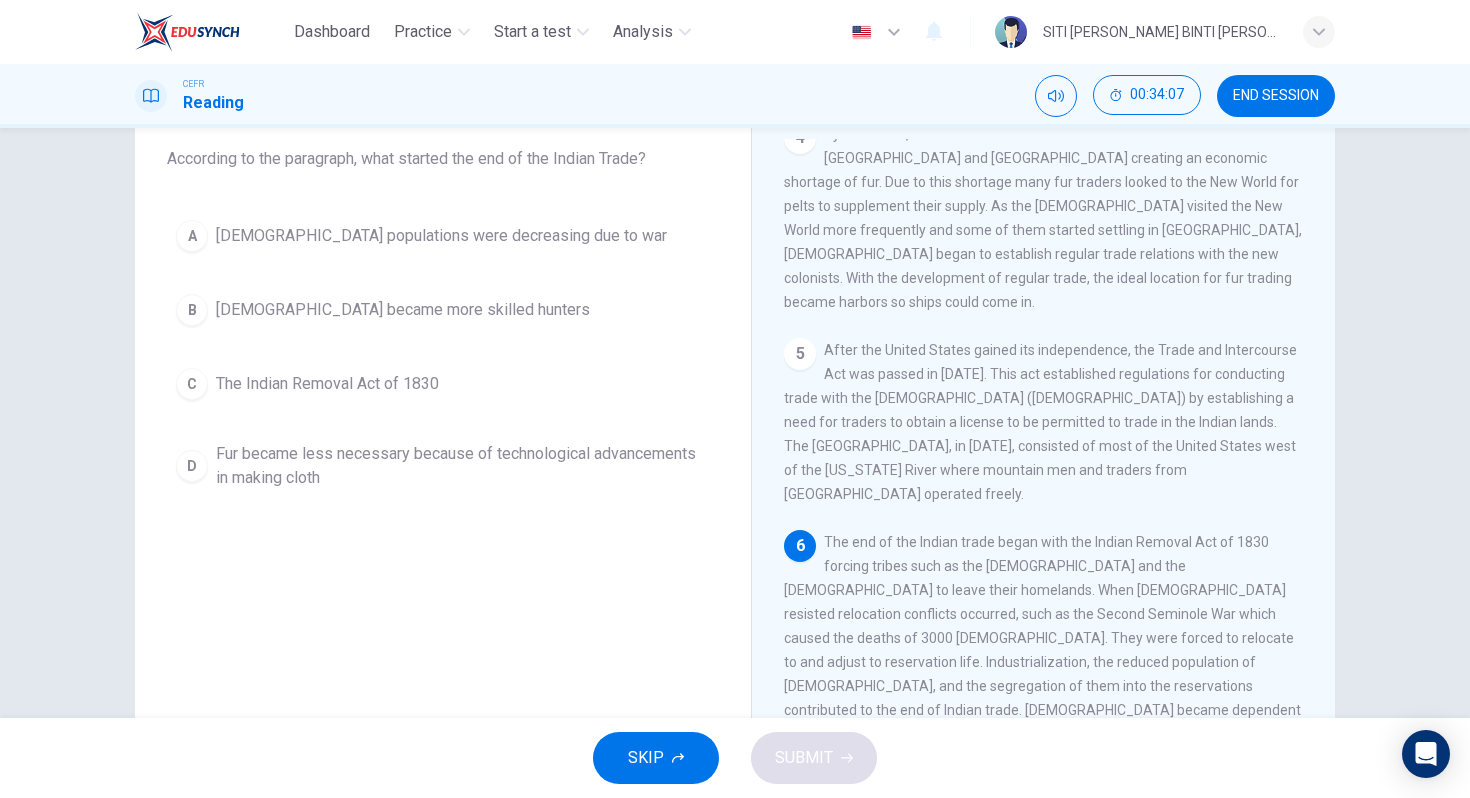 click on "The Indian Removal Act of 1830" at bounding box center [327, 384] 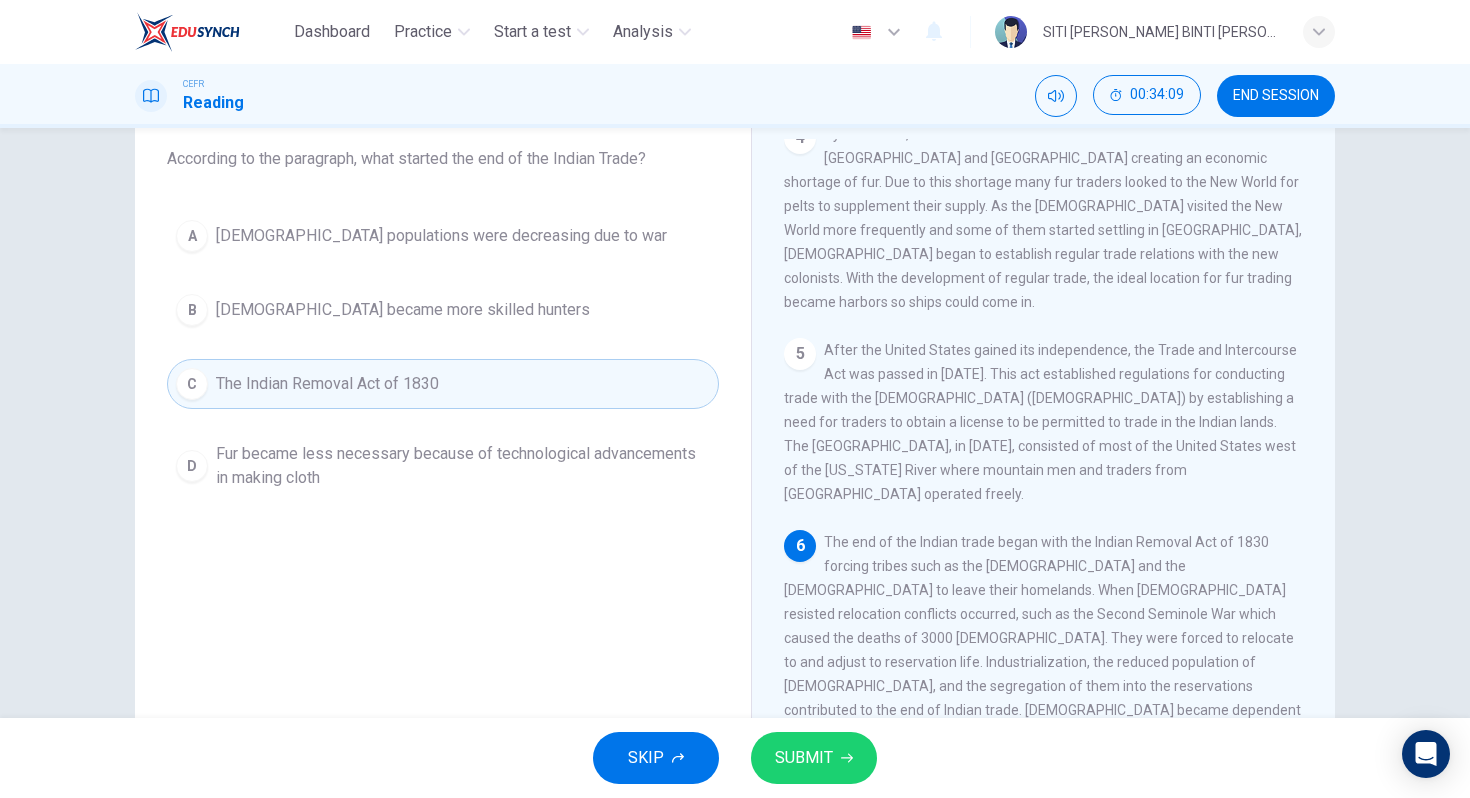 click on "SUBMIT" at bounding box center [814, 758] 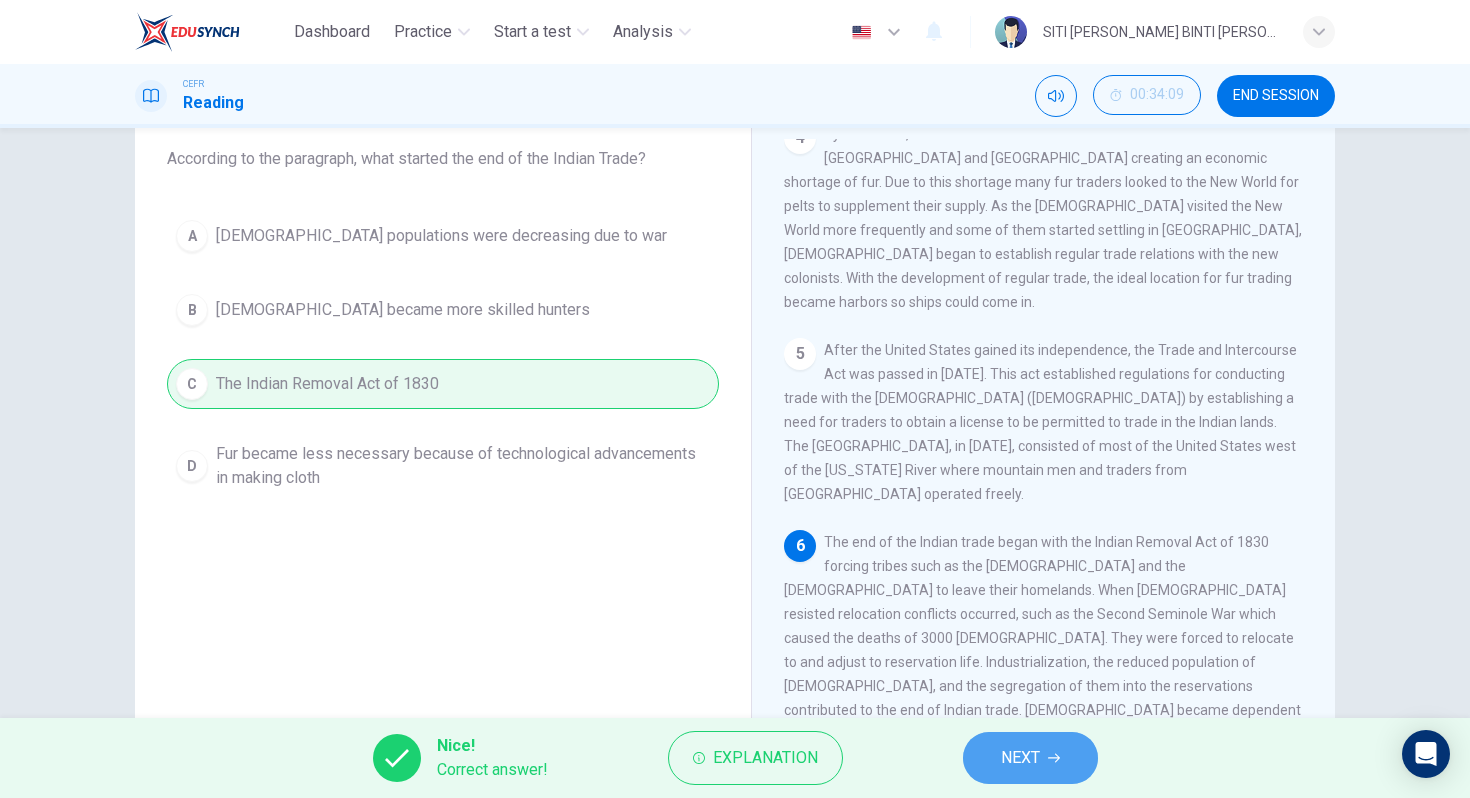 click on "NEXT" at bounding box center [1030, 758] 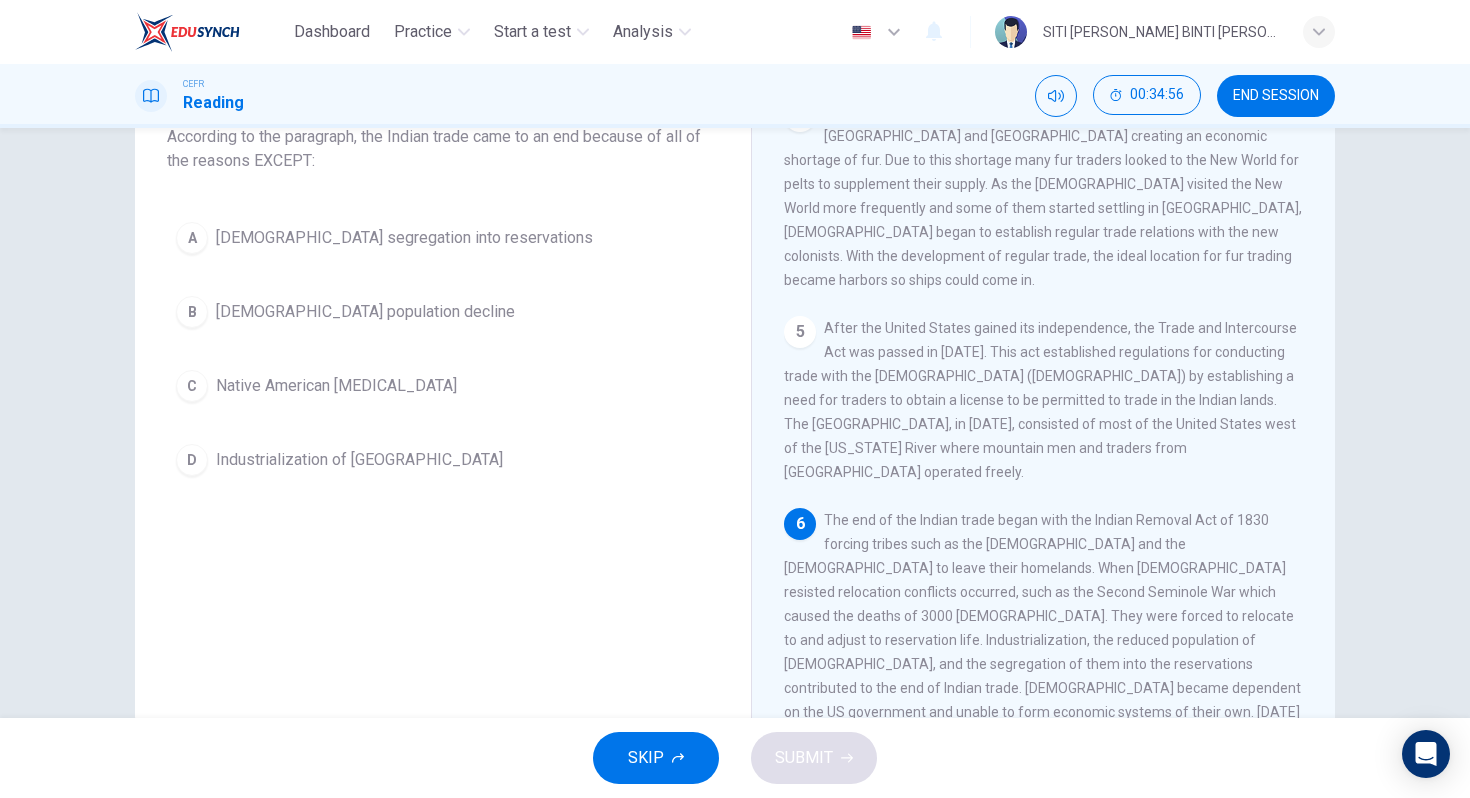 scroll, scrollTop: 137, scrollLeft: 0, axis: vertical 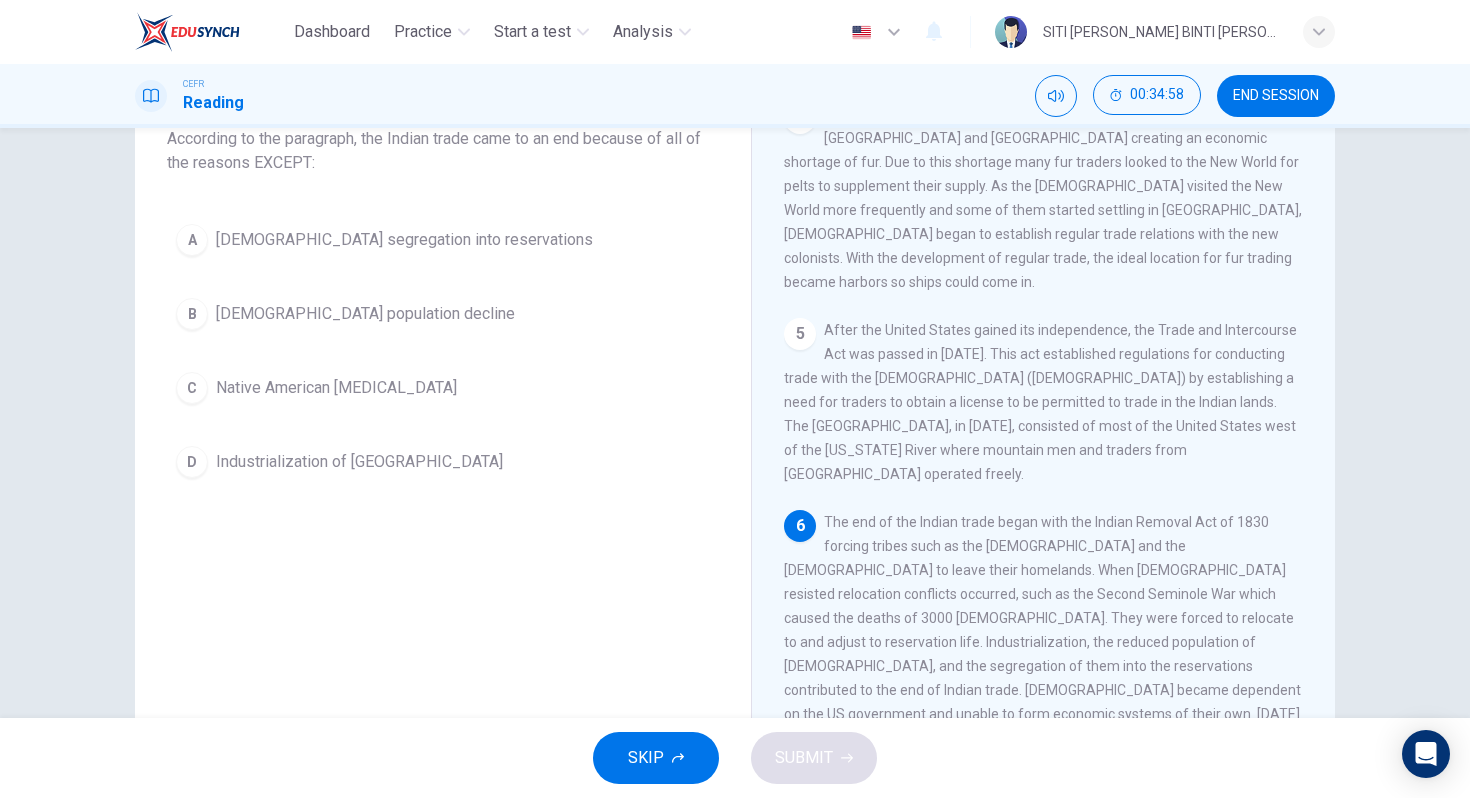 click on "A [DEMOGRAPHIC_DATA] segregation into reservations B [DEMOGRAPHIC_DATA] population decline C [DEMOGRAPHIC_DATA] [MEDICAL_DATA] D Industrialization of [GEOGRAPHIC_DATA]" at bounding box center [443, 351] 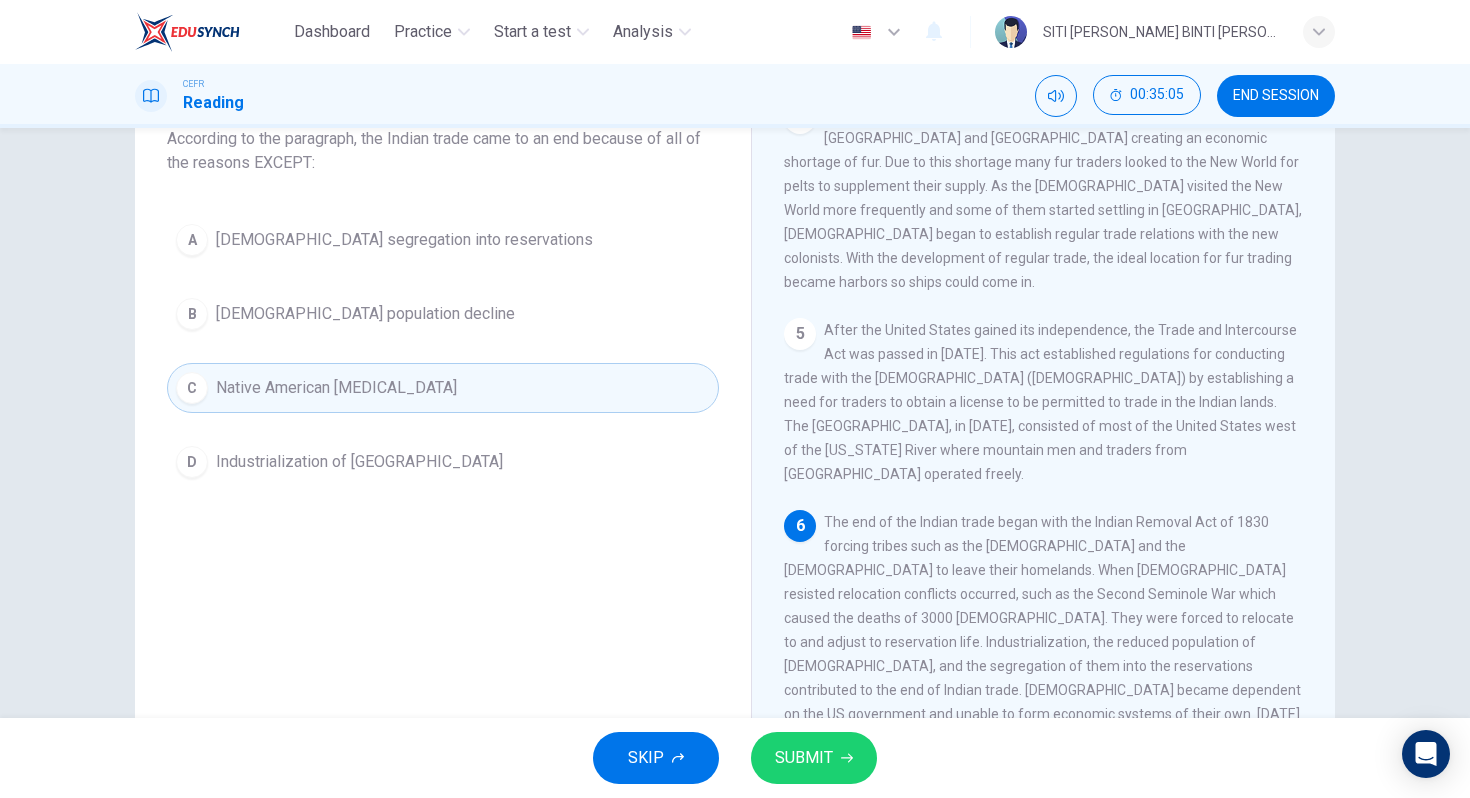 click on "SUBMIT" at bounding box center (804, 758) 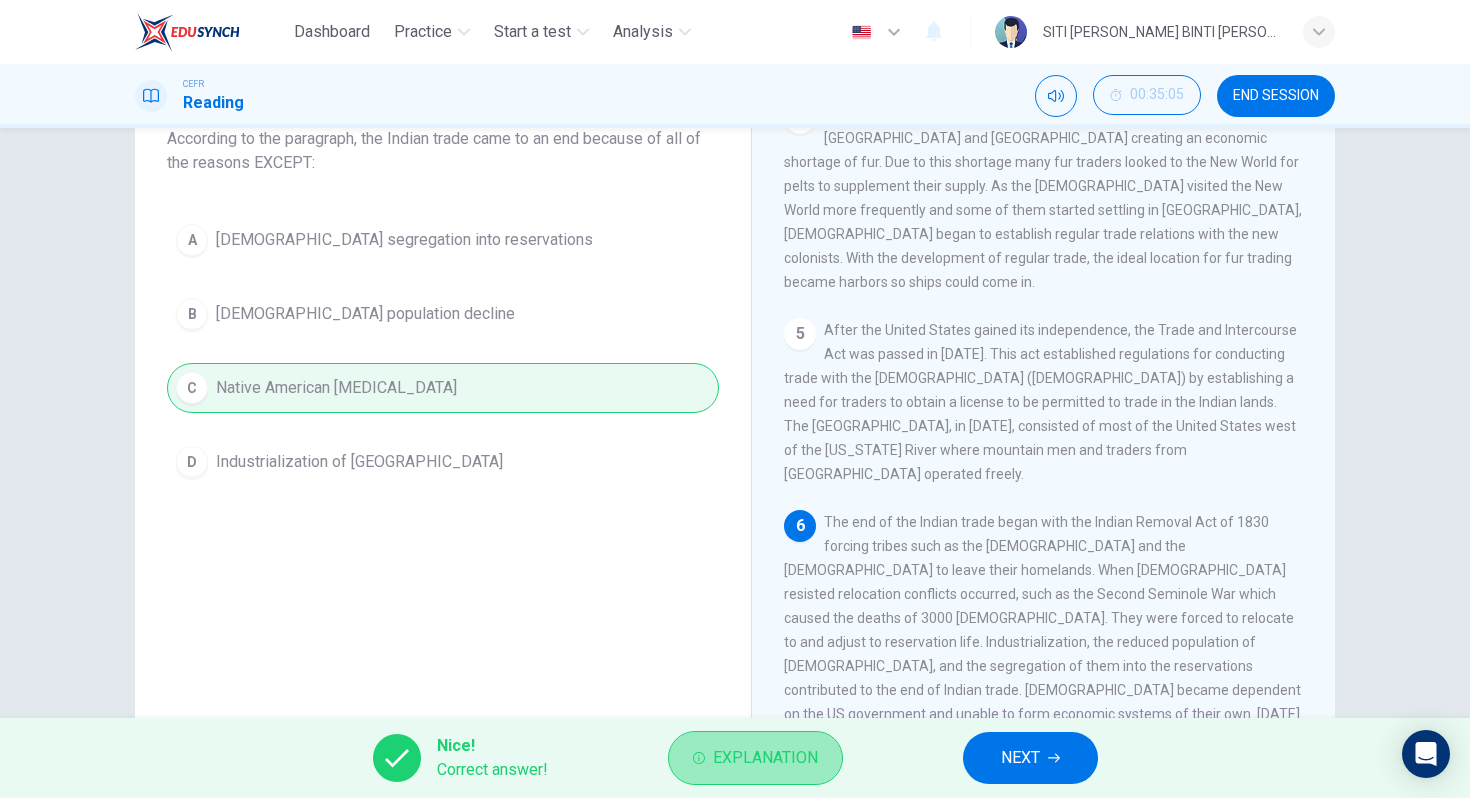 click on "Explanation" at bounding box center (765, 758) 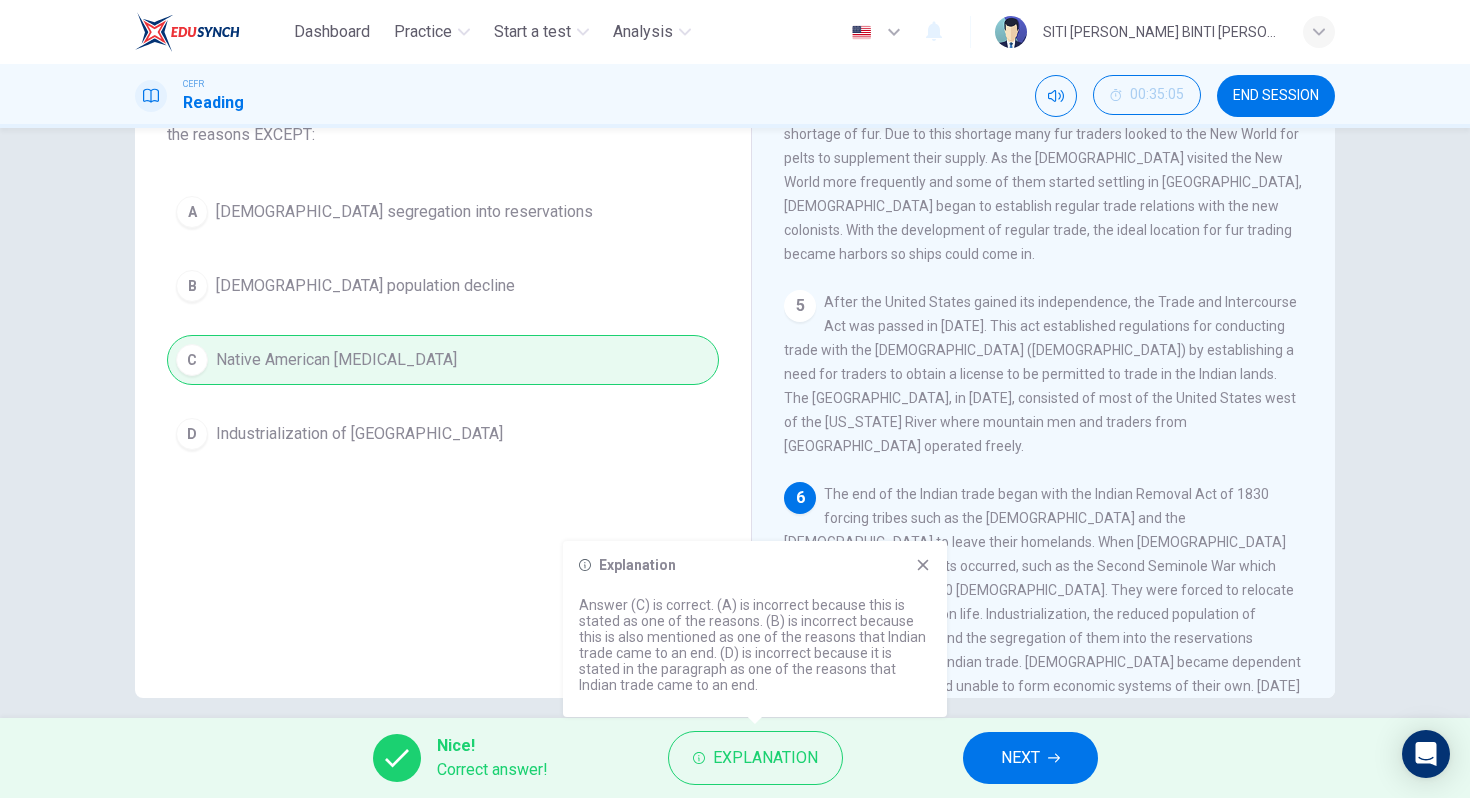 scroll, scrollTop: 185, scrollLeft: 0, axis: vertical 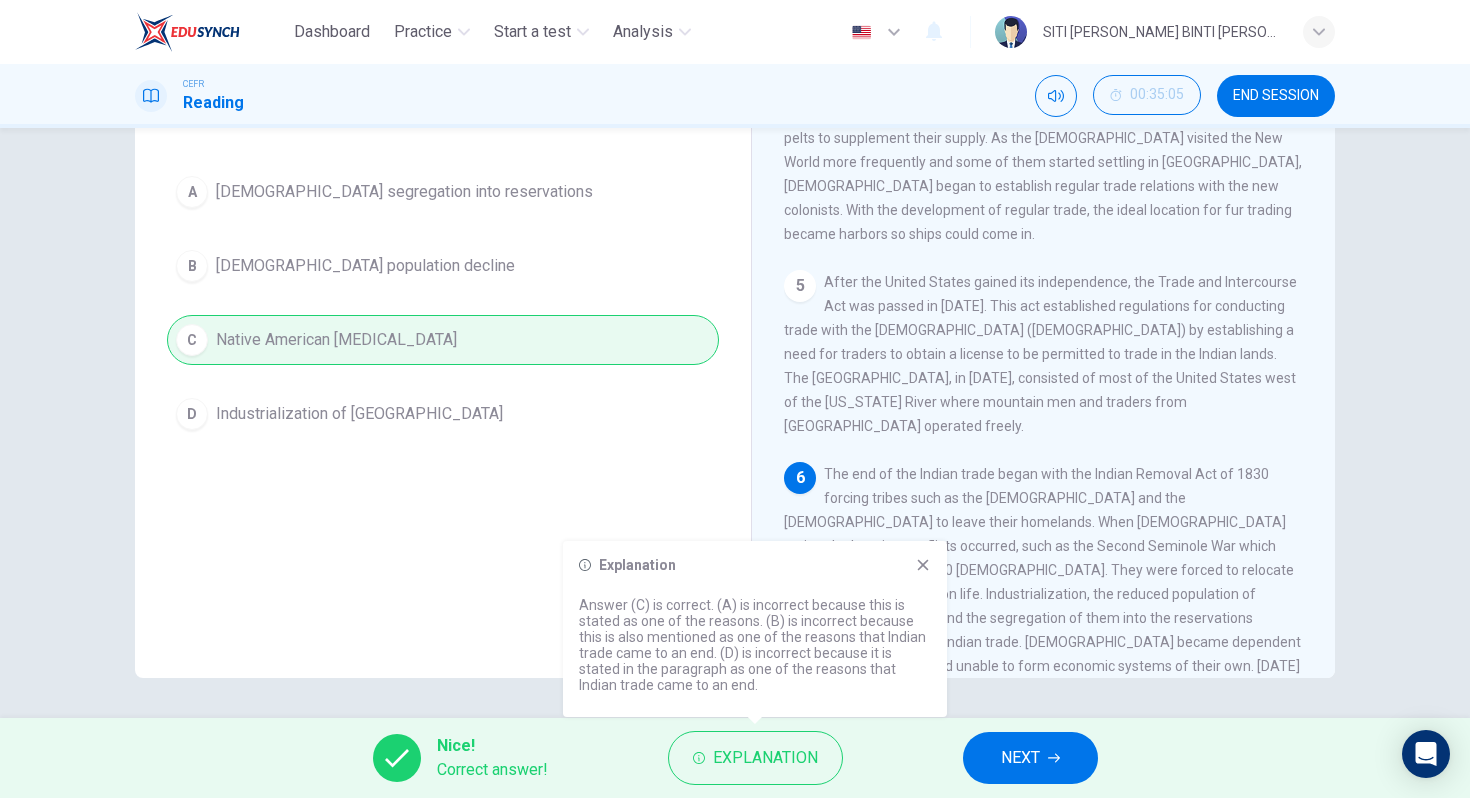 click 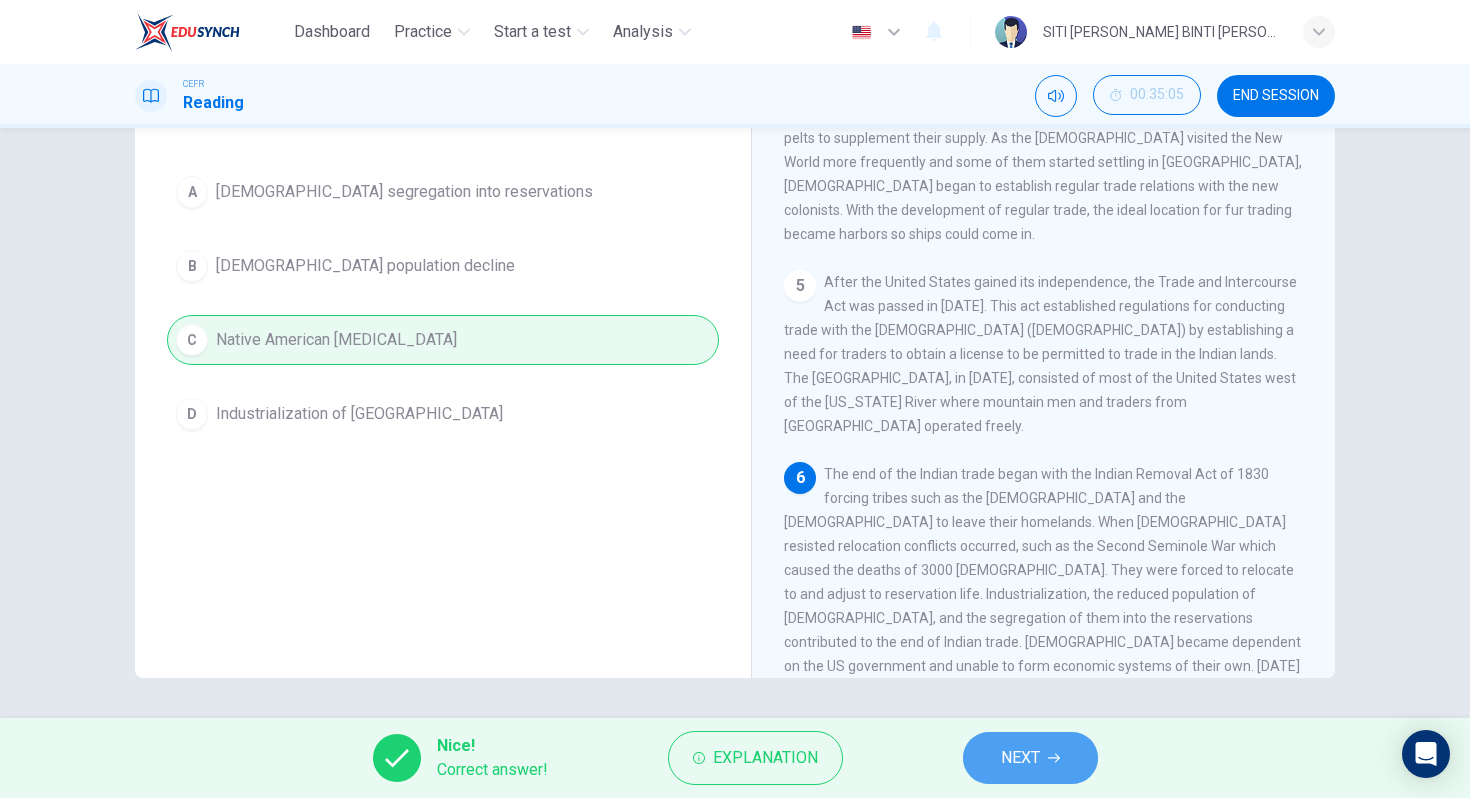 click on "NEXT" at bounding box center [1020, 758] 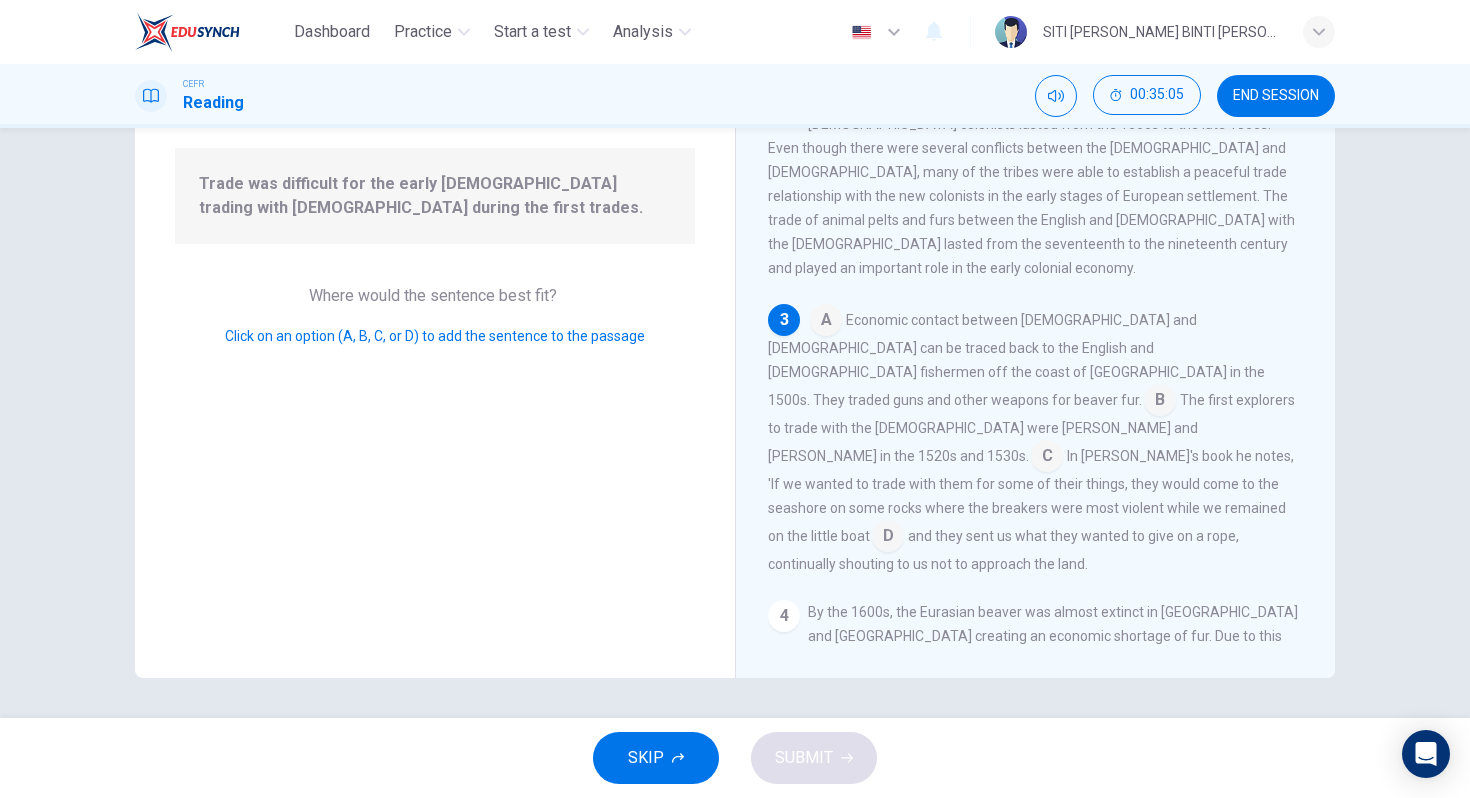 scroll, scrollTop: 208, scrollLeft: 0, axis: vertical 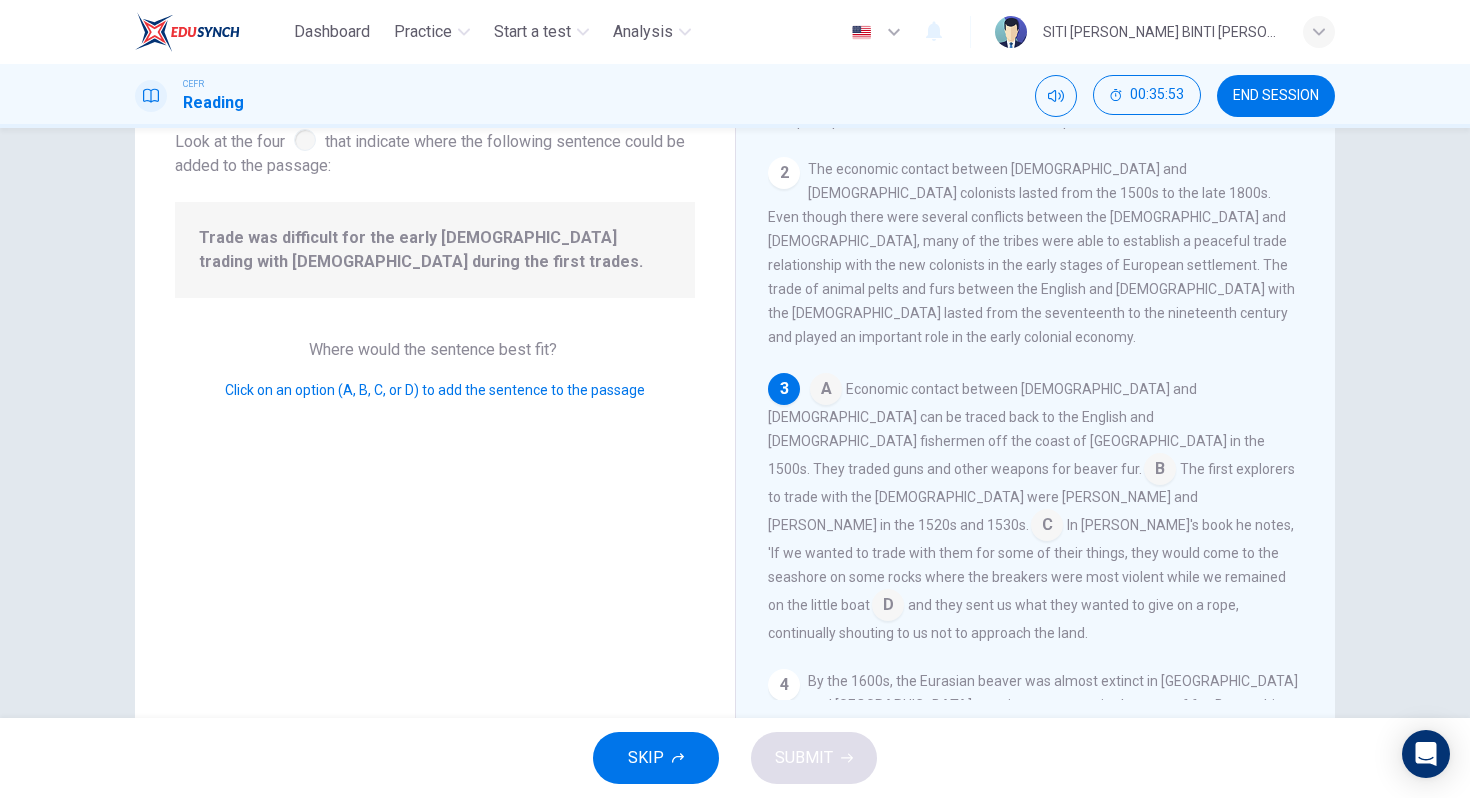click at bounding box center [1047, 527] 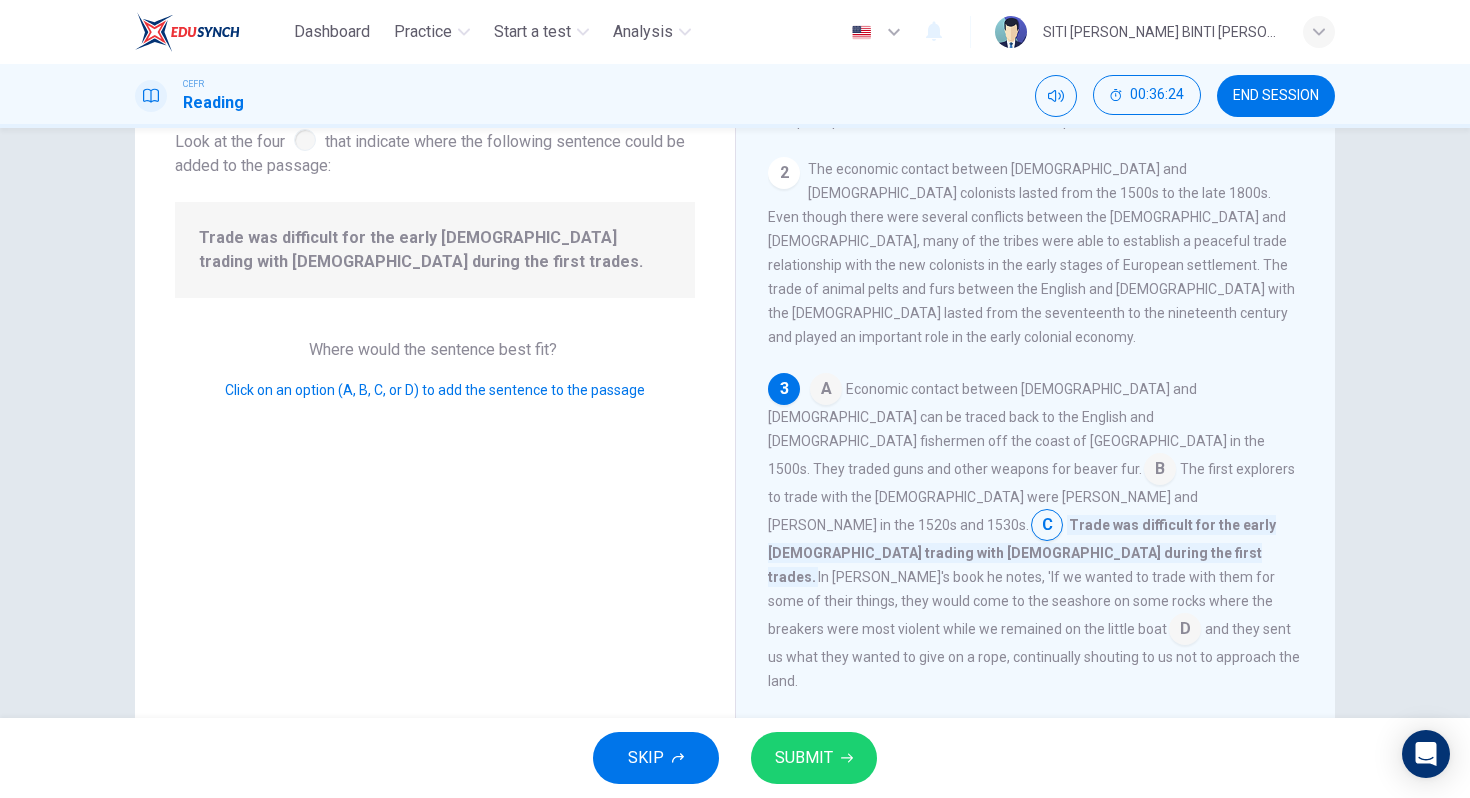 click on "A  Economic contact between [DEMOGRAPHIC_DATA] and [DEMOGRAPHIC_DATA] can be traced back to the English and [DEMOGRAPHIC_DATA] fishermen off the coast of [GEOGRAPHIC_DATA] in the 1500s. They traded guns and other weapons for beaver fur.  B  The first explorers to trade with the [DEMOGRAPHIC_DATA] were [PERSON_NAME] and [PERSON_NAME] in the 1520s and 1530s.  C Trade was difficult for the early [DEMOGRAPHIC_DATA] trading with [DEMOGRAPHIC_DATA] during the first trades.  In [PERSON_NAME]'s book he notes, 'If we wanted to trade with them for some of their things, they would come to the seashore on some rocks where the breakers were most violent while we remained on the little boat  D  and they sent us what they wanted to give on a rope, continually shouting to us not to approach the land." at bounding box center (1036, 533) 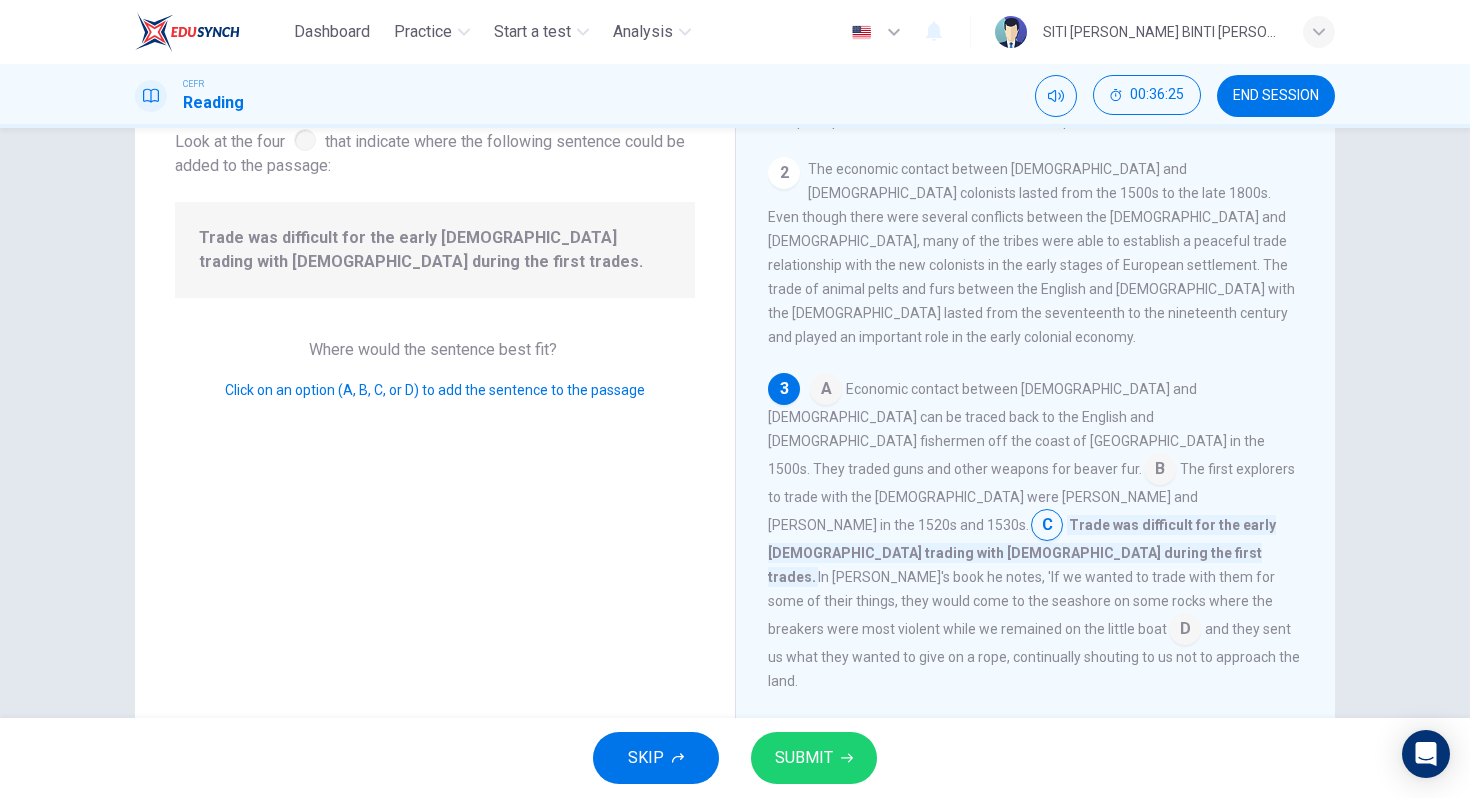 click at bounding box center [1160, 471] 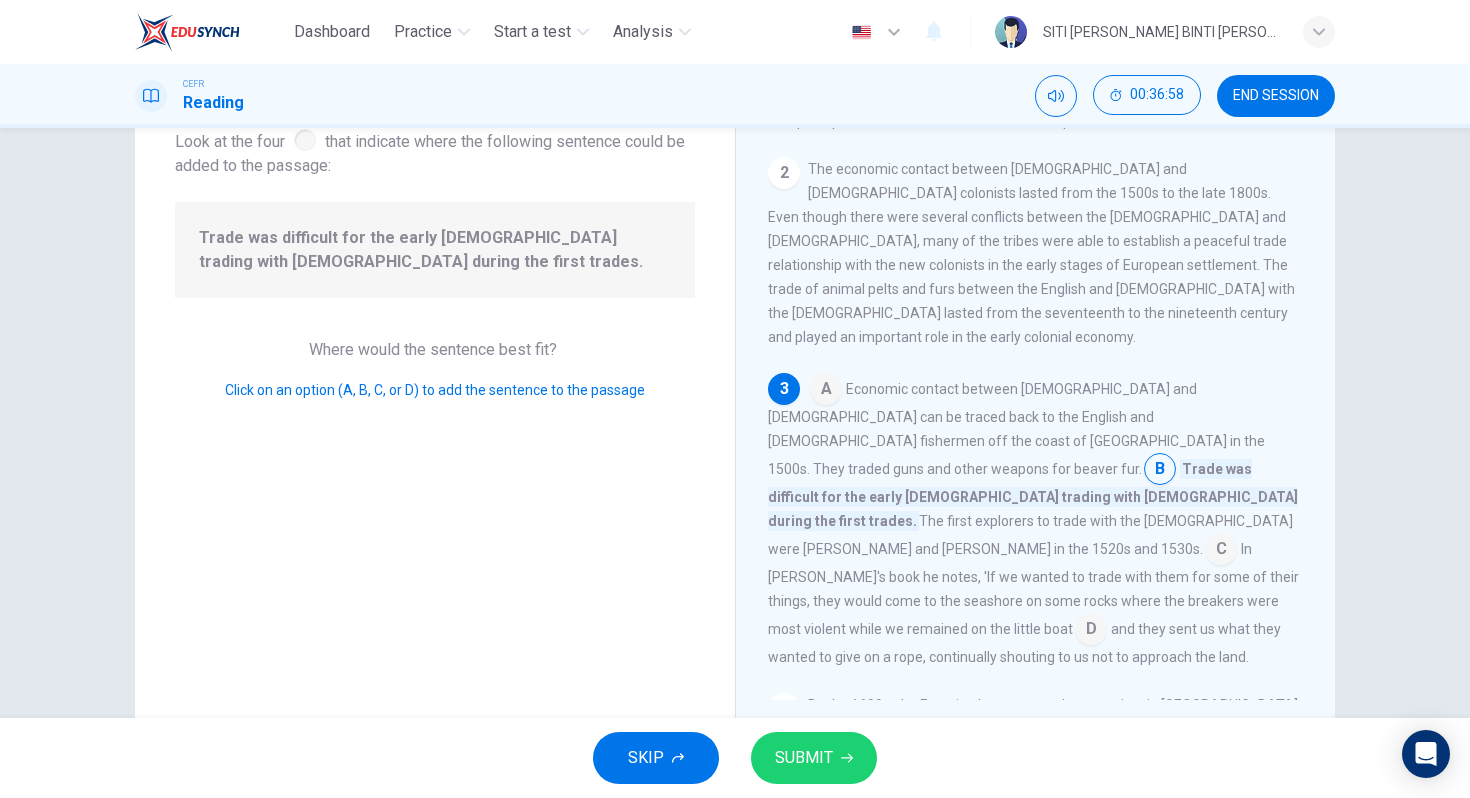 click on "SKIP SUBMIT" at bounding box center [735, 758] 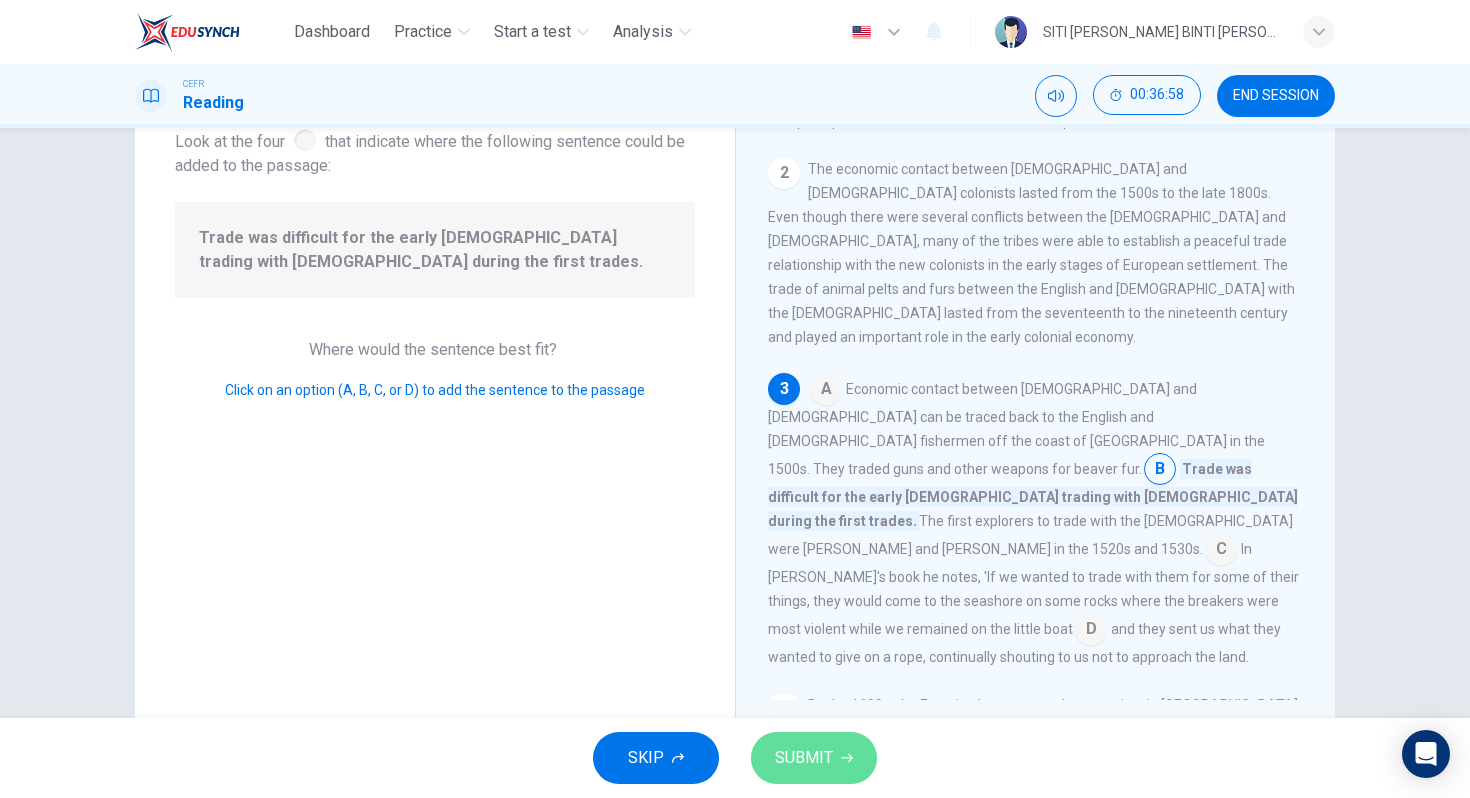 click on "SUBMIT" at bounding box center [814, 758] 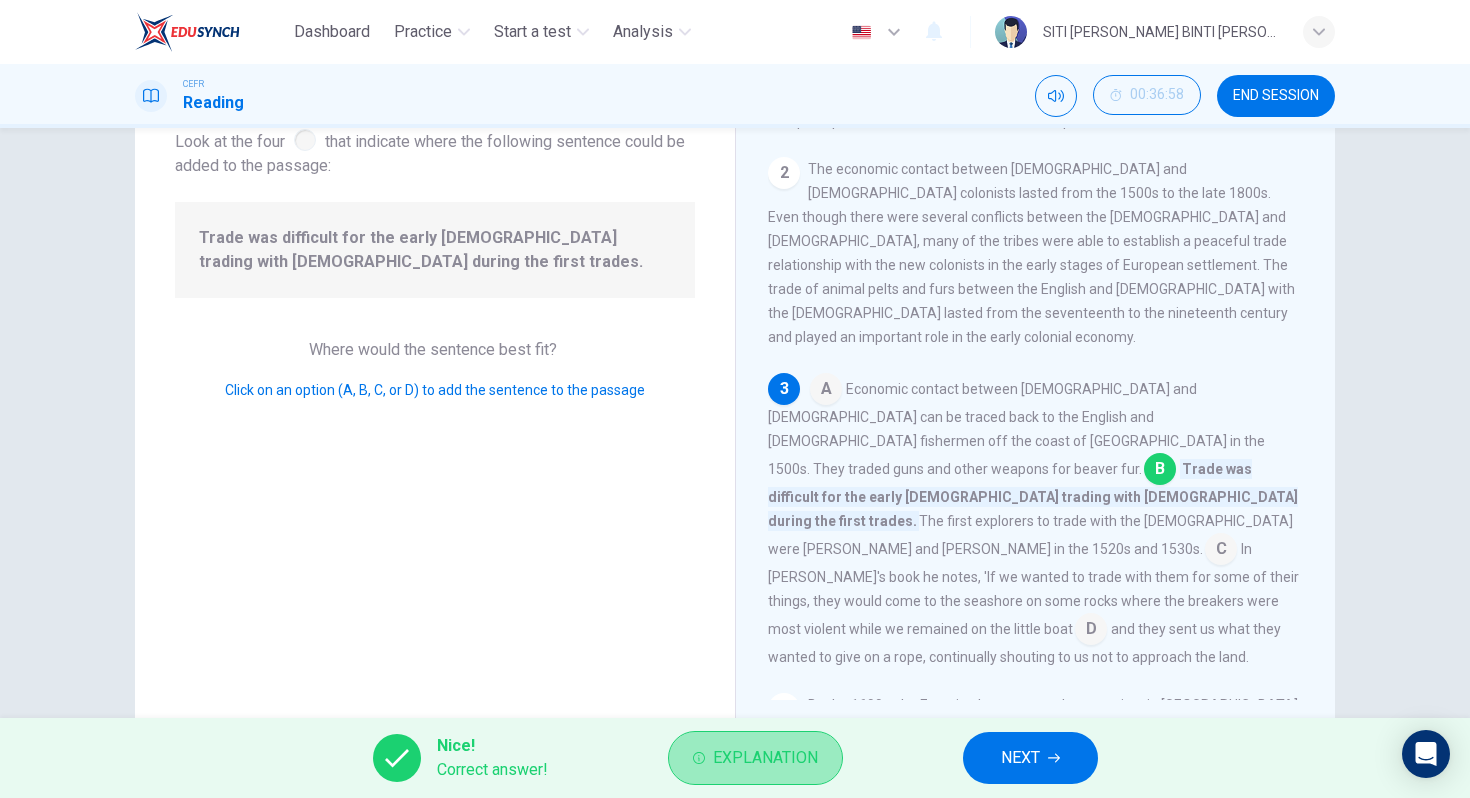 click on "Explanation" at bounding box center (765, 758) 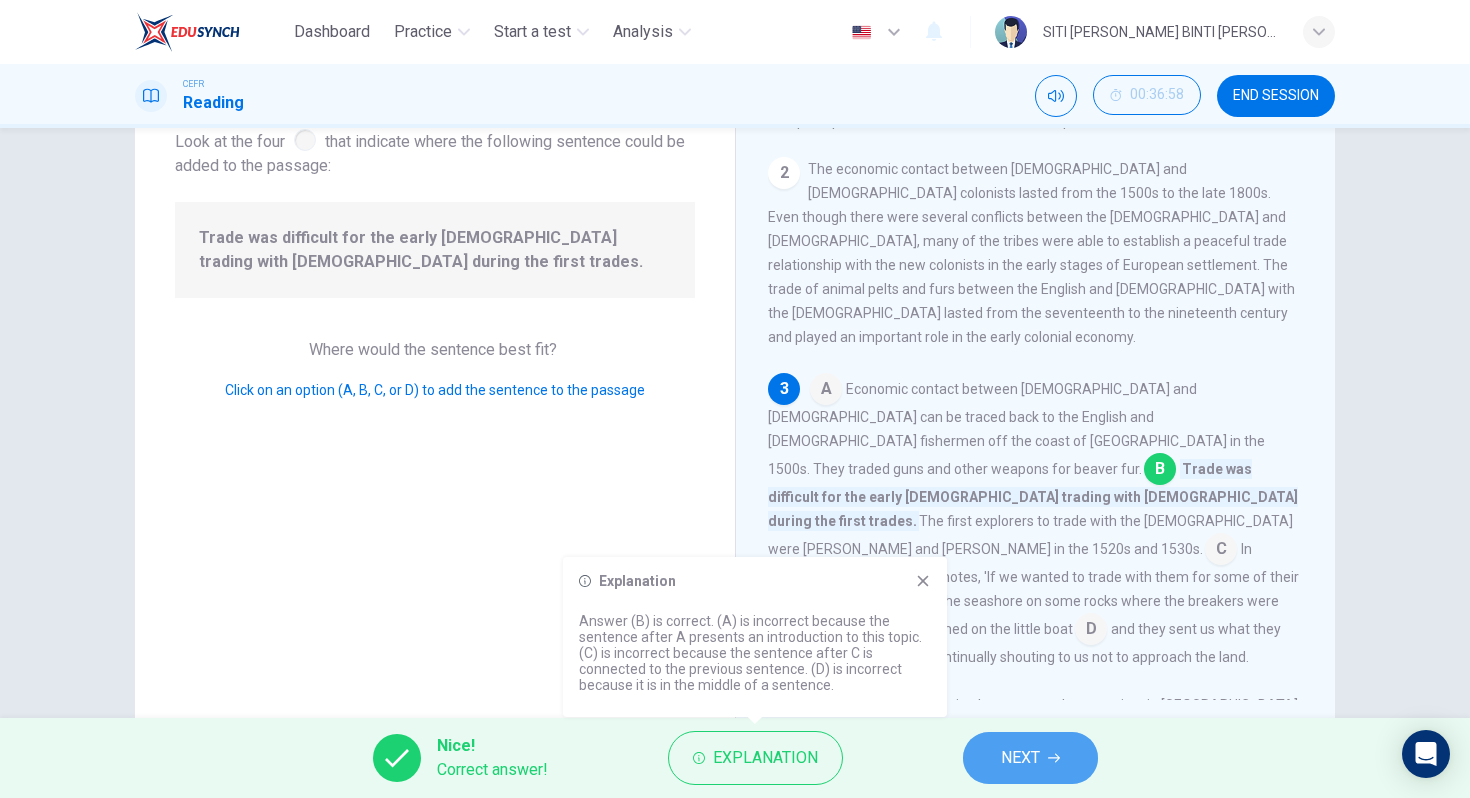 click on "NEXT" at bounding box center (1020, 758) 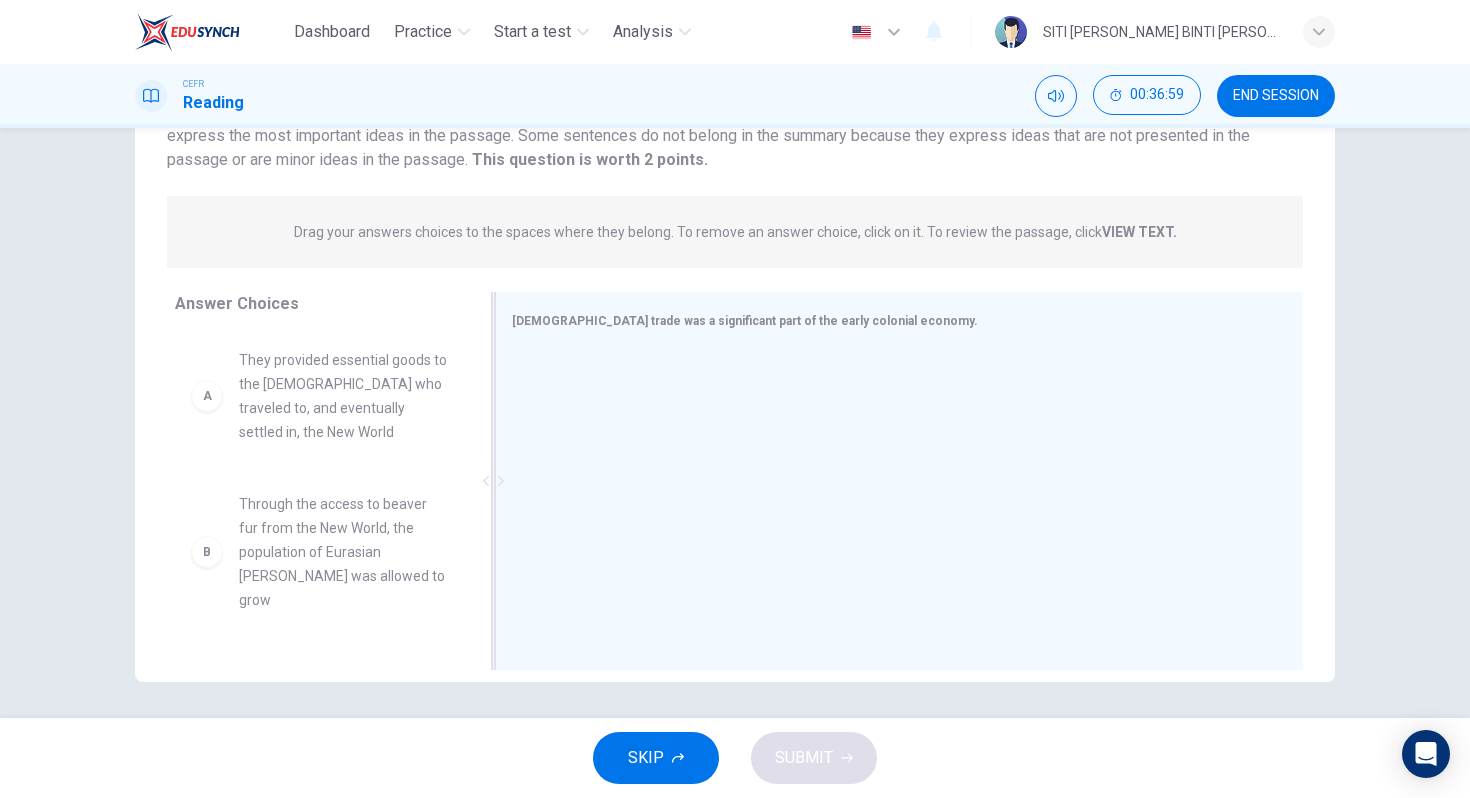 scroll, scrollTop: 185, scrollLeft: 0, axis: vertical 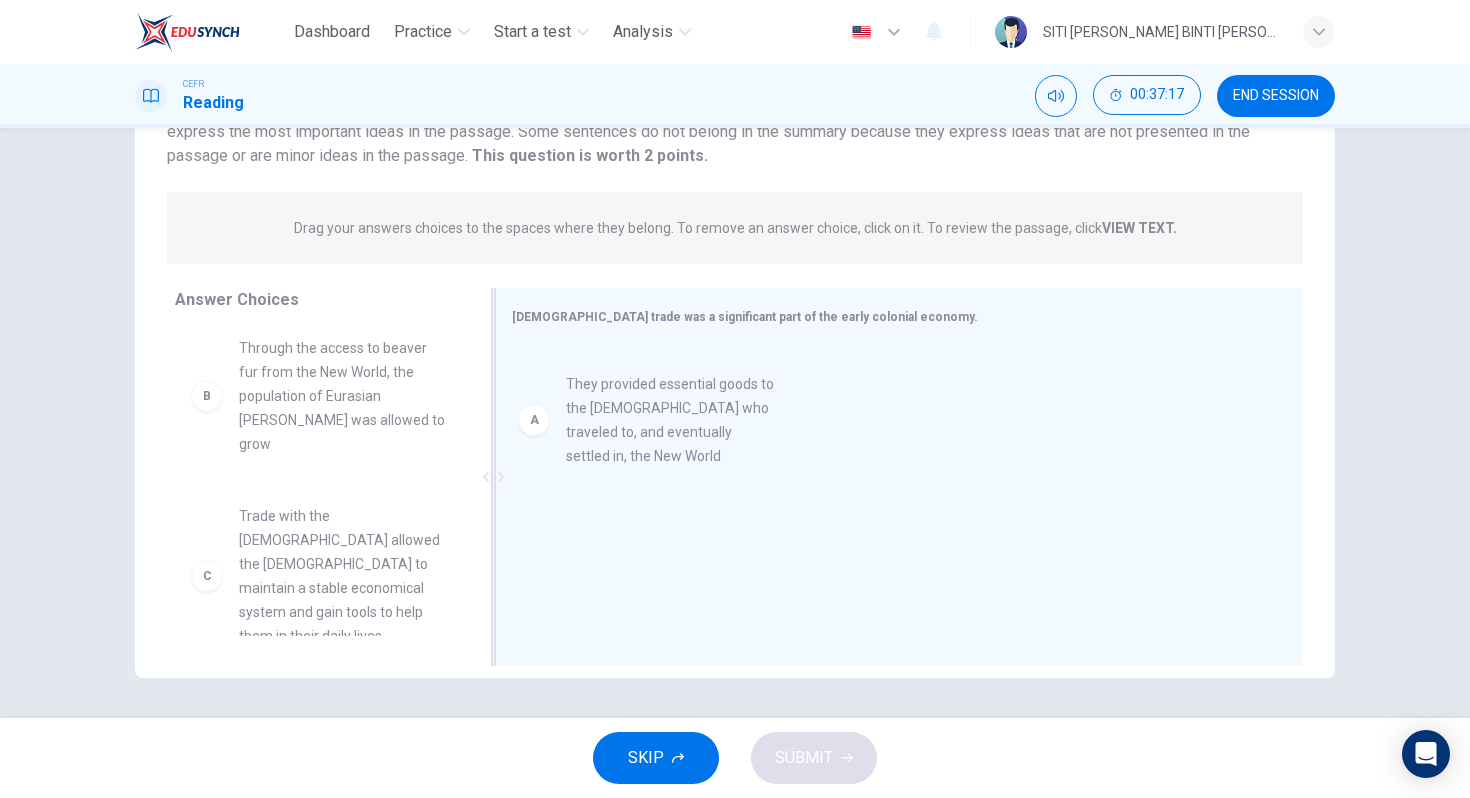 drag, startPoint x: 322, startPoint y: 365, endPoint x: 662, endPoint y: 411, distance: 343.09766 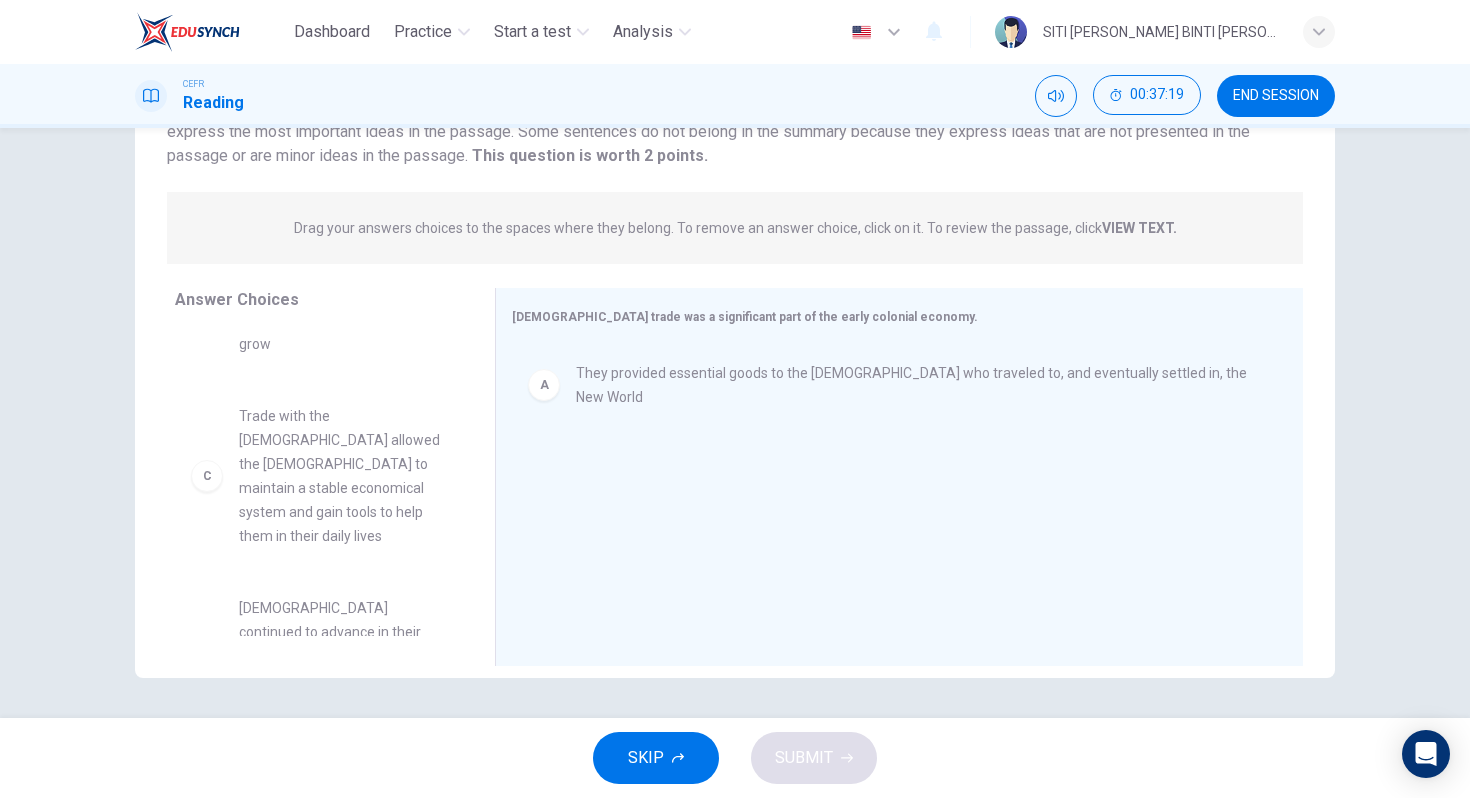scroll, scrollTop: 110, scrollLeft: 0, axis: vertical 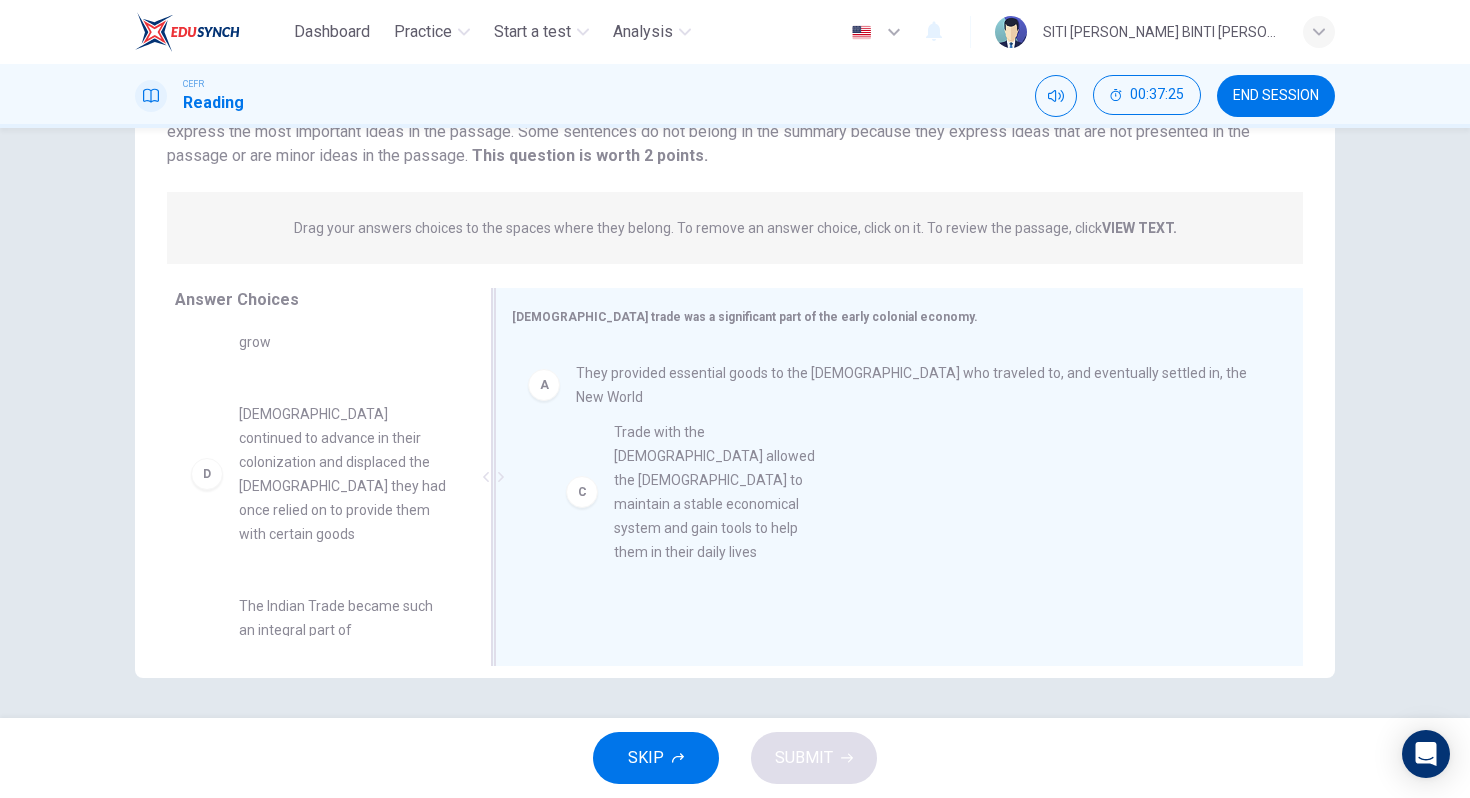 drag, startPoint x: 345, startPoint y: 457, endPoint x: 752, endPoint y: 507, distance: 410.05975 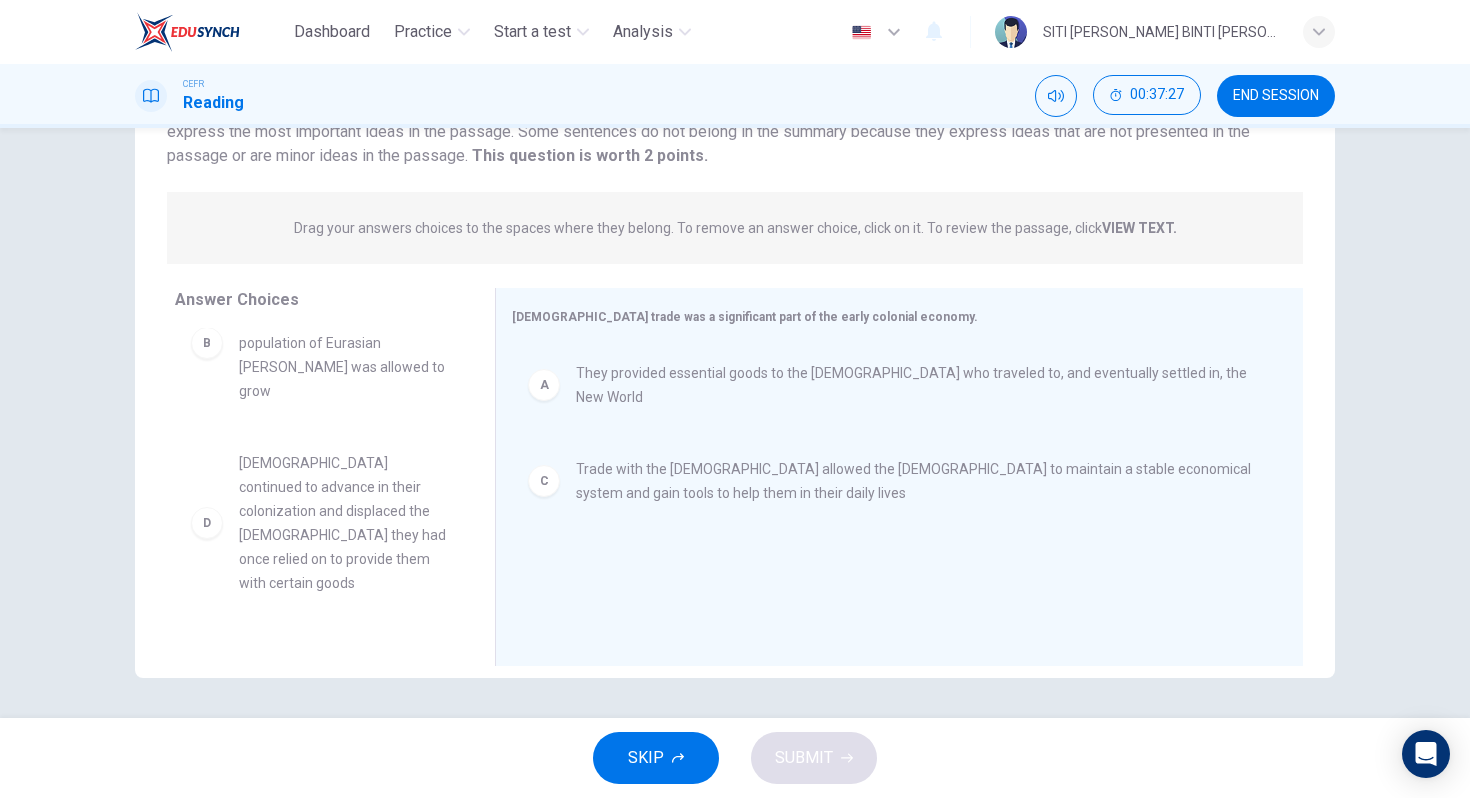 scroll, scrollTop: 65, scrollLeft: 0, axis: vertical 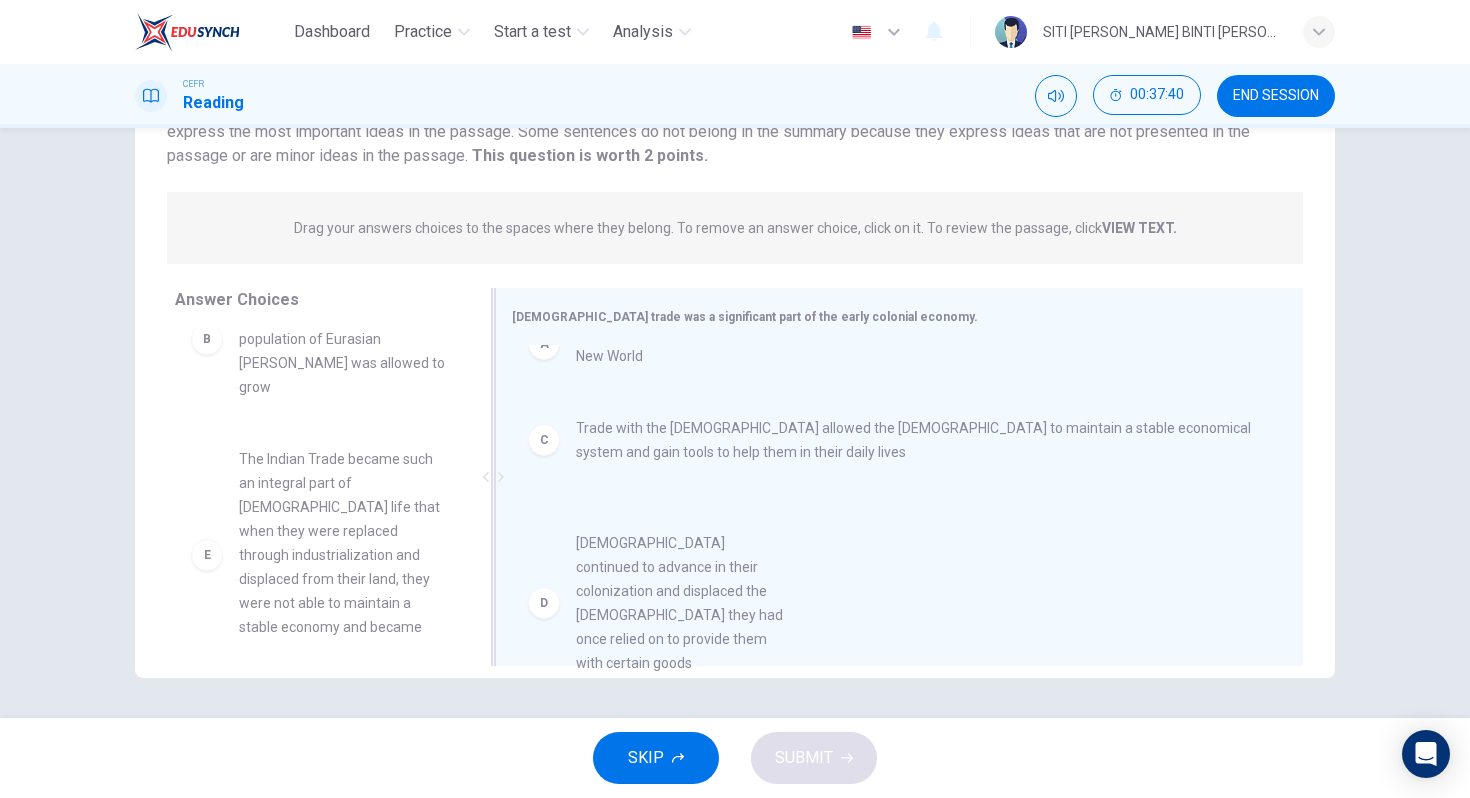 drag, startPoint x: 391, startPoint y: 486, endPoint x: 733, endPoint y: 594, distance: 358.64746 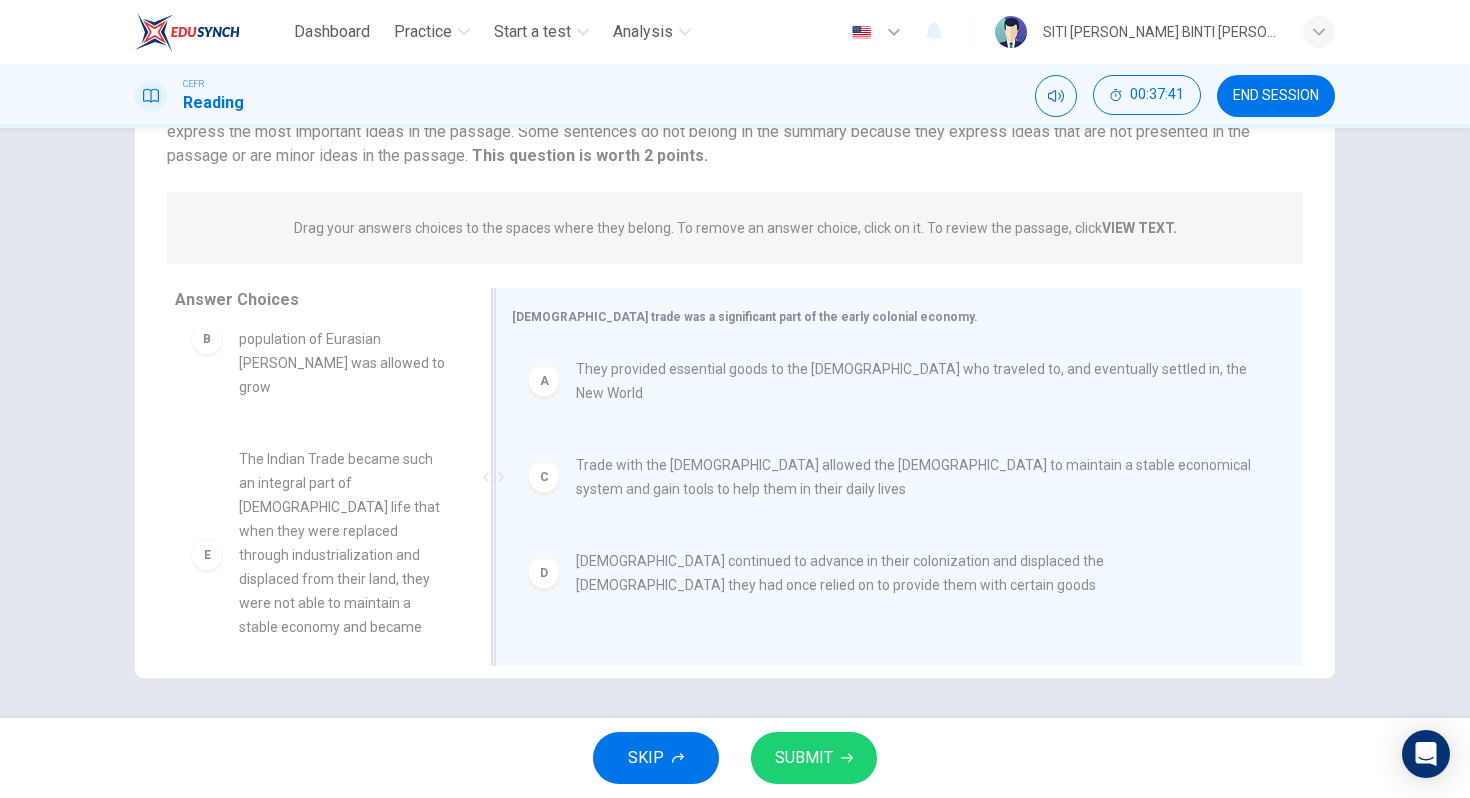 scroll, scrollTop: 0, scrollLeft: 0, axis: both 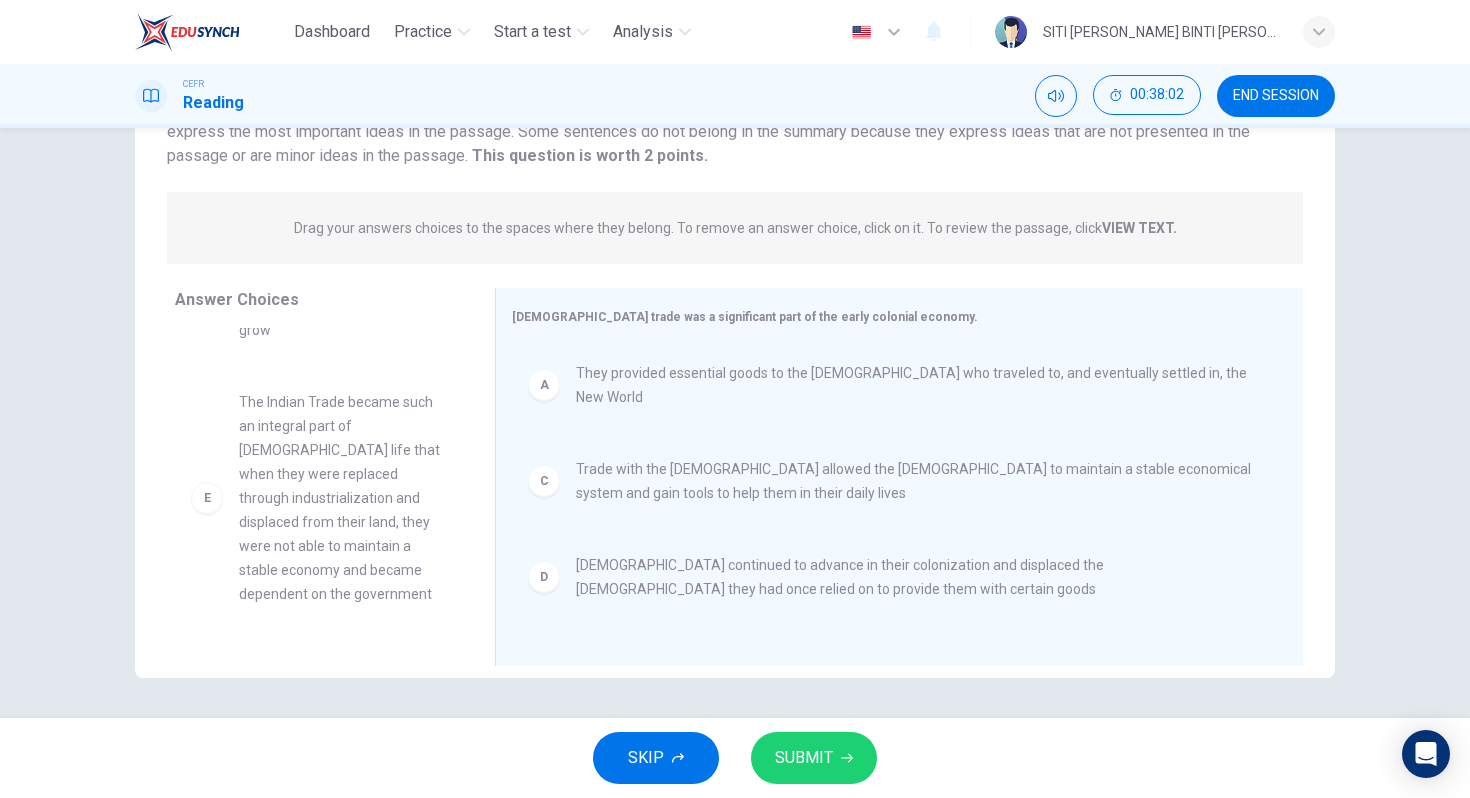 click on "The Indian Trade became such an integral part of [DEMOGRAPHIC_DATA] life that when they were replaced through industrialization and displaced from their land, they were not able to maintain a stable economy and became dependent on the government" at bounding box center (343, 498) 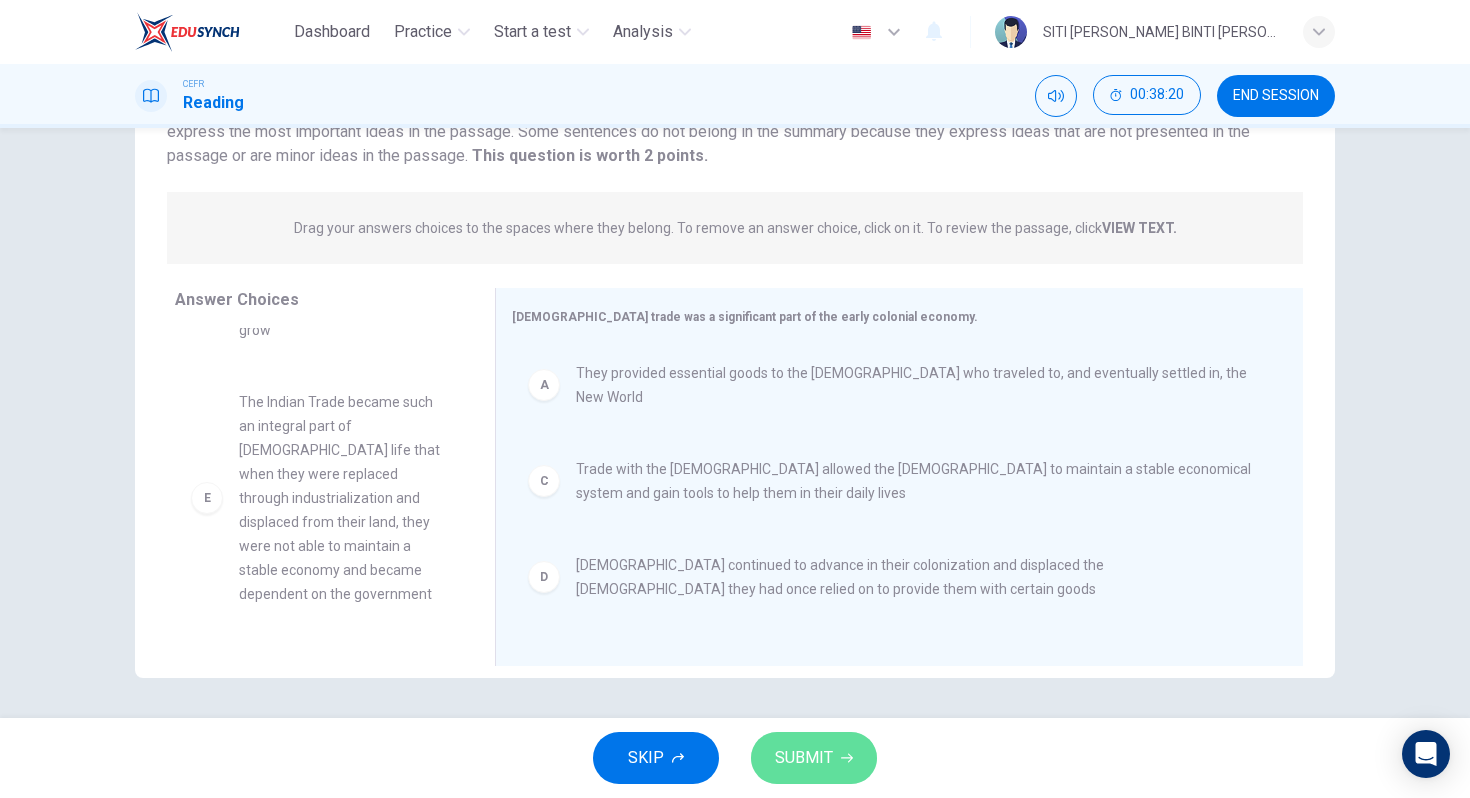 click on "SUBMIT" at bounding box center (804, 758) 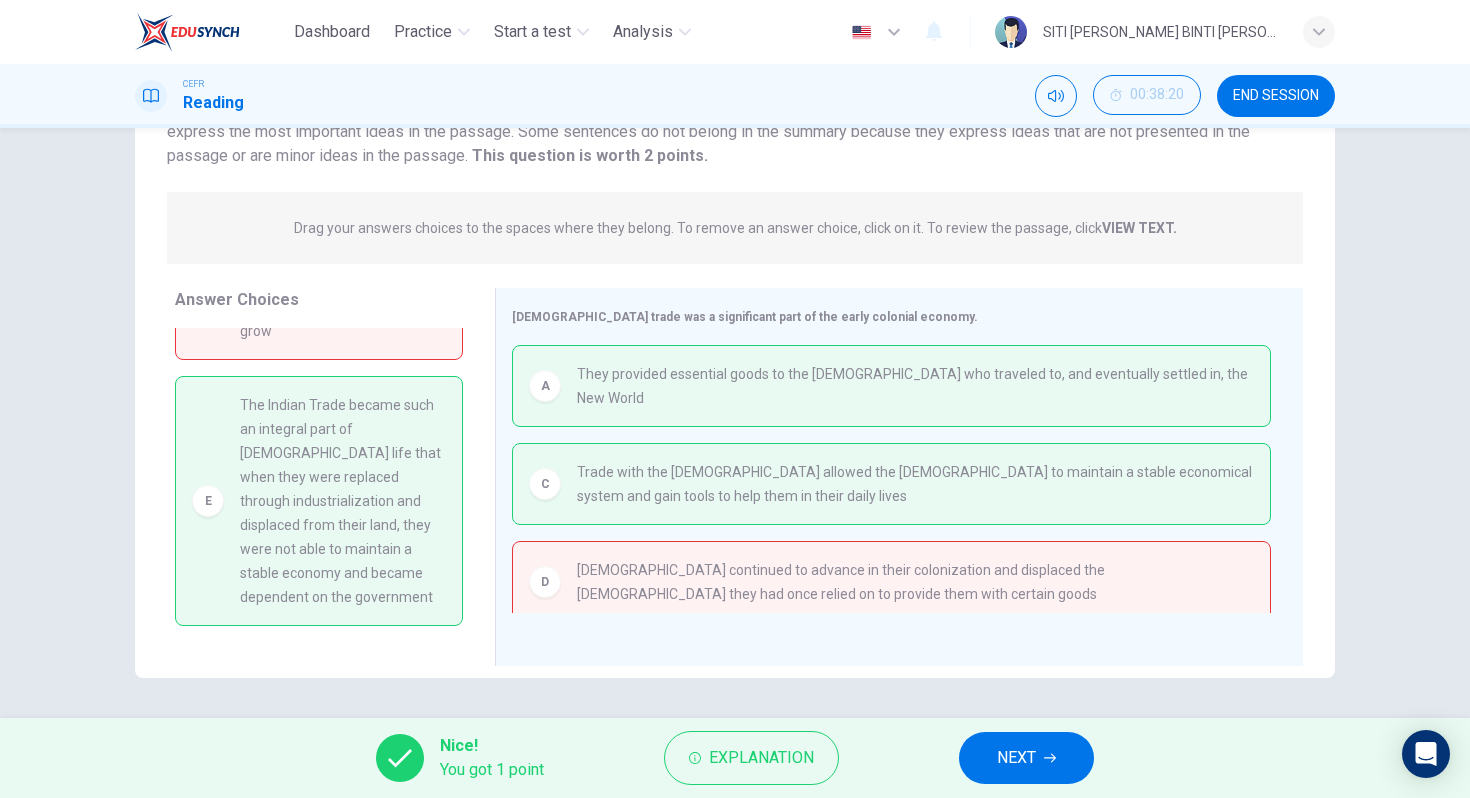click on "Explanation" at bounding box center (761, 758) 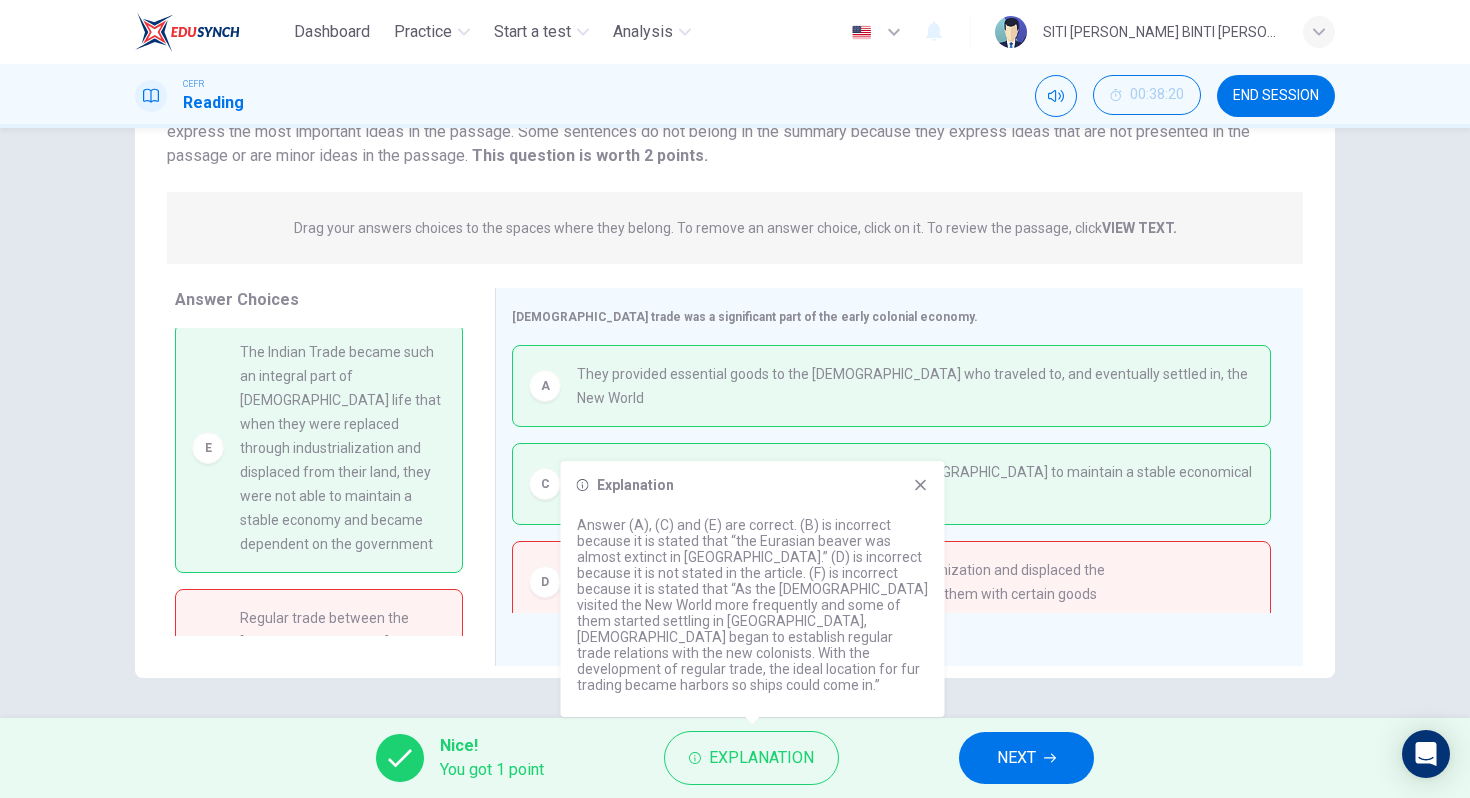 scroll, scrollTop: 234, scrollLeft: 0, axis: vertical 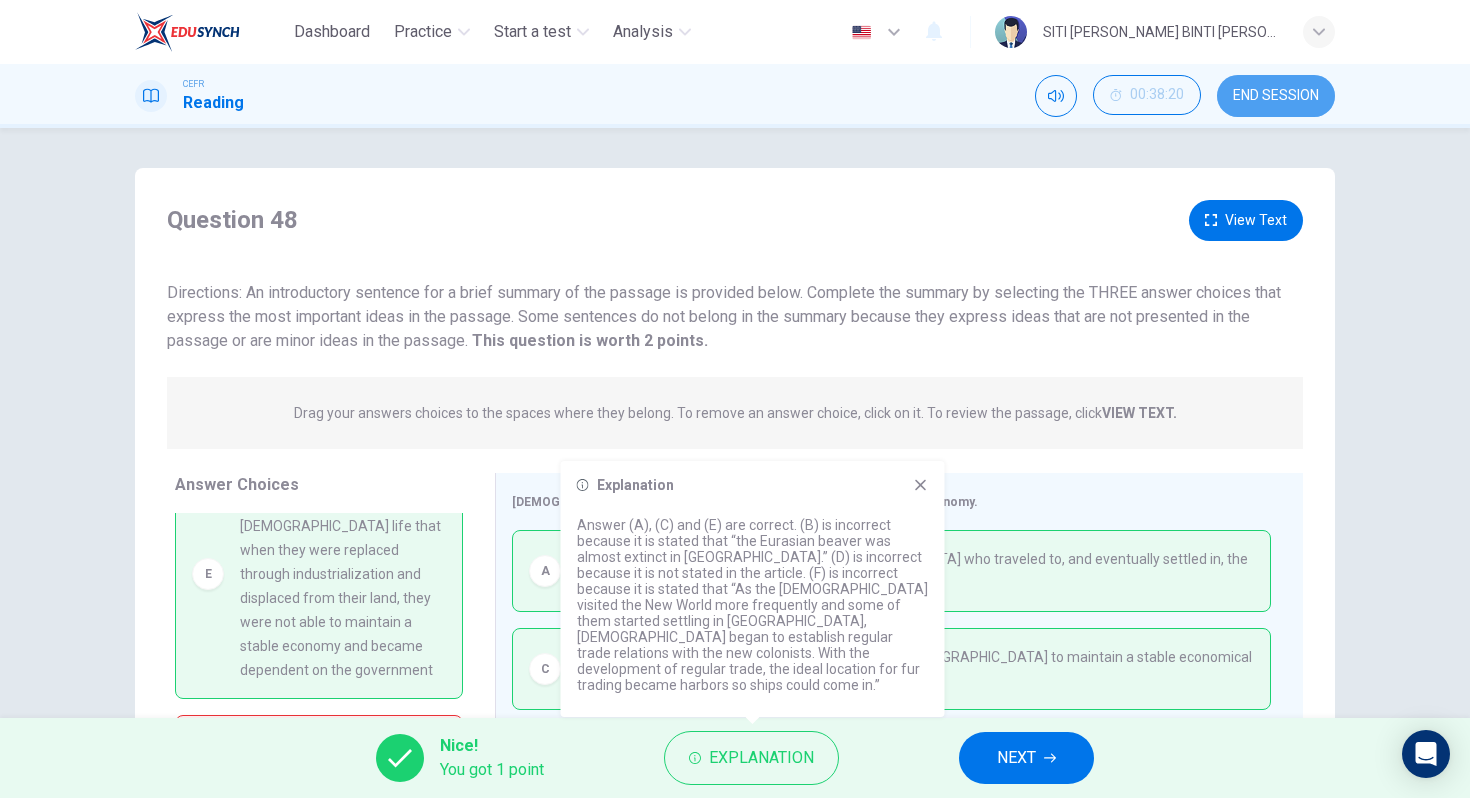 click on "END SESSION" at bounding box center (1276, 96) 